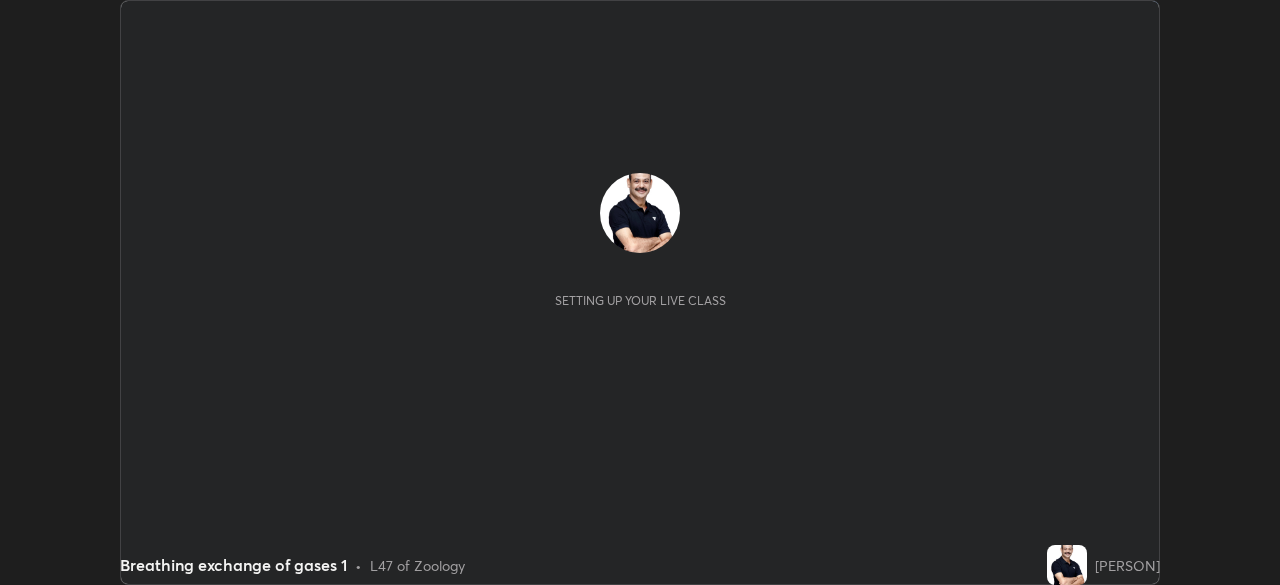 scroll, scrollTop: 0, scrollLeft: 0, axis: both 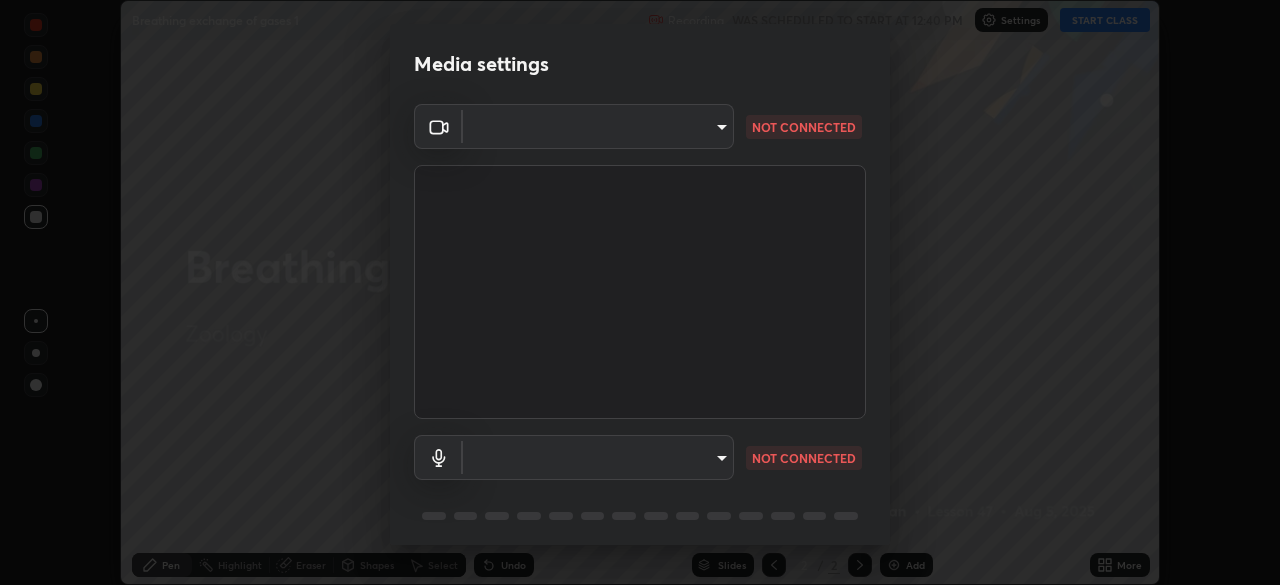 type on "ff26246e00307cbc689d7aca732bd750e33a3fe28c35a569a5f766e630f3a867" 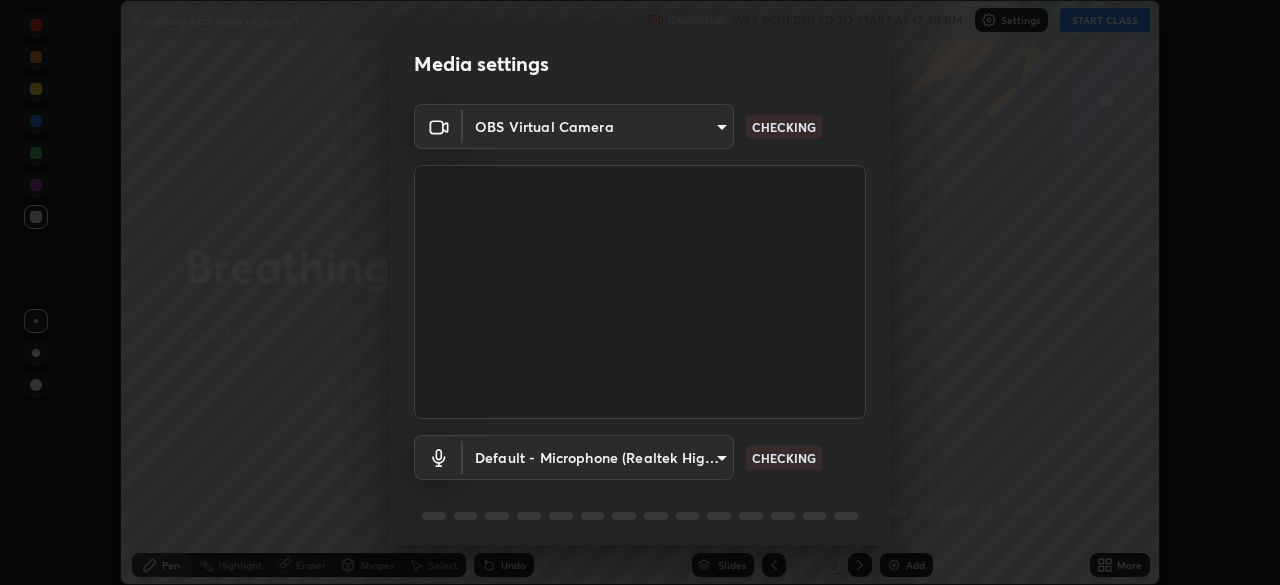 click on "Erase all Breathing exchange of gases 1 Recording WAS SCHEDULED TO START AT  12:40 PM Settings START CLASS Setting up your live class Breathing exchange of gases 1 • L47 of Zoology [PERSON] Pen Highlight Eraser Shapes Select Undo Slides 2 / 2 Add More No doubts shared Encourage your learners to ask a doubt for better clarity Report an issue Reason for reporting Buffering Chat not working Audio - Video sync issue Educator video quality low ​ Attach an image Report Media settings OBS Virtual Camera ff26246e00307cbc689d7aca732bd750e33a3fe28c35a569a5f766e630f3a867 CHECKING Default - Microphone (Realtek High Definition Audio) default CHECKING 1 / 5 Next" at bounding box center [640, 292] 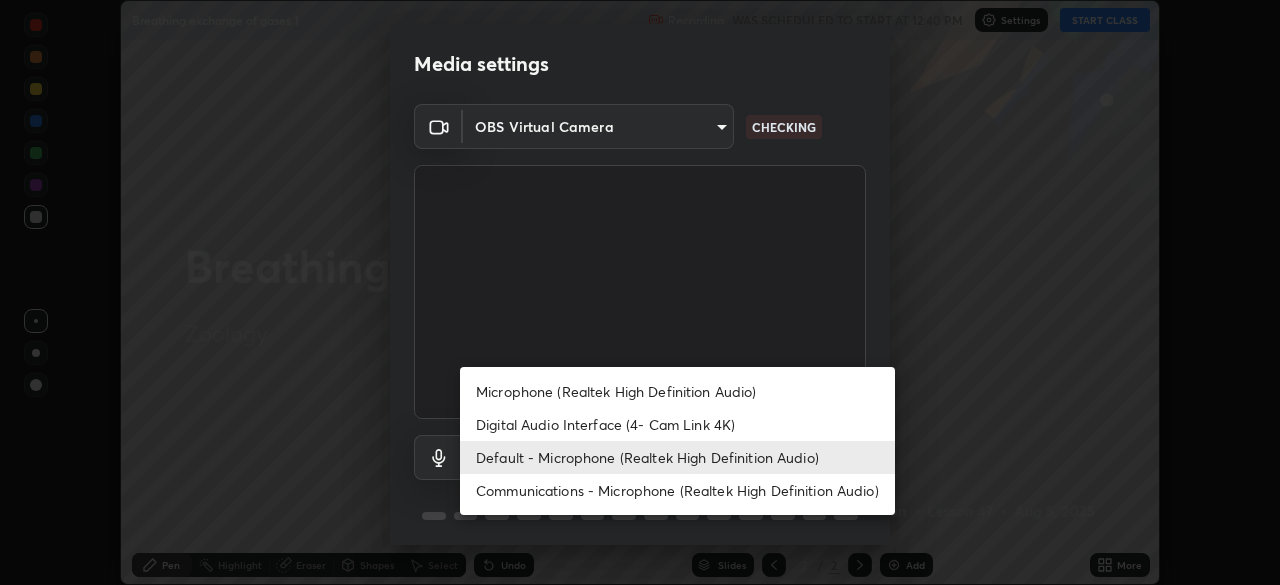 click on "Communications - Microphone (Realtek High Definition Audio)" at bounding box center [677, 490] 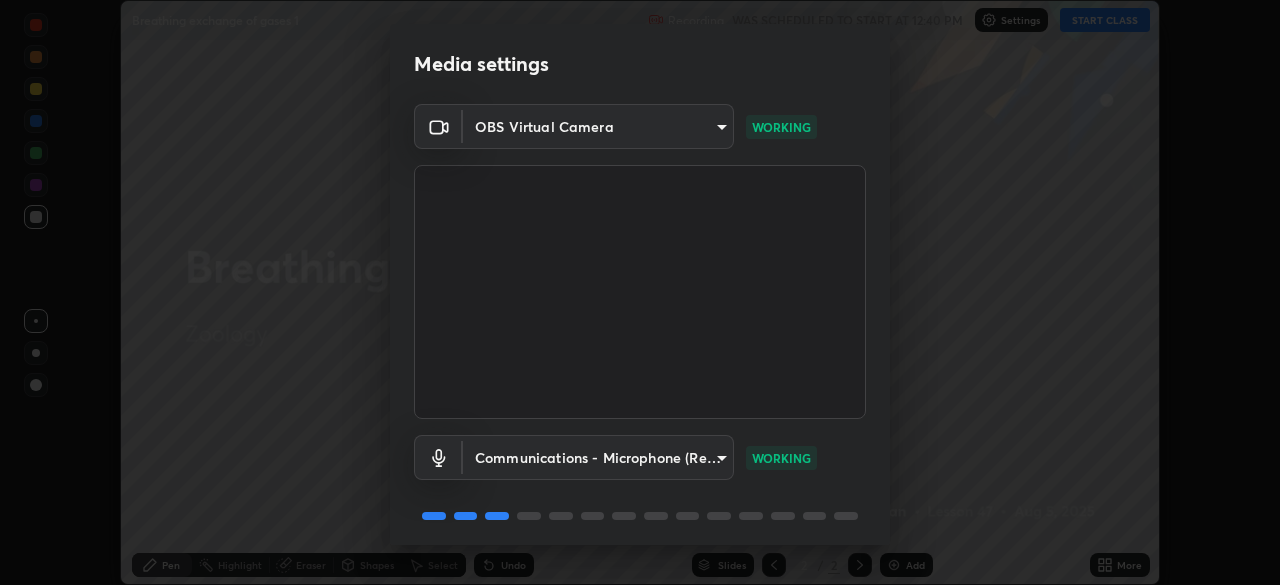 scroll, scrollTop: 71, scrollLeft: 0, axis: vertical 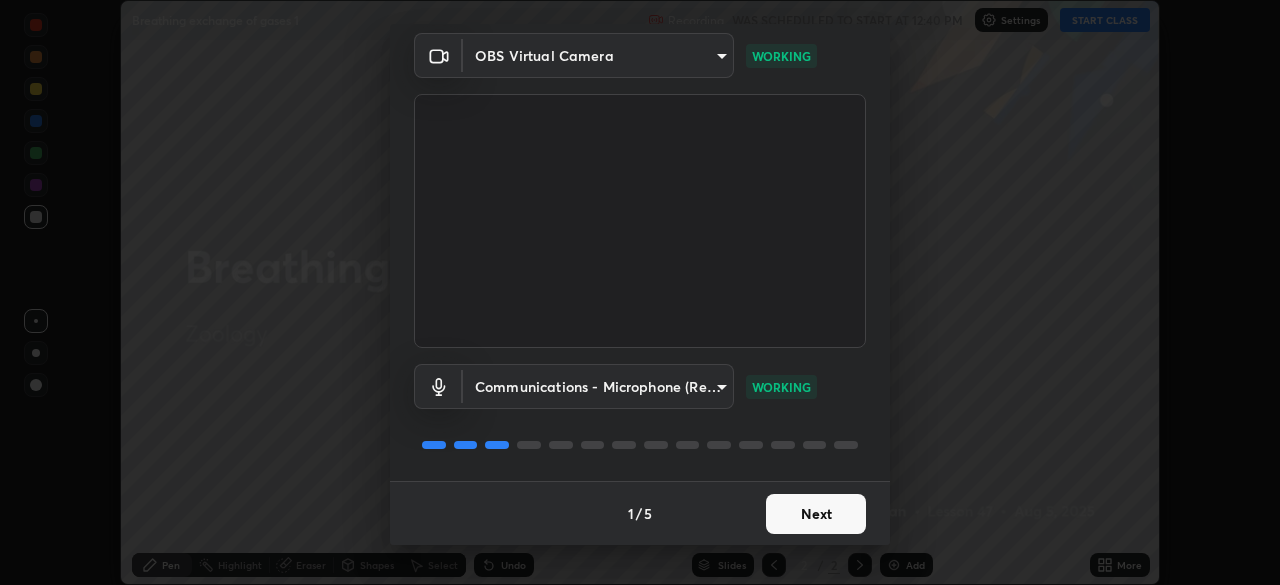 click on "Next" at bounding box center [816, 514] 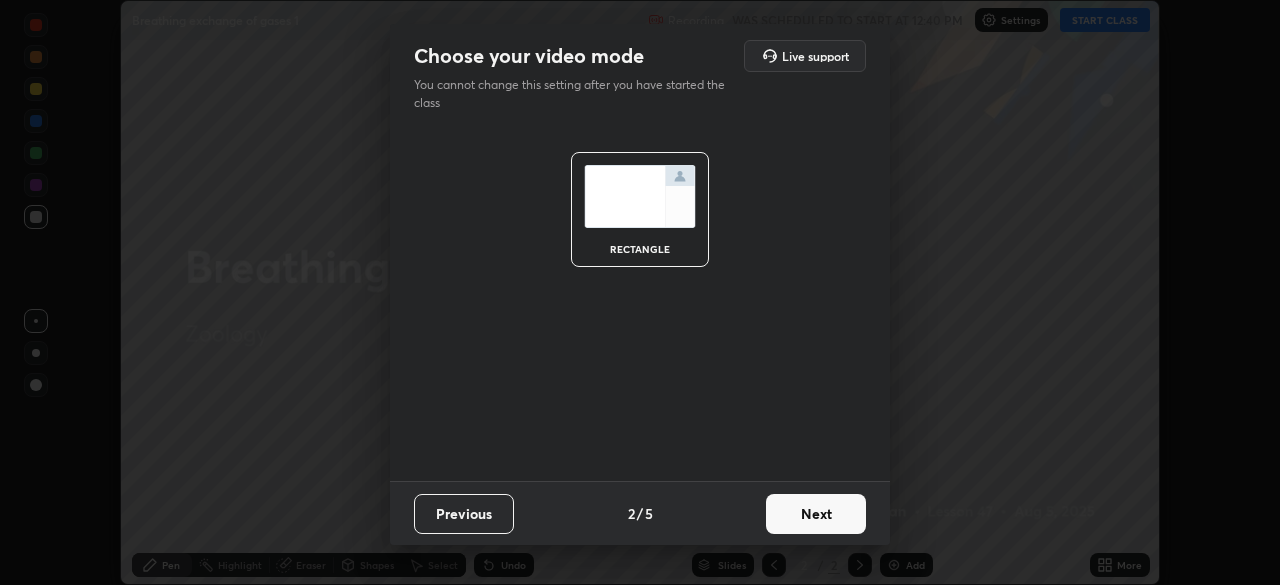 scroll, scrollTop: 0, scrollLeft: 0, axis: both 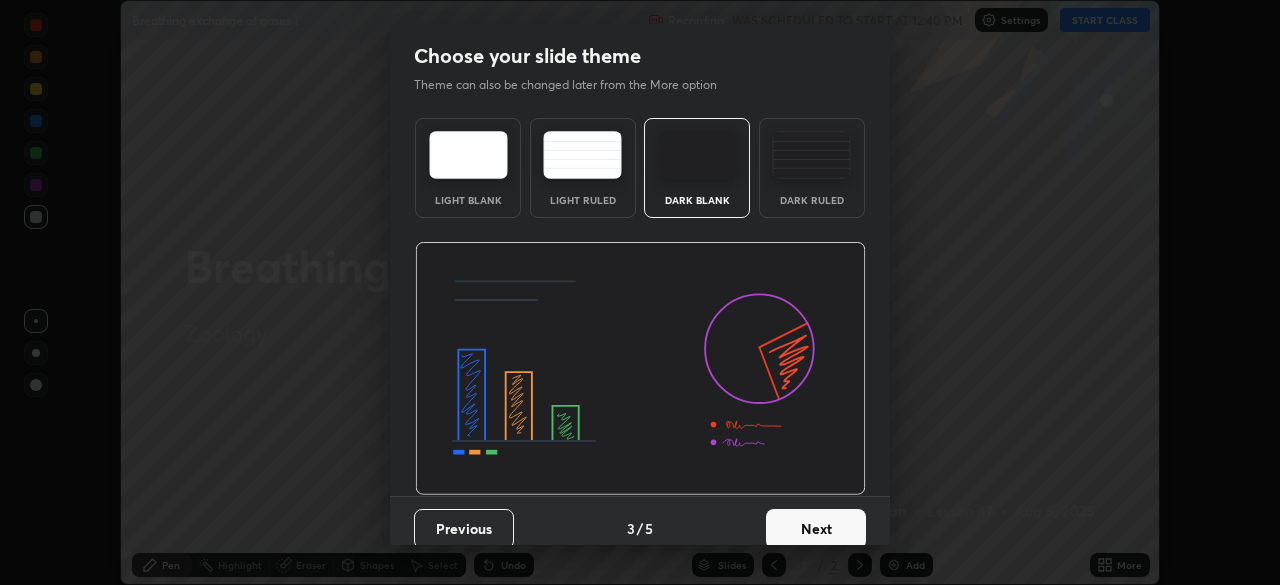 click on "Next" at bounding box center (816, 529) 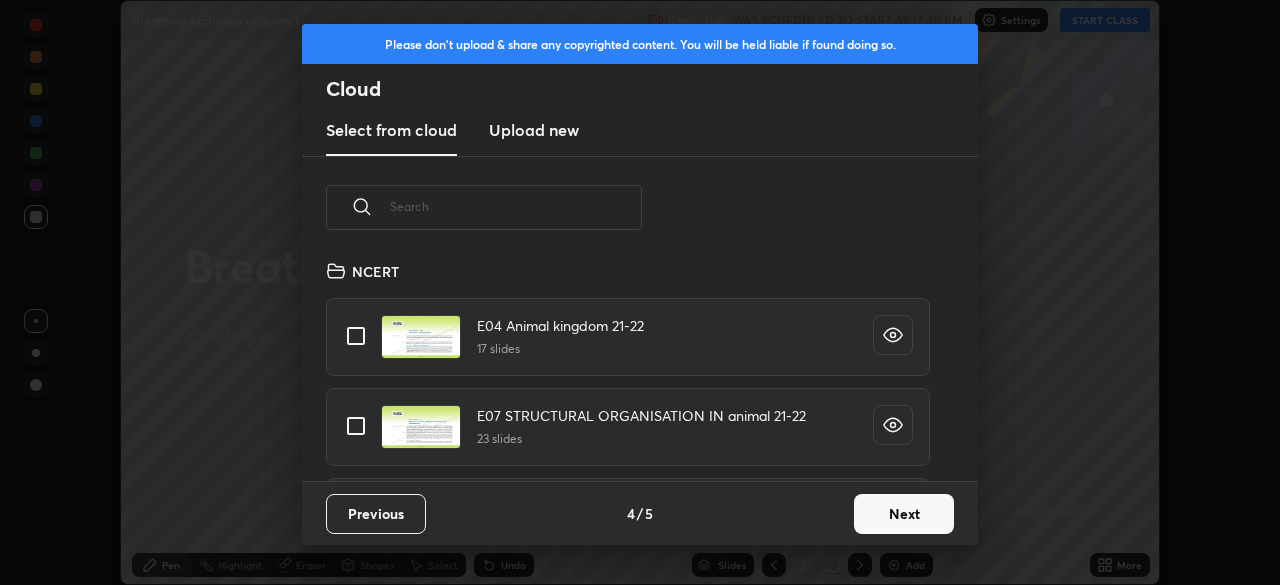 scroll, scrollTop: 7, scrollLeft: 11, axis: both 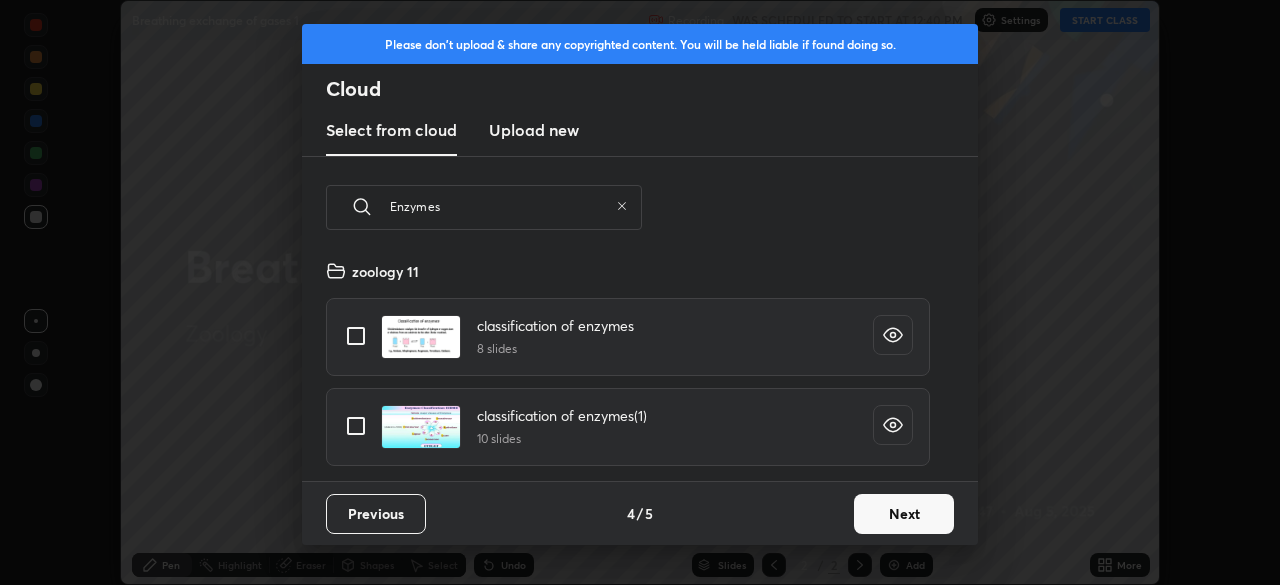 type on "Enzymes" 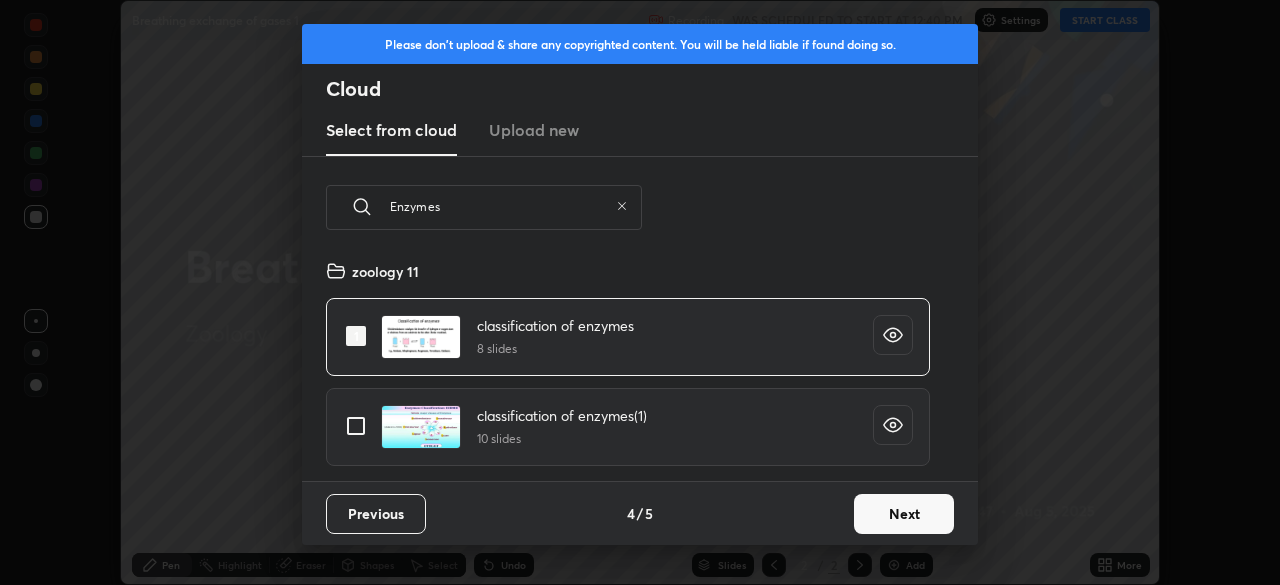 click at bounding box center (356, 426) 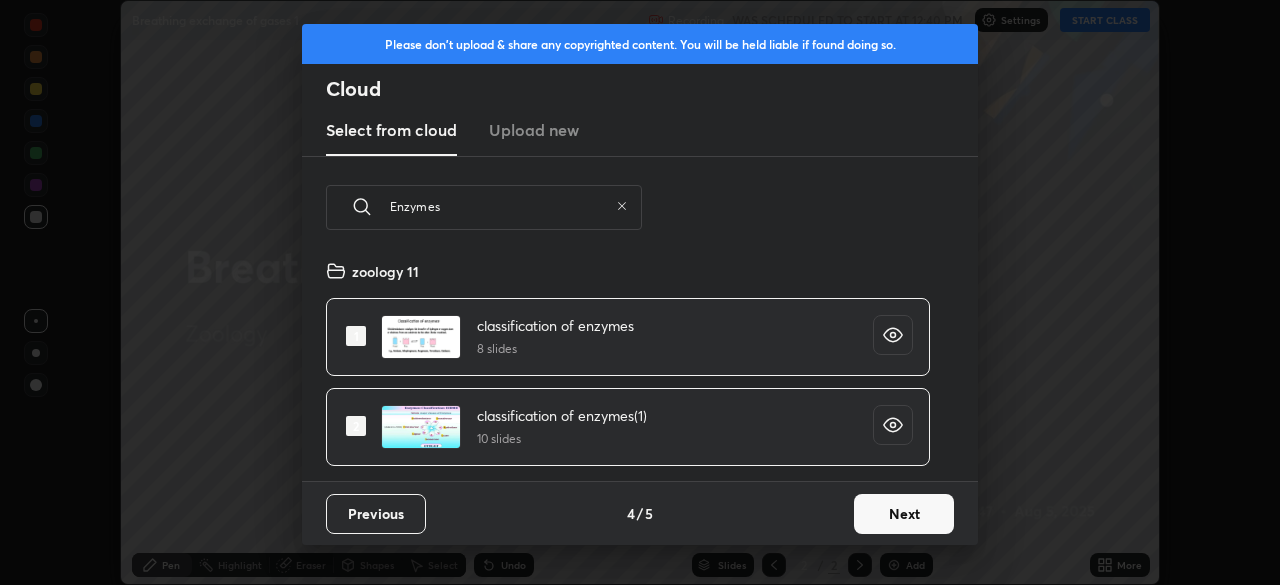 click on "Next" at bounding box center (904, 514) 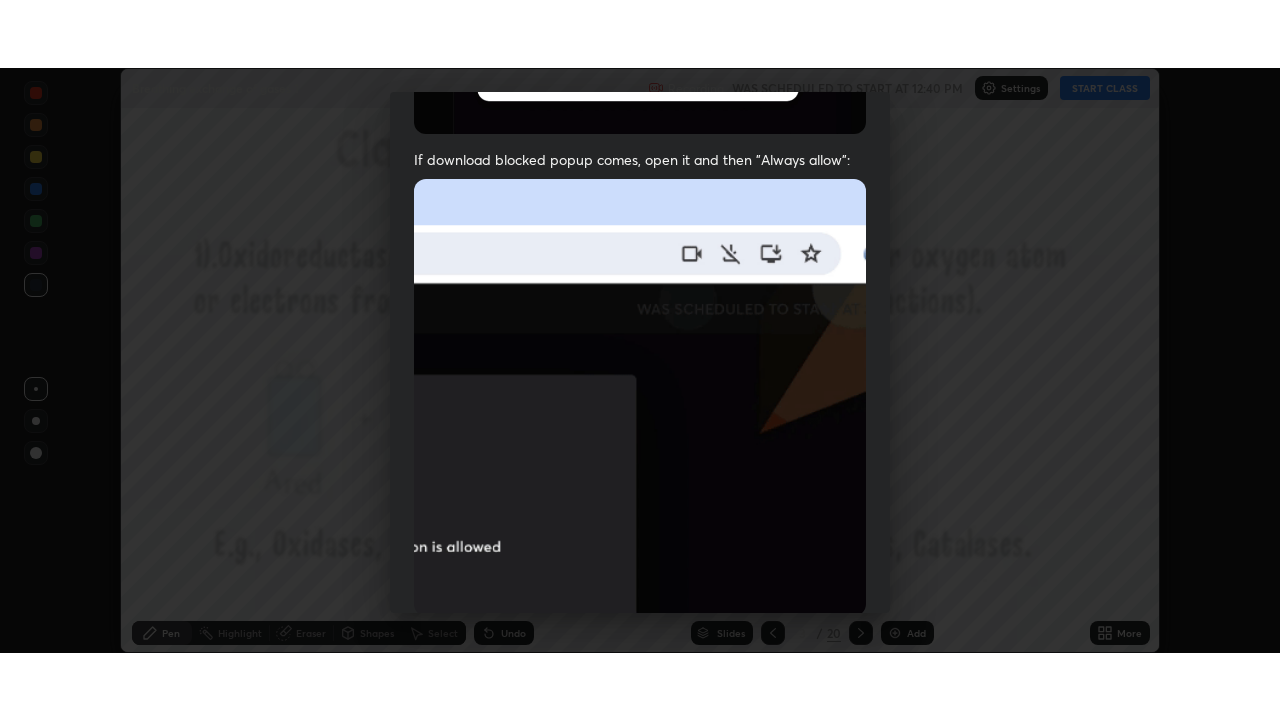 scroll, scrollTop: 479, scrollLeft: 0, axis: vertical 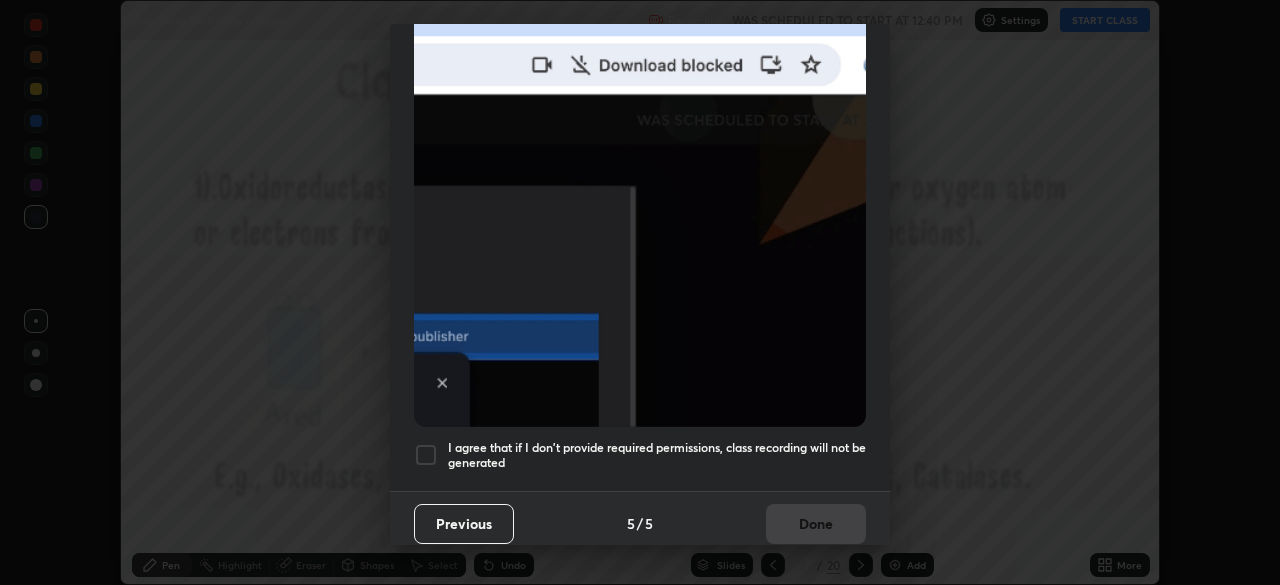 click at bounding box center (426, 455) 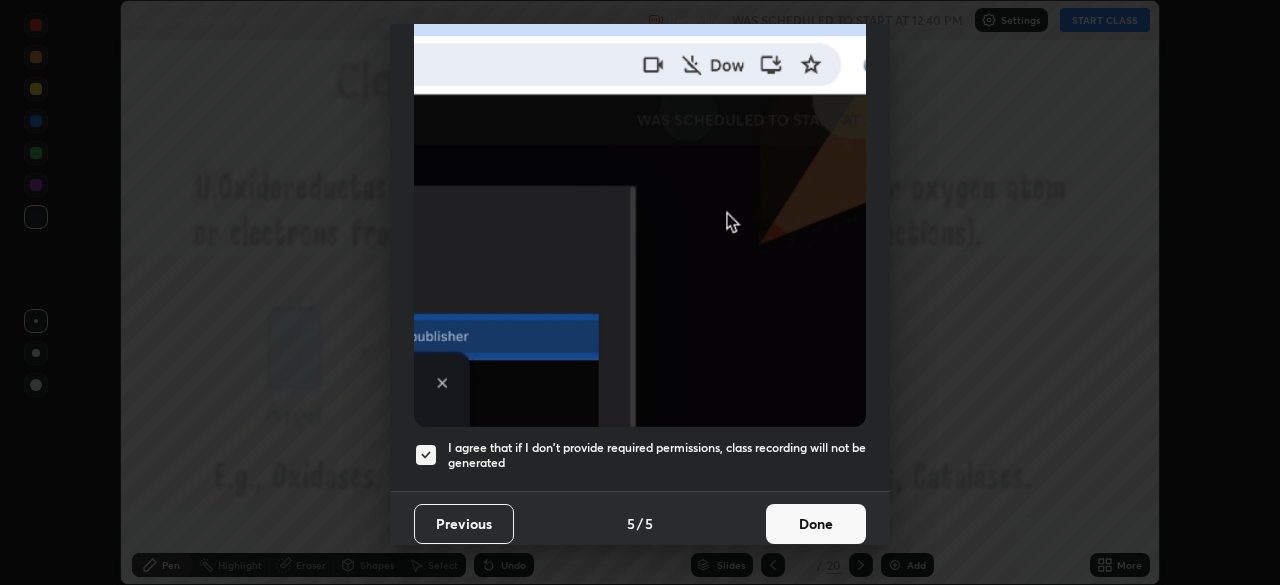 click on "Done" at bounding box center [816, 524] 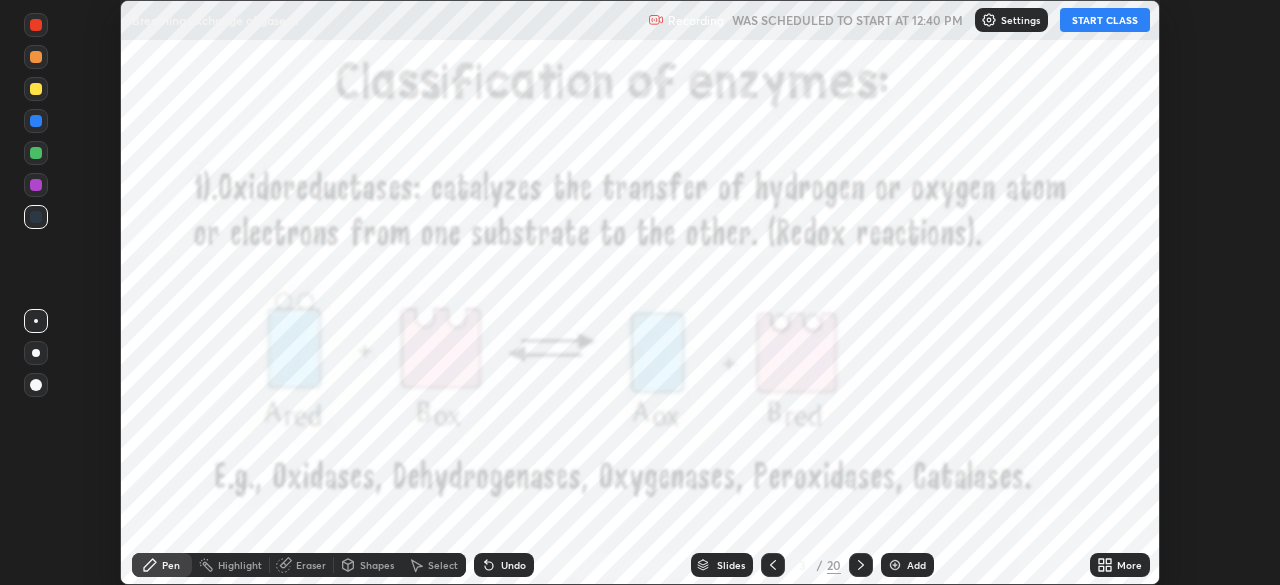 click on "START CLASS" at bounding box center (1105, 20) 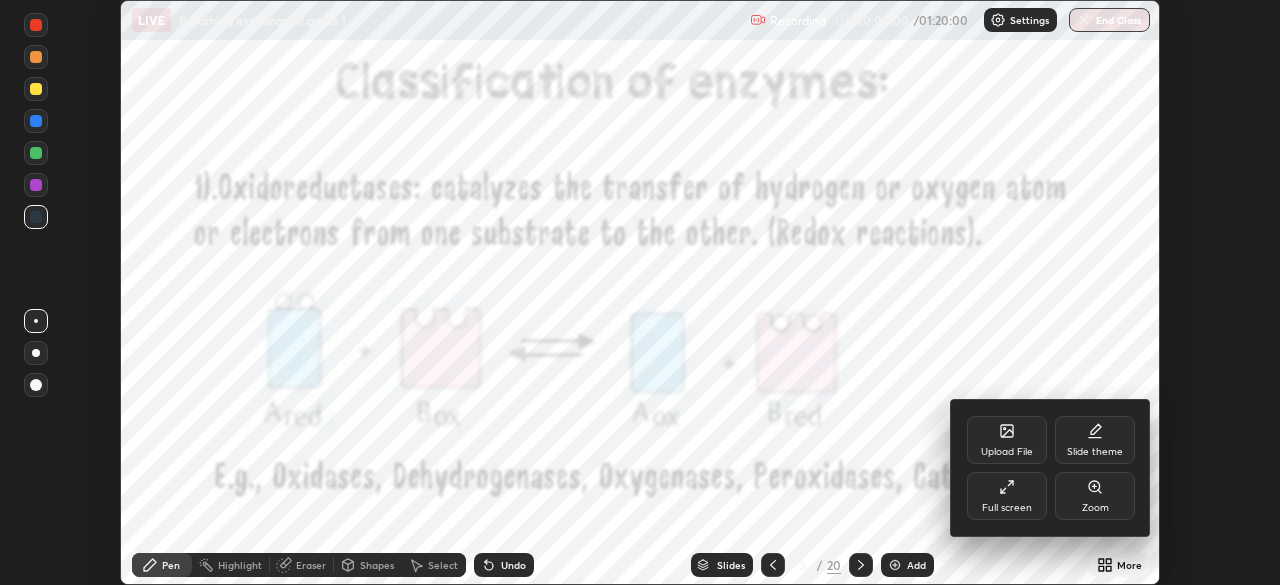 click on "Full screen" at bounding box center [1007, 496] 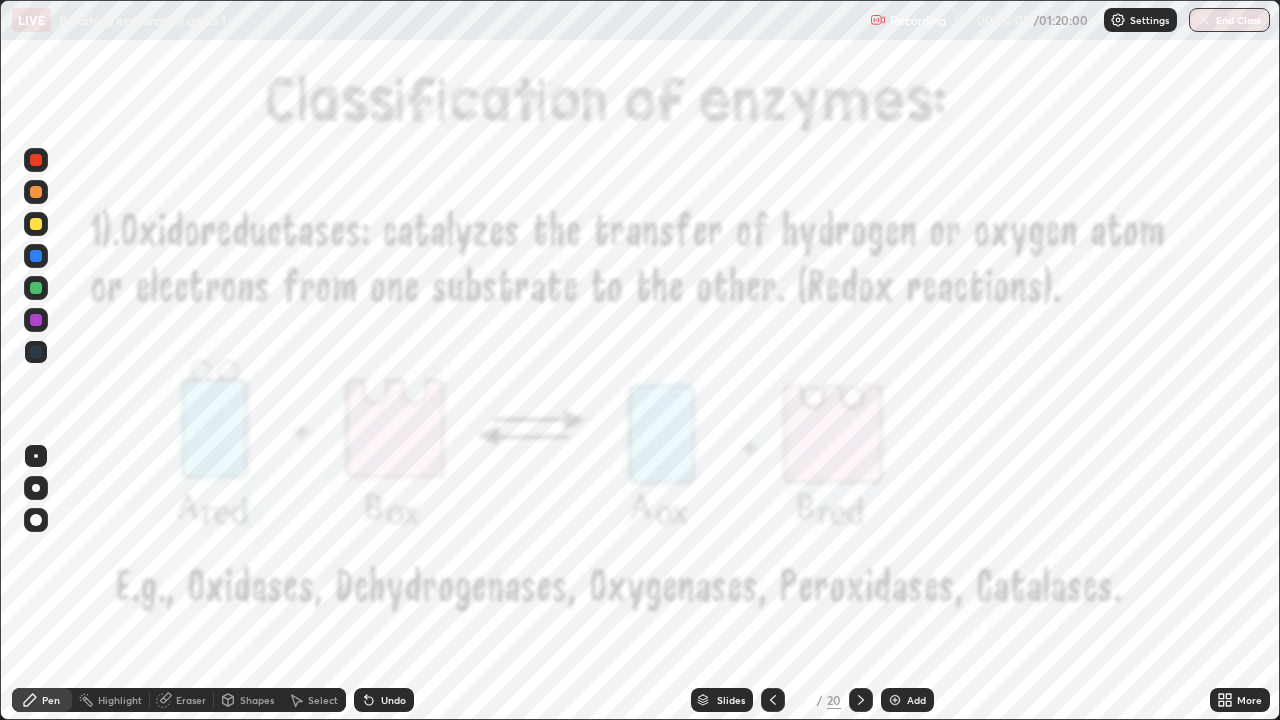 scroll, scrollTop: 99280, scrollLeft: 98720, axis: both 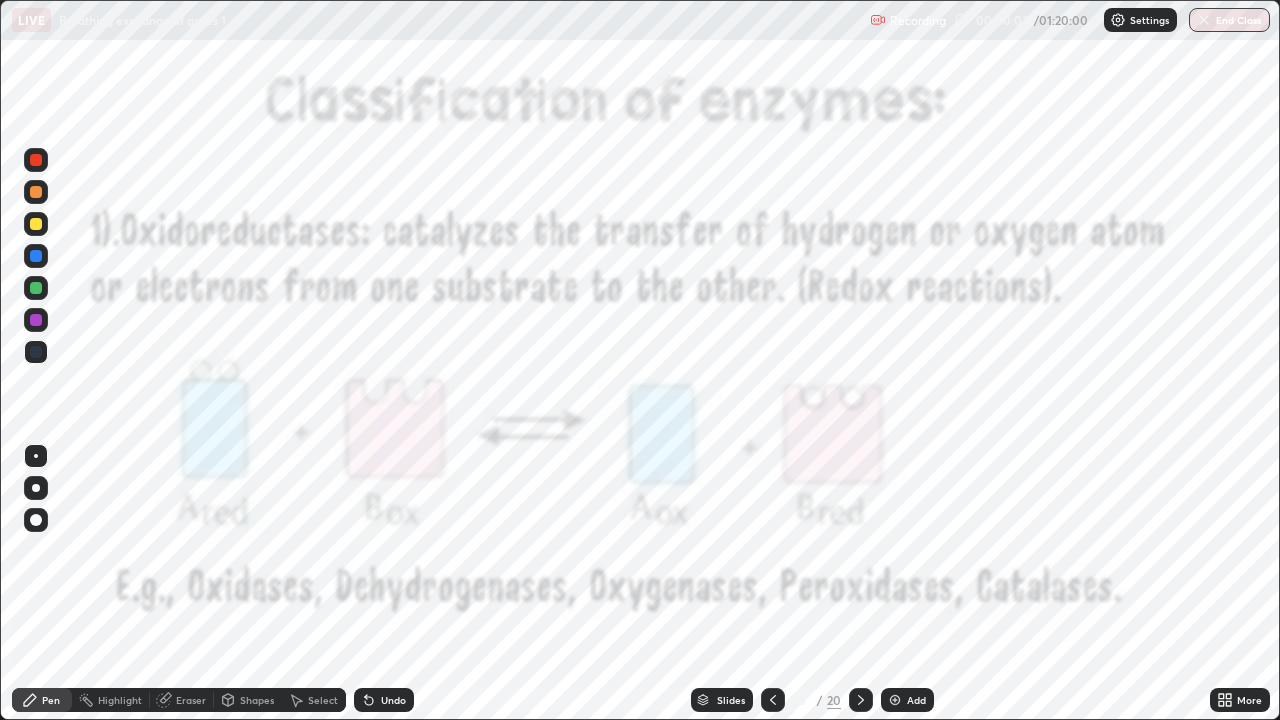 click on "More" at bounding box center (1249, 700) 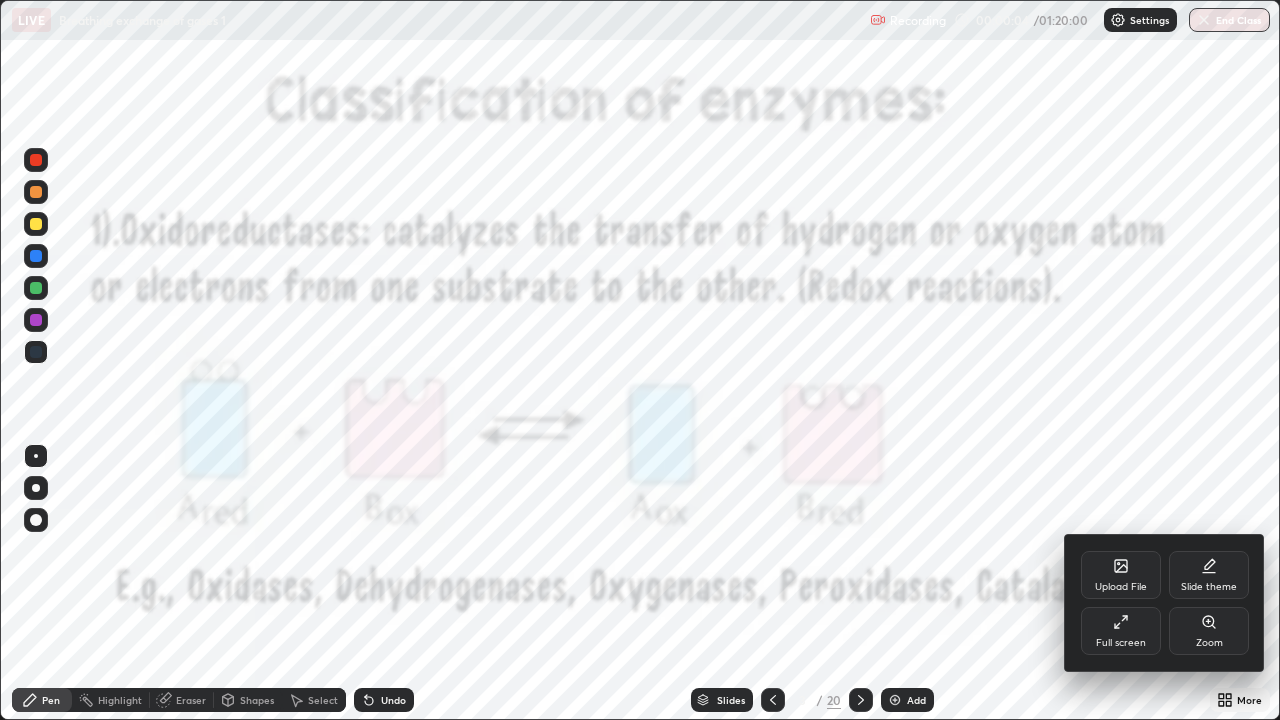 click on "Full screen" at bounding box center [1121, 643] 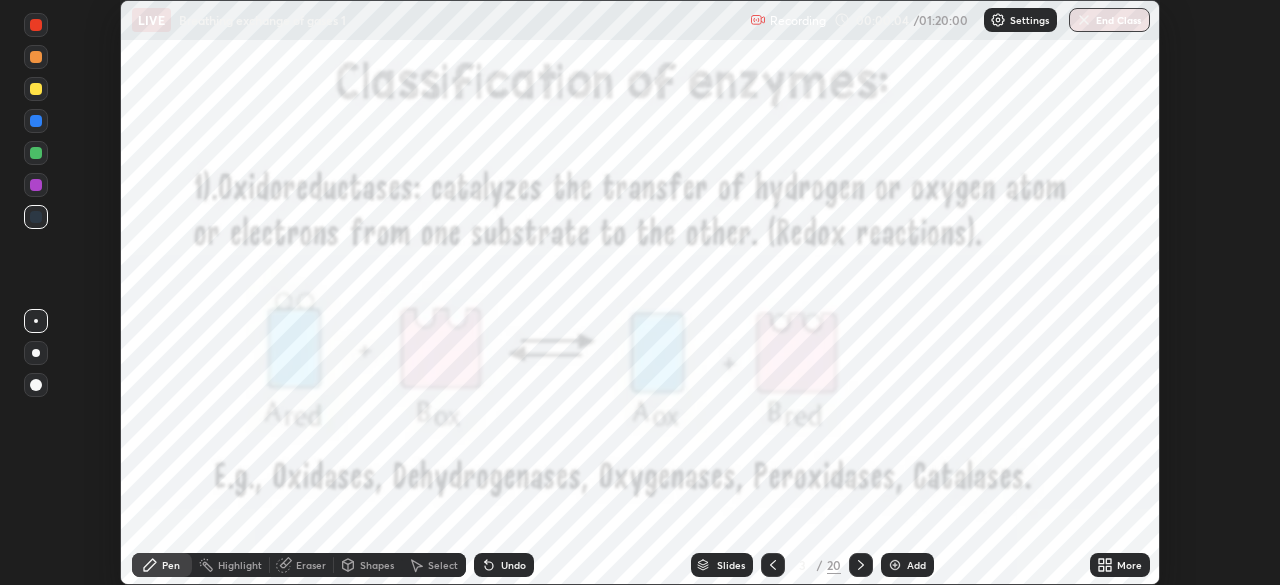 scroll, scrollTop: 585, scrollLeft: 1280, axis: both 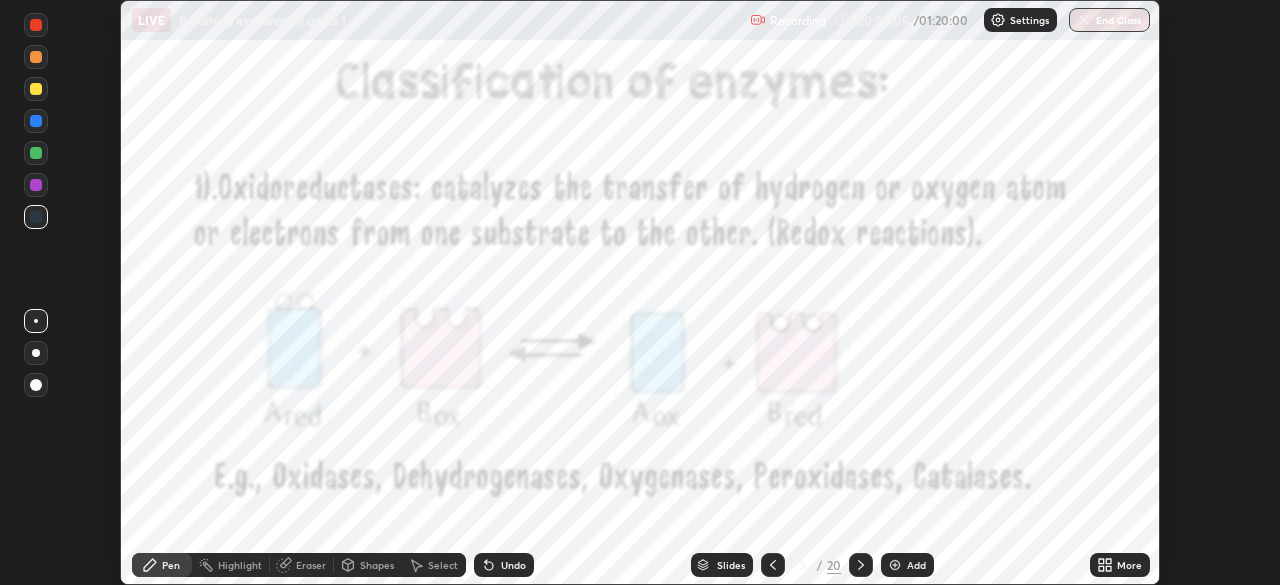 click 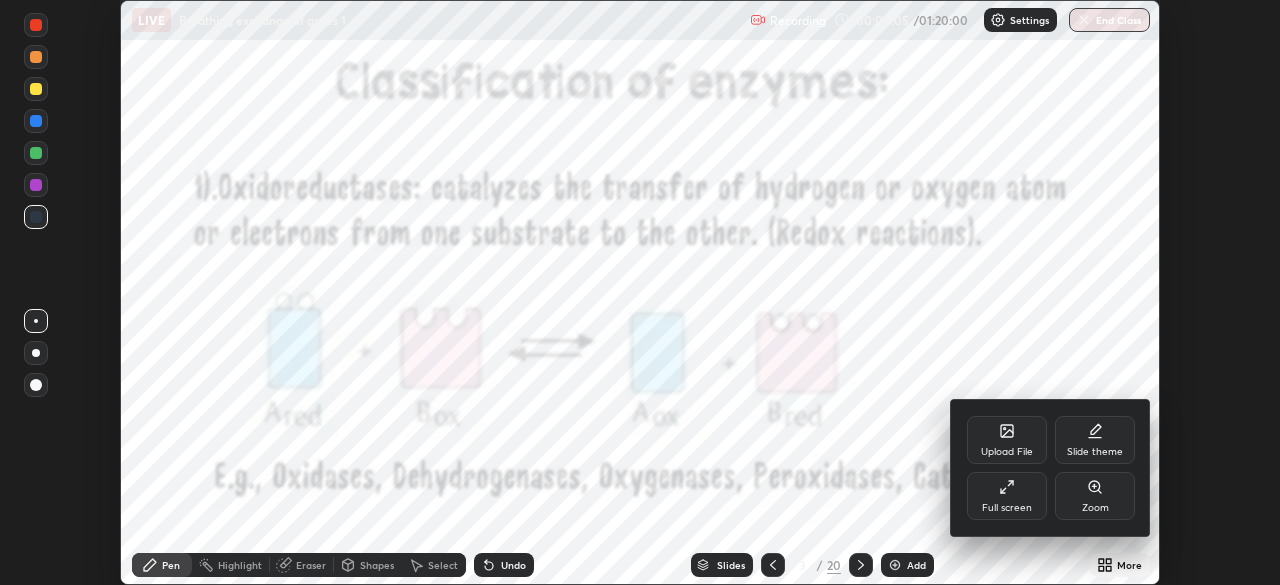 click on "Upload File" at bounding box center [1007, 440] 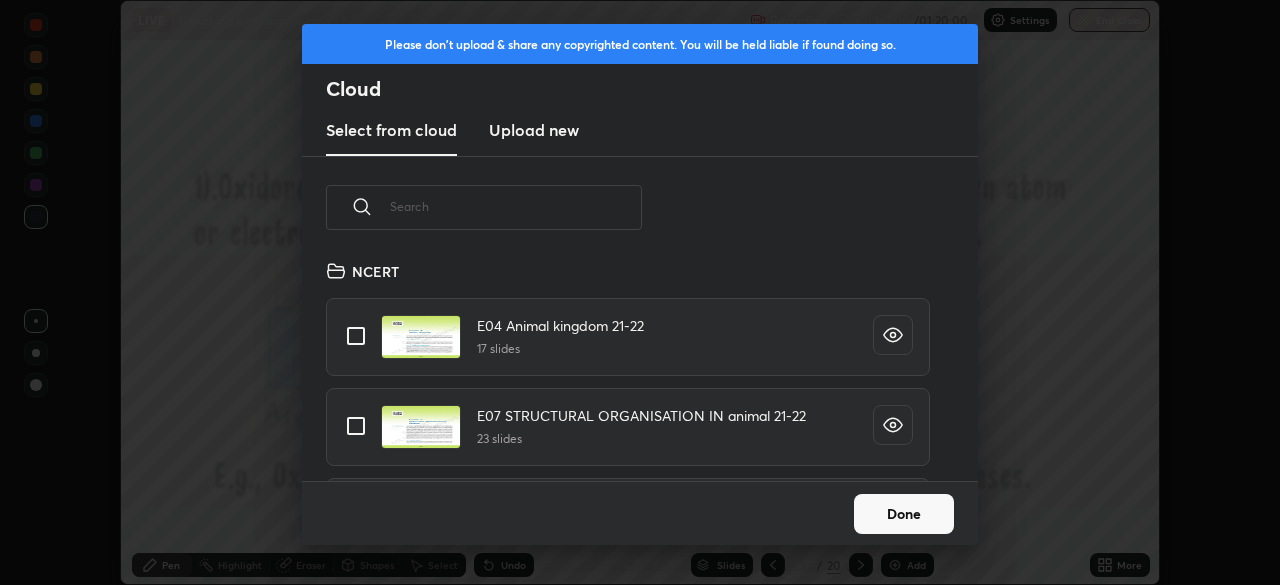 scroll, scrollTop: 7, scrollLeft: 11, axis: both 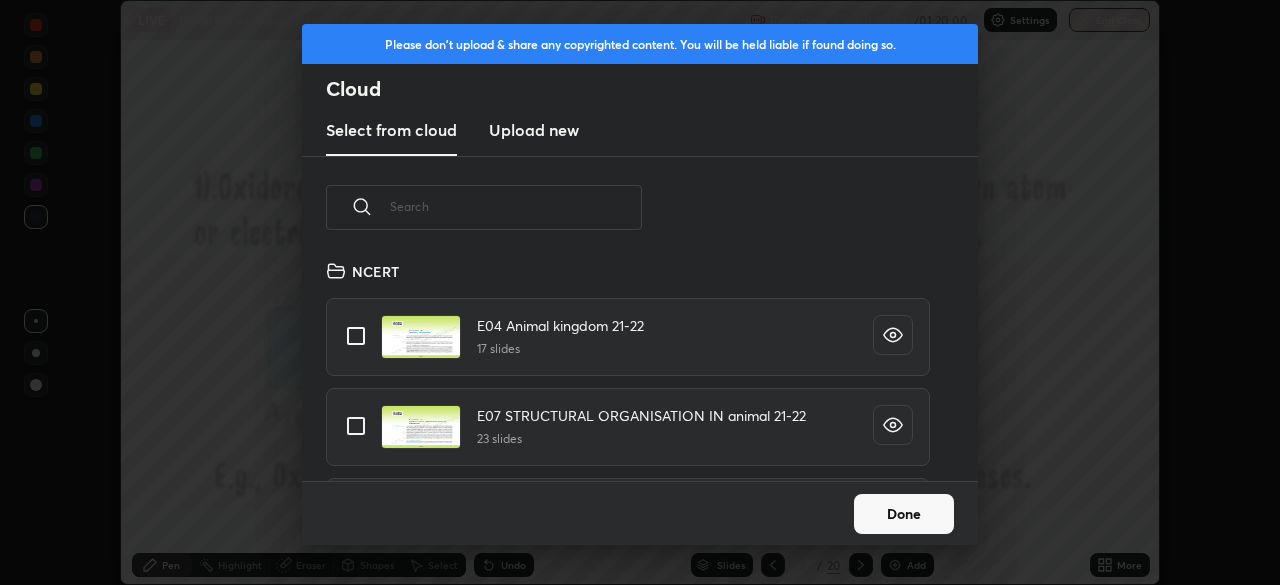 click at bounding box center [516, 206] 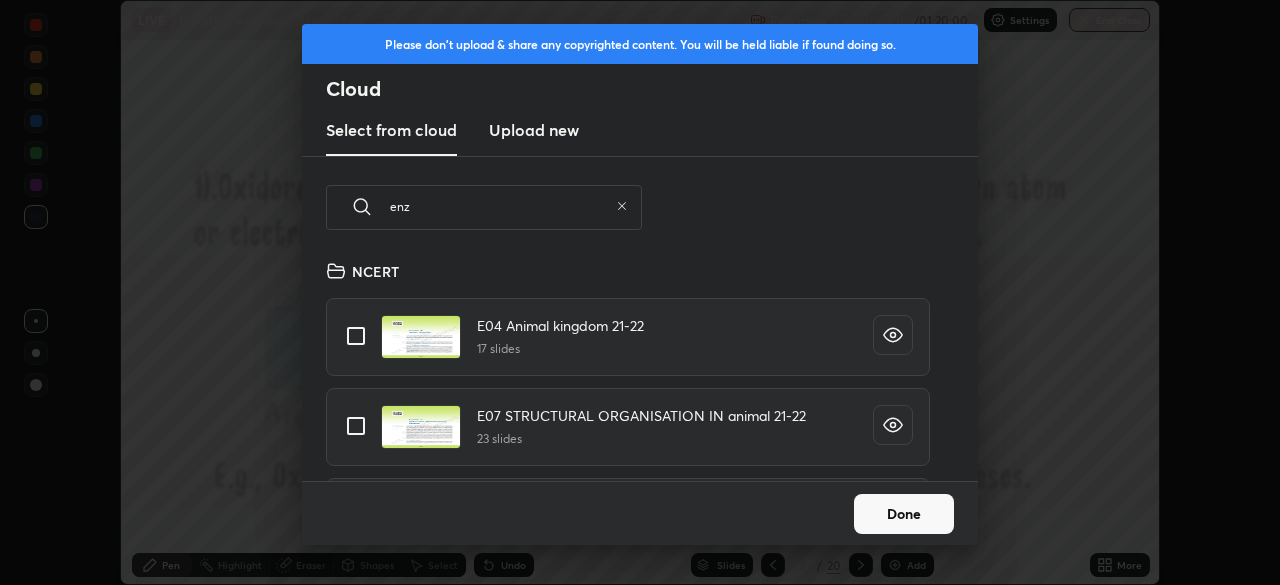scroll, scrollTop: 126, scrollLeft: 642, axis: both 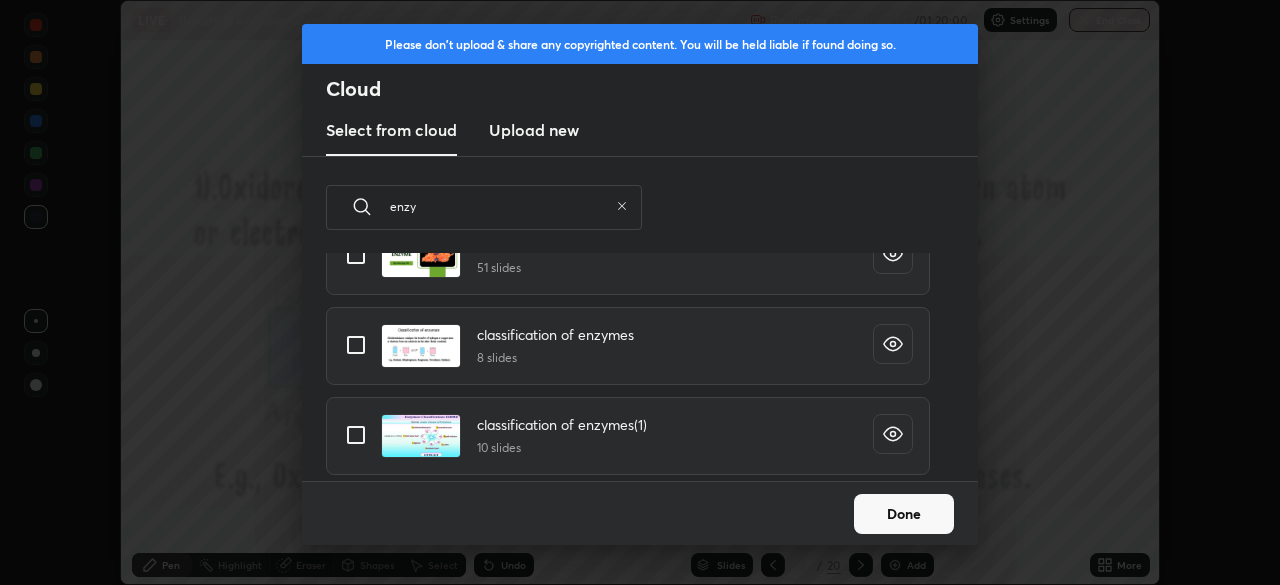 type on "enzy" 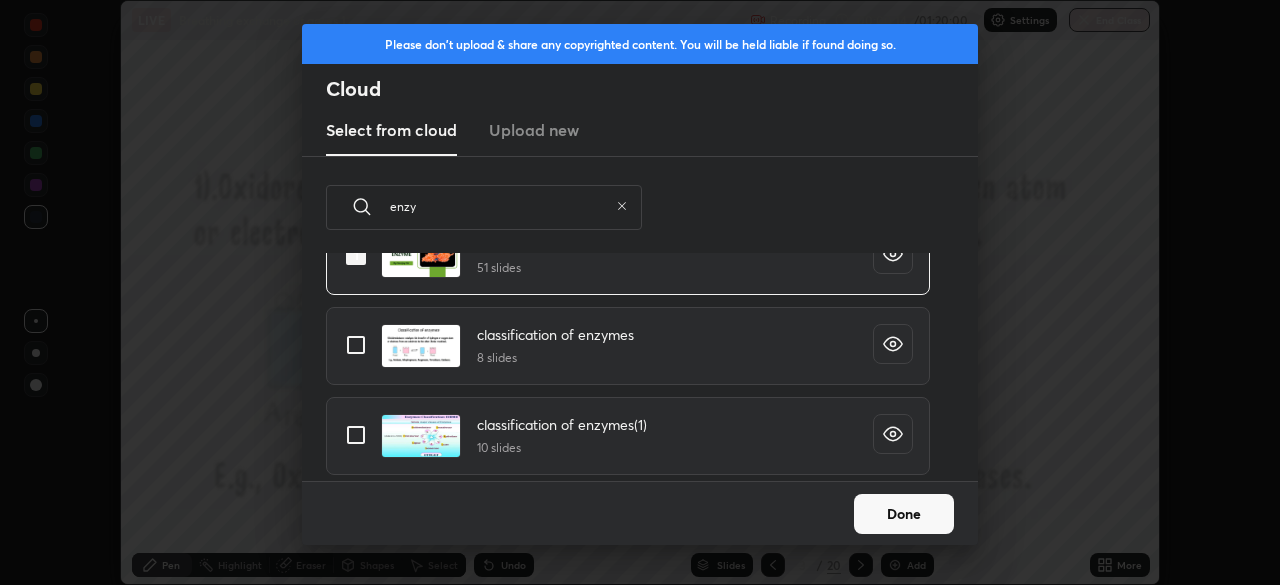 click on "Done" at bounding box center (904, 514) 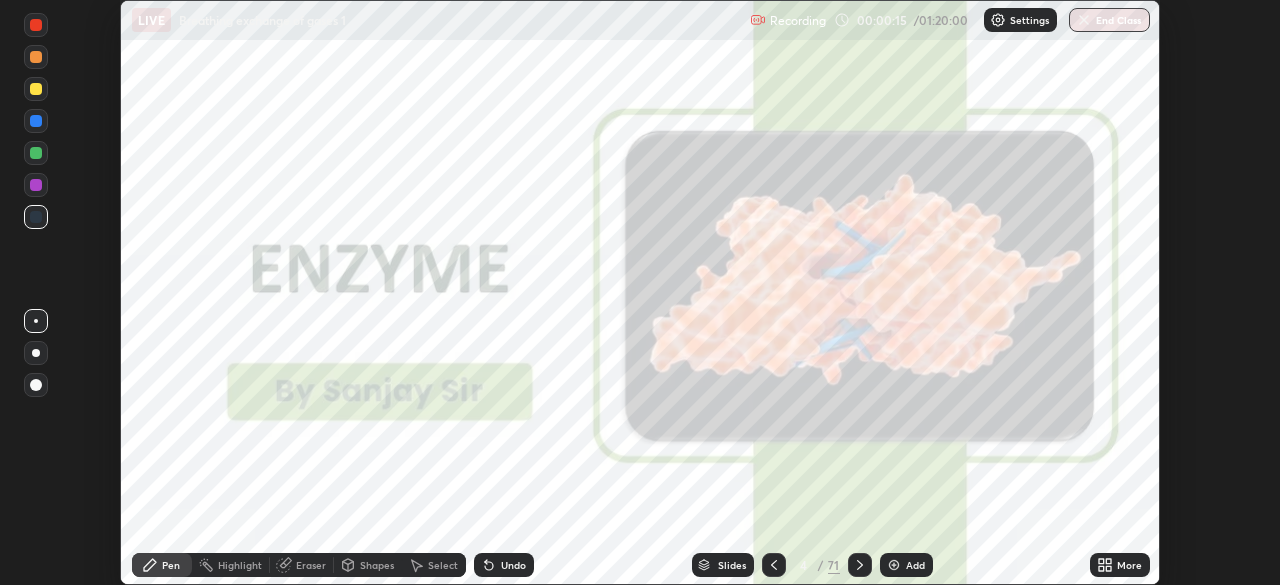 click 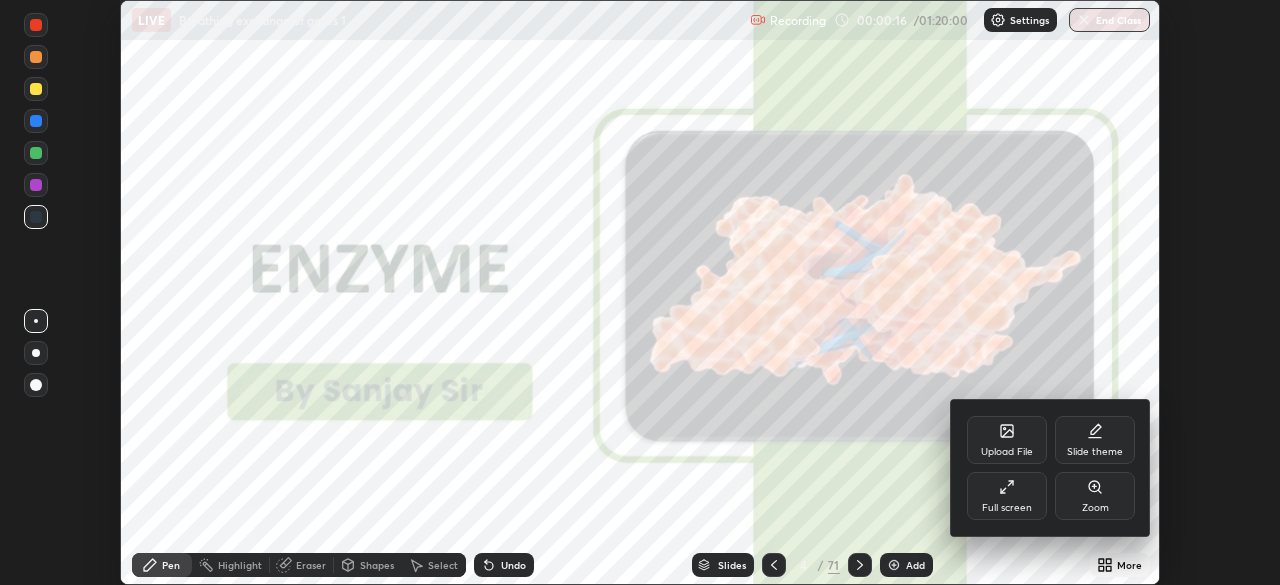 click on "Full screen" at bounding box center [1007, 508] 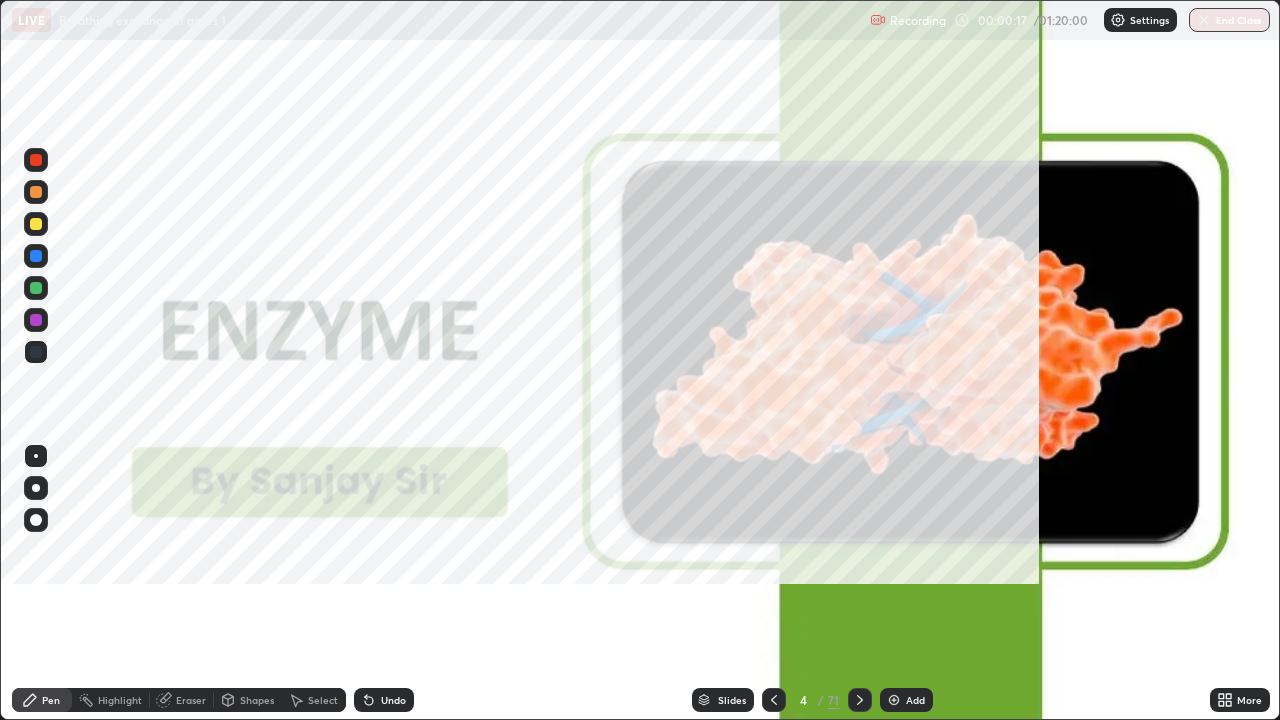 scroll, scrollTop: 99280, scrollLeft: 98720, axis: both 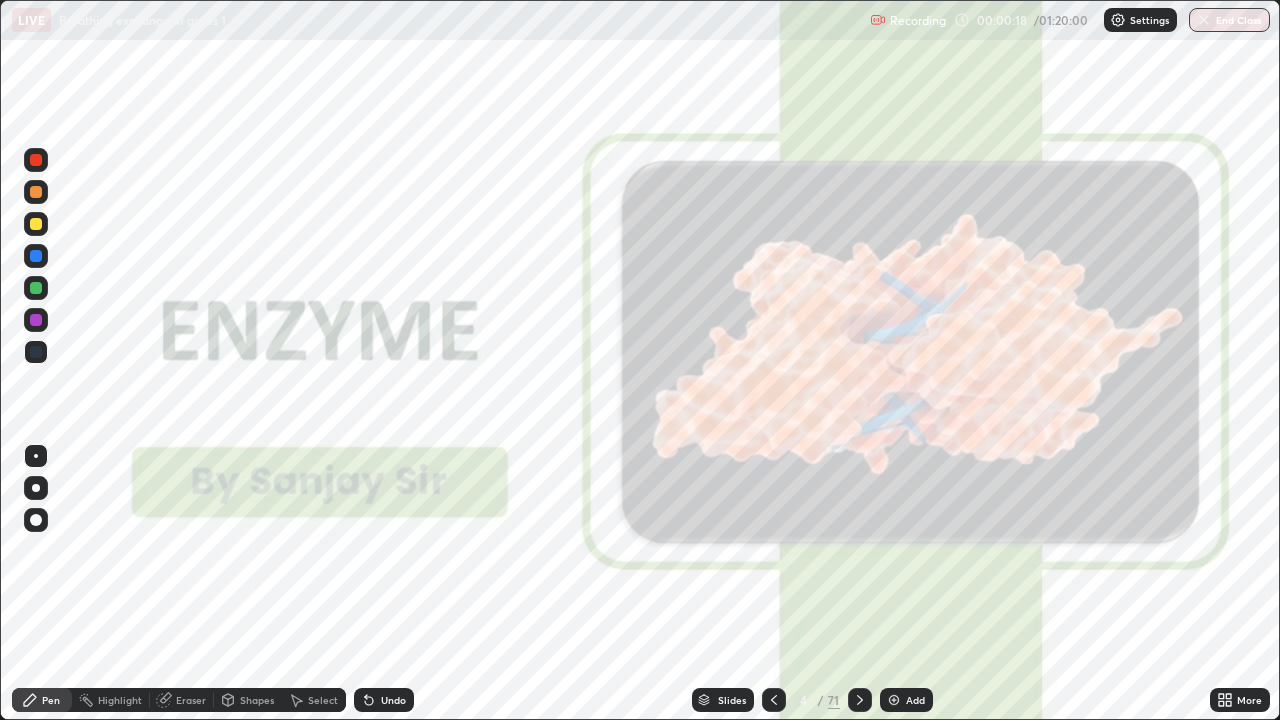 click on "Slides" at bounding box center (723, 700) 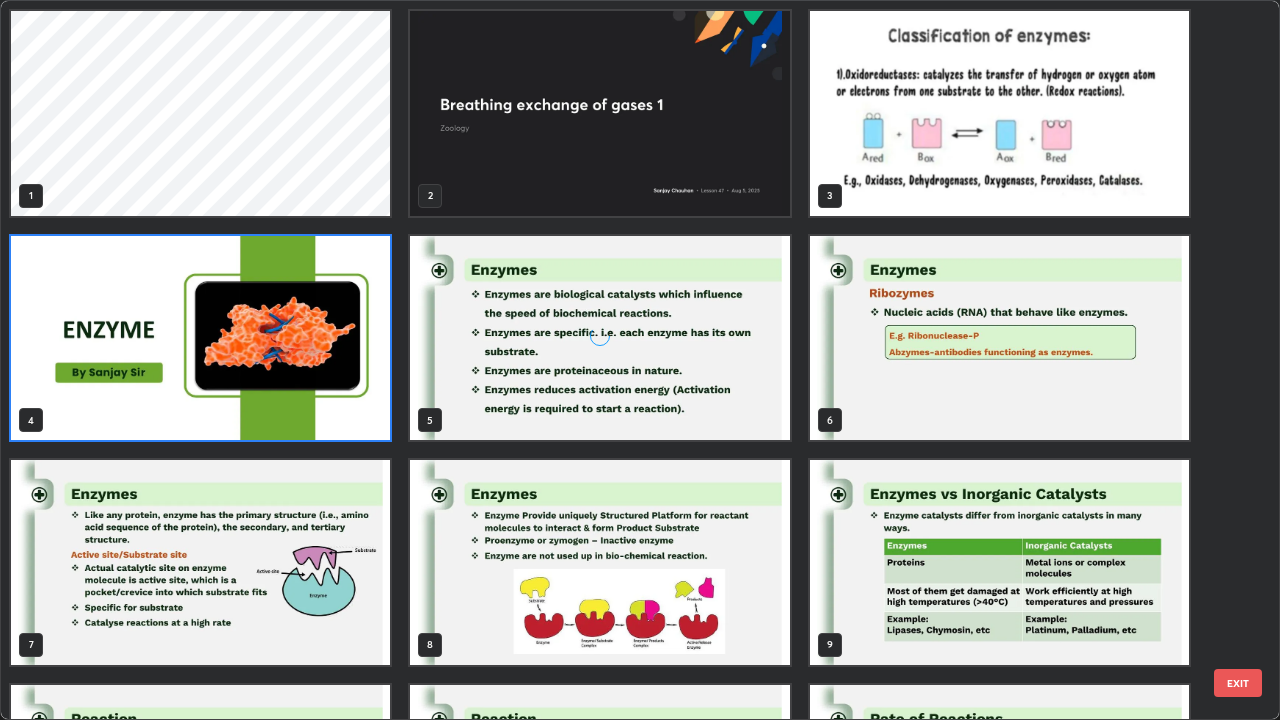 scroll, scrollTop: 7, scrollLeft: 11, axis: both 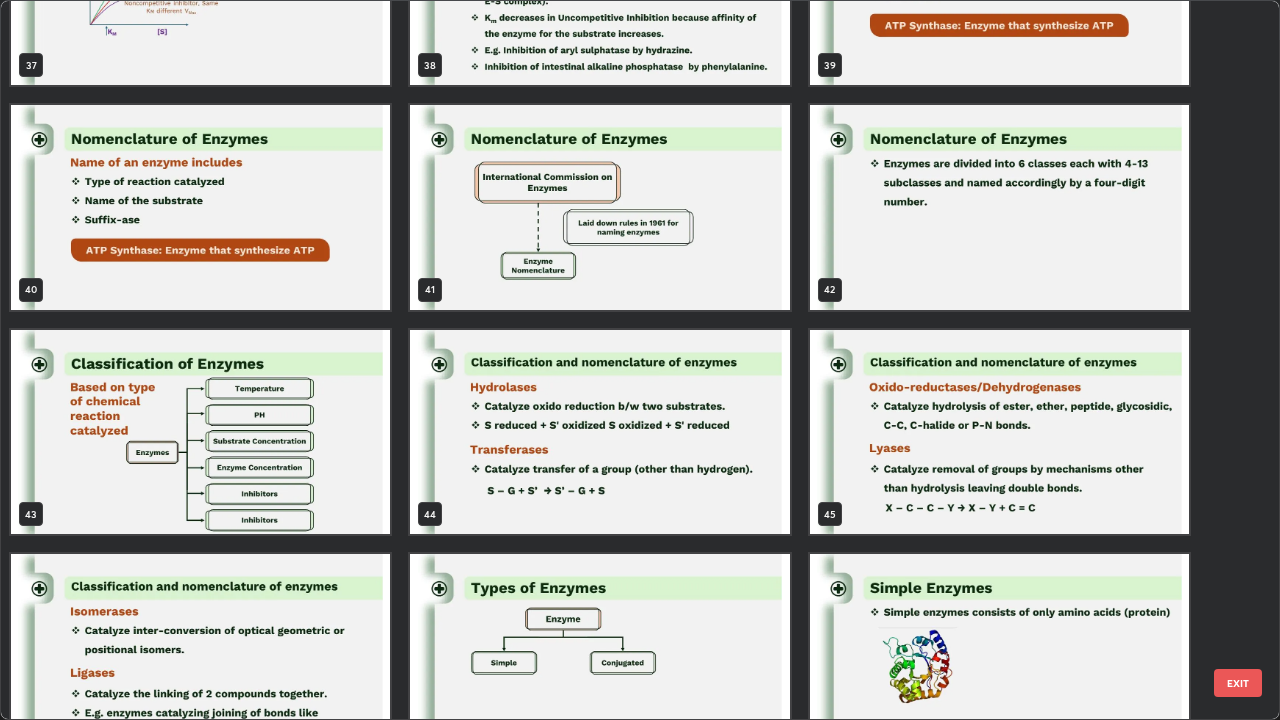 click at bounding box center [599, 432] 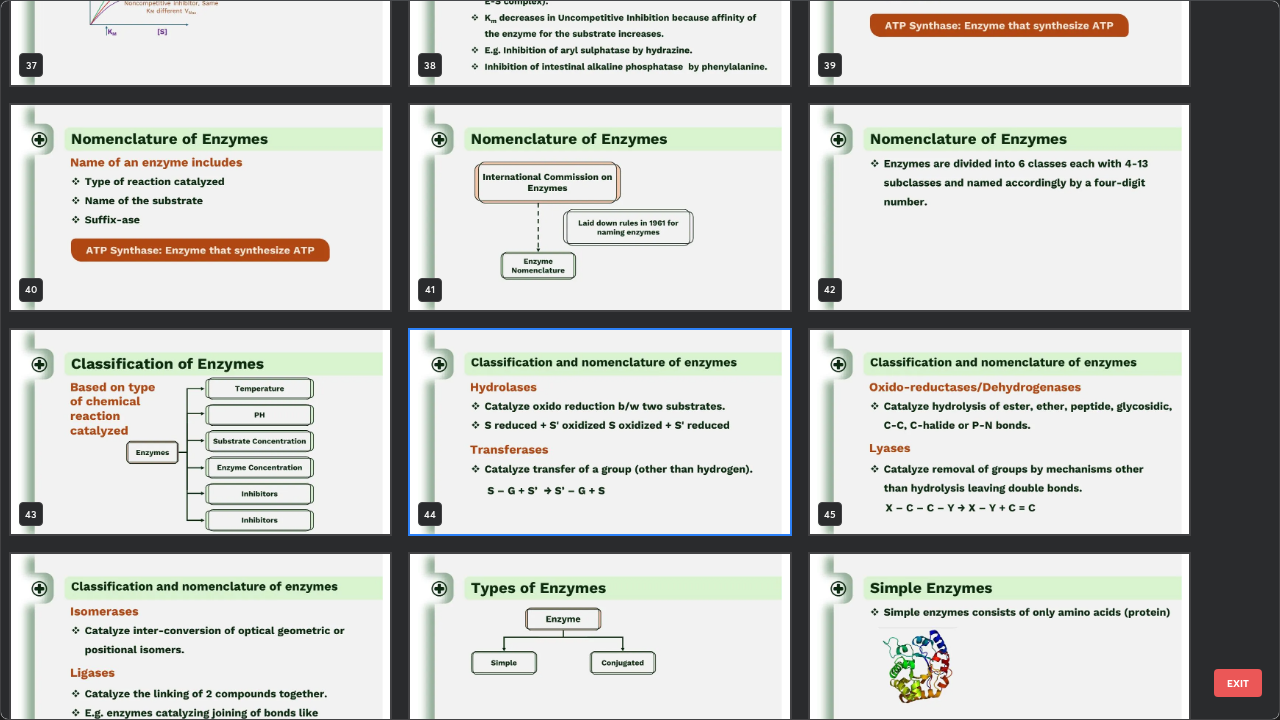 click at bounding box center [599, 432] 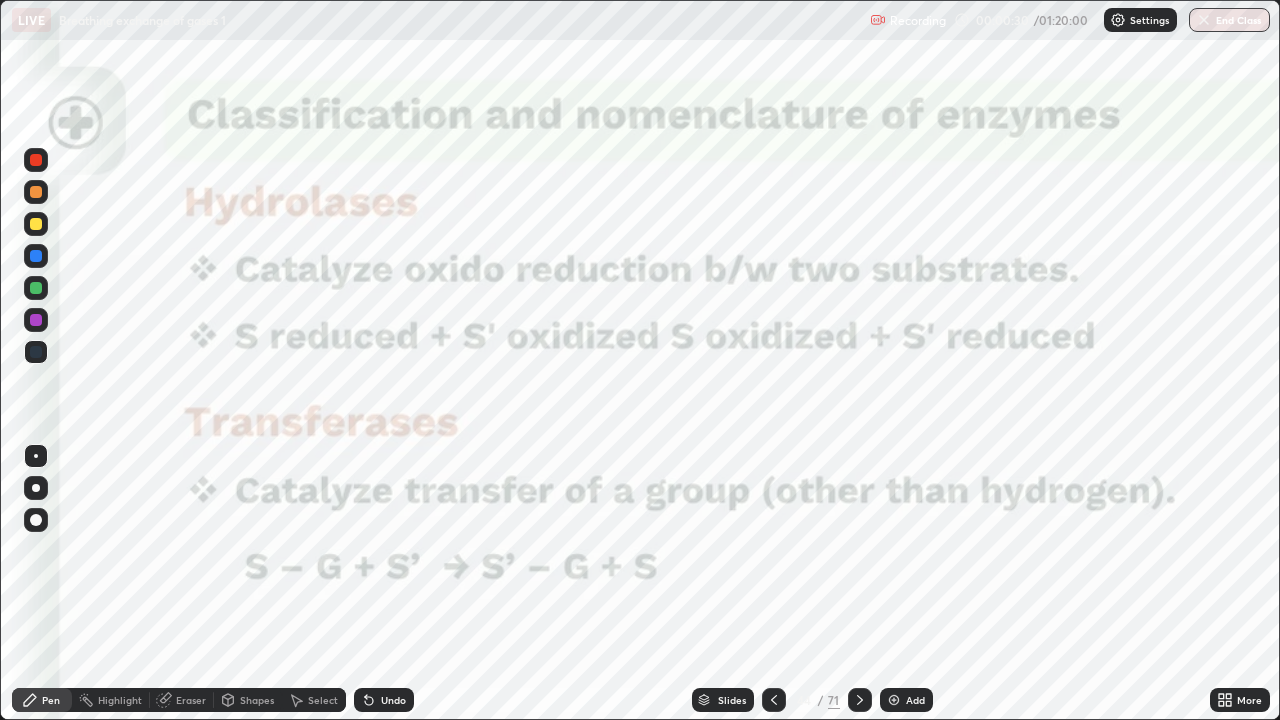 click 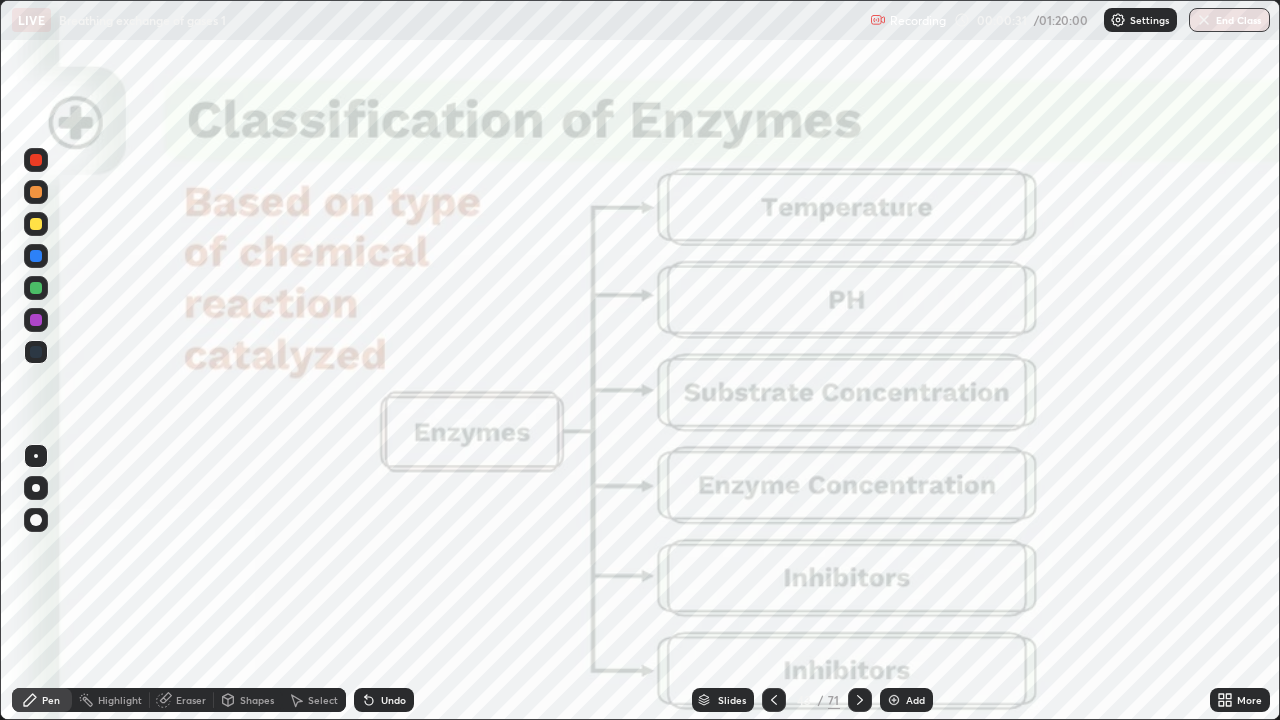 click 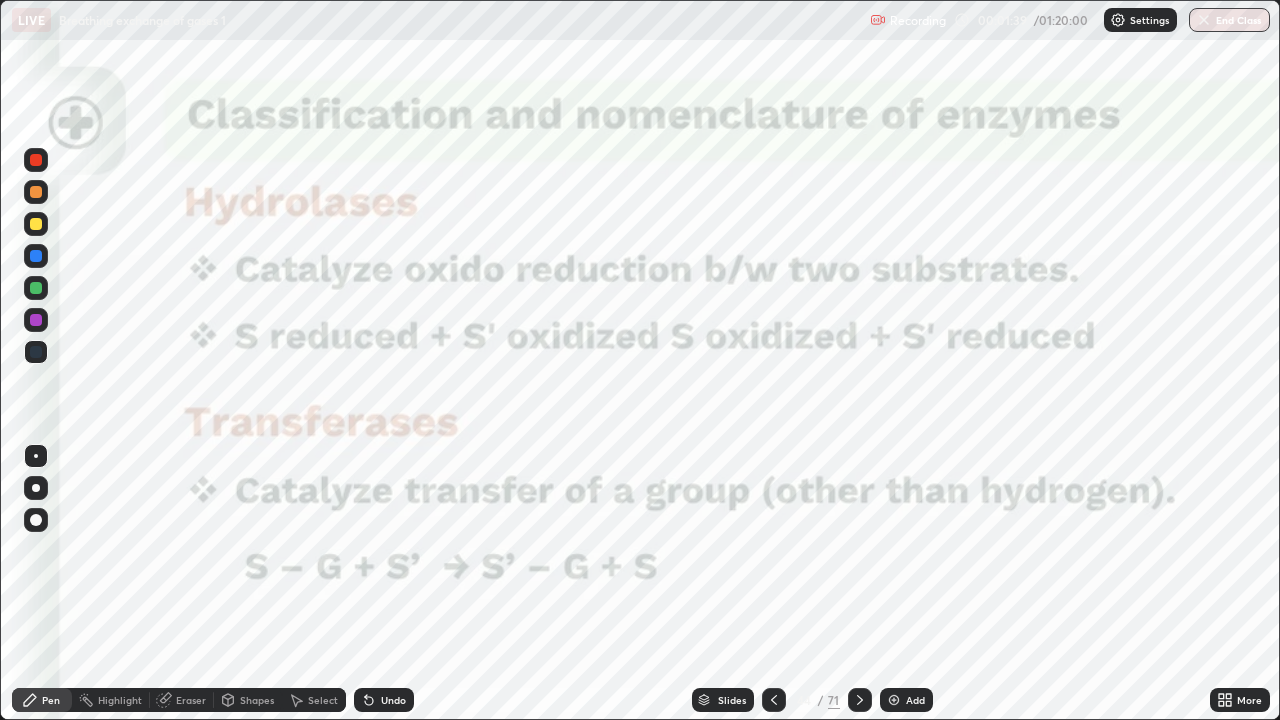 click 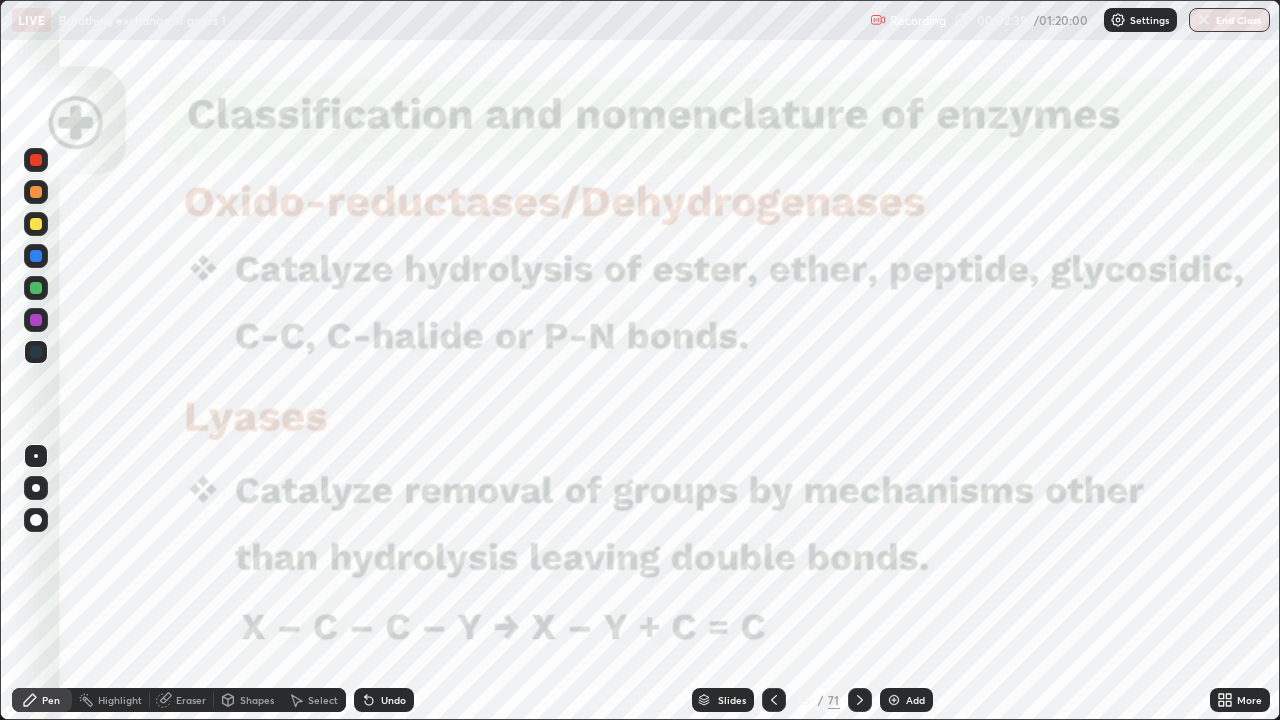 click 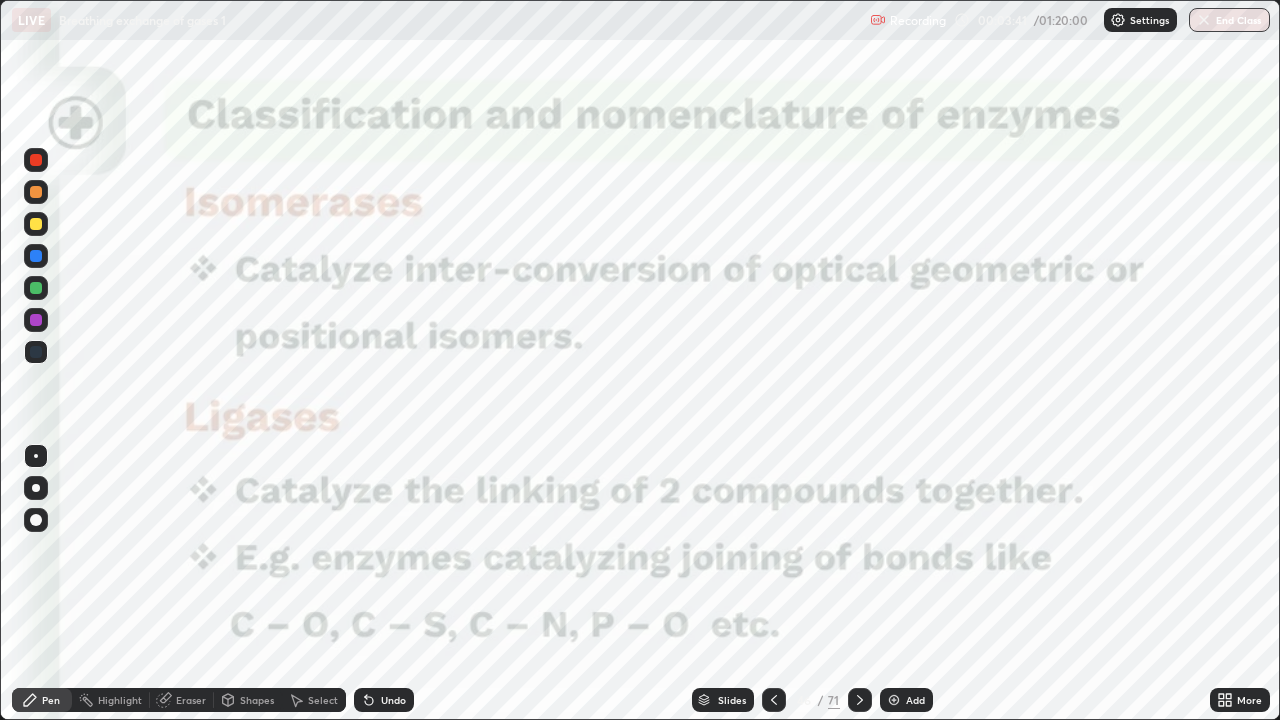 click 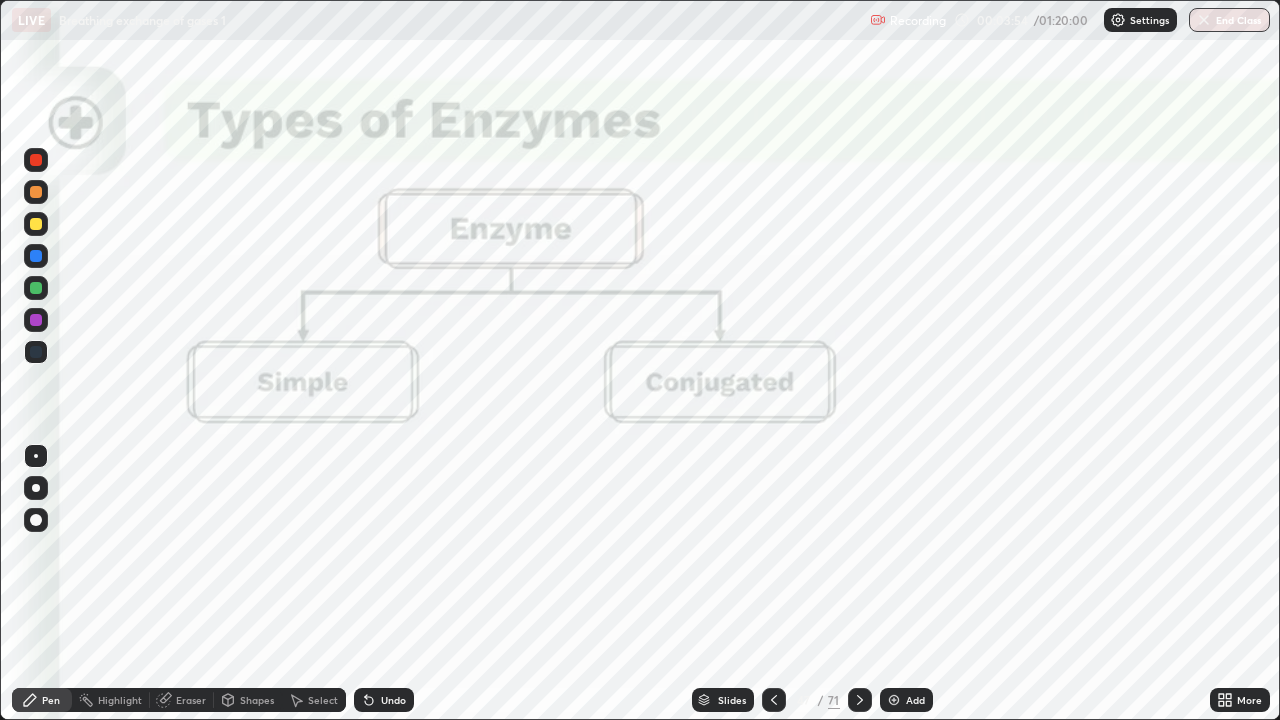 click 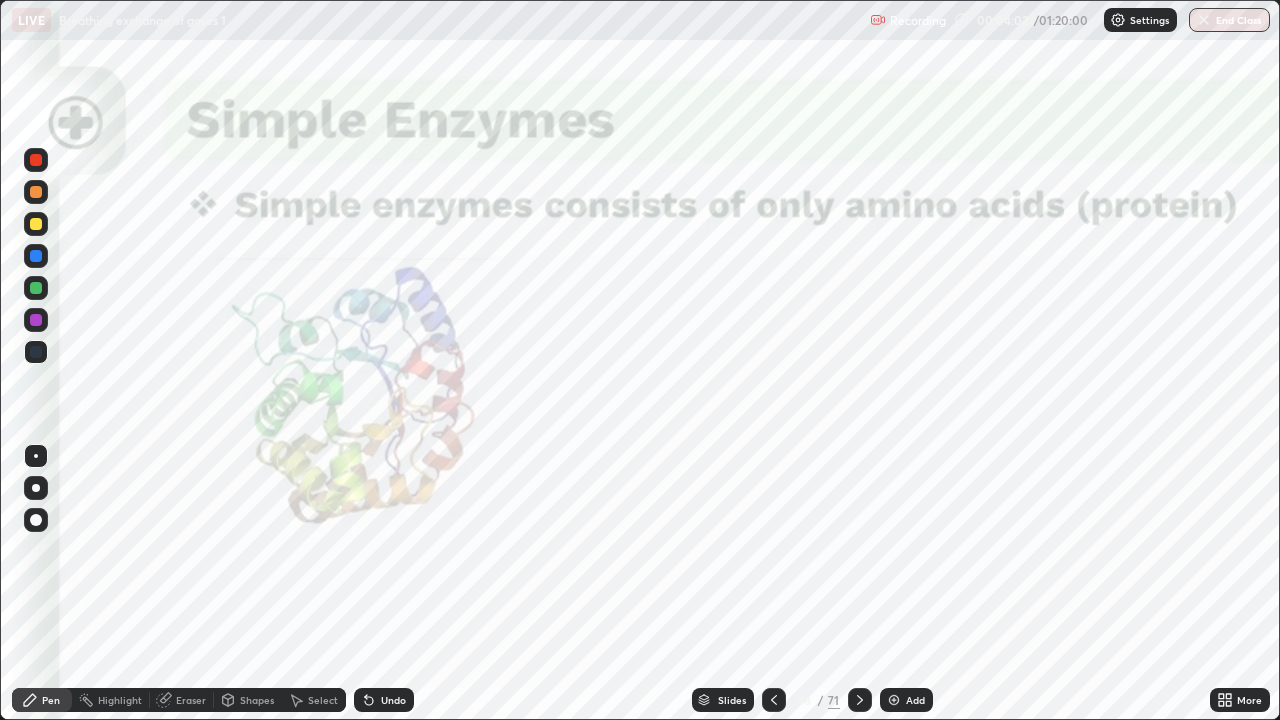 click 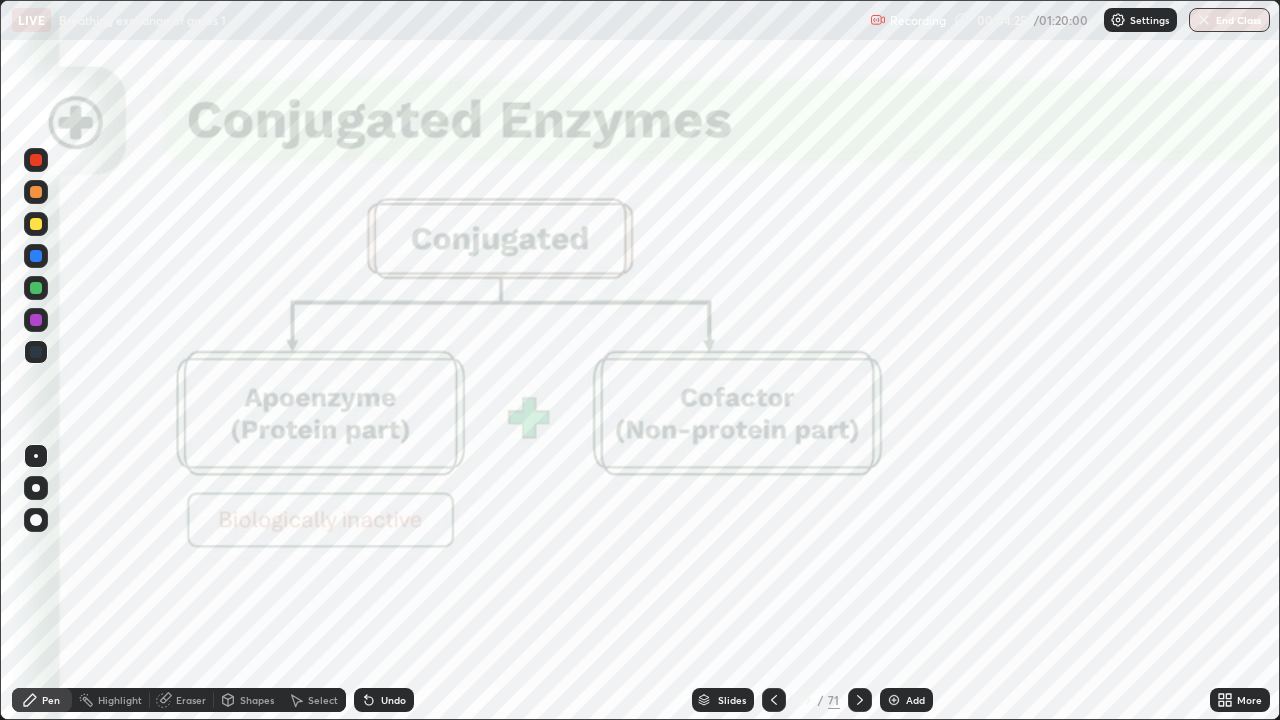 click 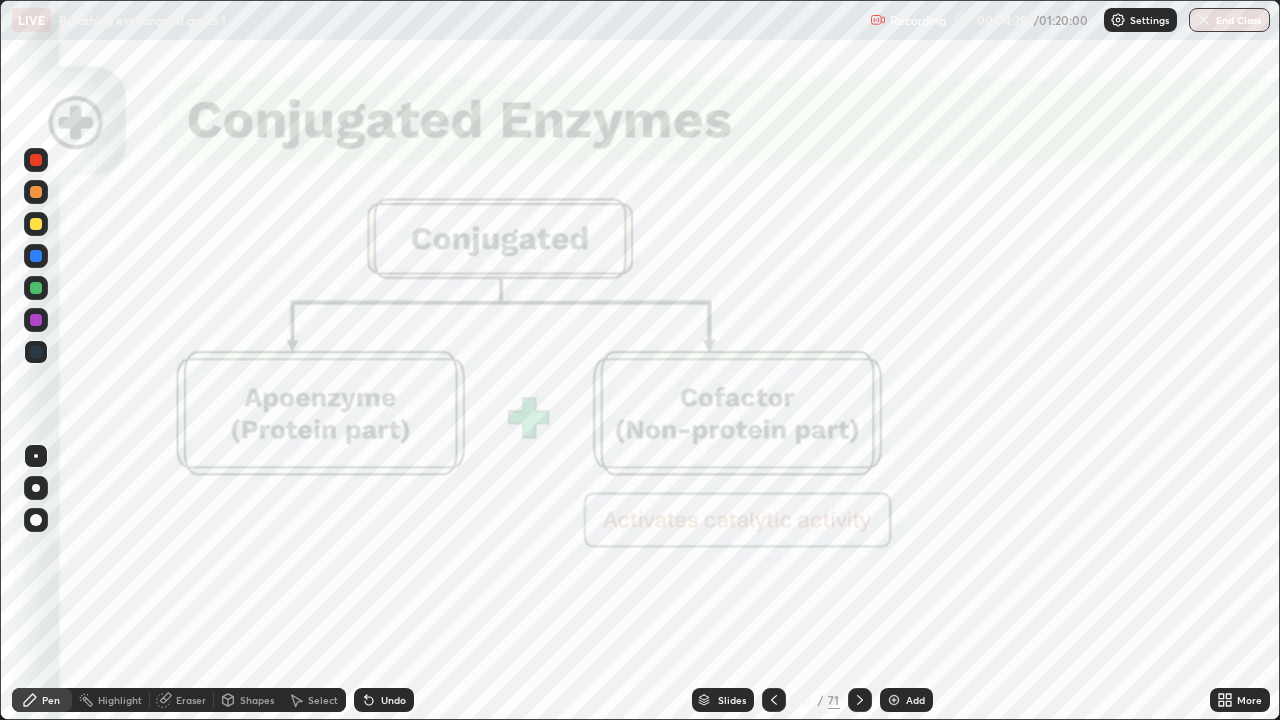 click 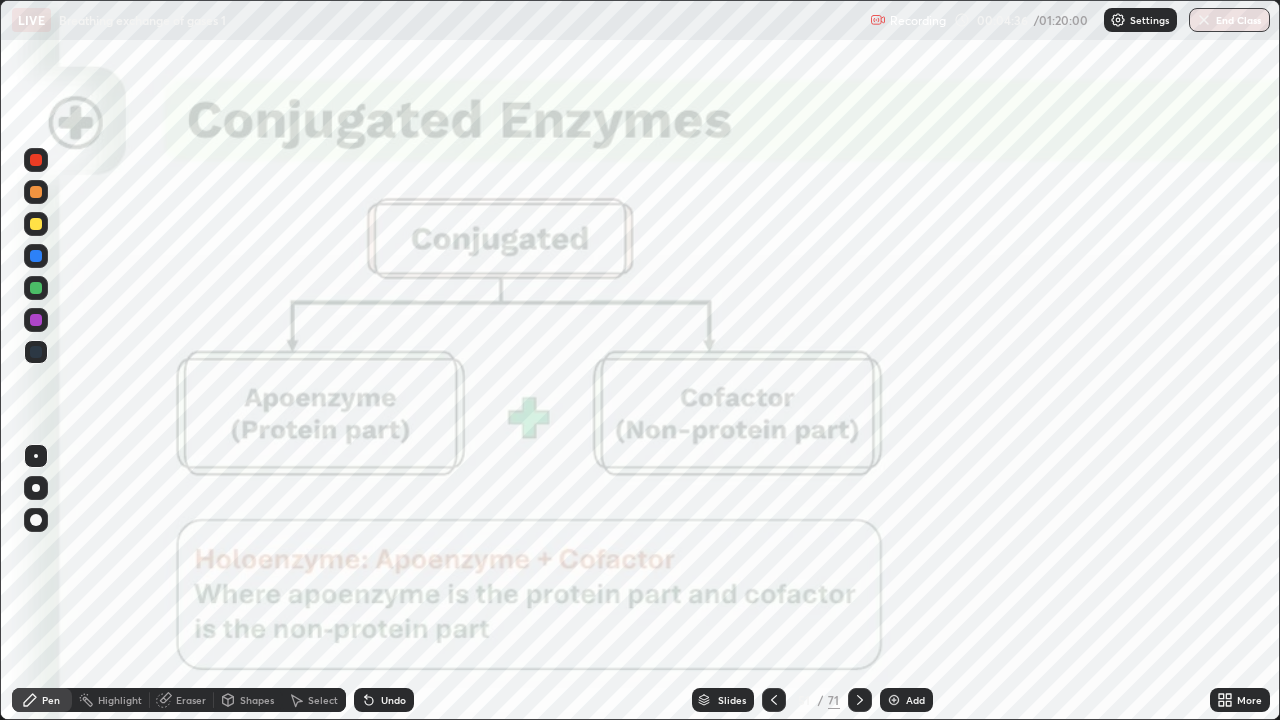 click 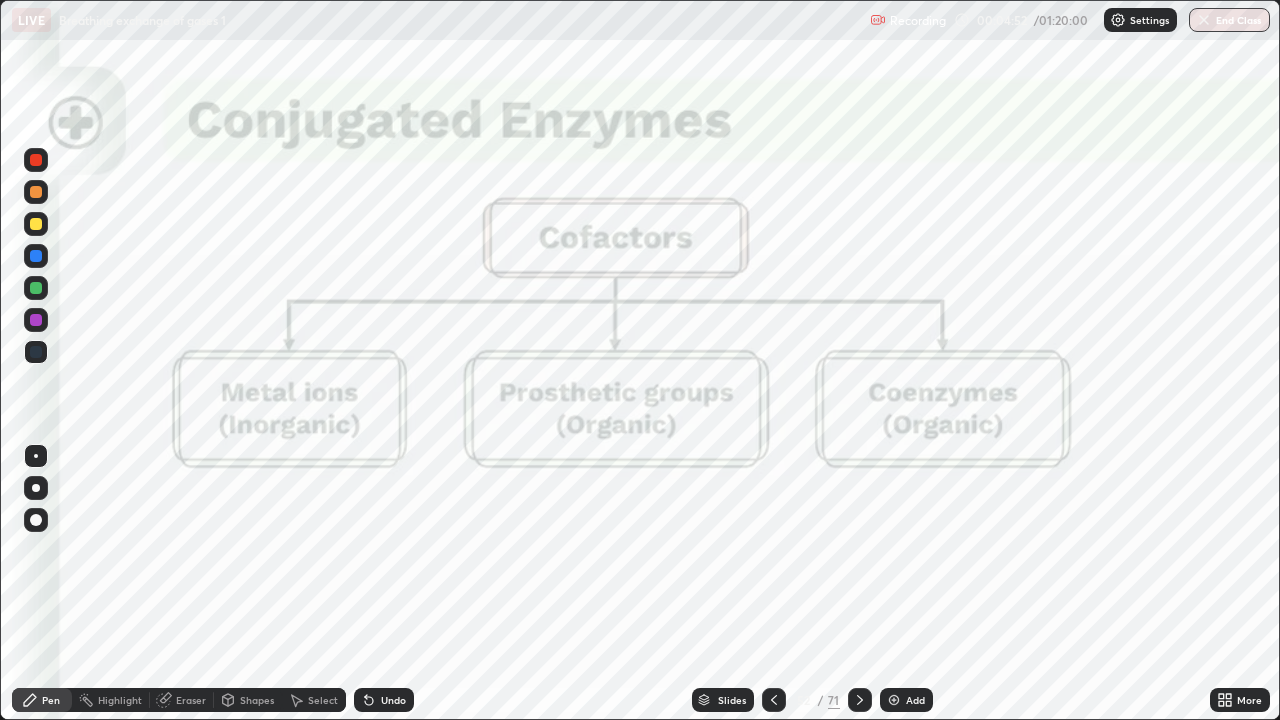 click at bounding box center [860, 700] 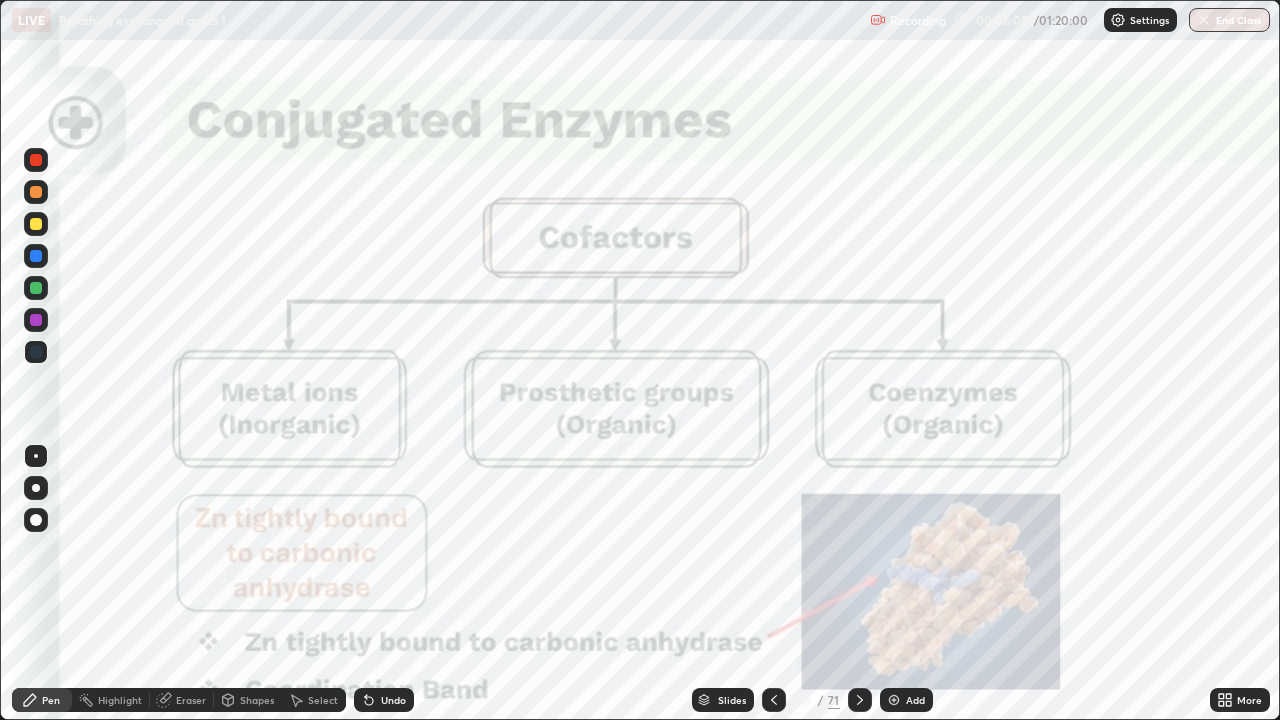 click 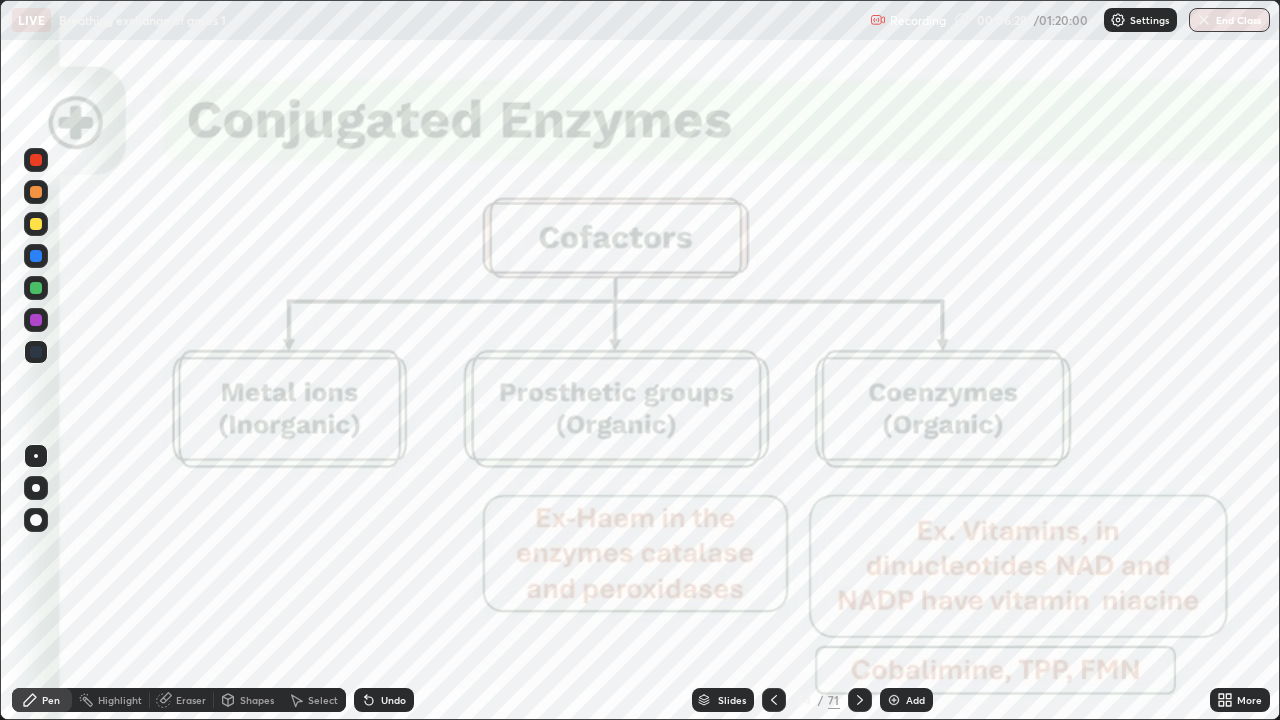 click 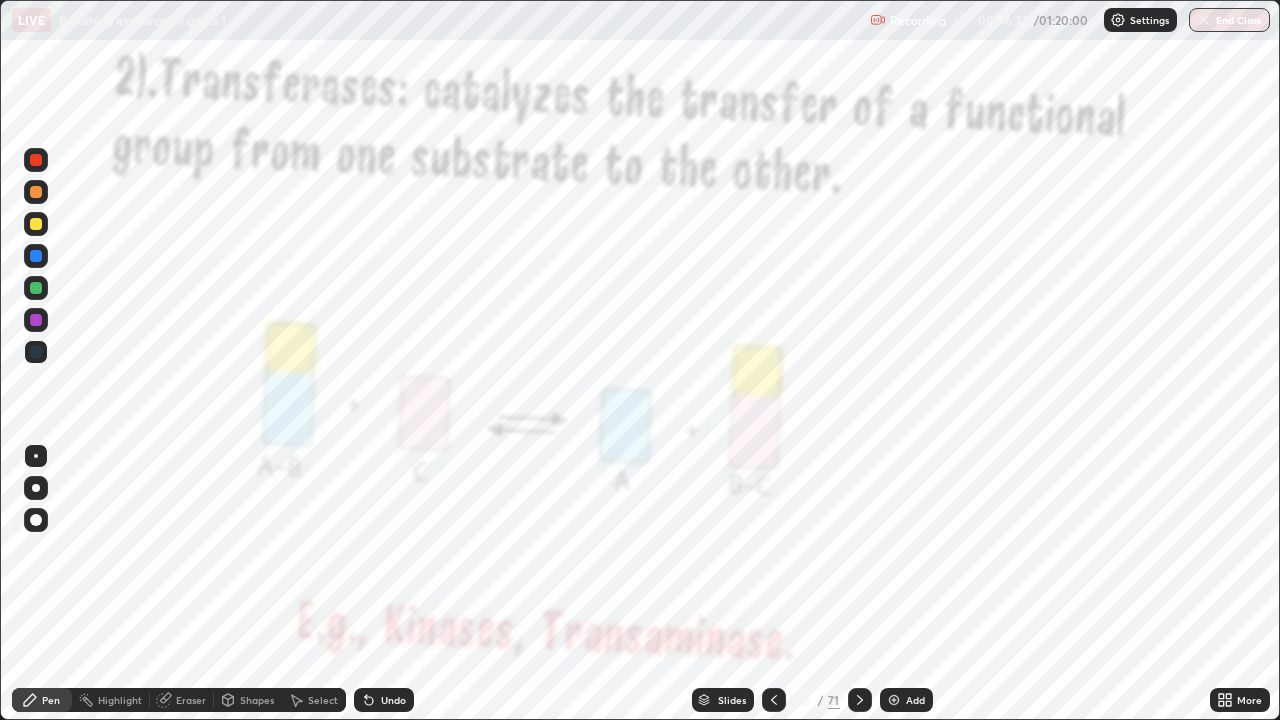 click 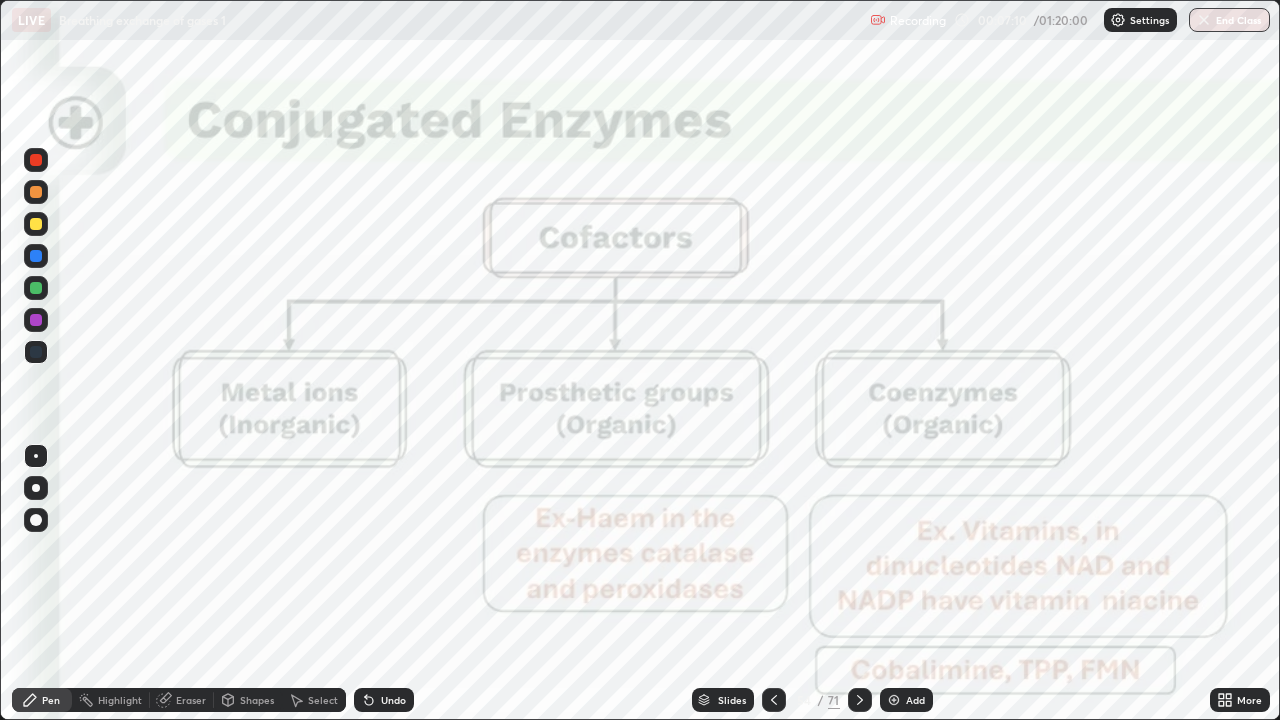 click 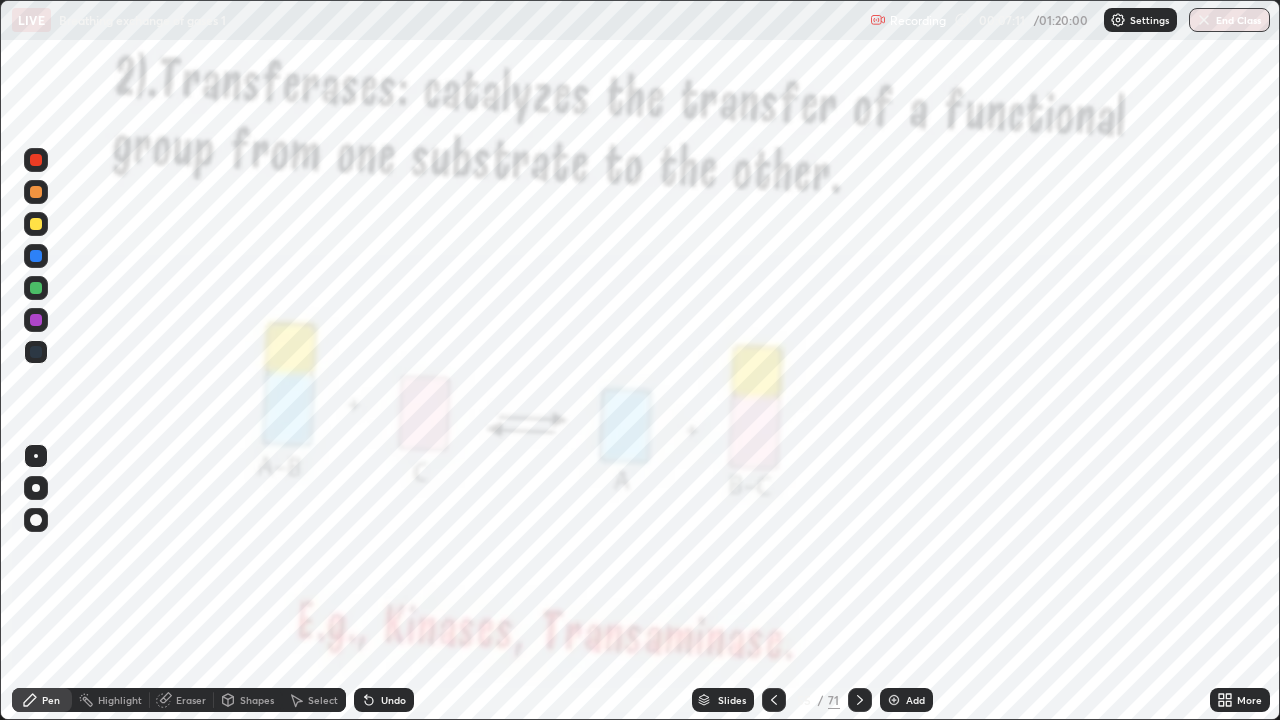 click 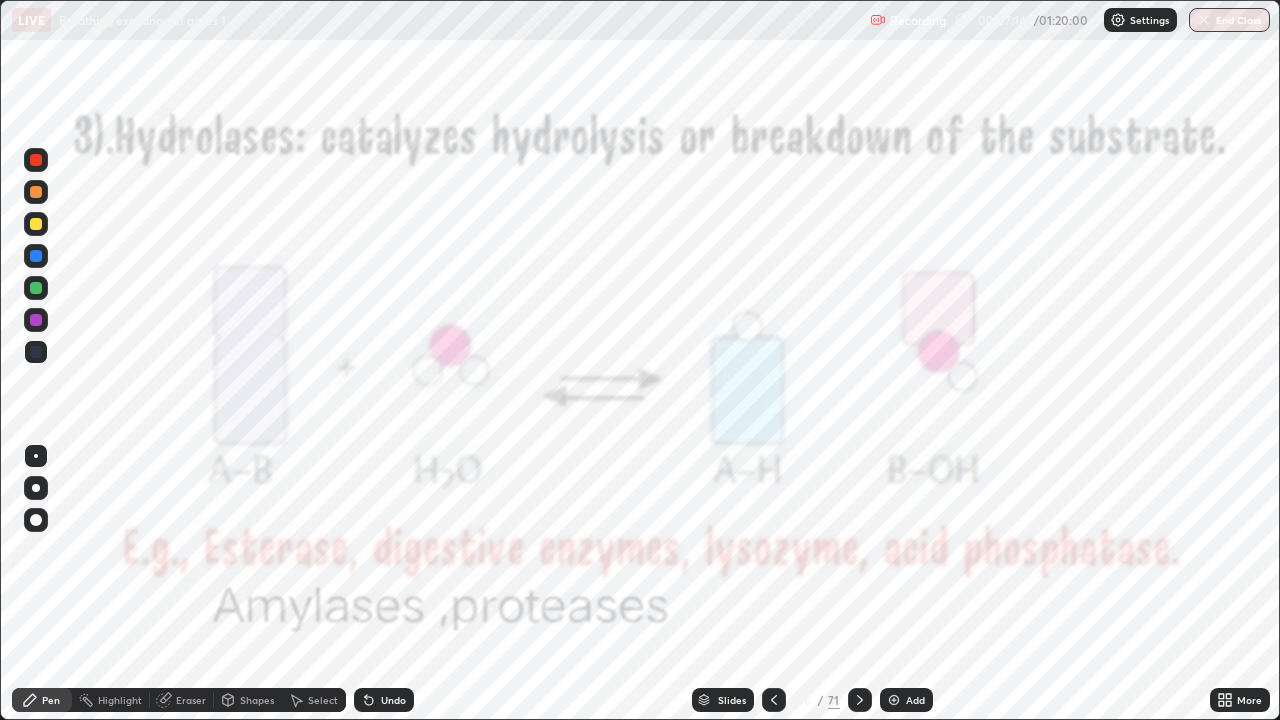 click 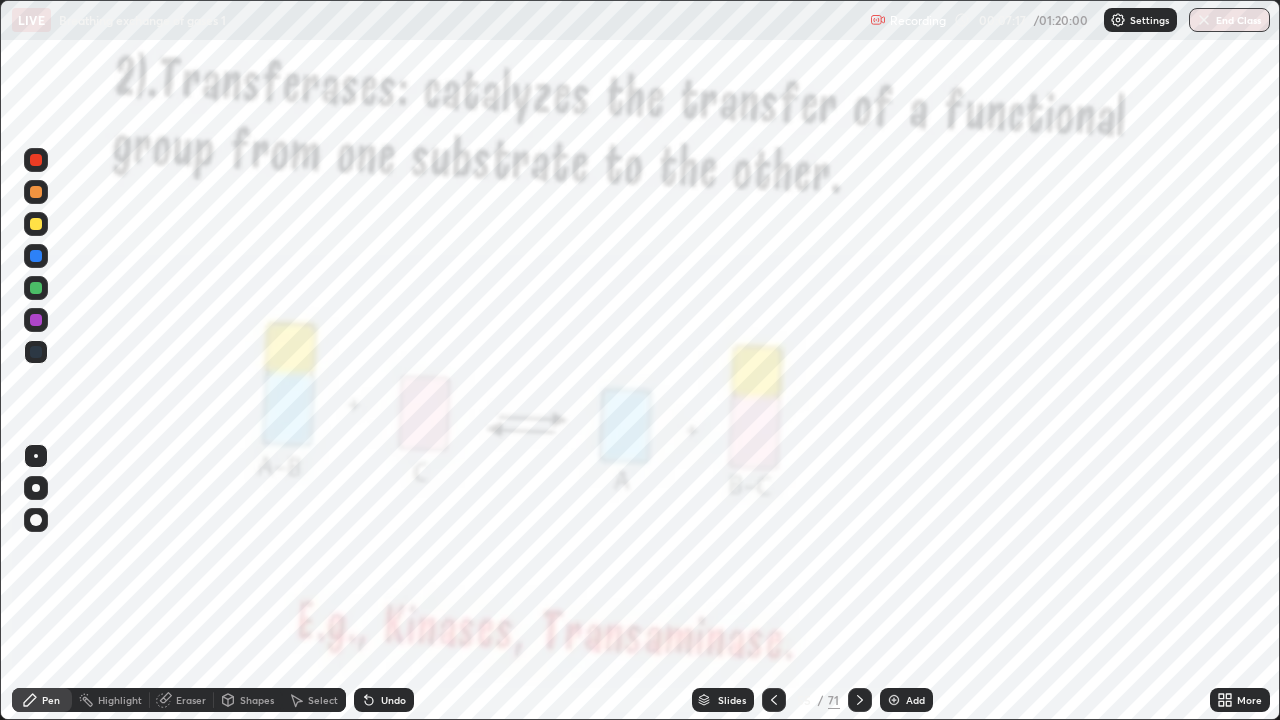 click 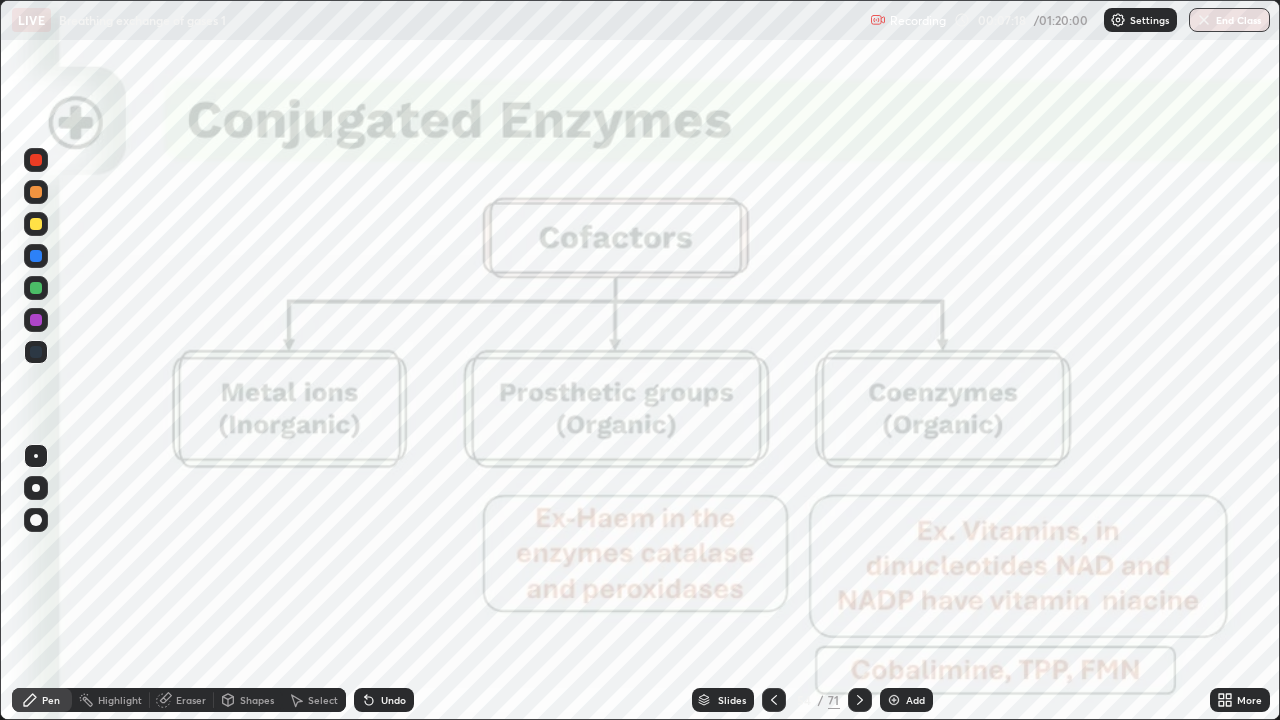 click 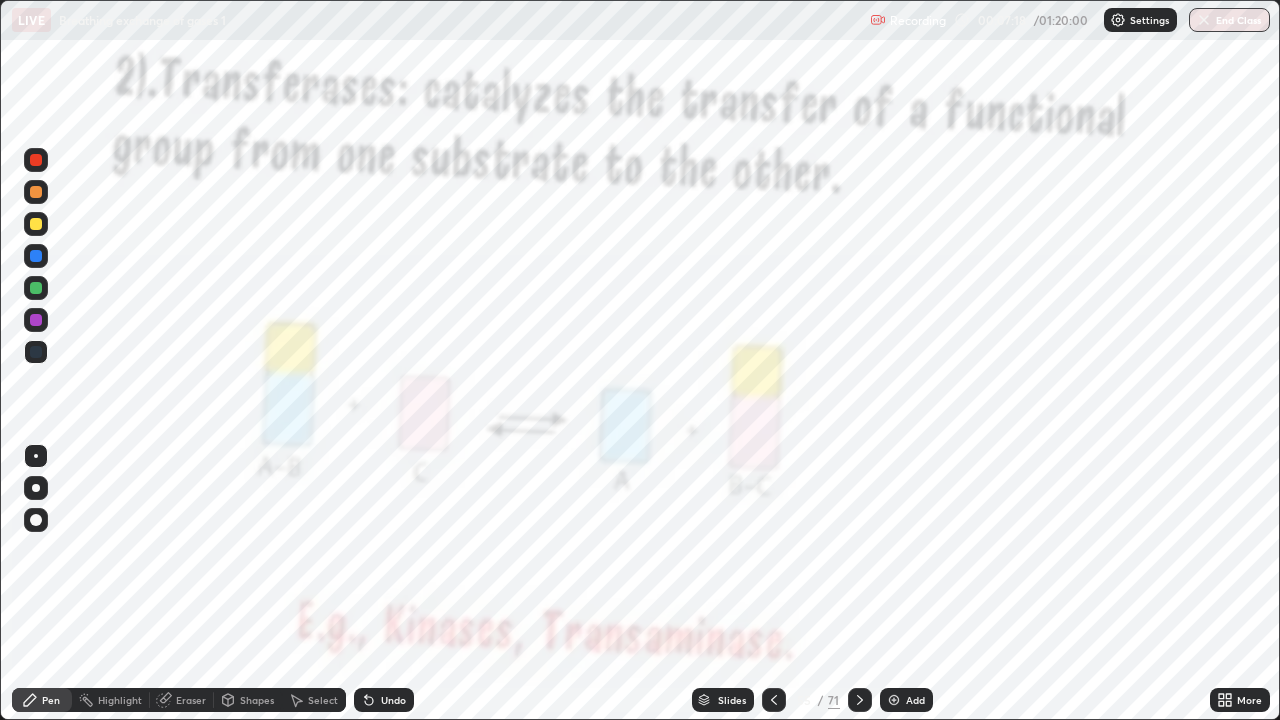 click 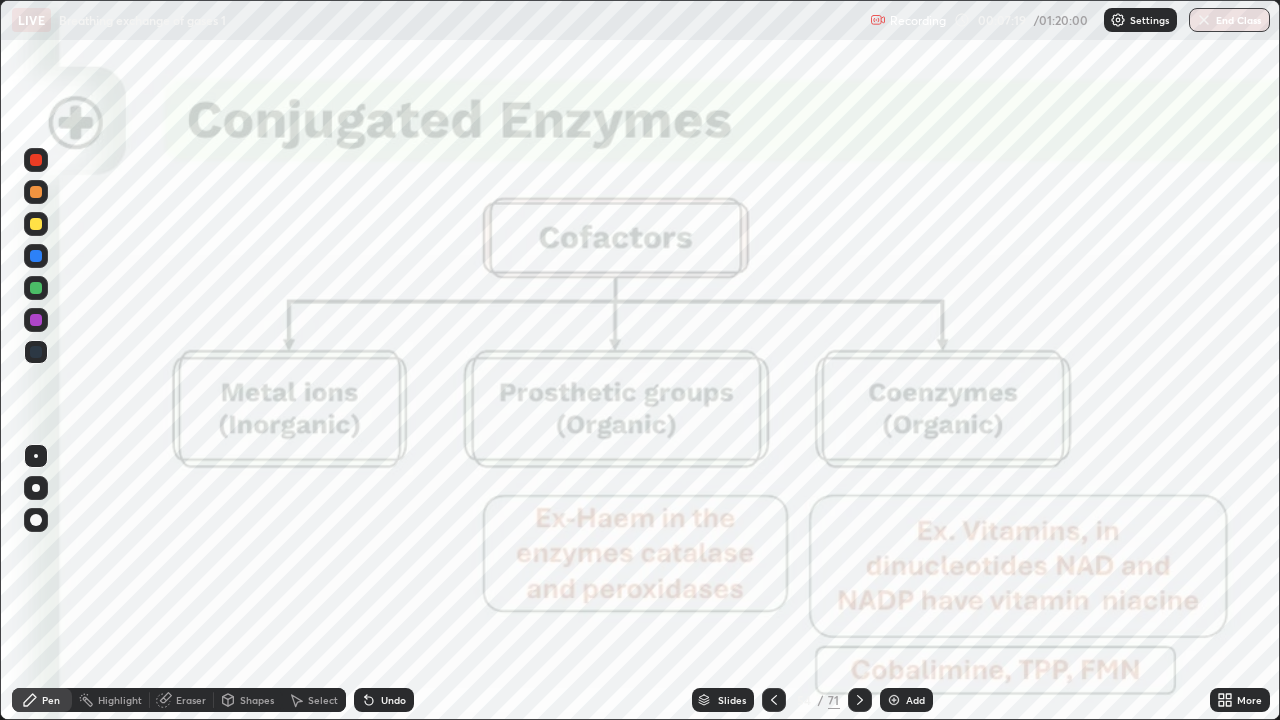 click 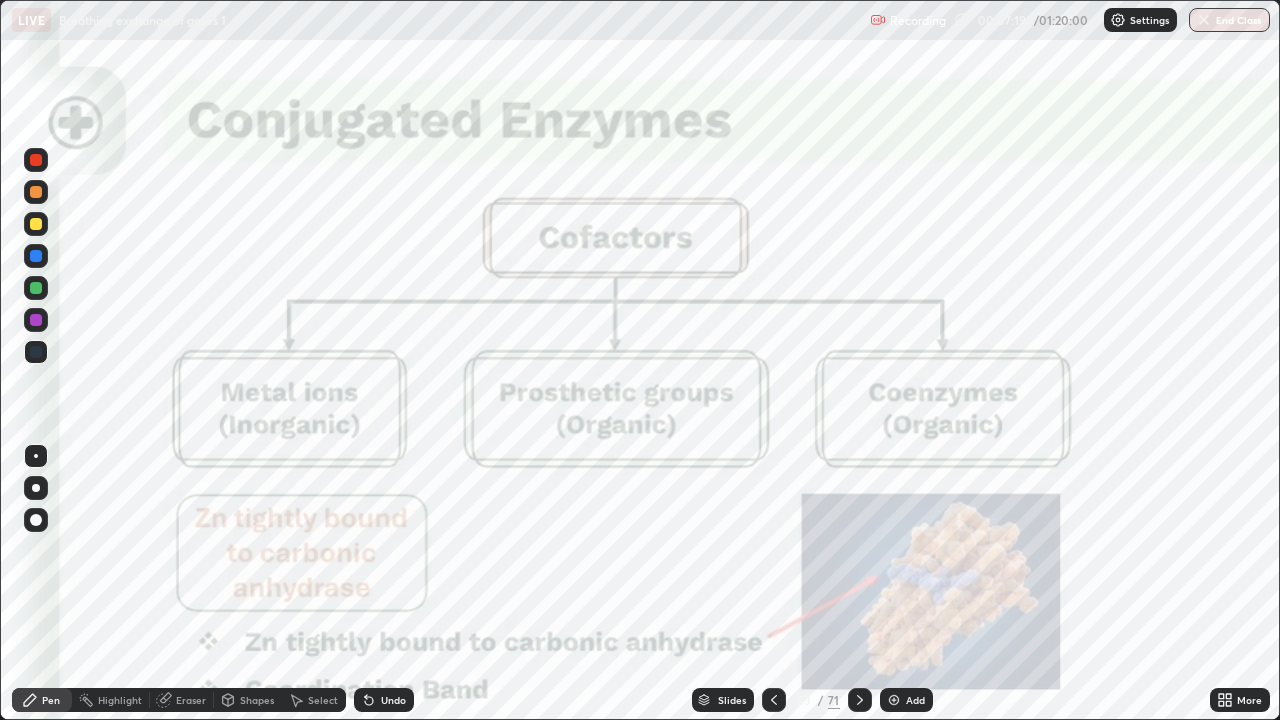click 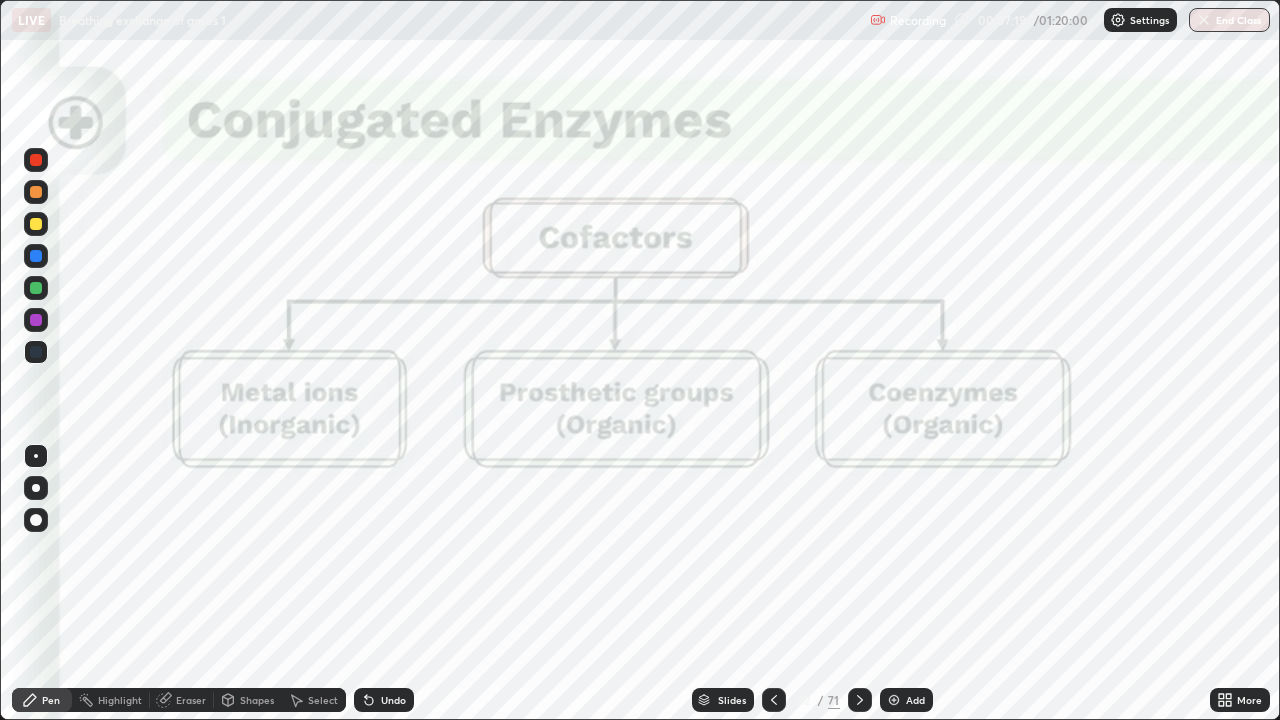 click on "Slides" at bounding box center (732, 700) 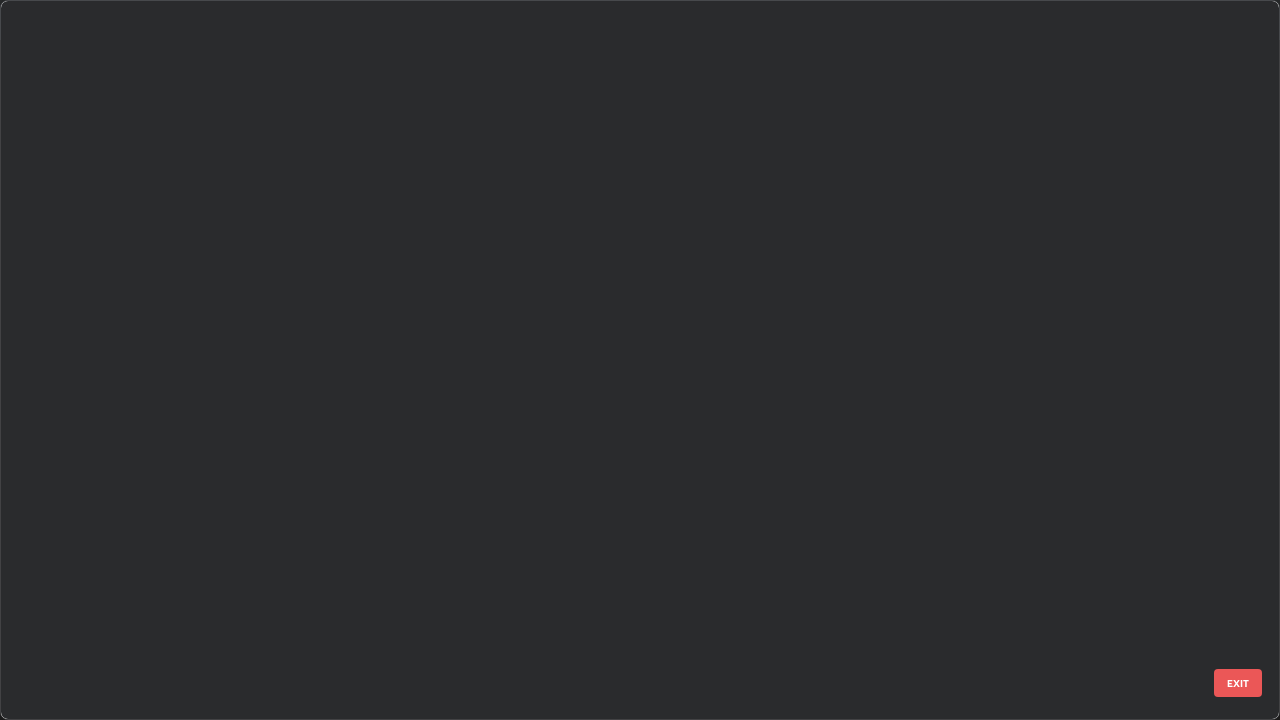 scroll, scrollTop: 3325, scrollLeft: 0, axis: vertical 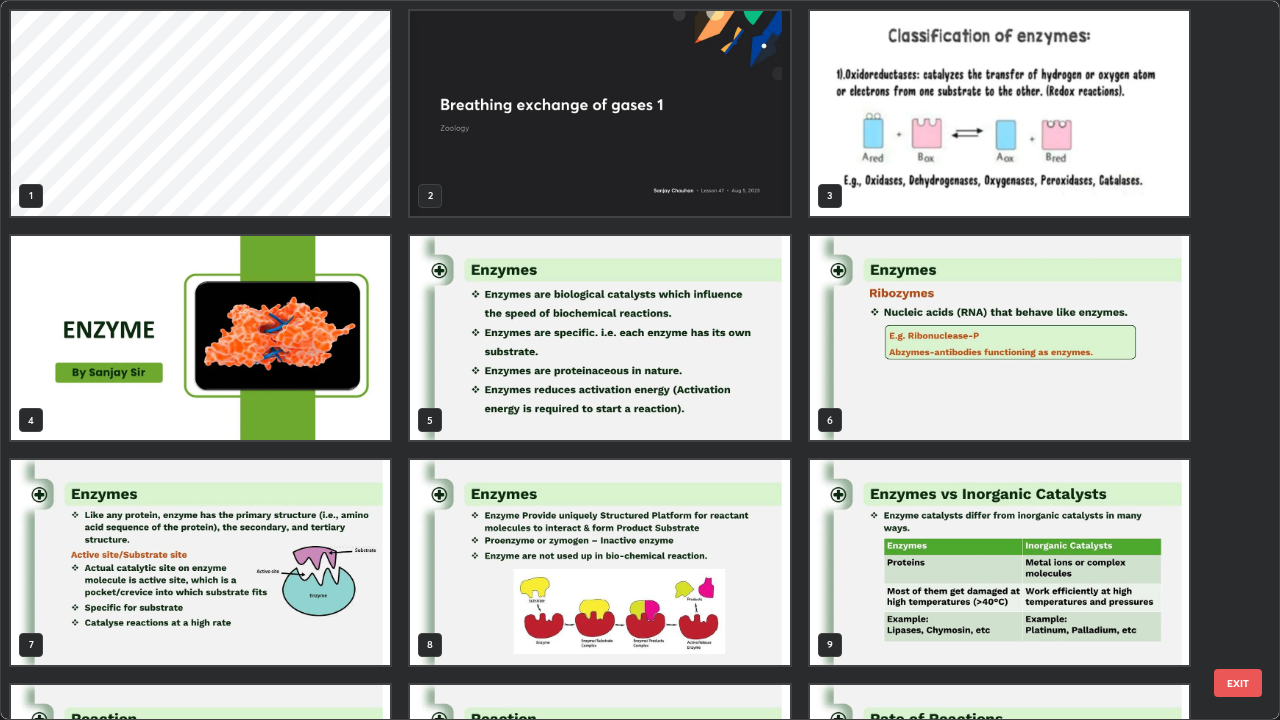 click at bounding box center [999, 113] 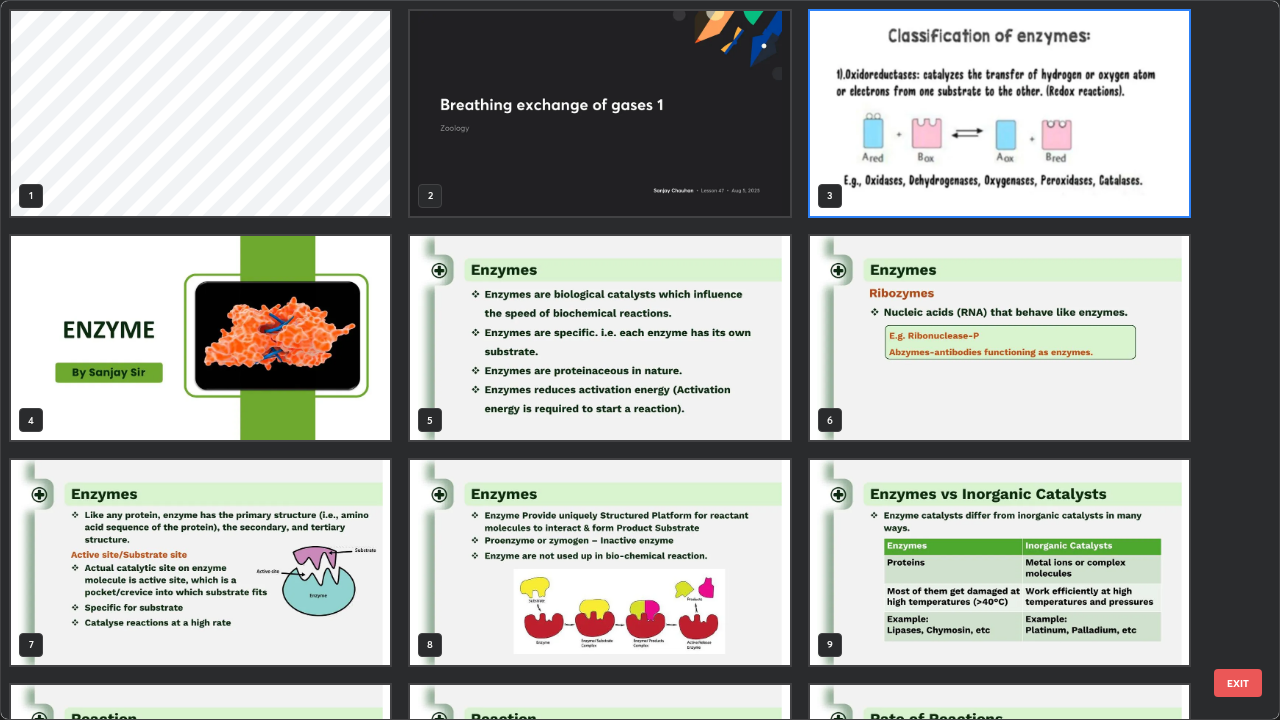 click at bounding box center (999, 113) 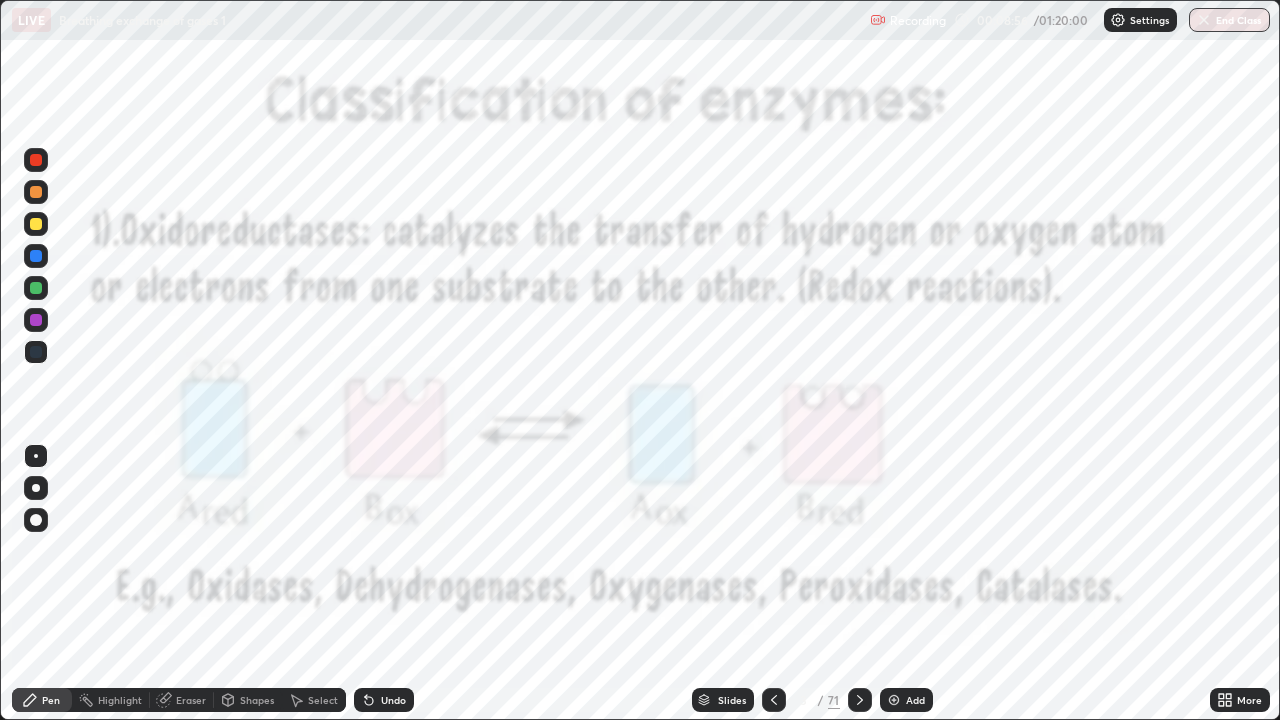 click 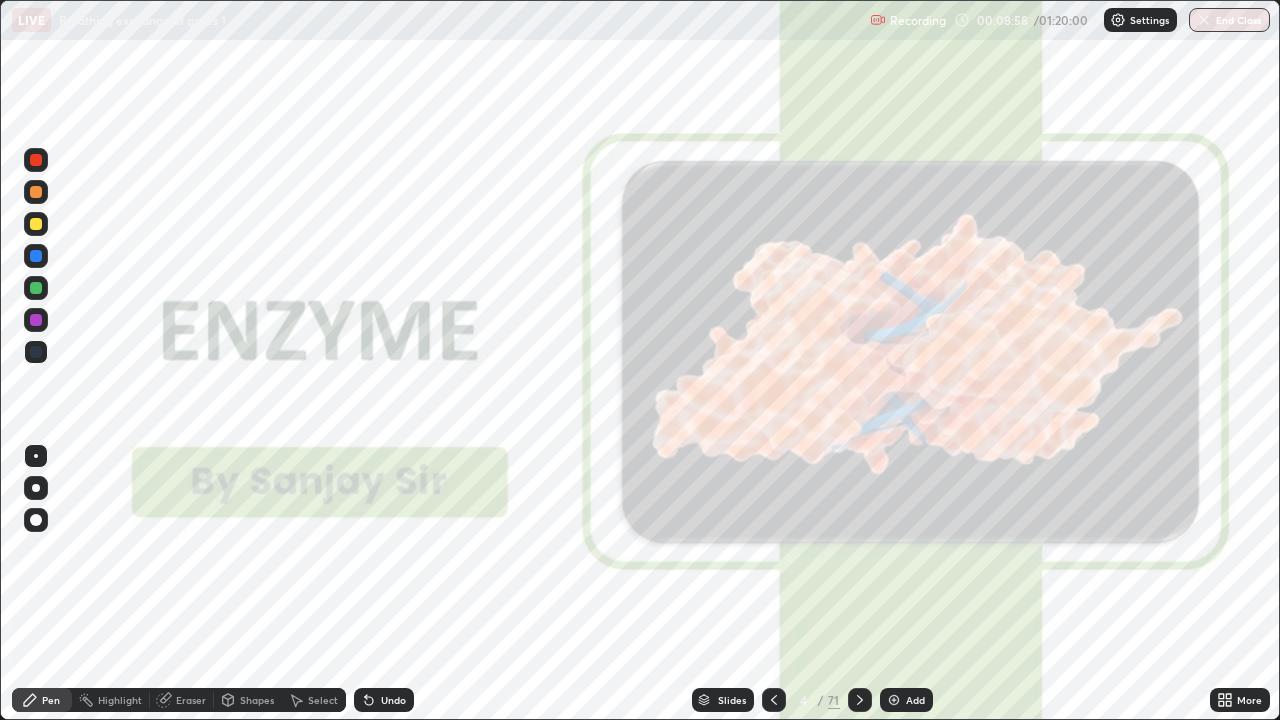 click on "Slides" at bounding box center [732, 700] 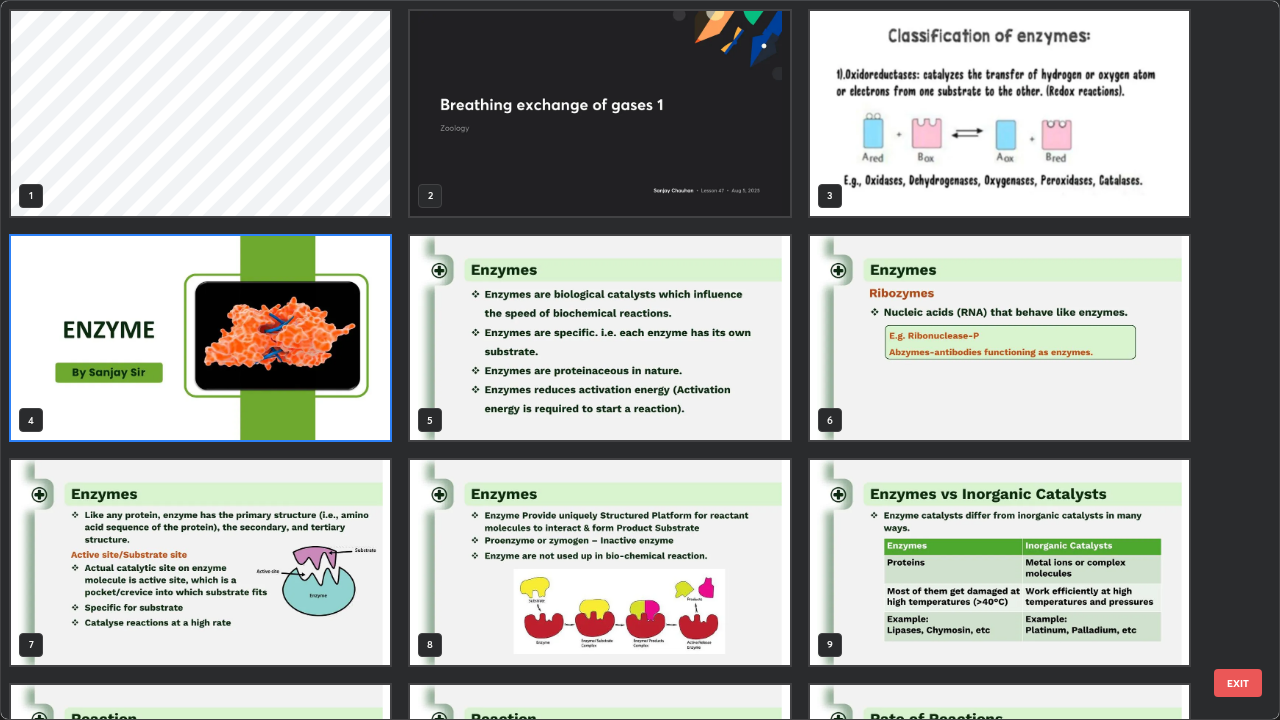 scroll, scrollTop: 7, scrollLeft: 11, axis: both 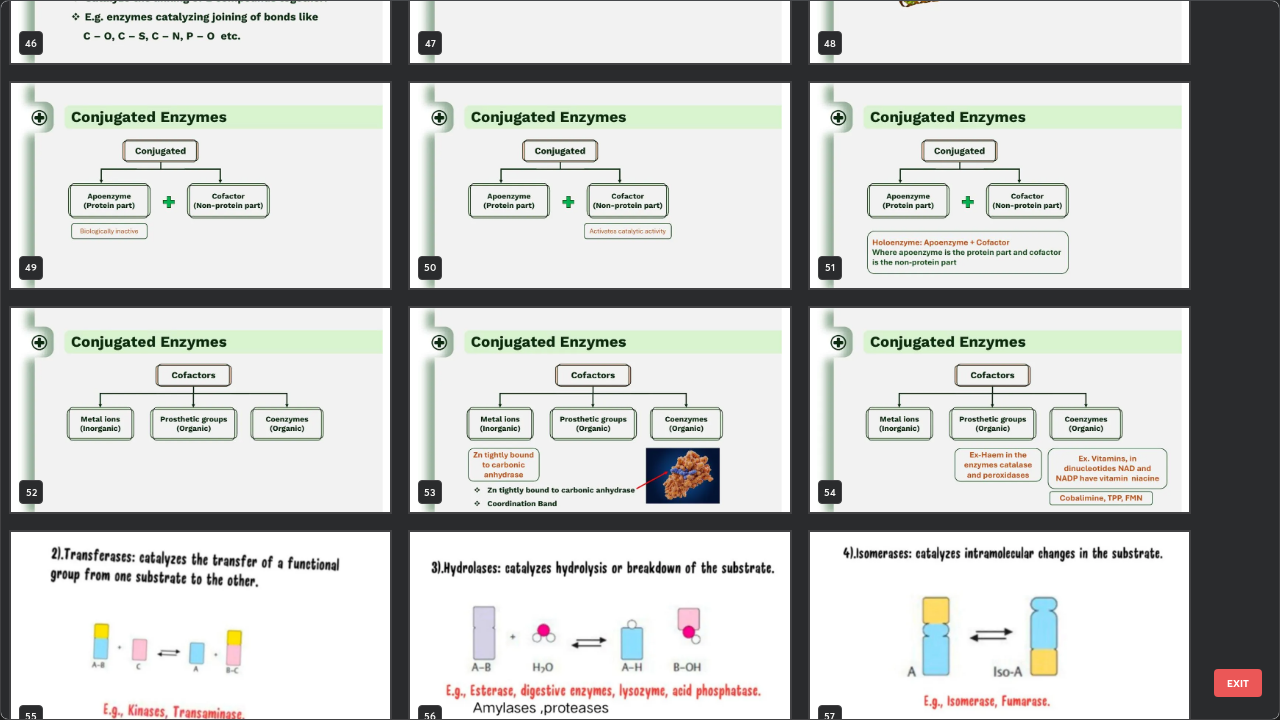 click at bounding box center (599, 634) 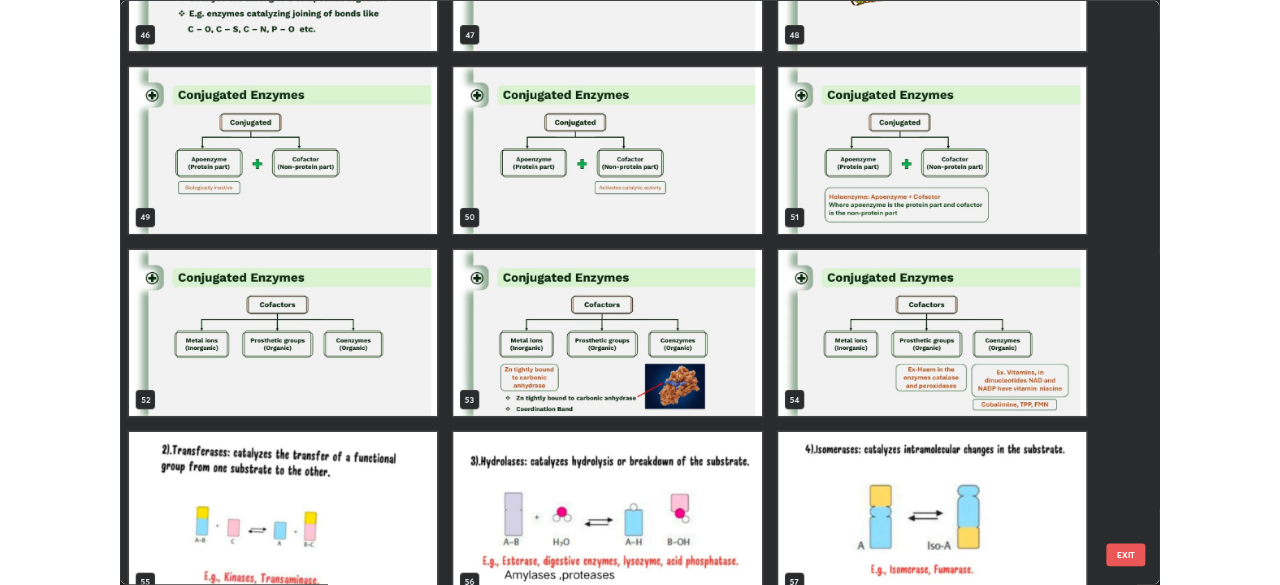 scroll, scrollTop: 3550, scrollLeft: 0, axis: vertical 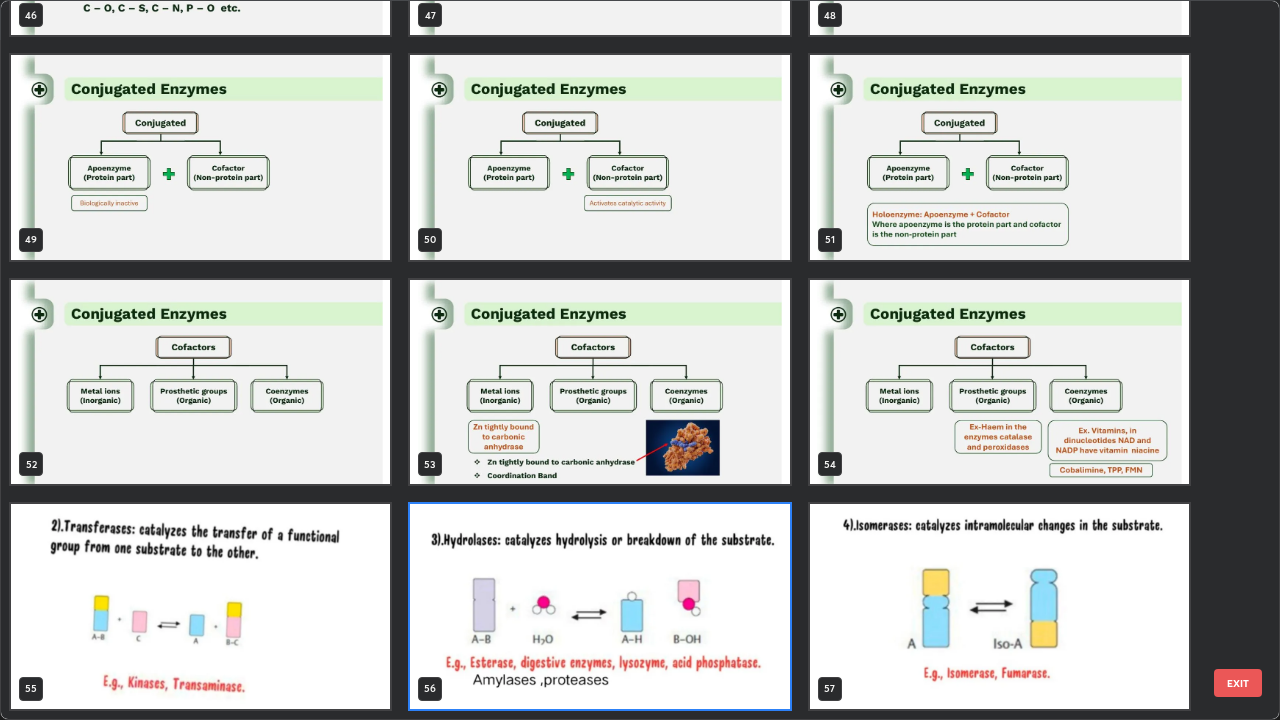 click at bounding box center (599, 606) 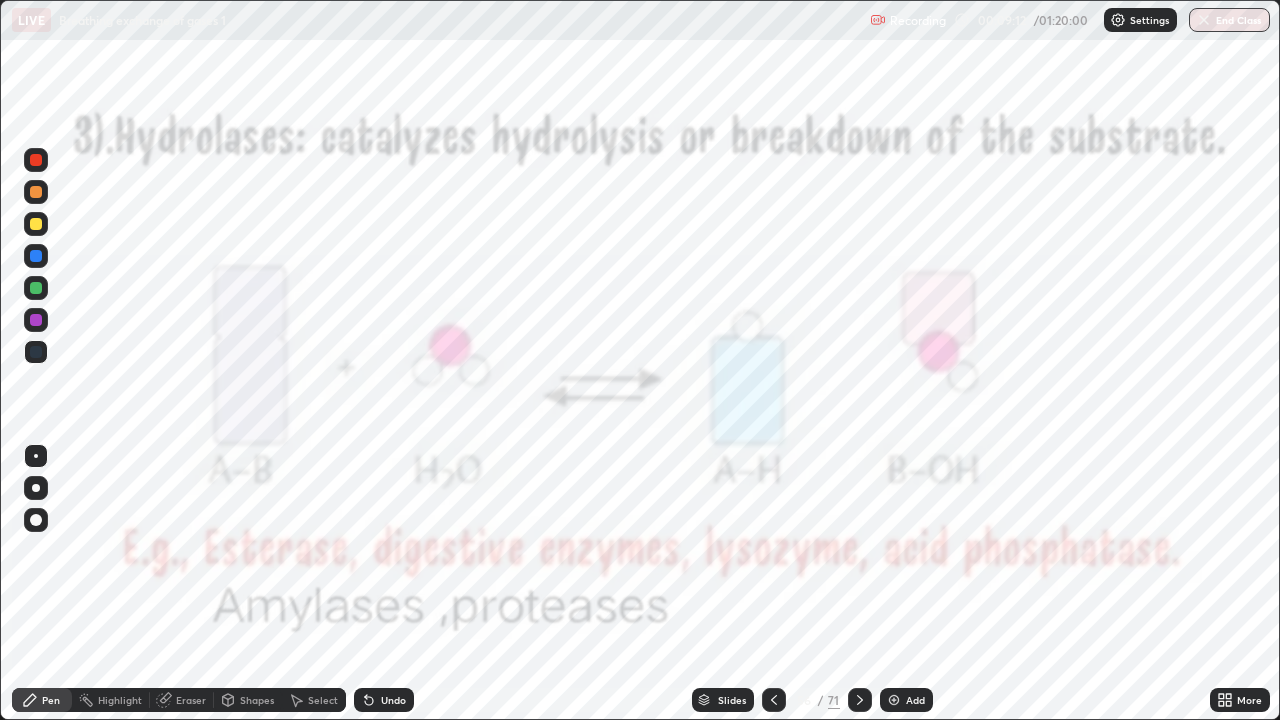 click 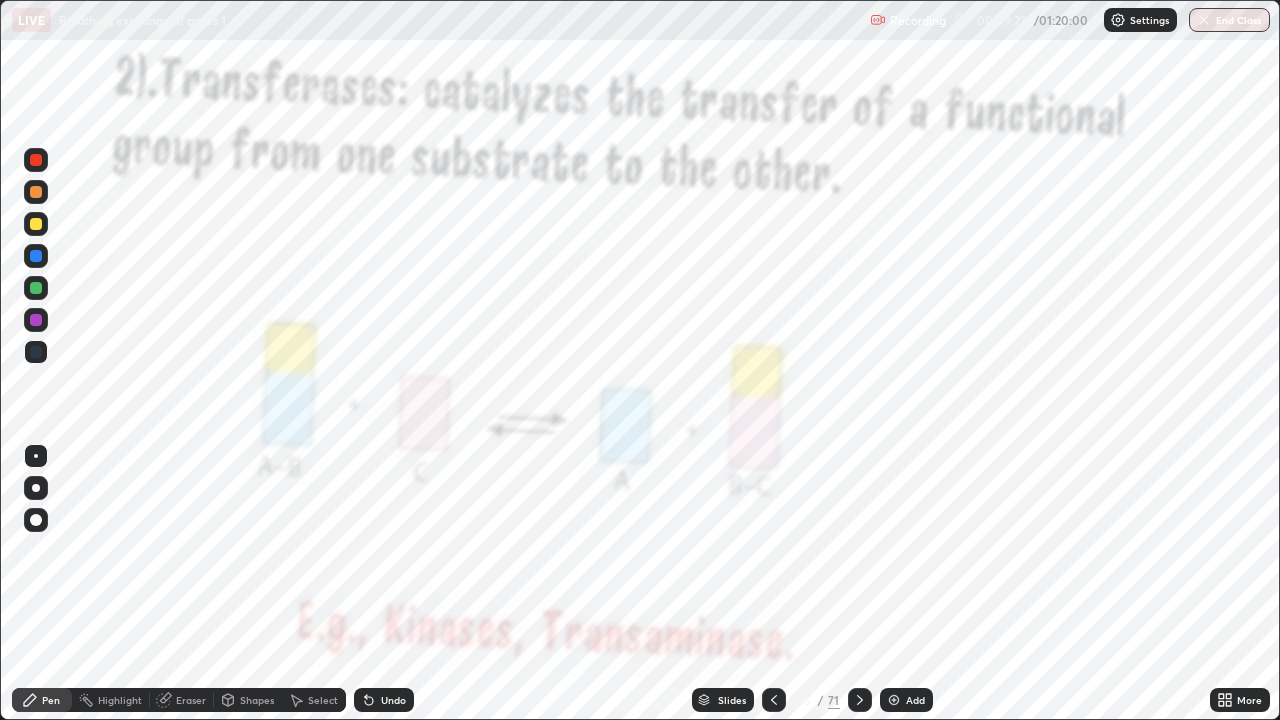 click 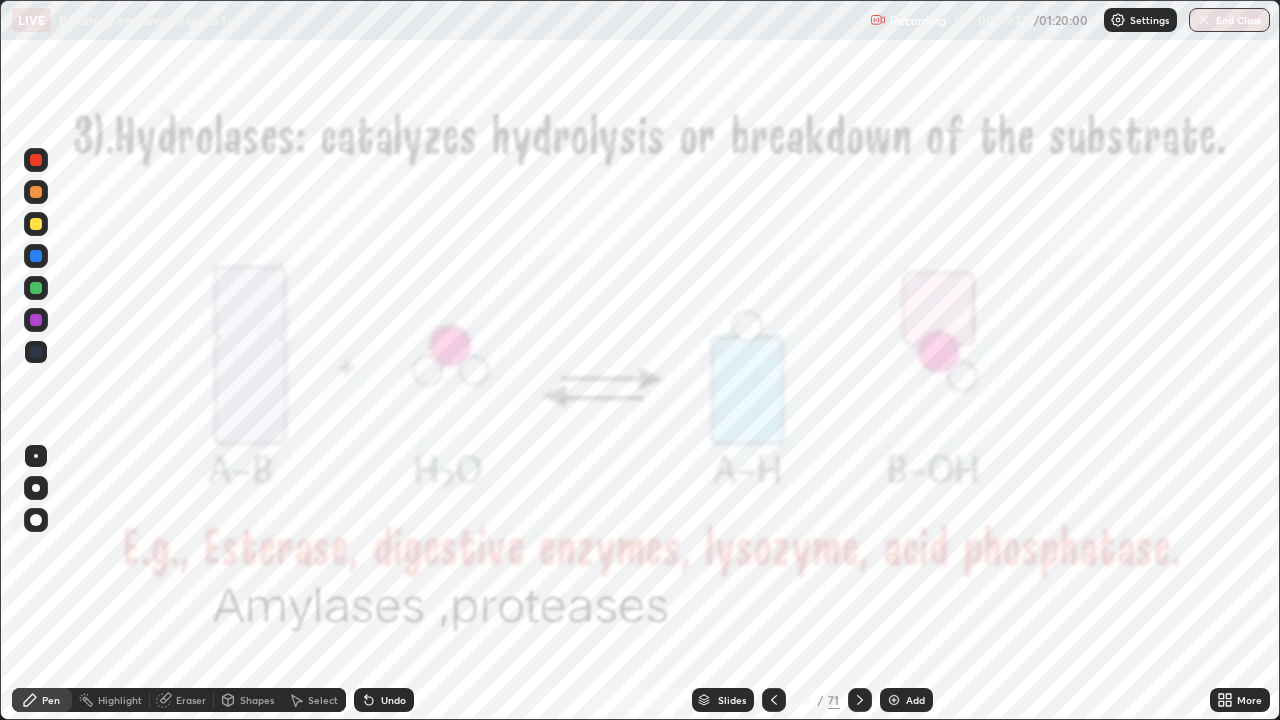 click 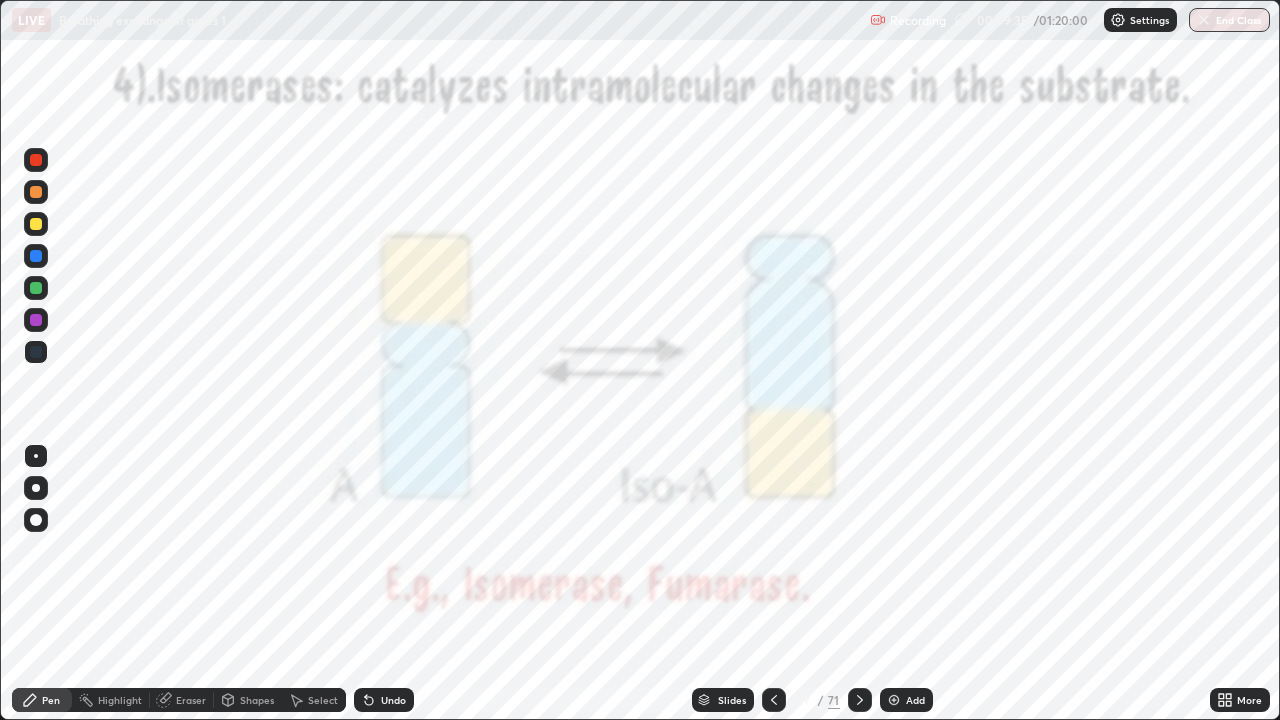 click 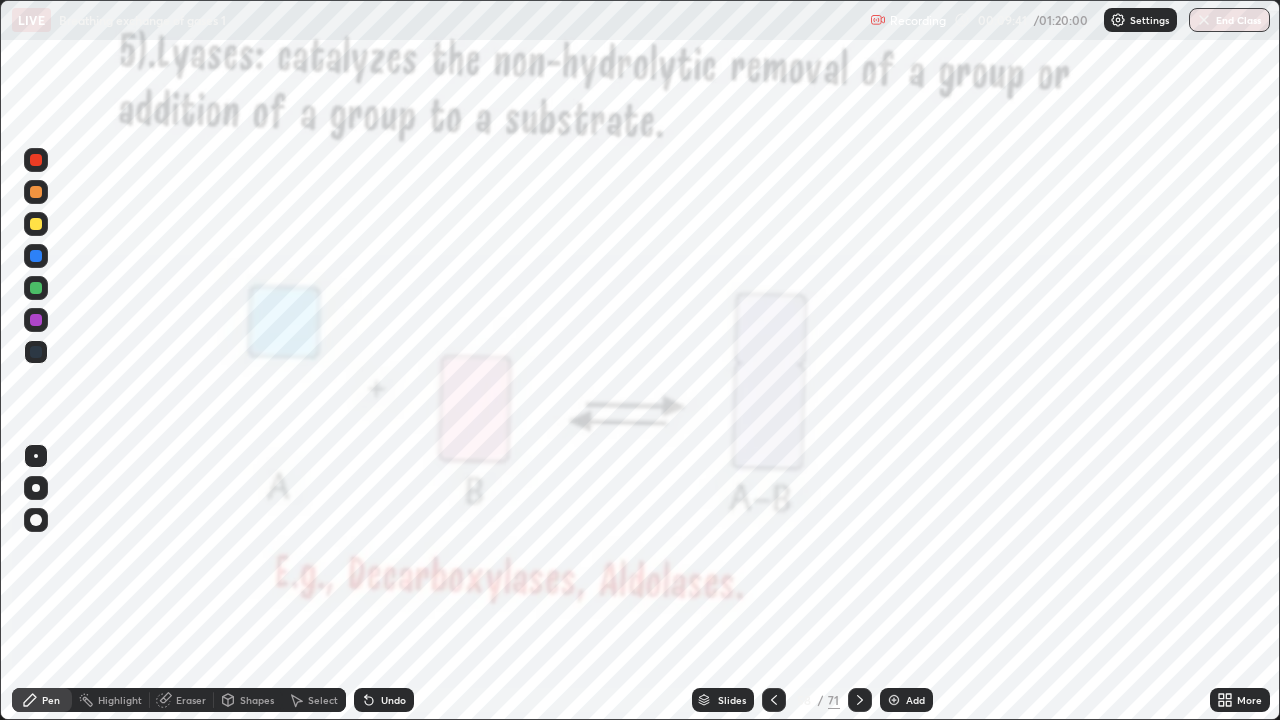 click 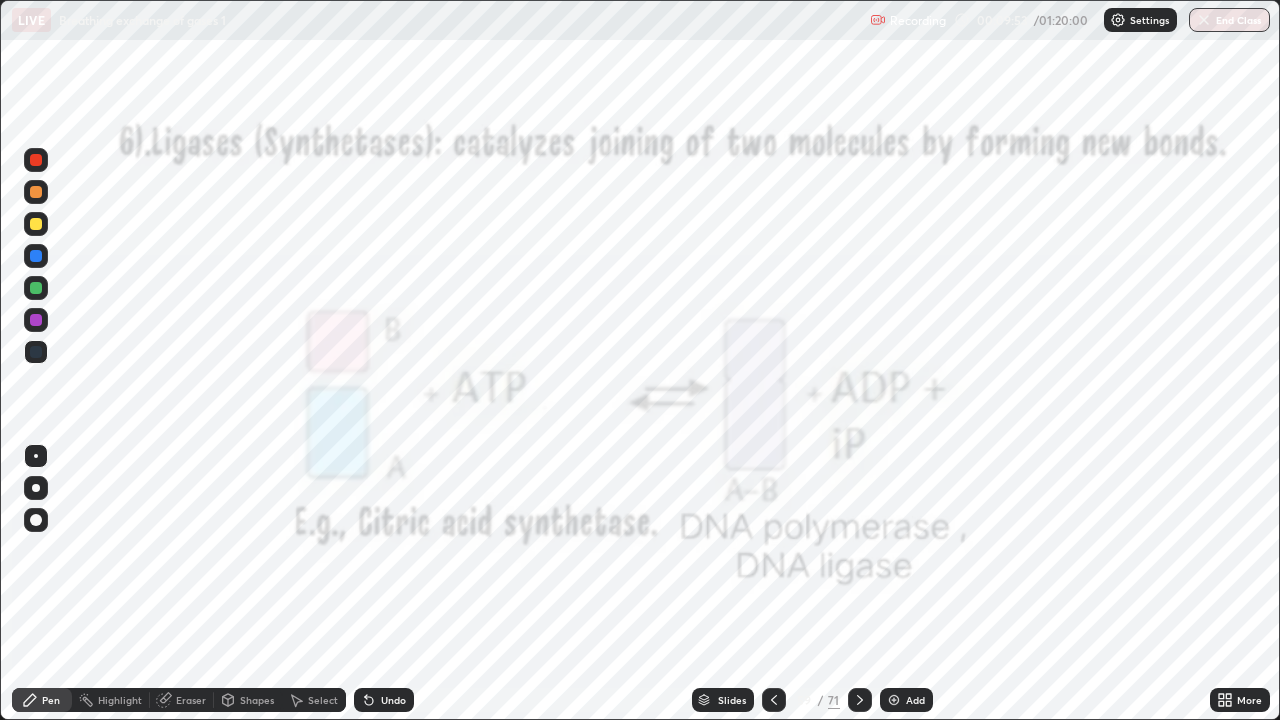 click 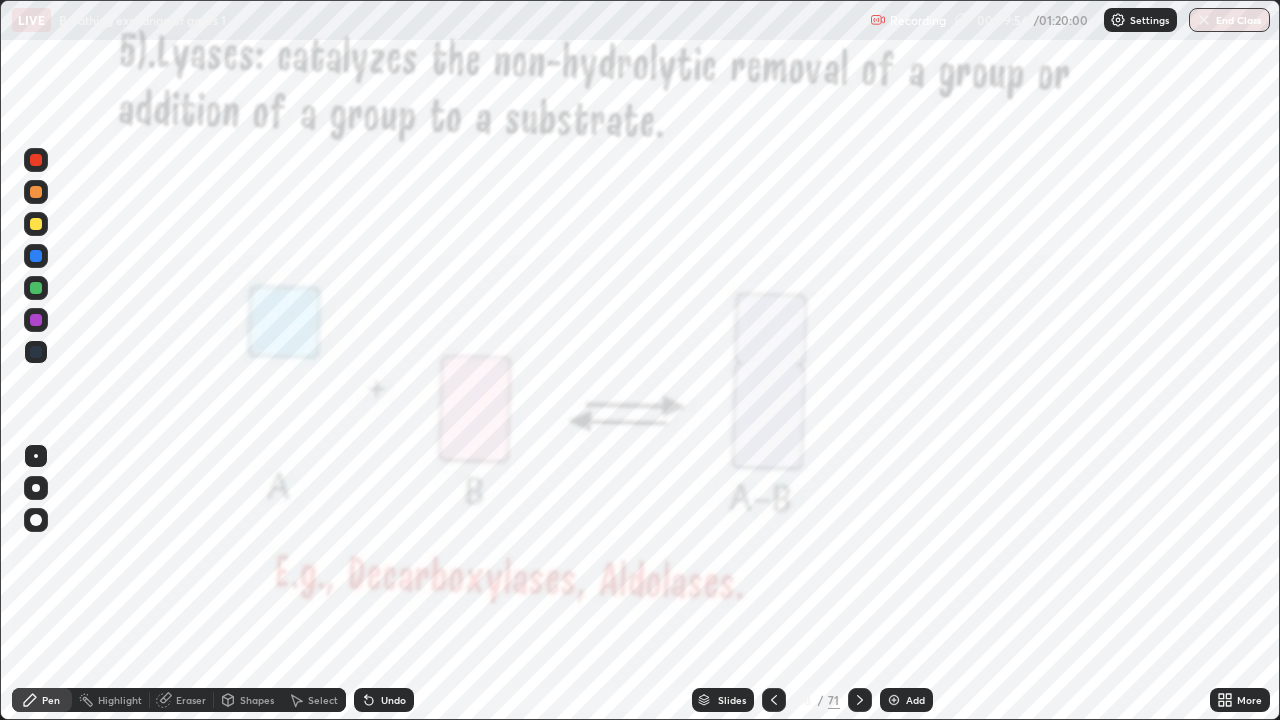 click 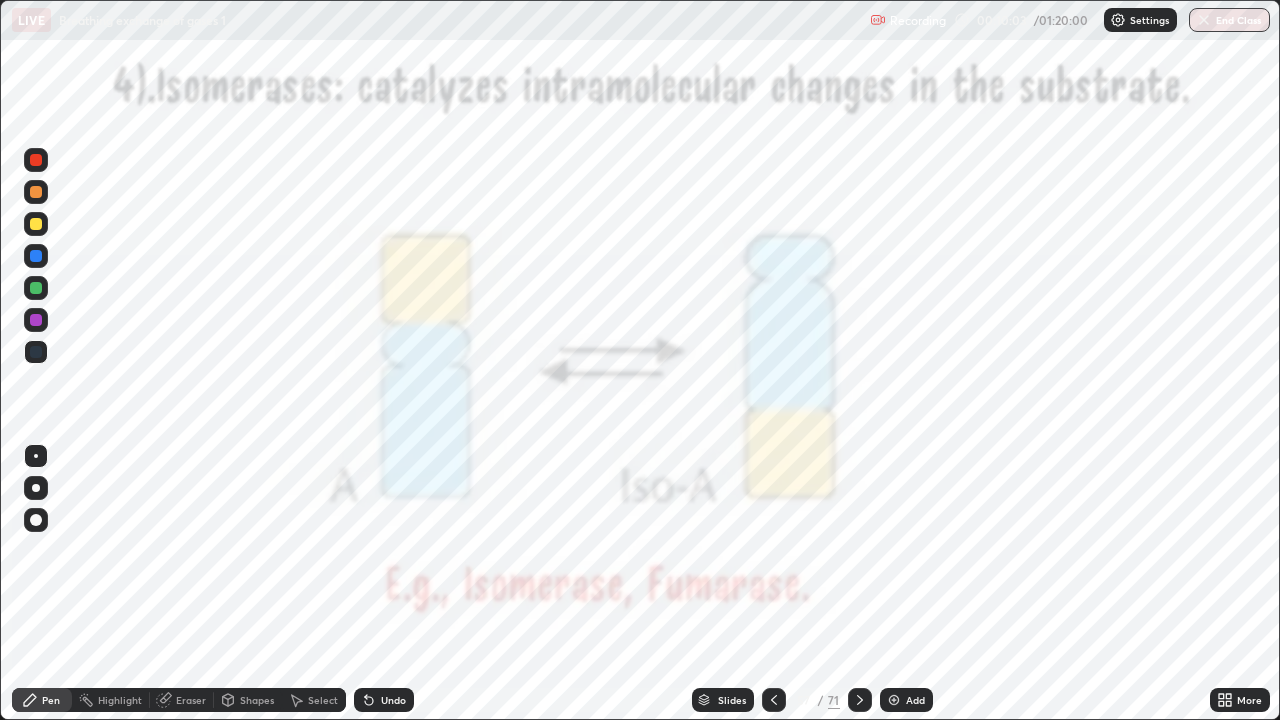 click on "More" at bounding box center [1249, 700] 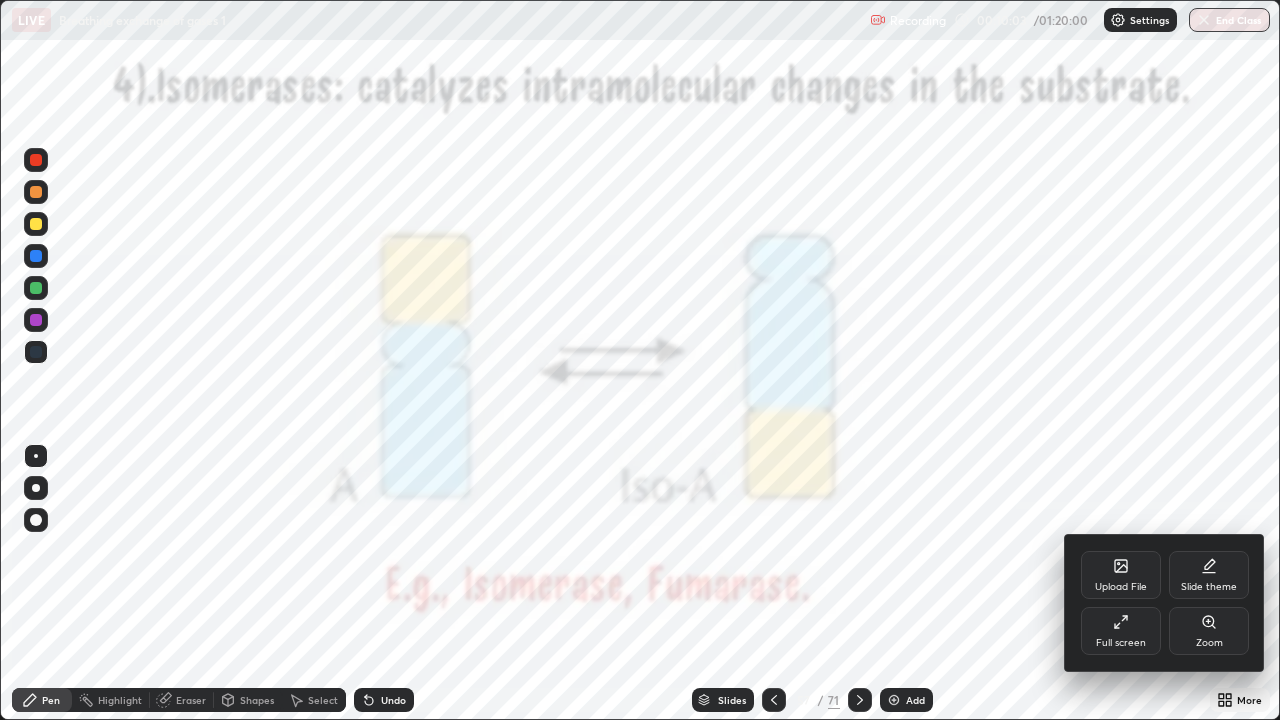 click on "Full screen" at bounding box center [1121, 631] 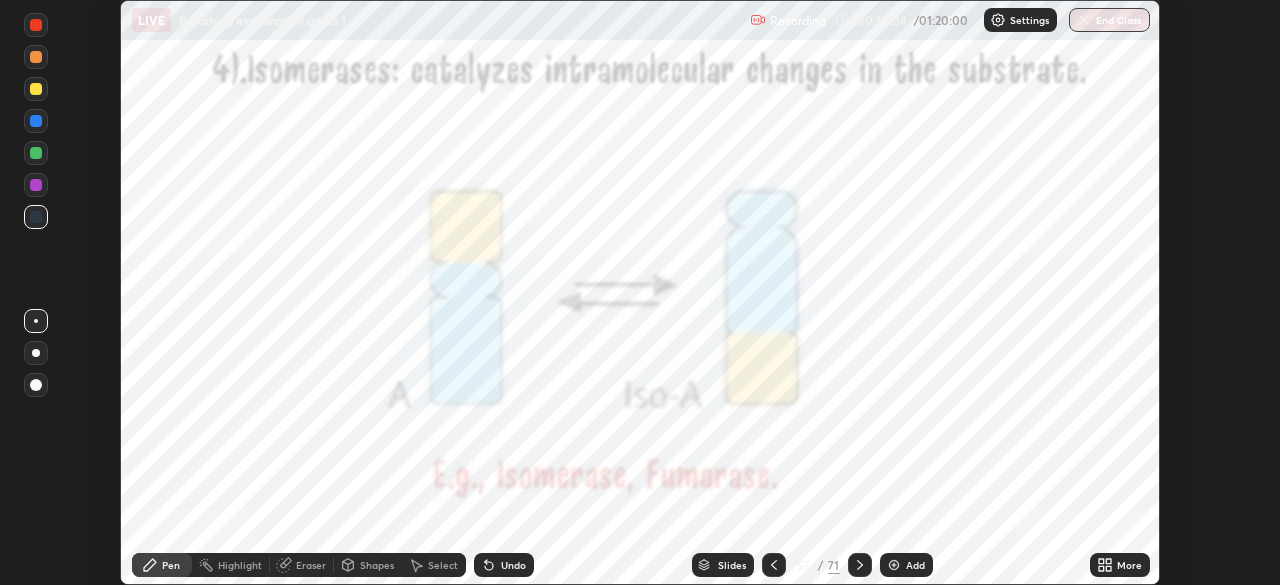 scroll, scrollTop: 585, scrollLeft: 1280, axis: both 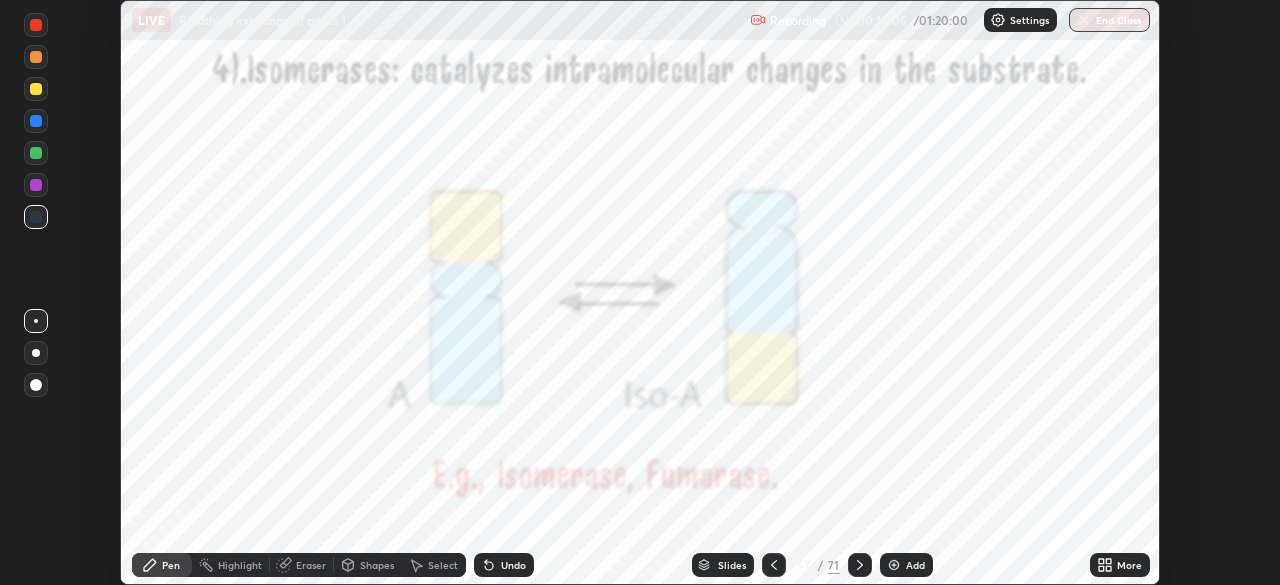 click on "More" at bounding box center [1120, 565] 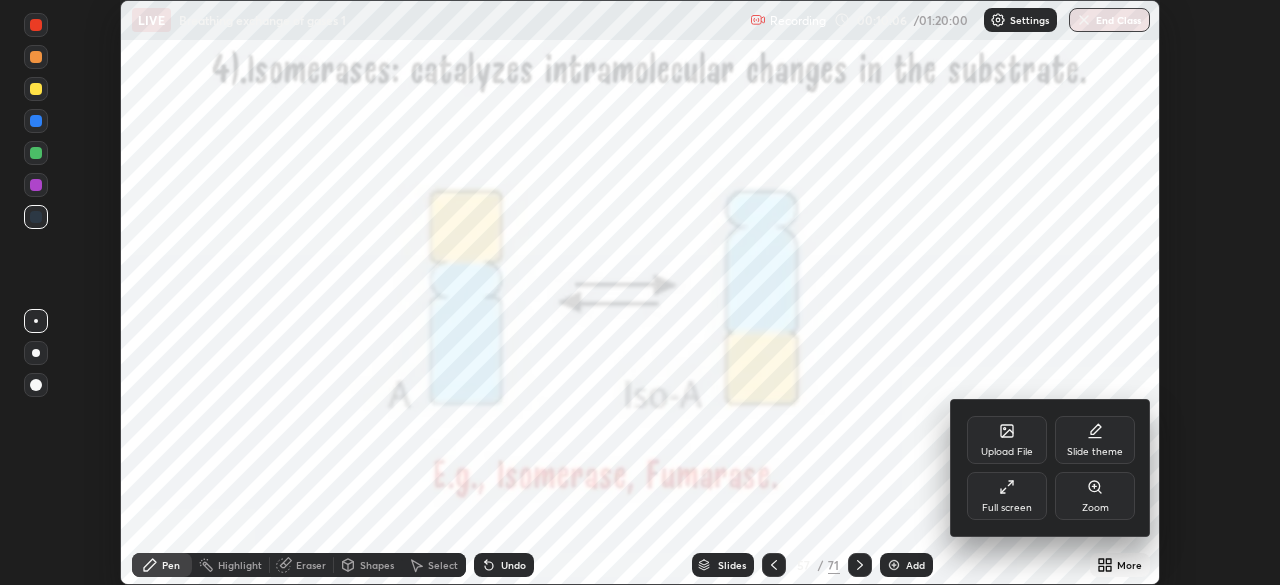 click on "Upload File" at bounding box center (1007, 440) 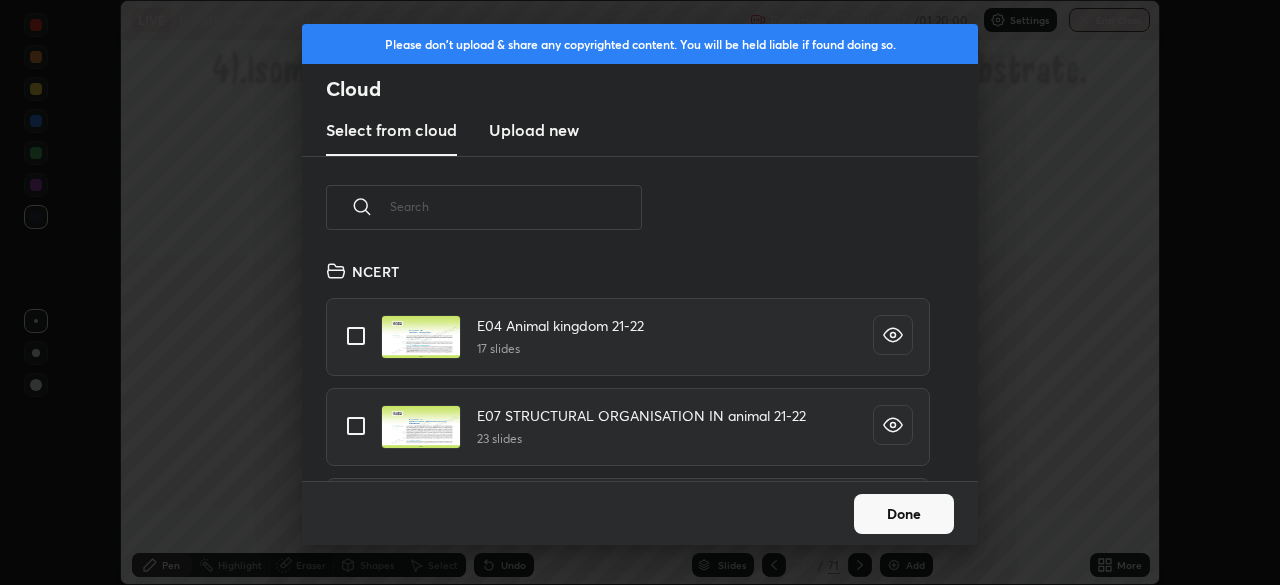 scroll, scrollTop: 7, scrollLeft: 11, axis: both 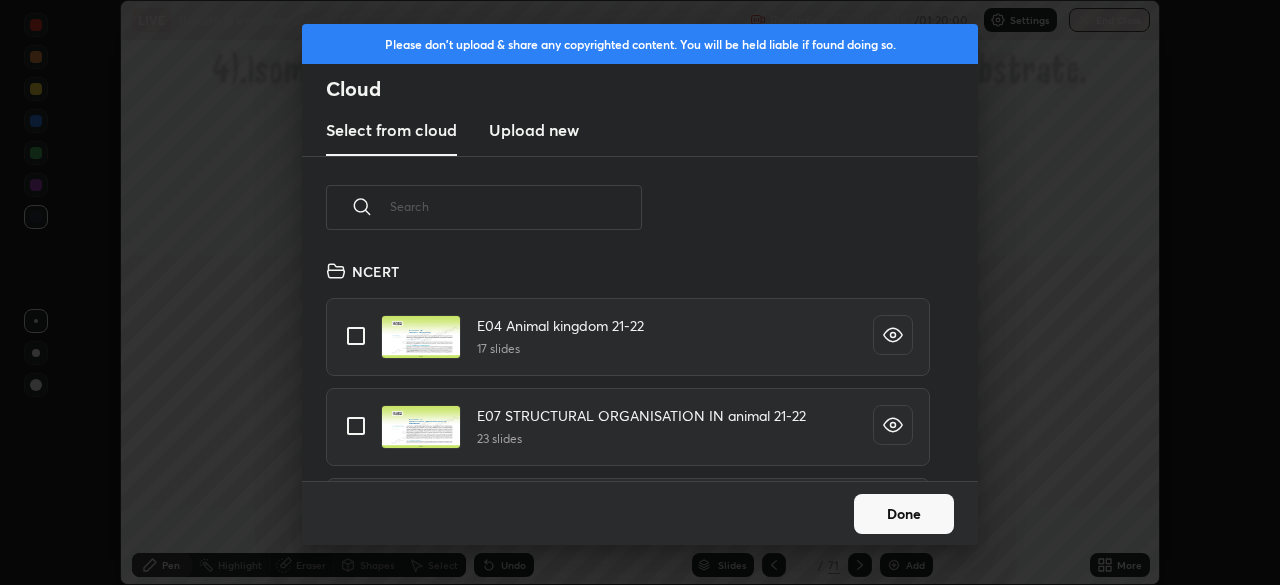 click at bounding box center (516, 206) 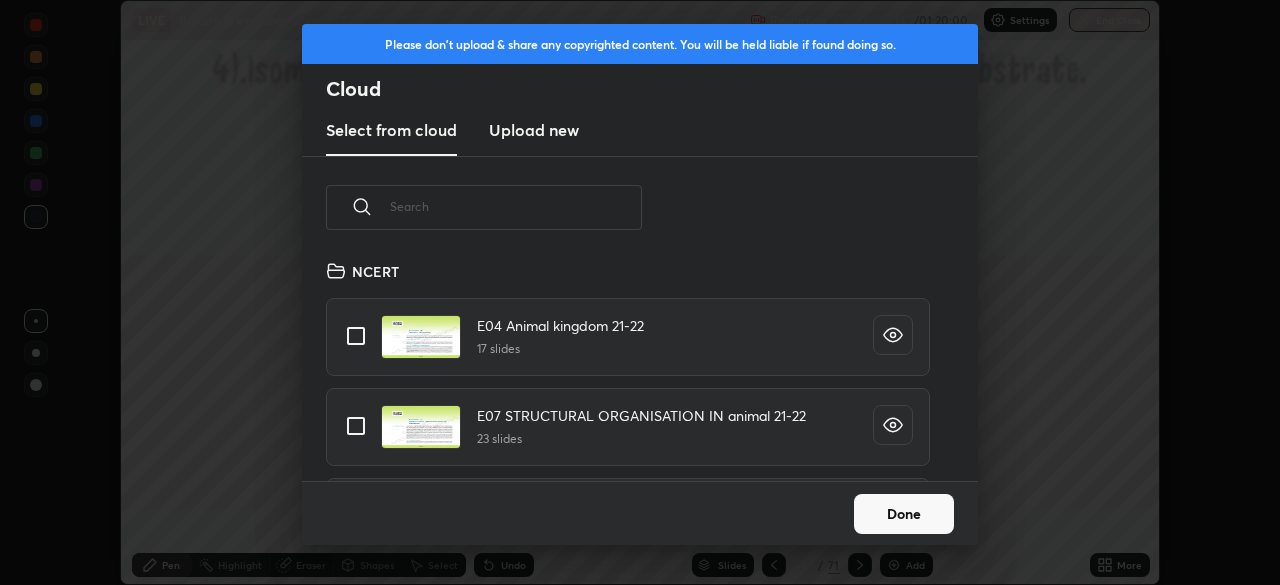 click at bounding box center [516, 206] 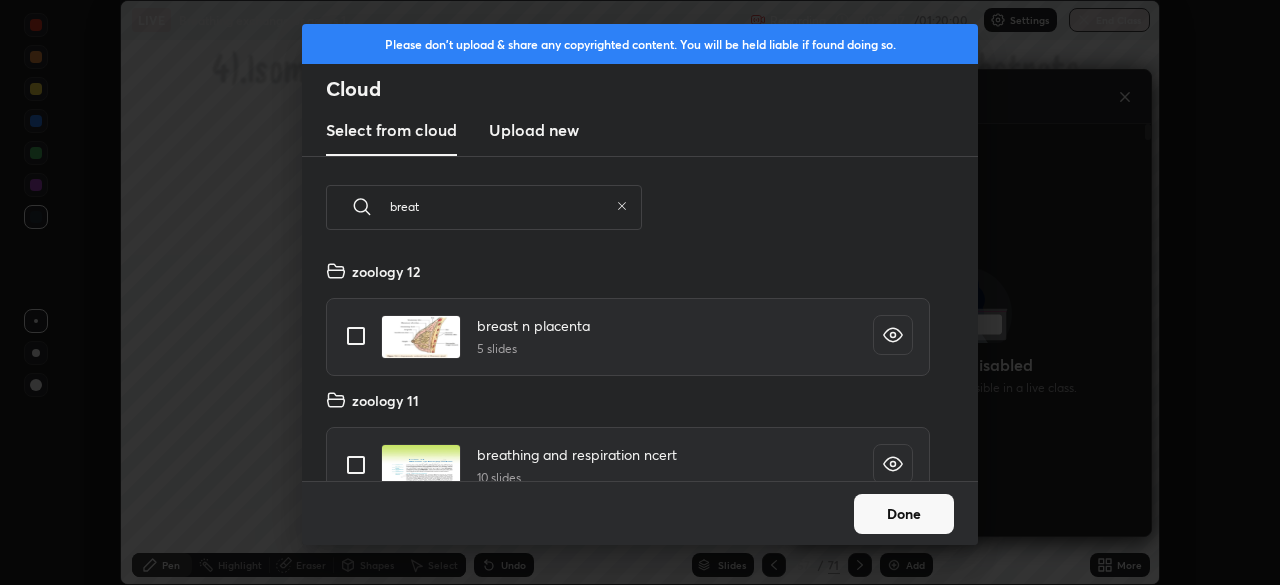 scroll, scrollTop: 406, scrollLeft: 352, axis: both 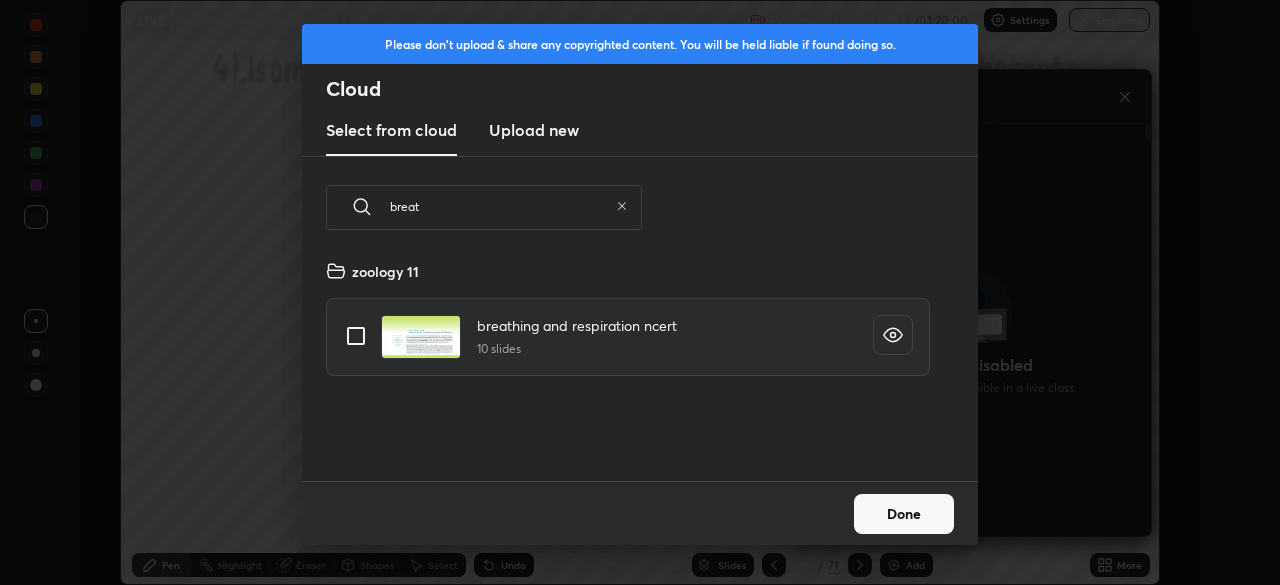 type on "breat" 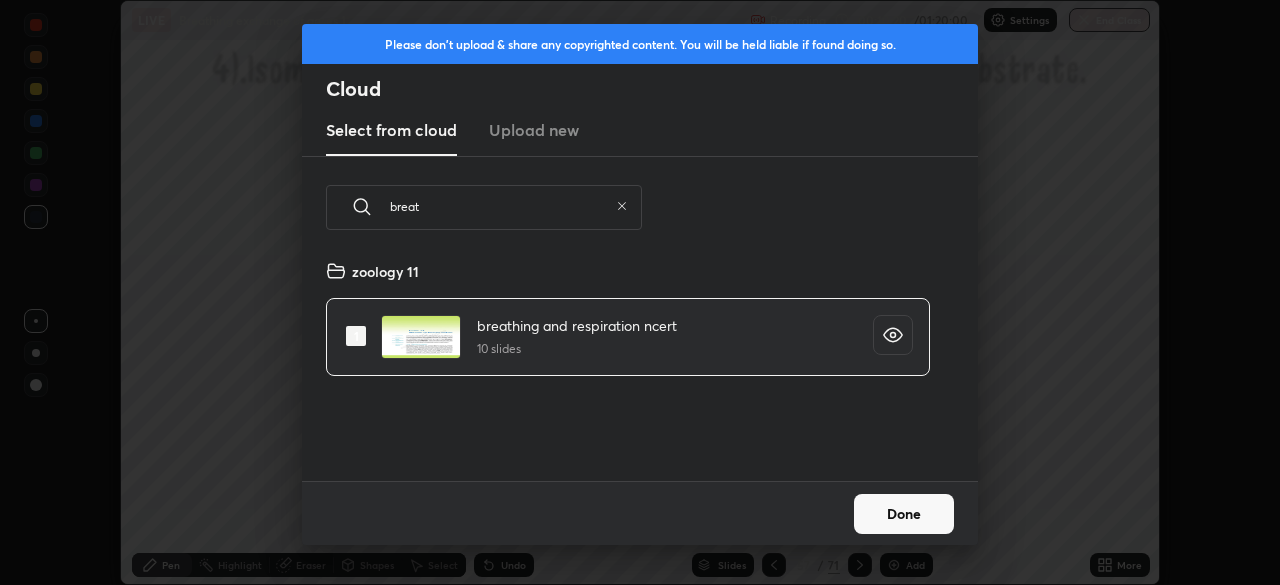 click on "Done" at bounding box center (904, 514) 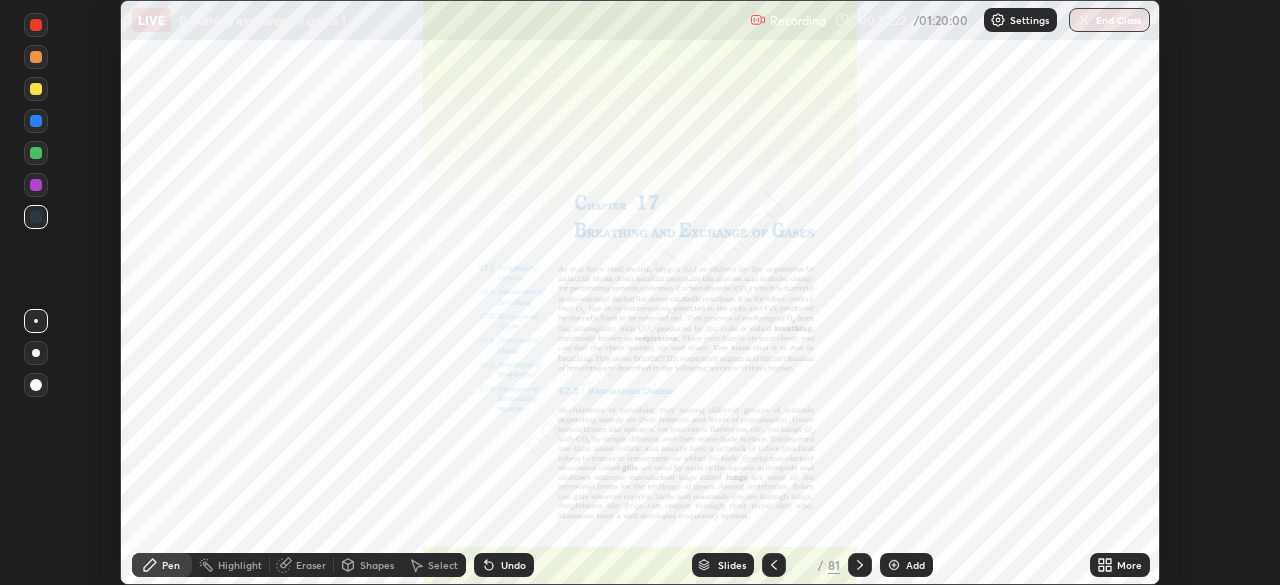 click on "More" at bounding box center (1120, 565) 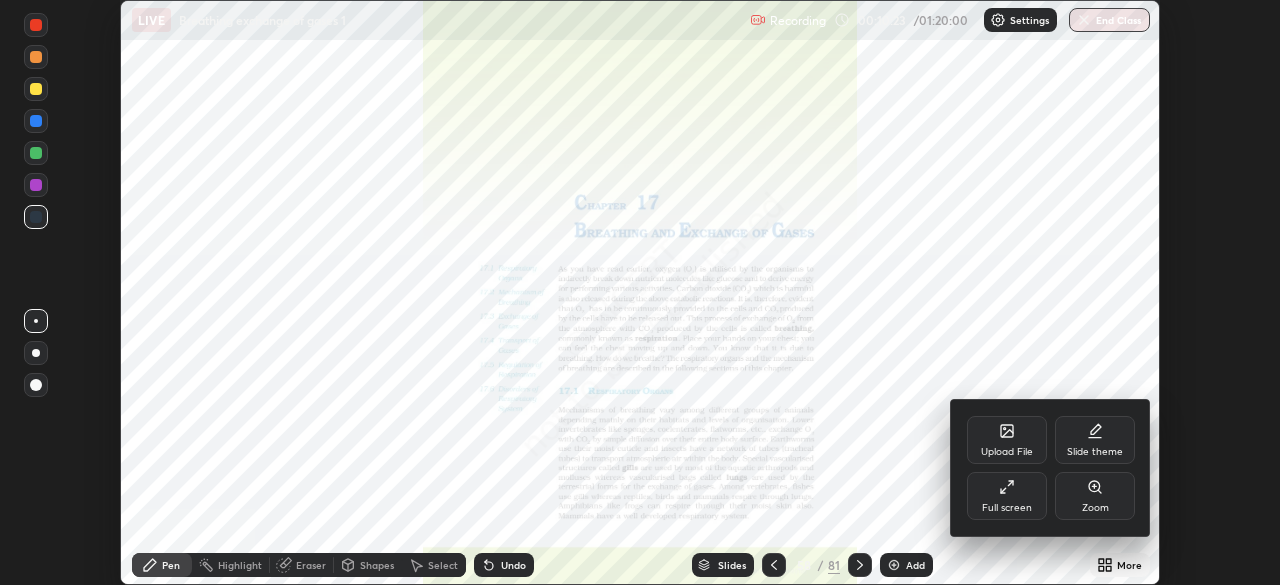 click on "Full screen" at bounding box center [1007, 508] 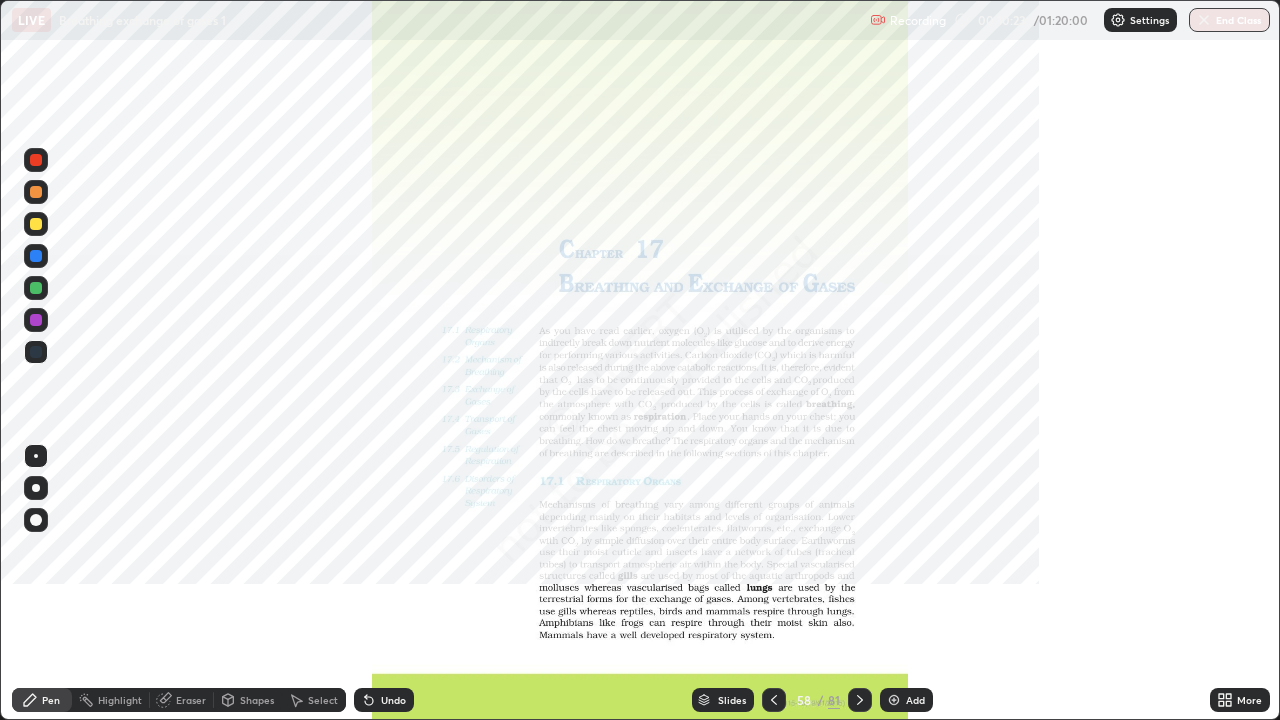 scroll, scrollTop: 99280, scrollLeft: 98720, axis: both 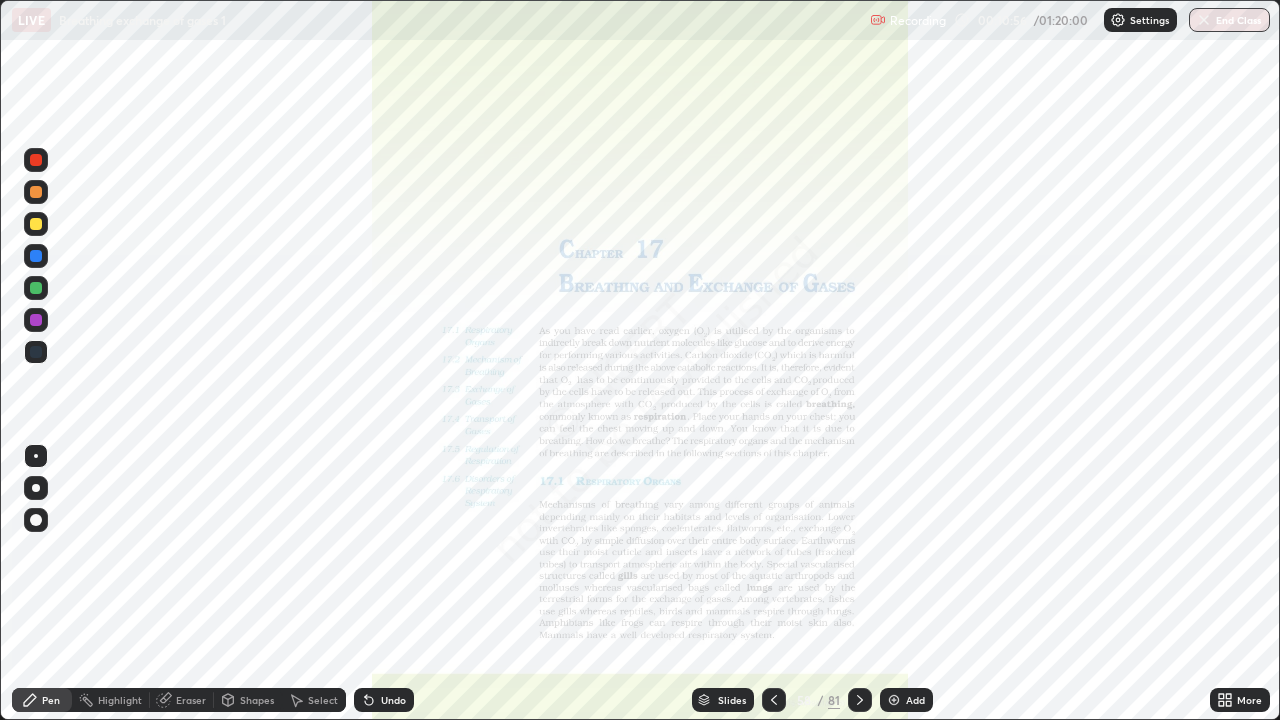 click 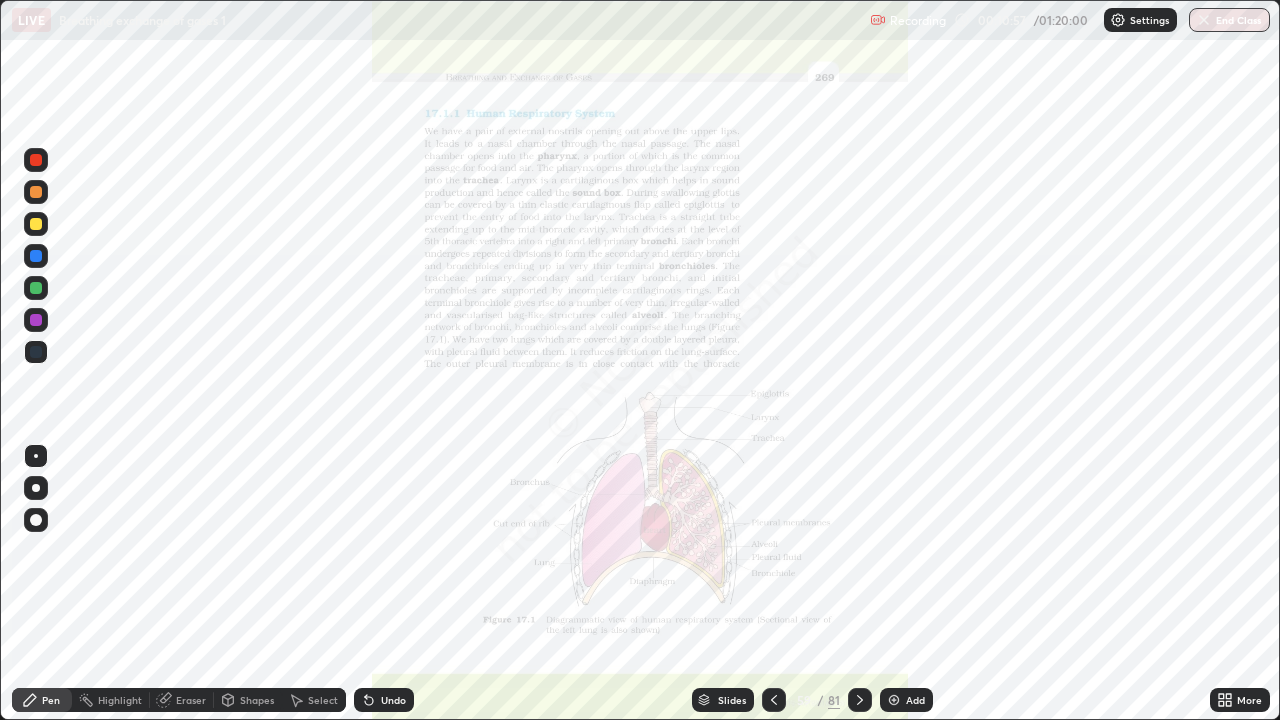 click 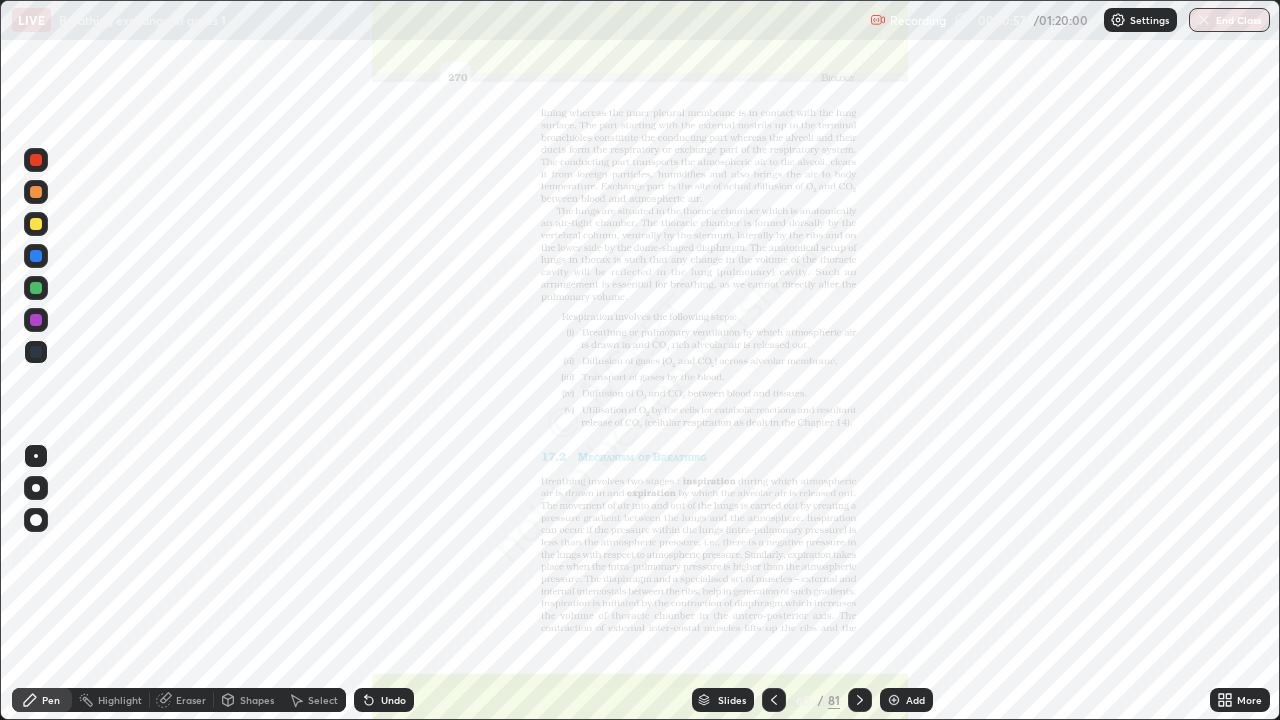 click 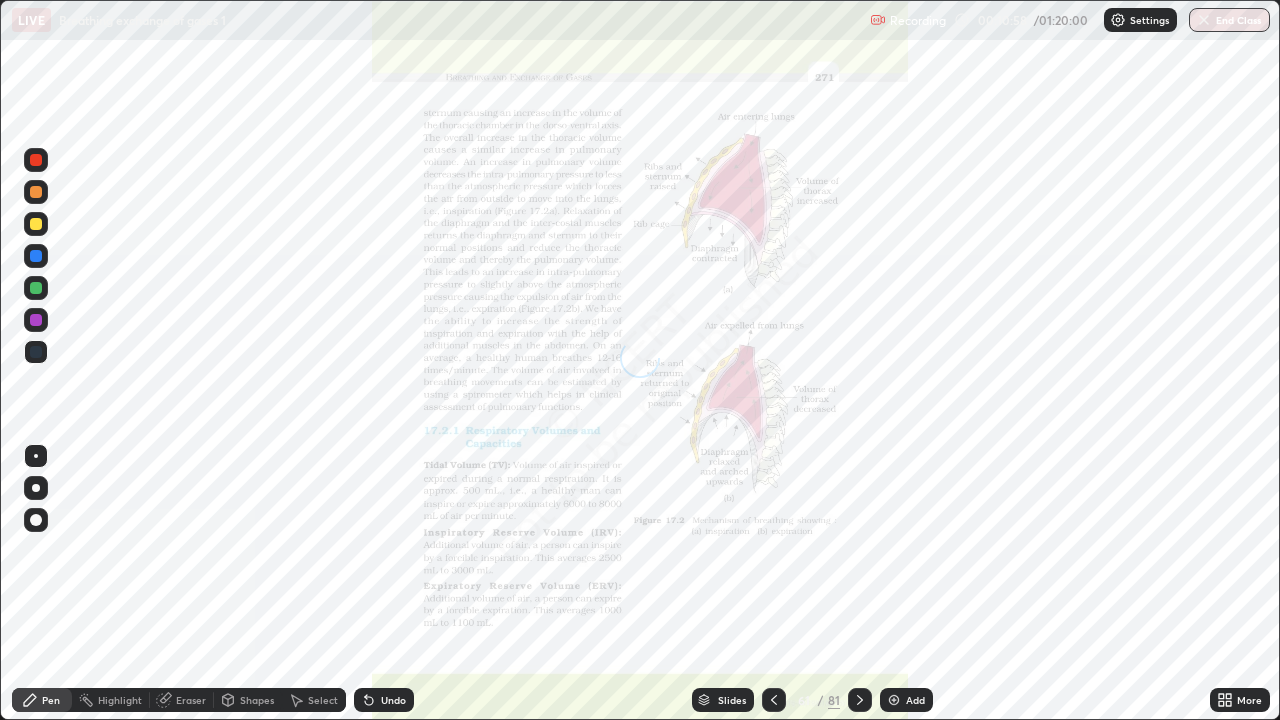 click 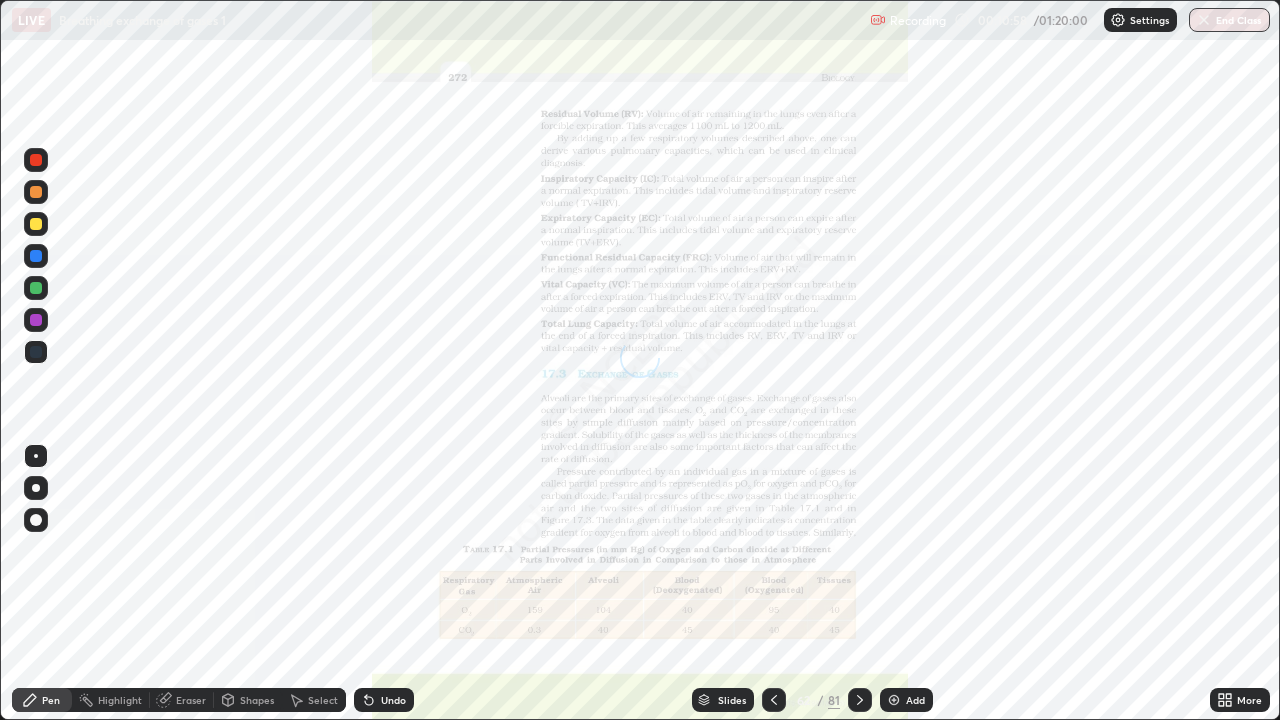 click 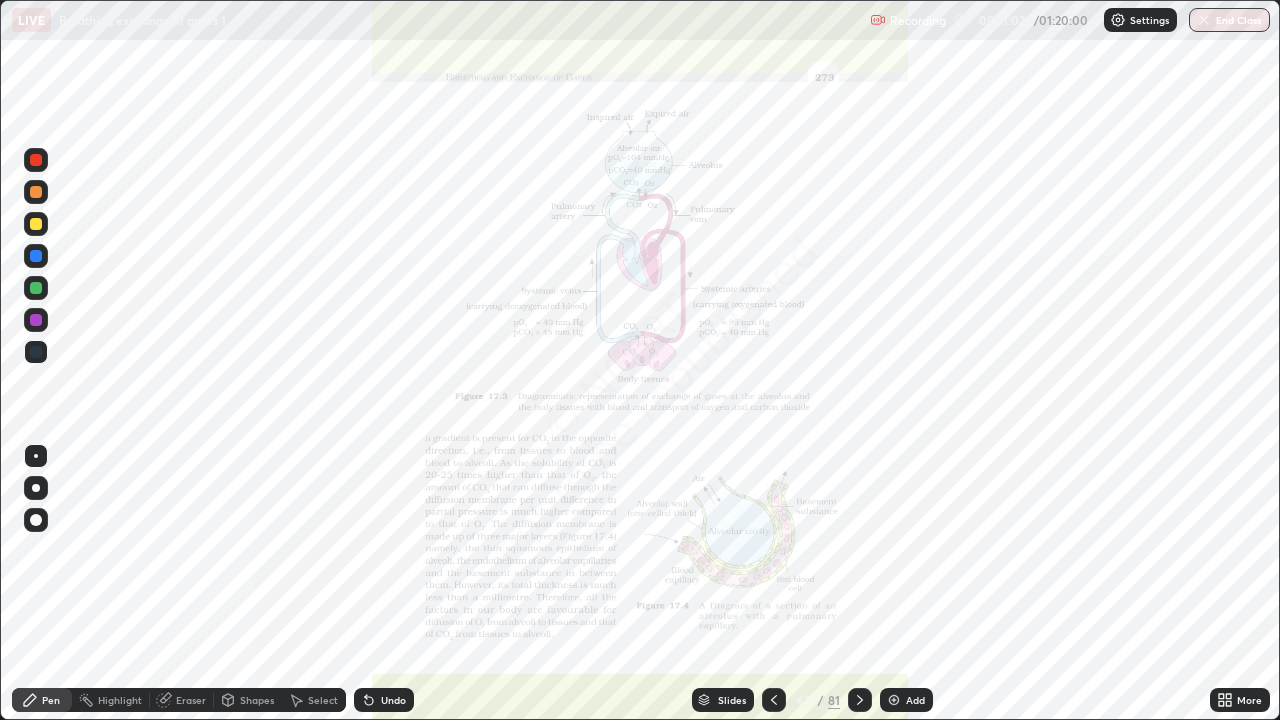 click 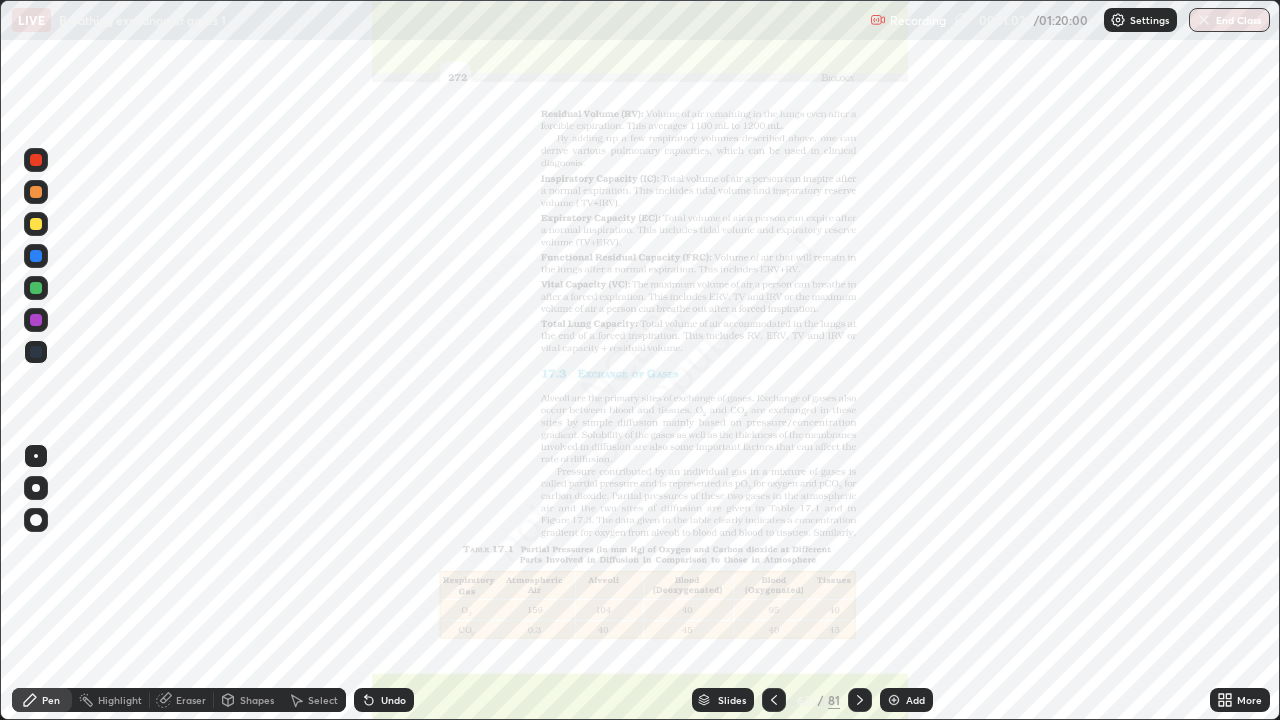 click 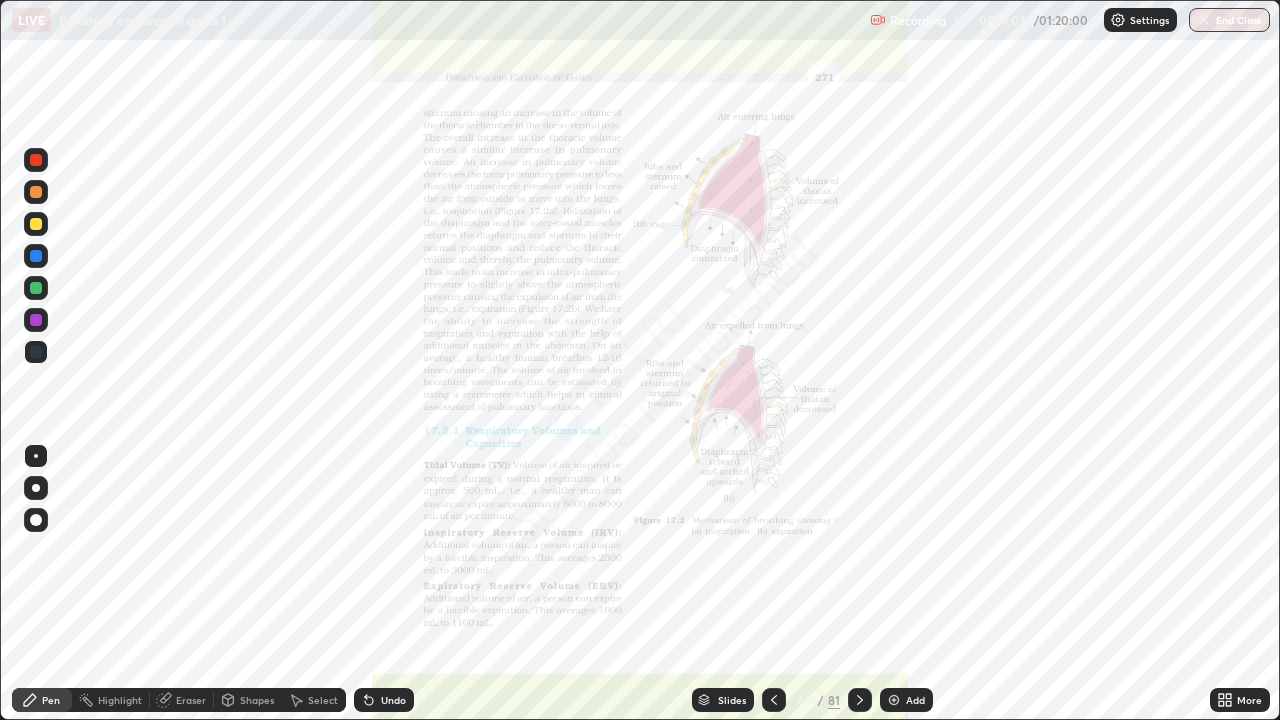 click 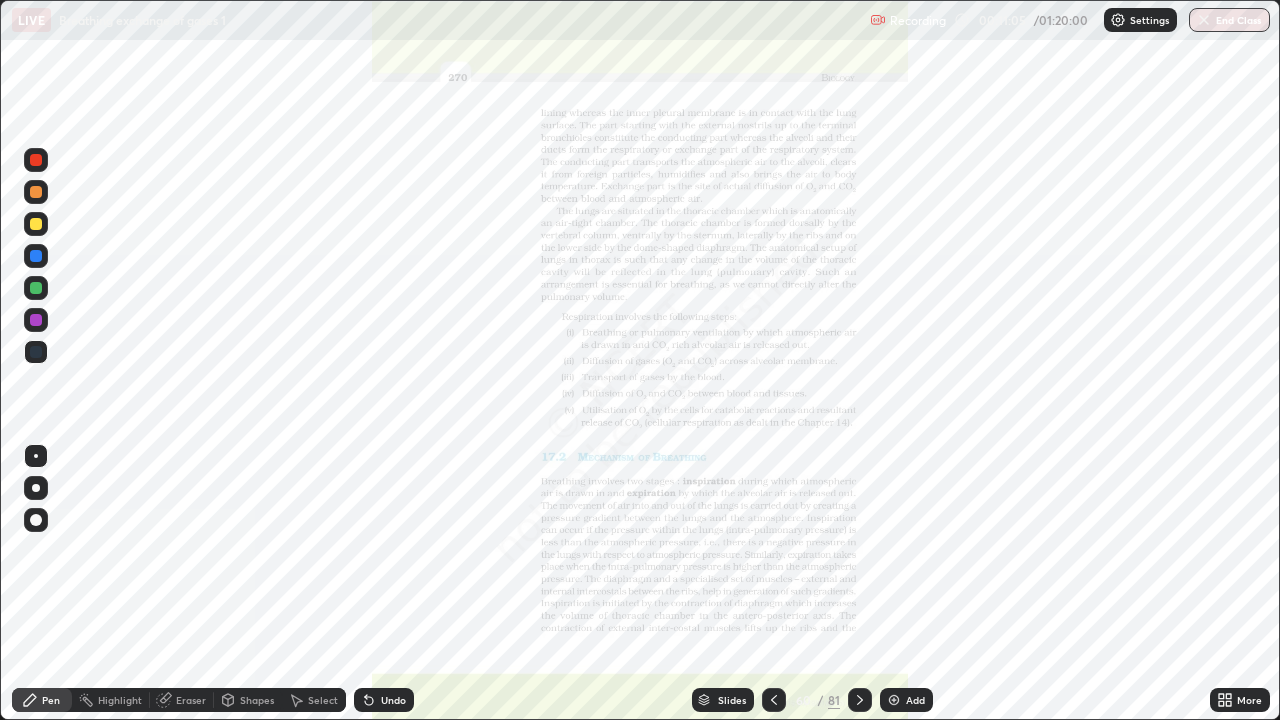 click 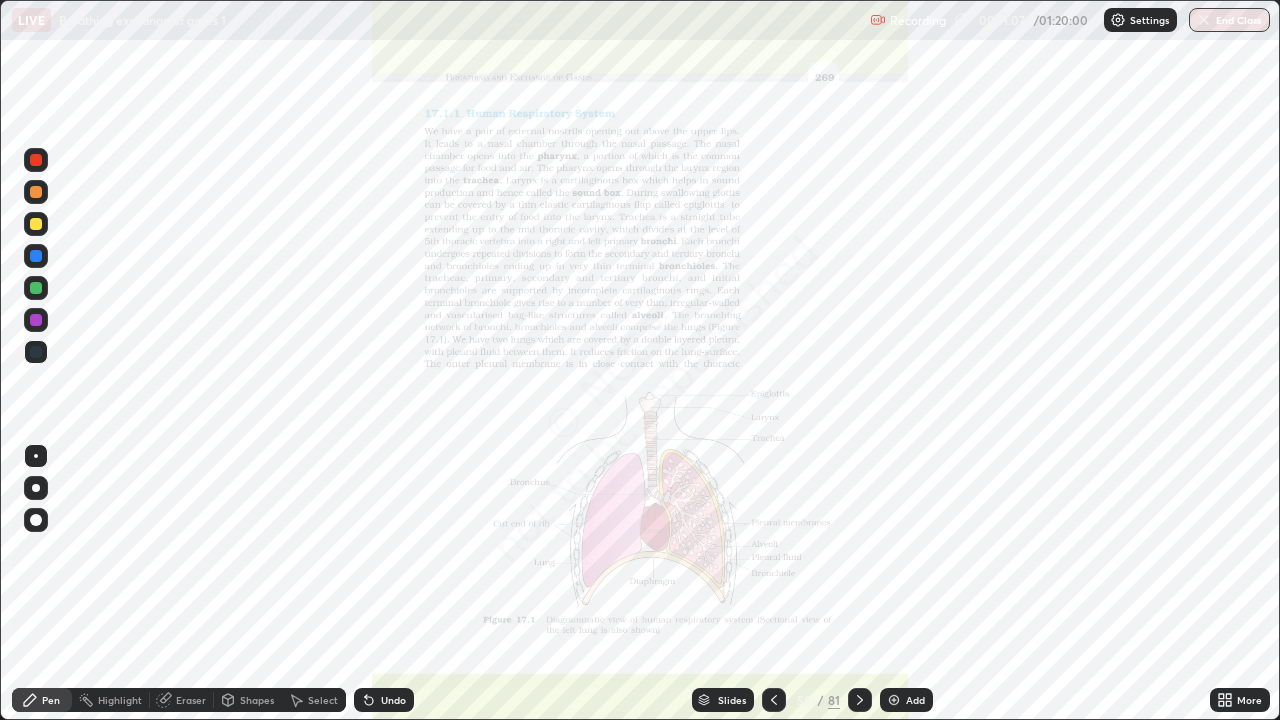 click 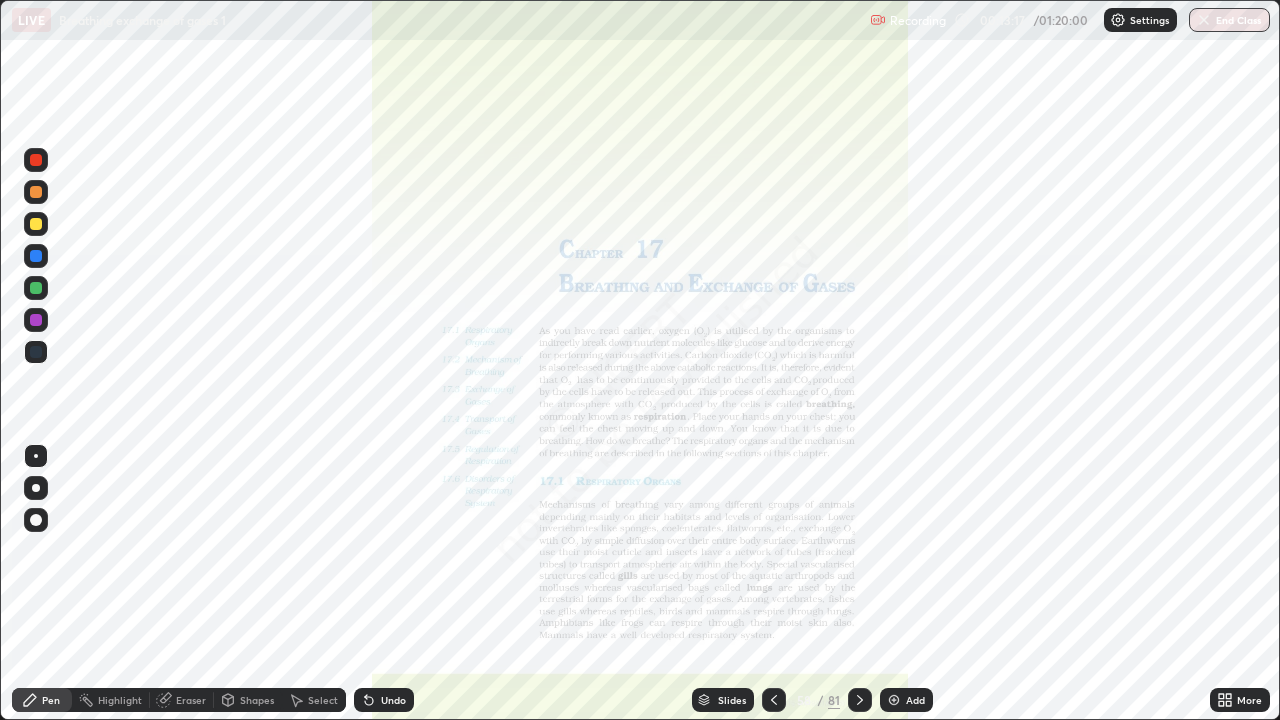 click at bounding box center (36, 352) 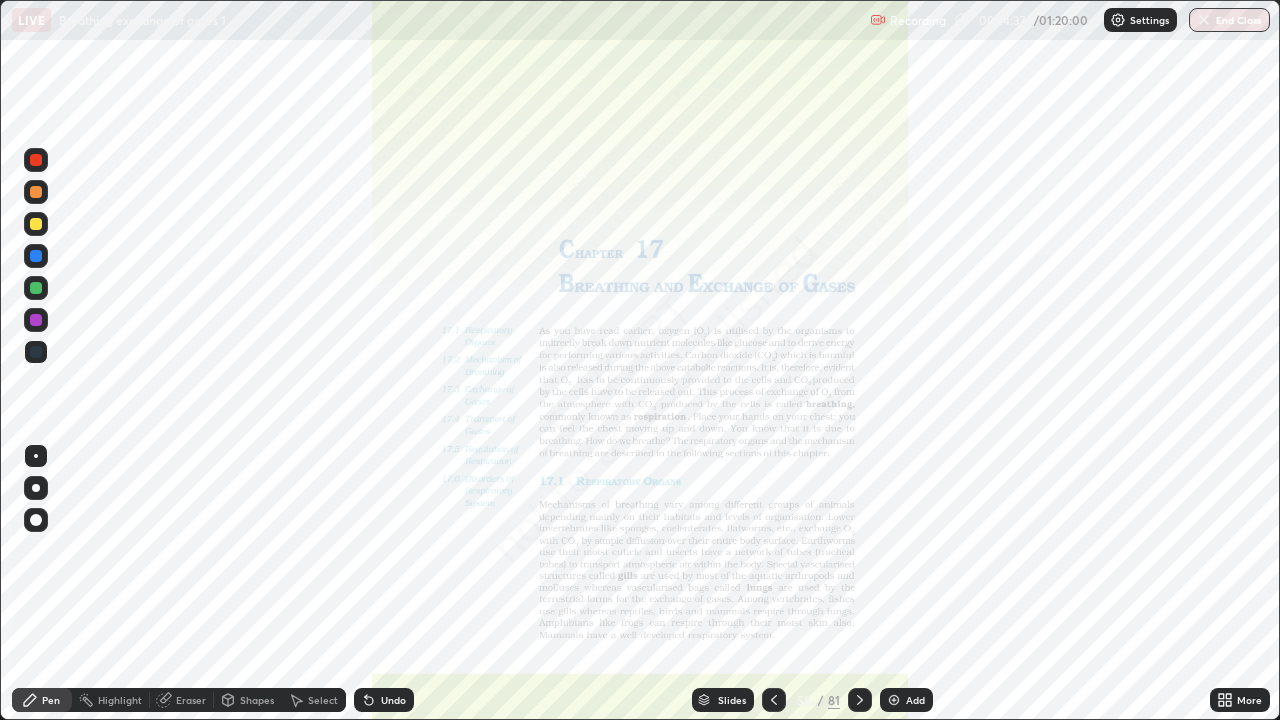 click 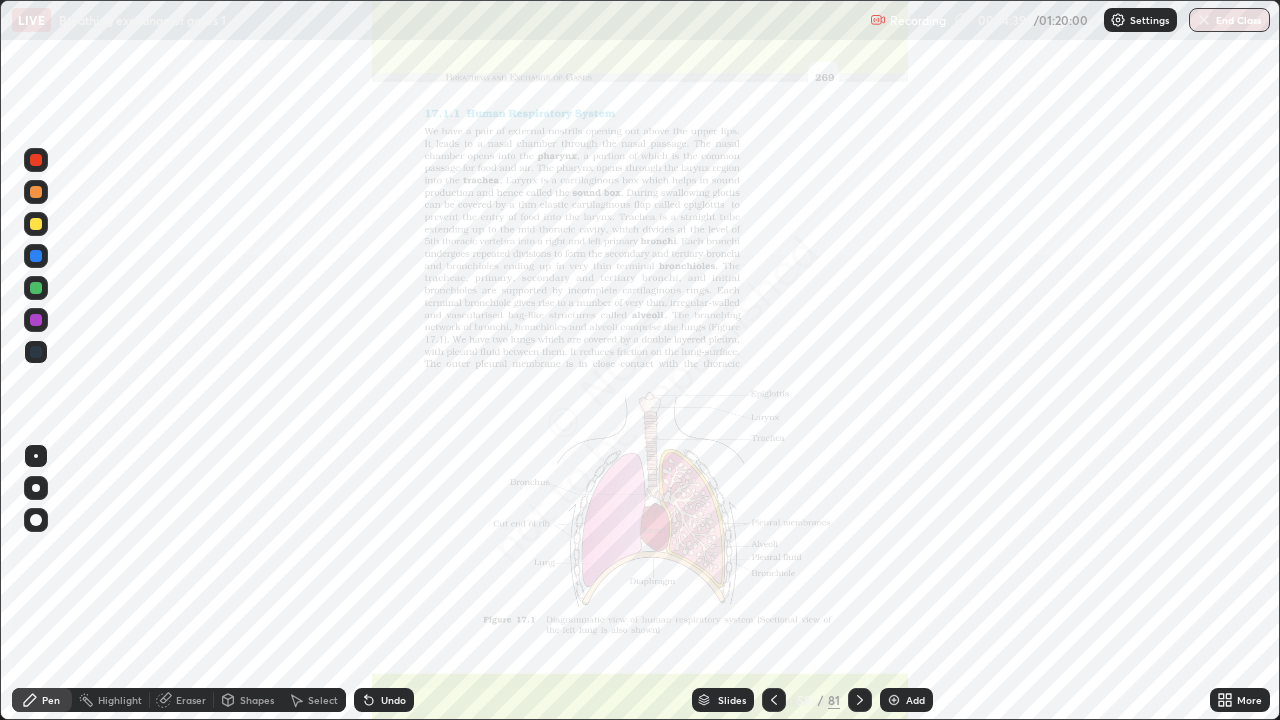 click 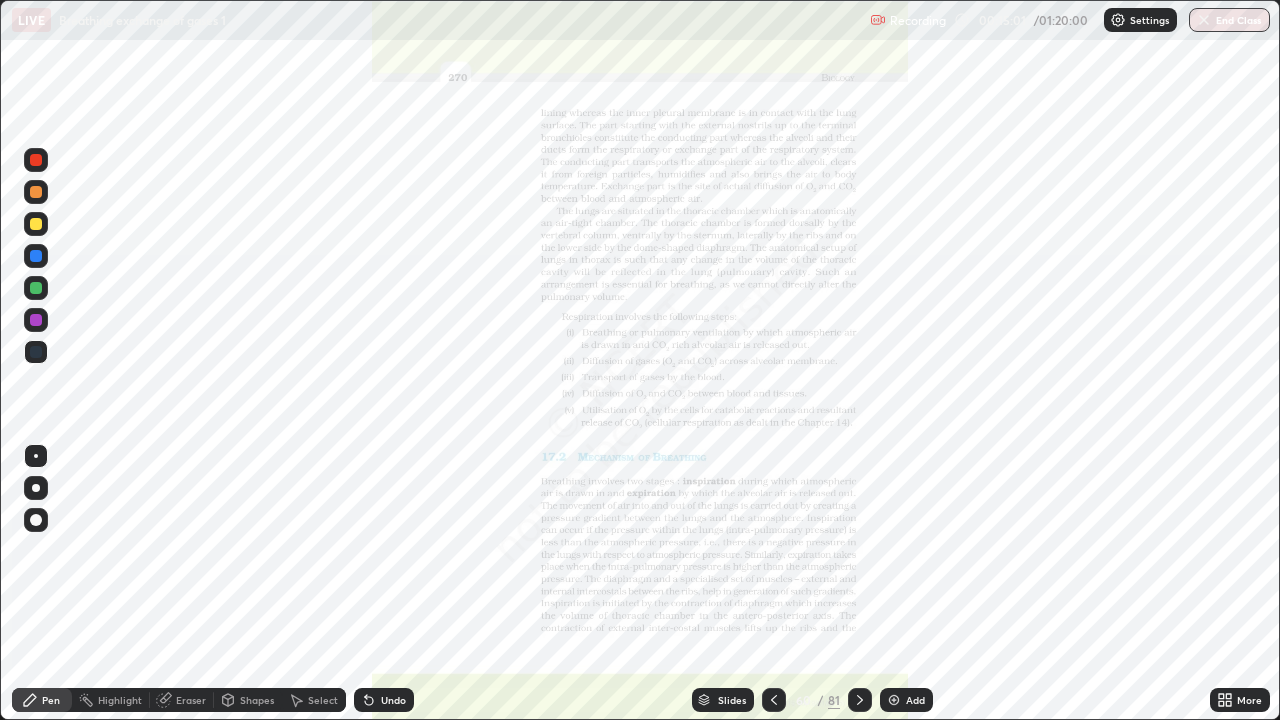 click on "Eraser" at bounding box center (191, 700) 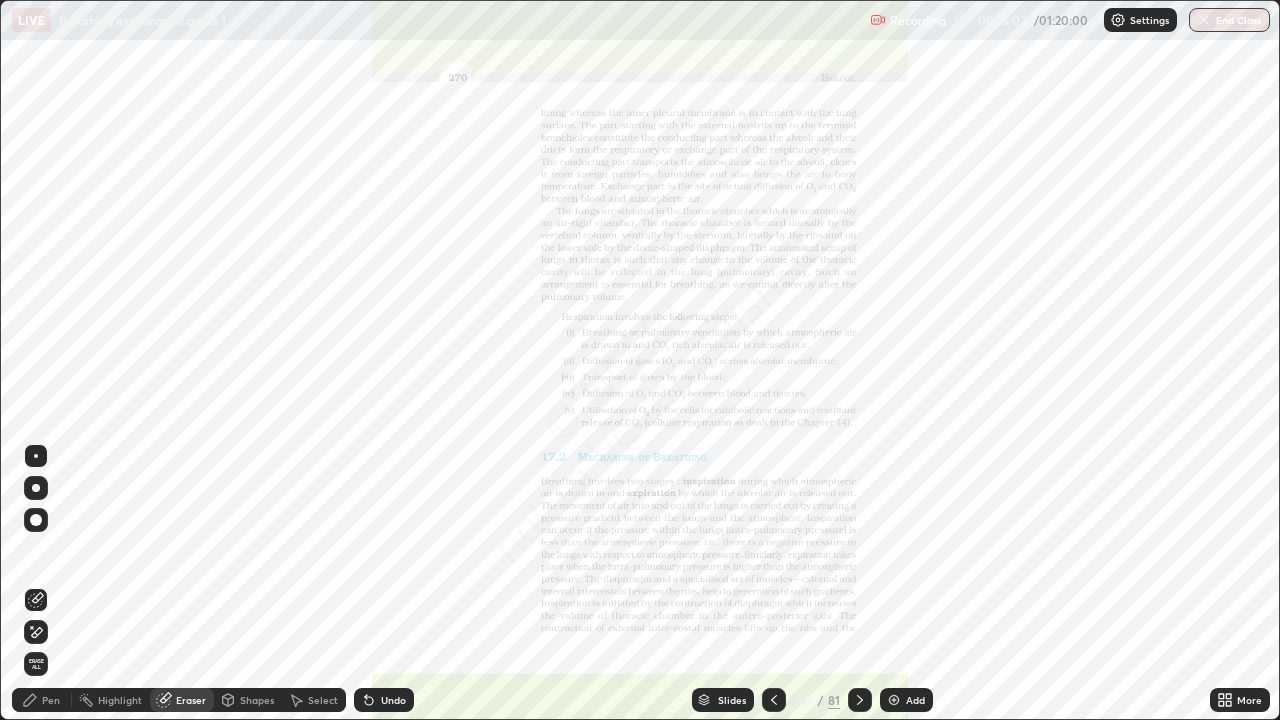 click on "Erase all" at bounding box center [36, 664] 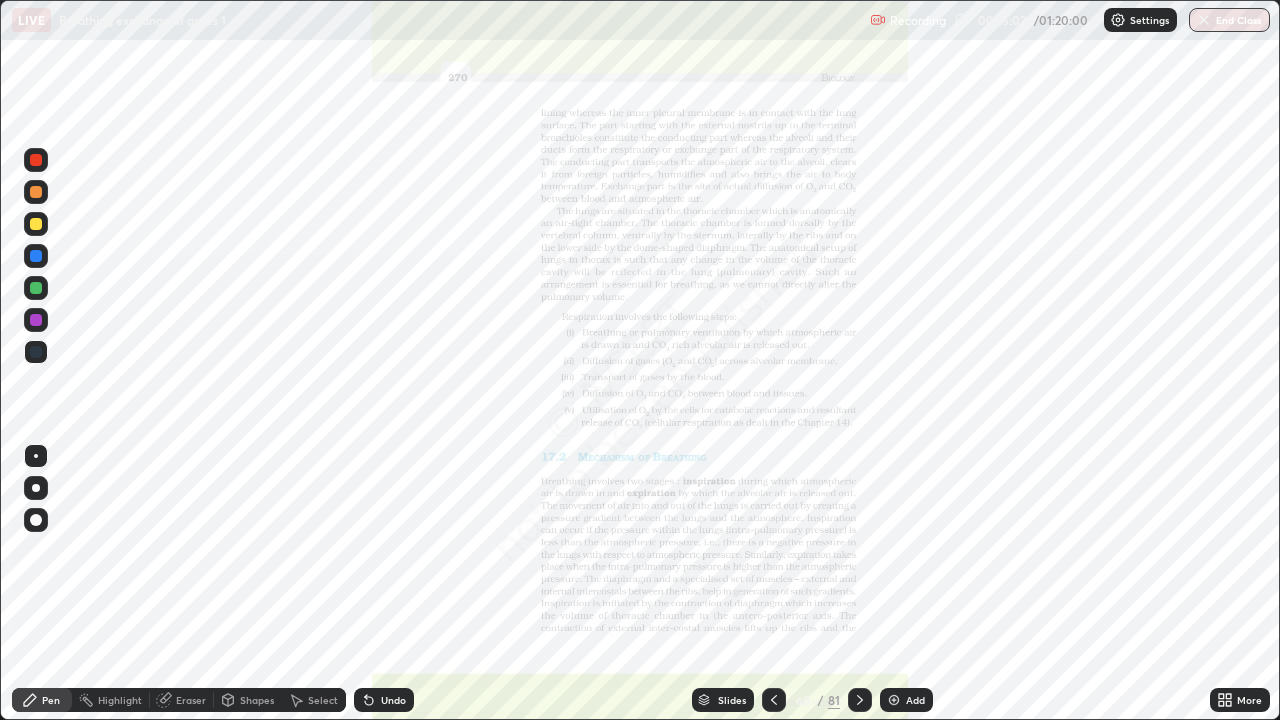 click 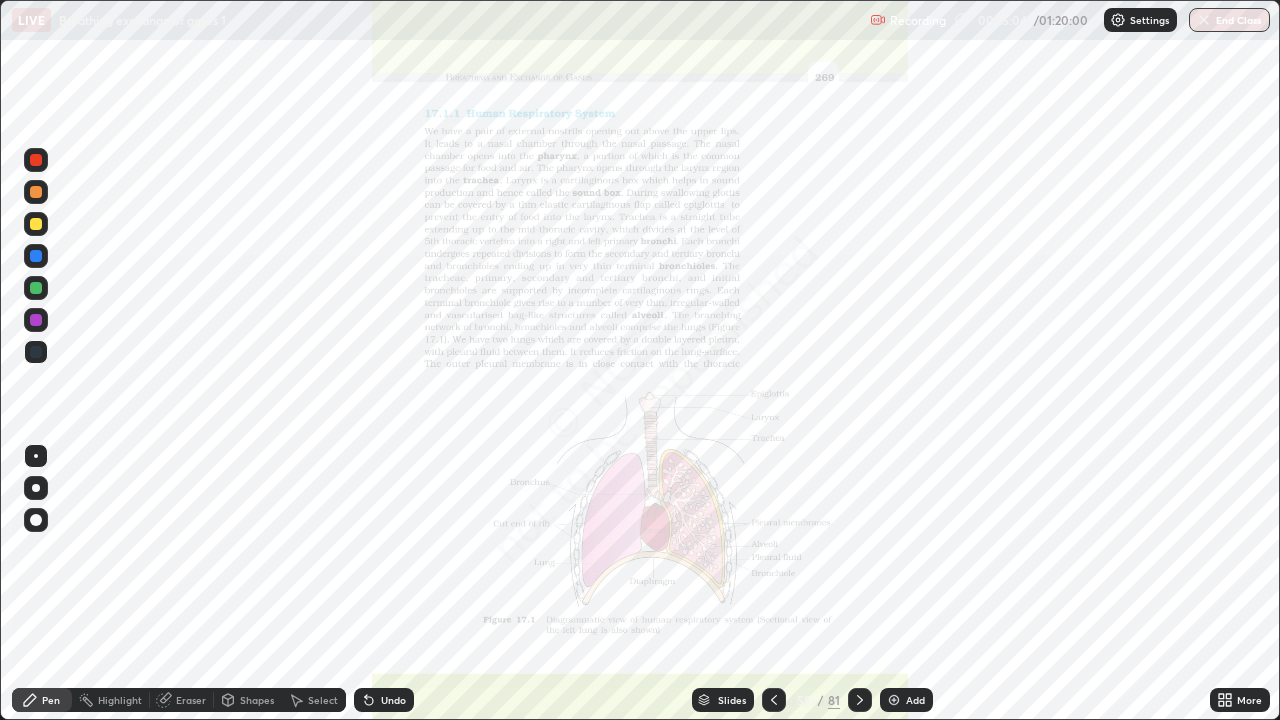 click 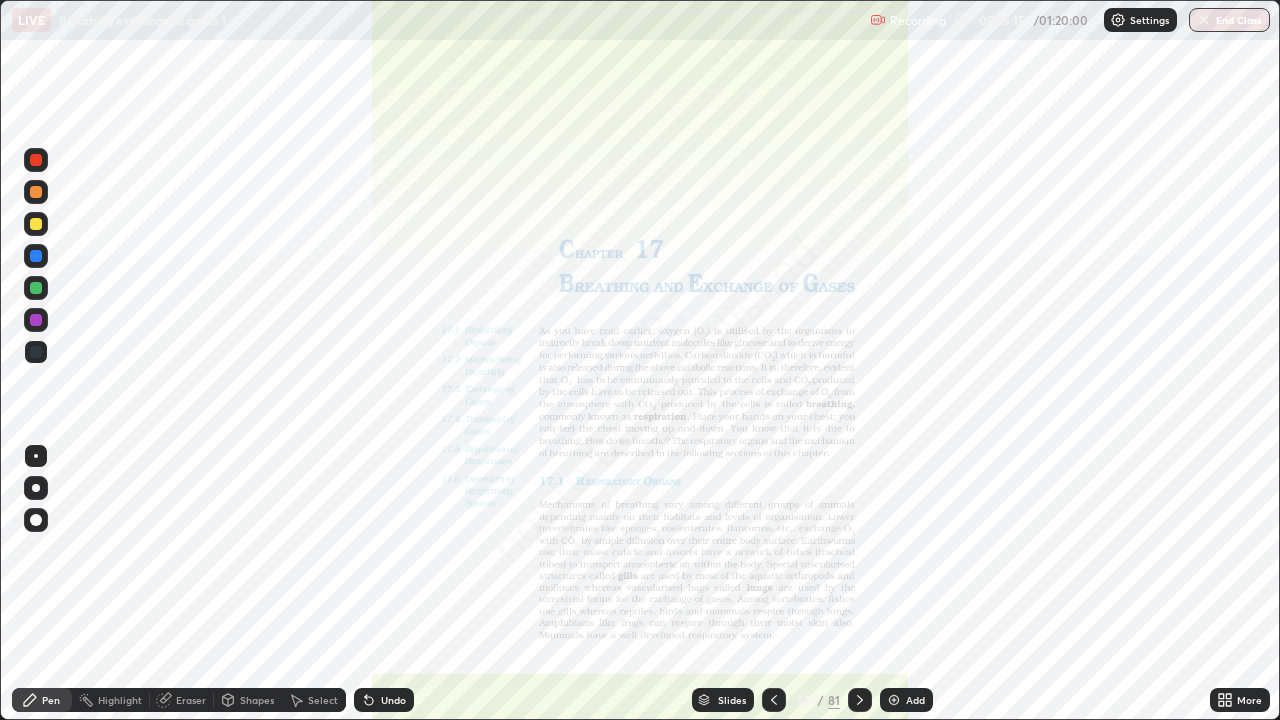 click 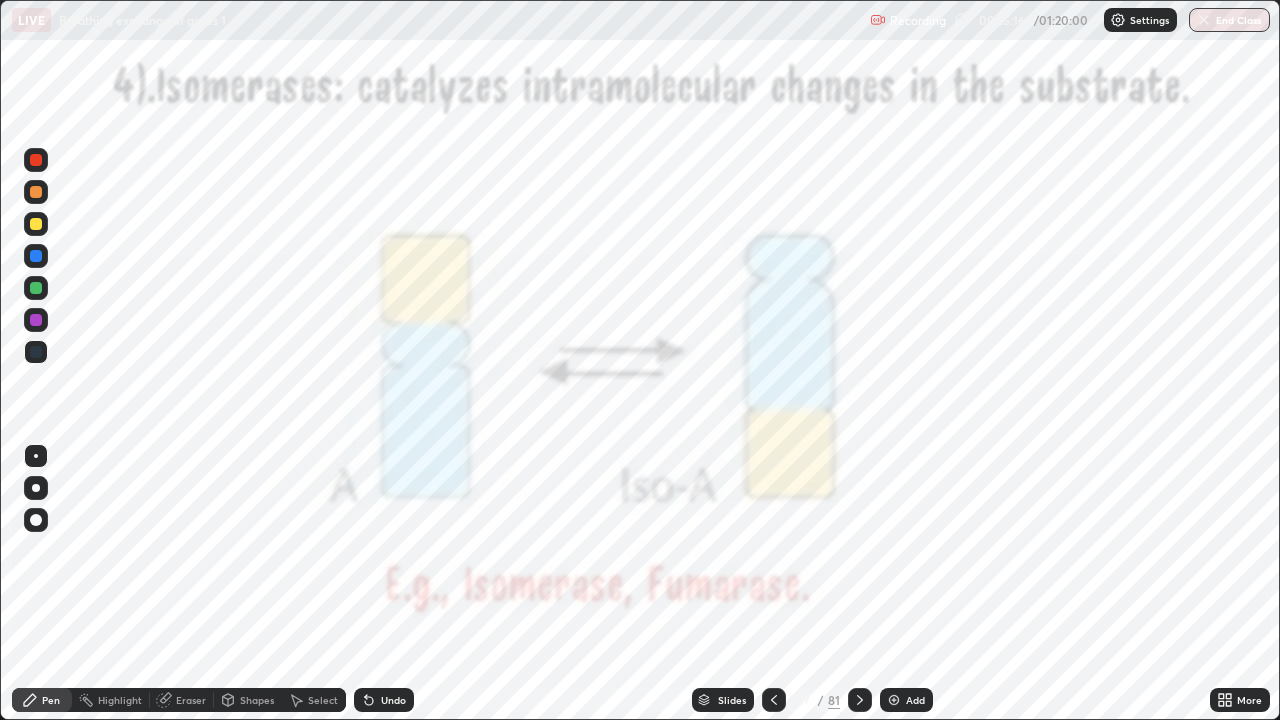 click on "Add" at bounding box center [915, 700] 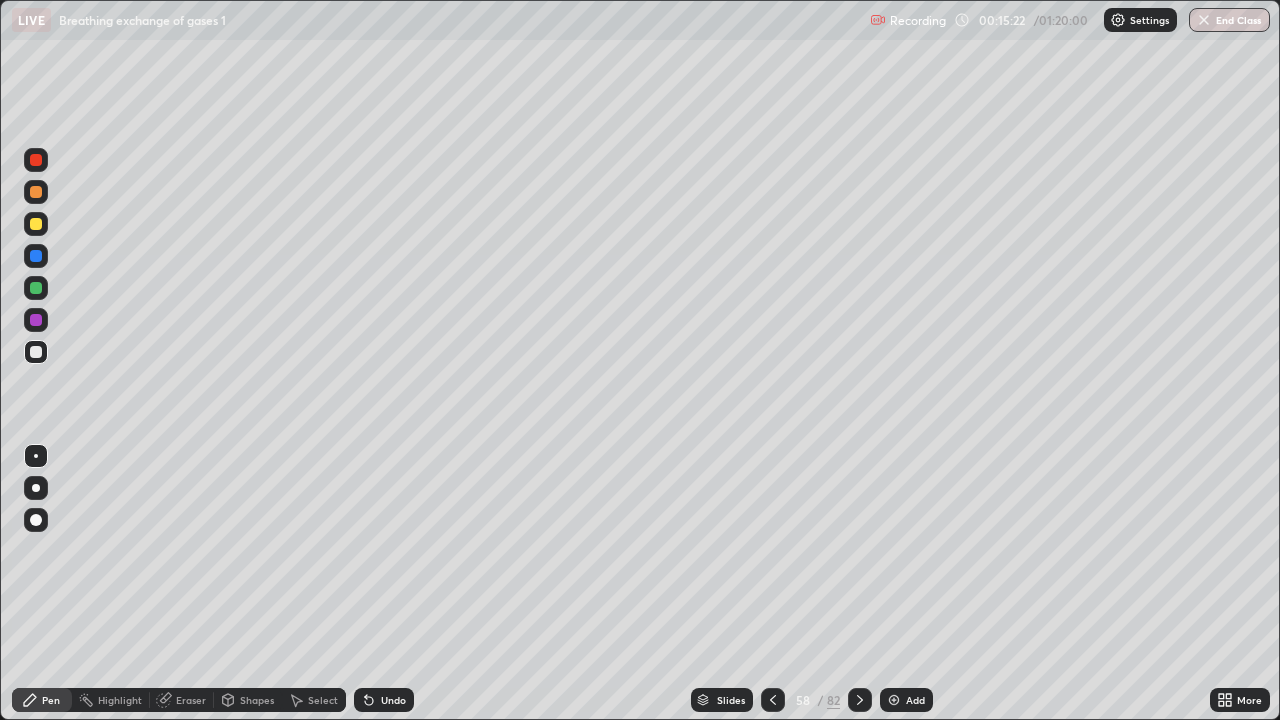 click on "Pen" at bounding box center [51, 700] 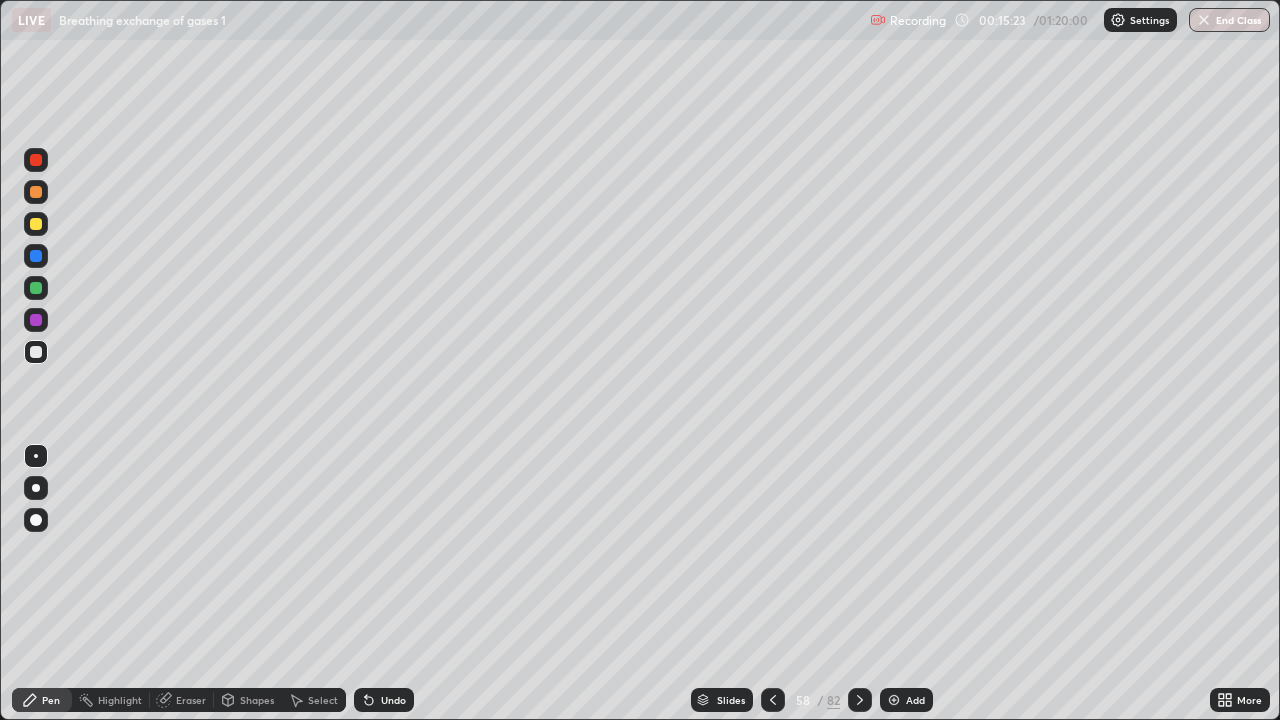 click at bounding box center [36, 224] 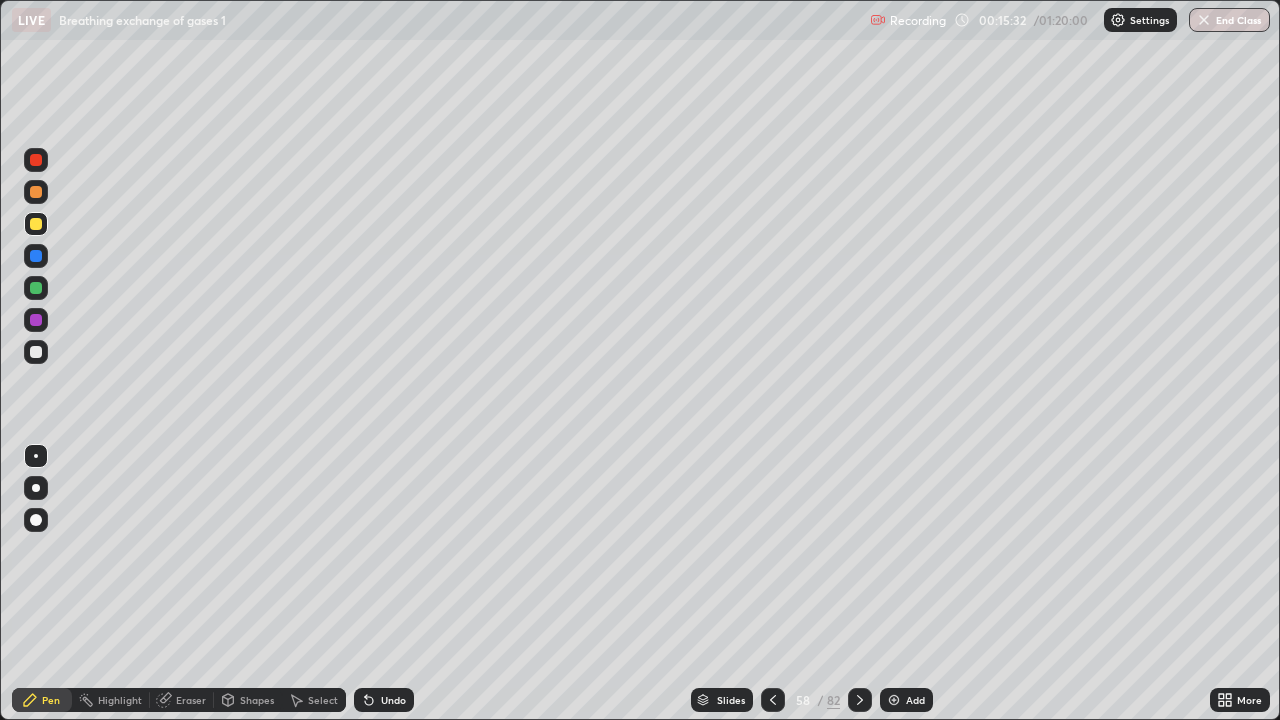 click at bounding box center [36, 192] 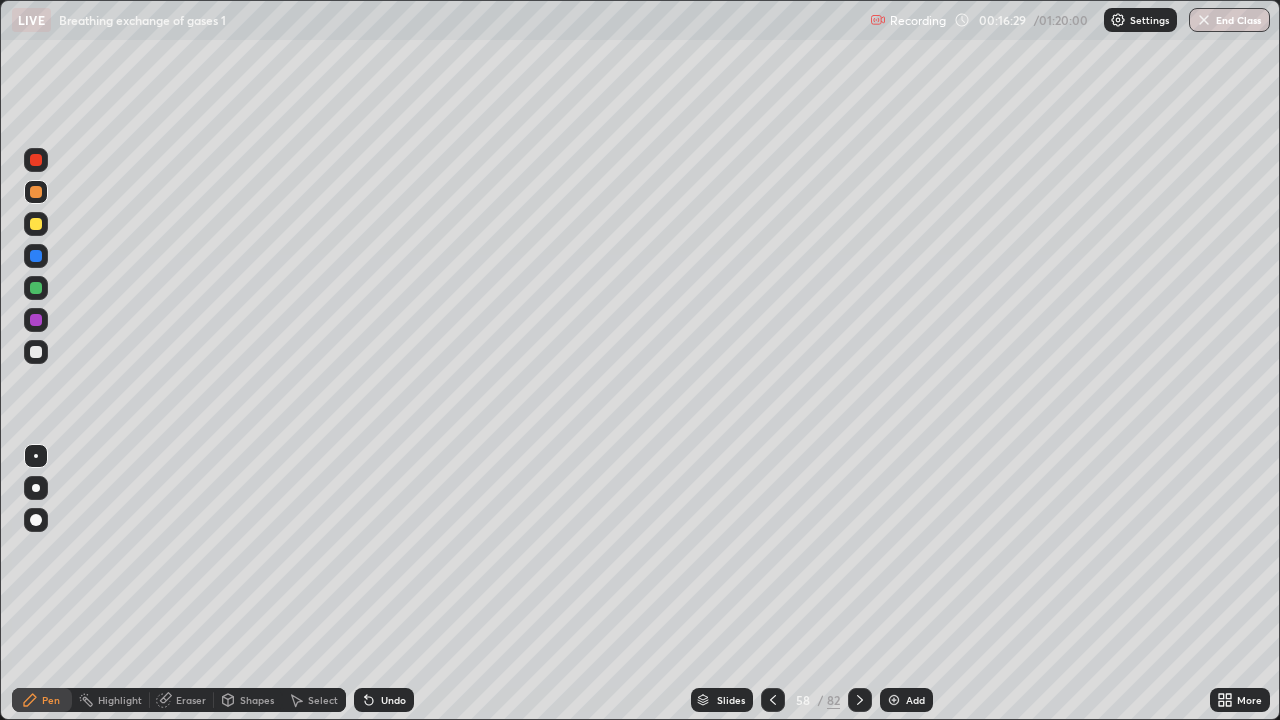 click at bounding box center (36, 288) 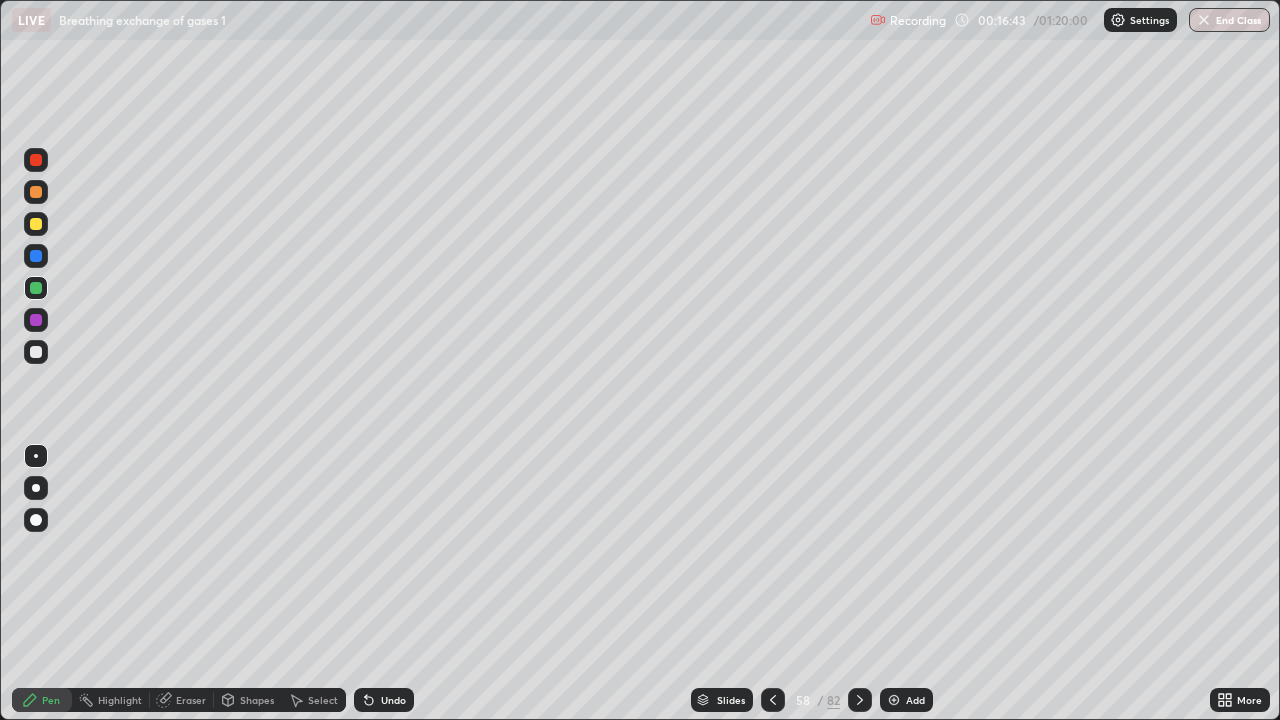 click at bounding box center (36, 352) 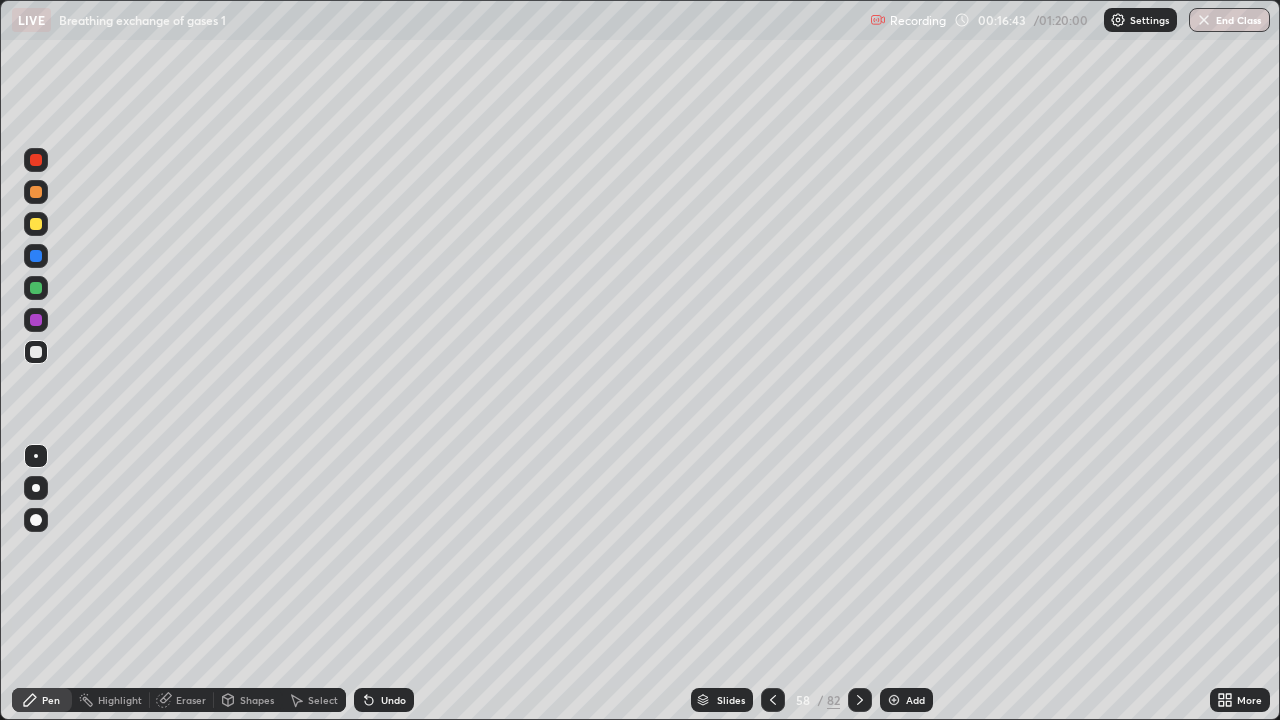 click at bounding box center (36, 352) 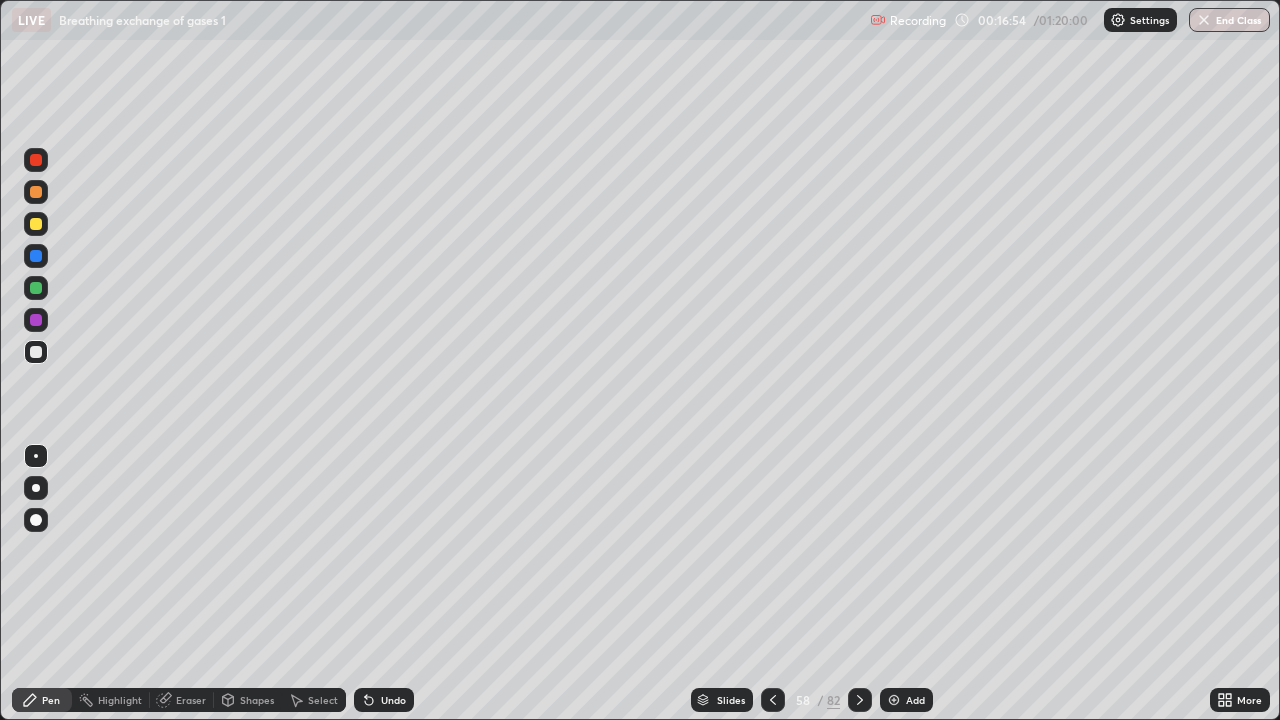 click on "Eraser" at bounding box center [191, 700] 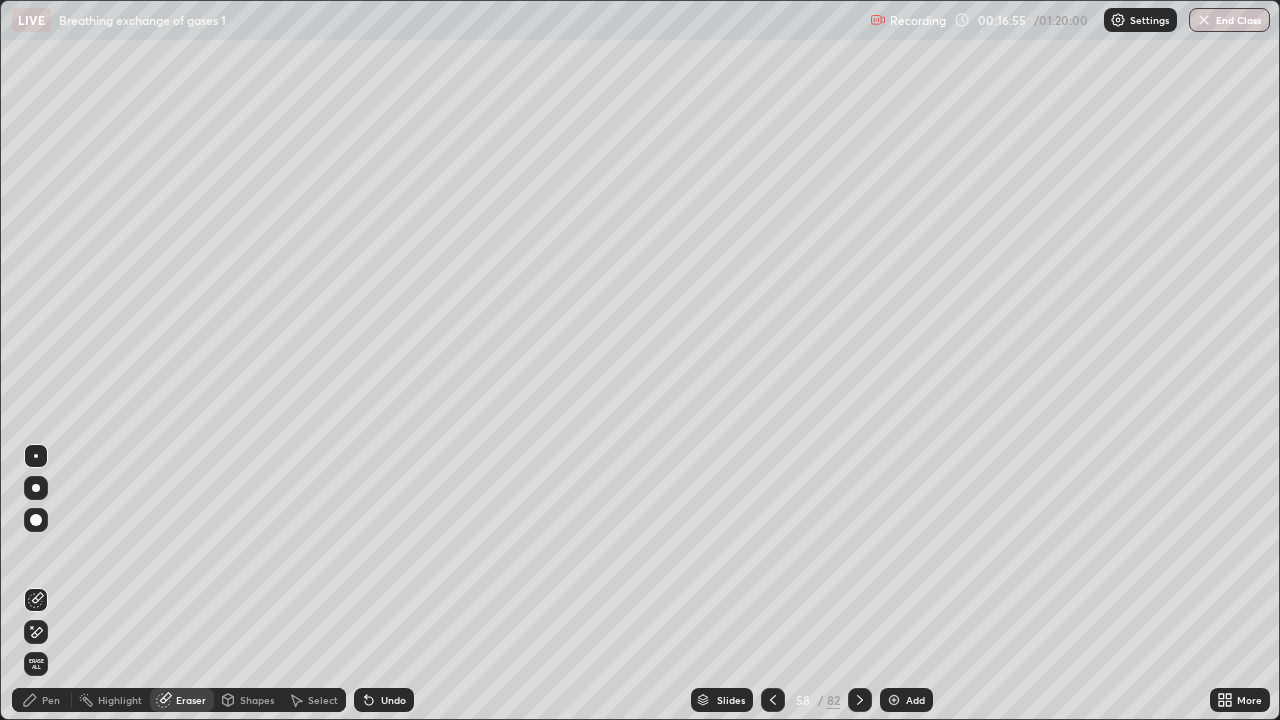 click on "Shapes" at bounding box center (257, 700) 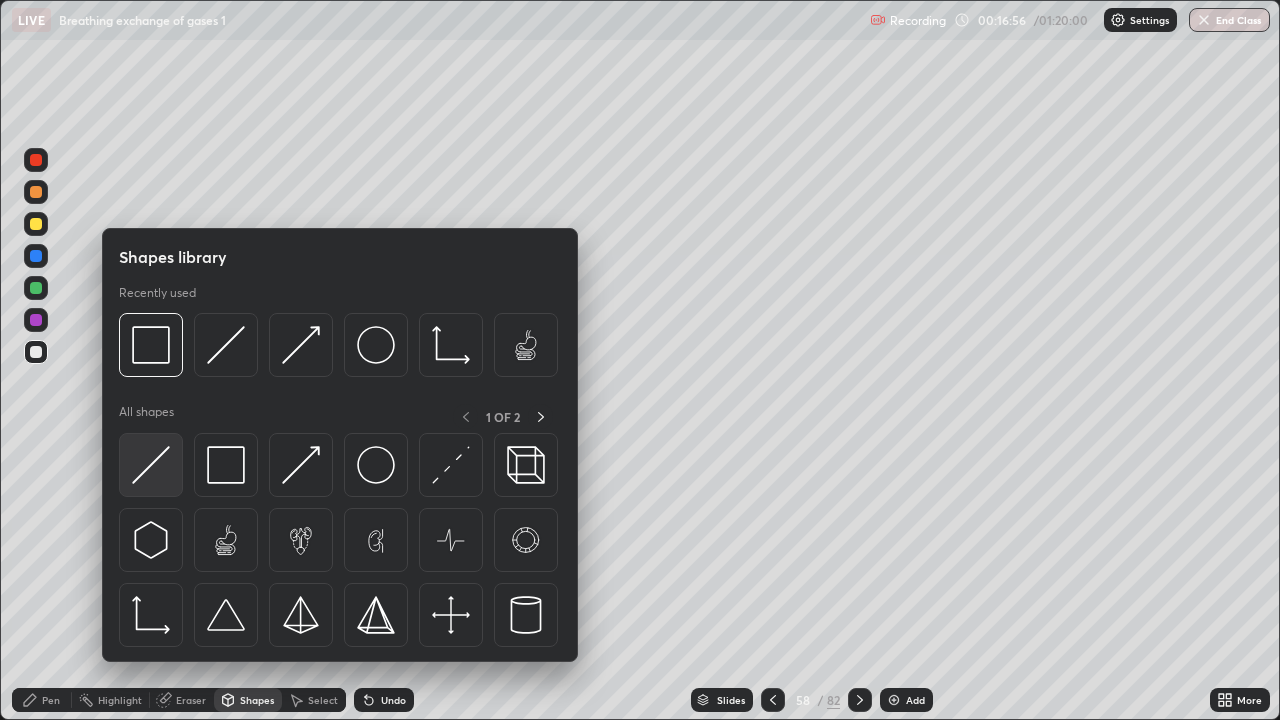 click at bounding box center (151, 465) 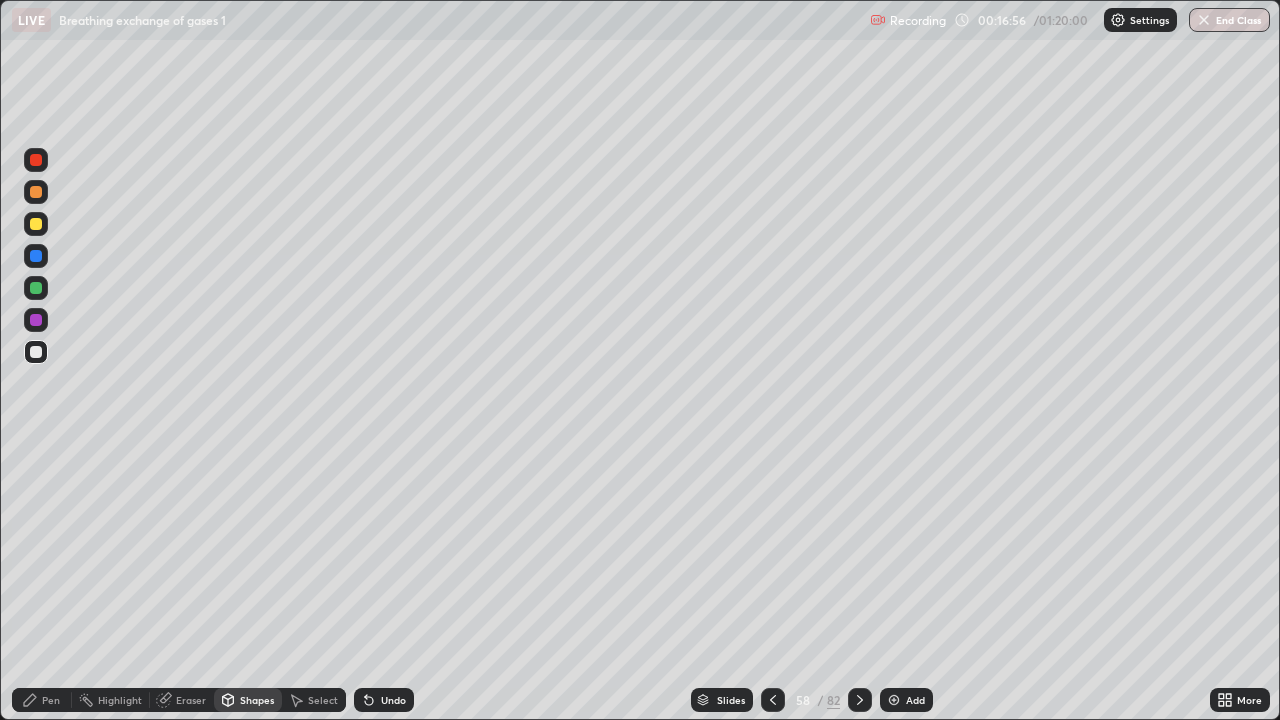 click at bounding box center (36, 320) 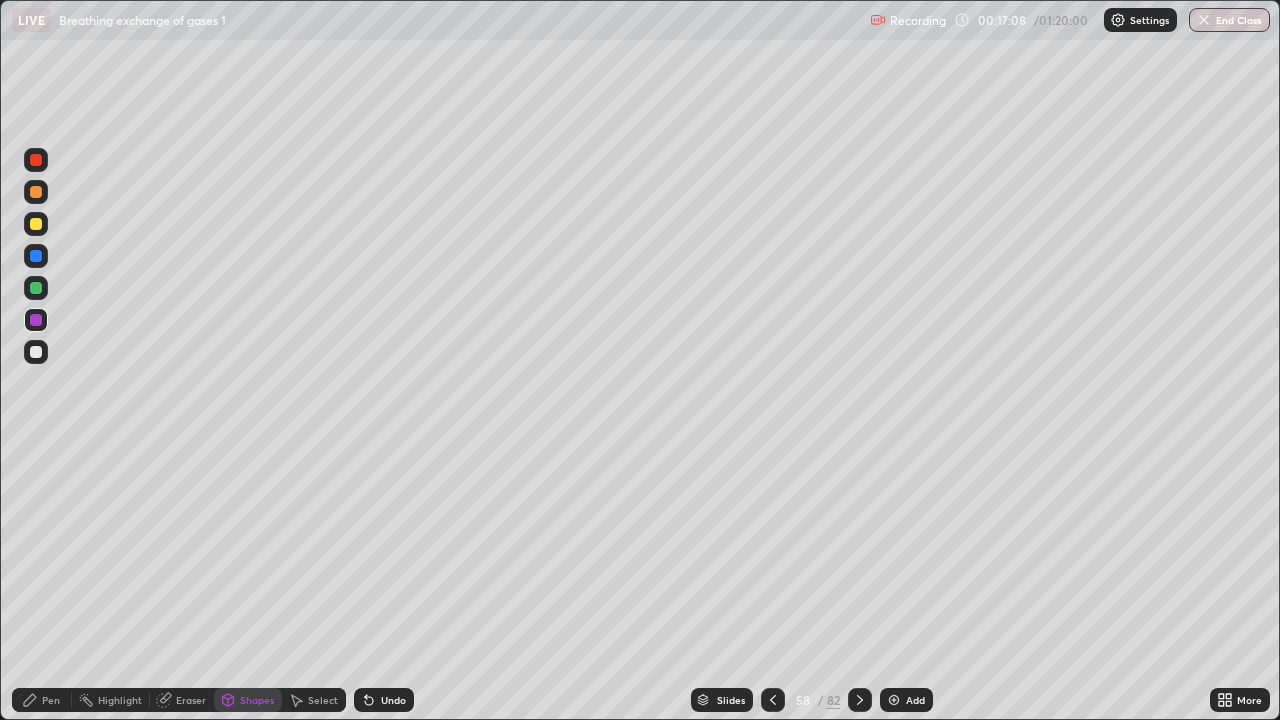 click at bounding box center (36, 288) 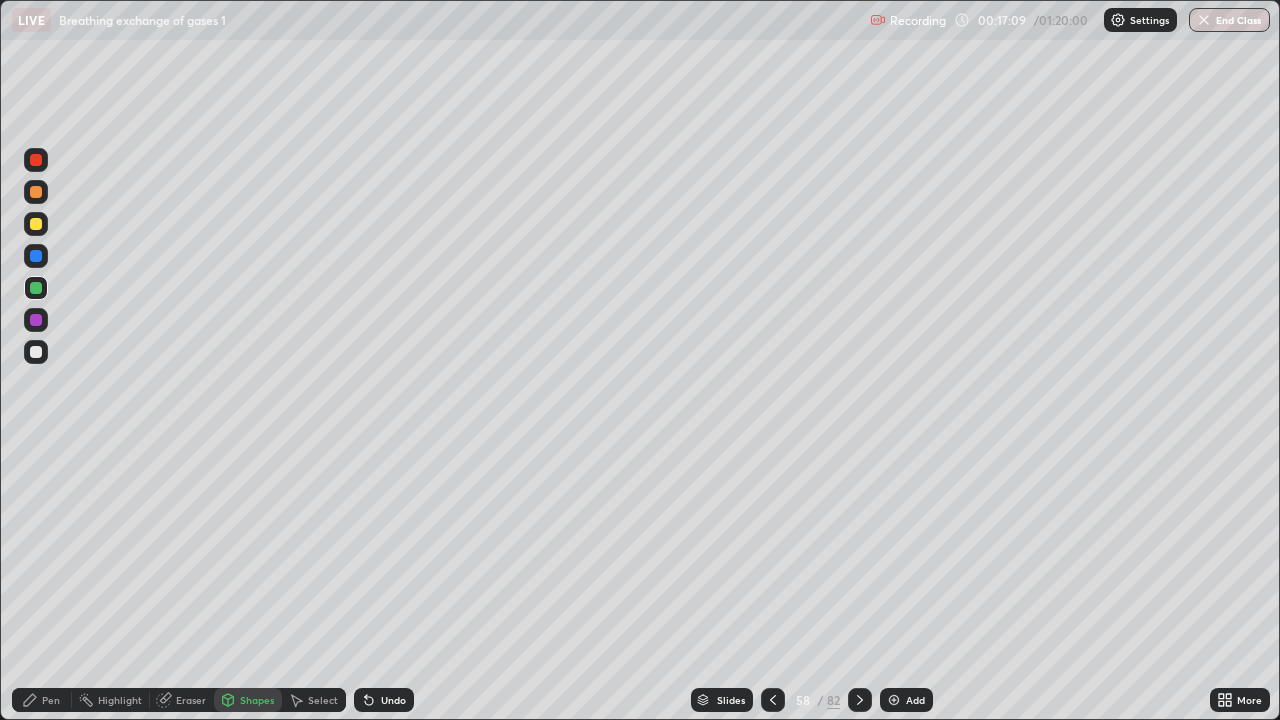click at bounding box center [36, 224] 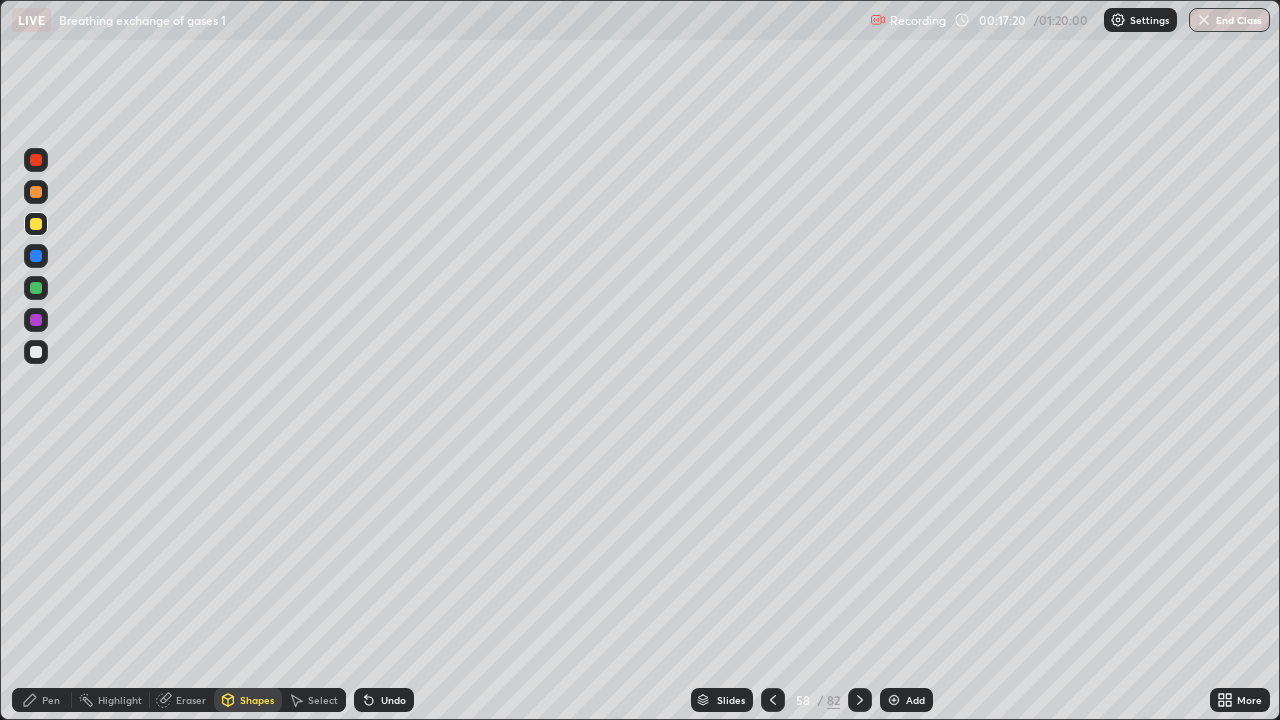 click on "Eraser" at bounding box center (182, 700) 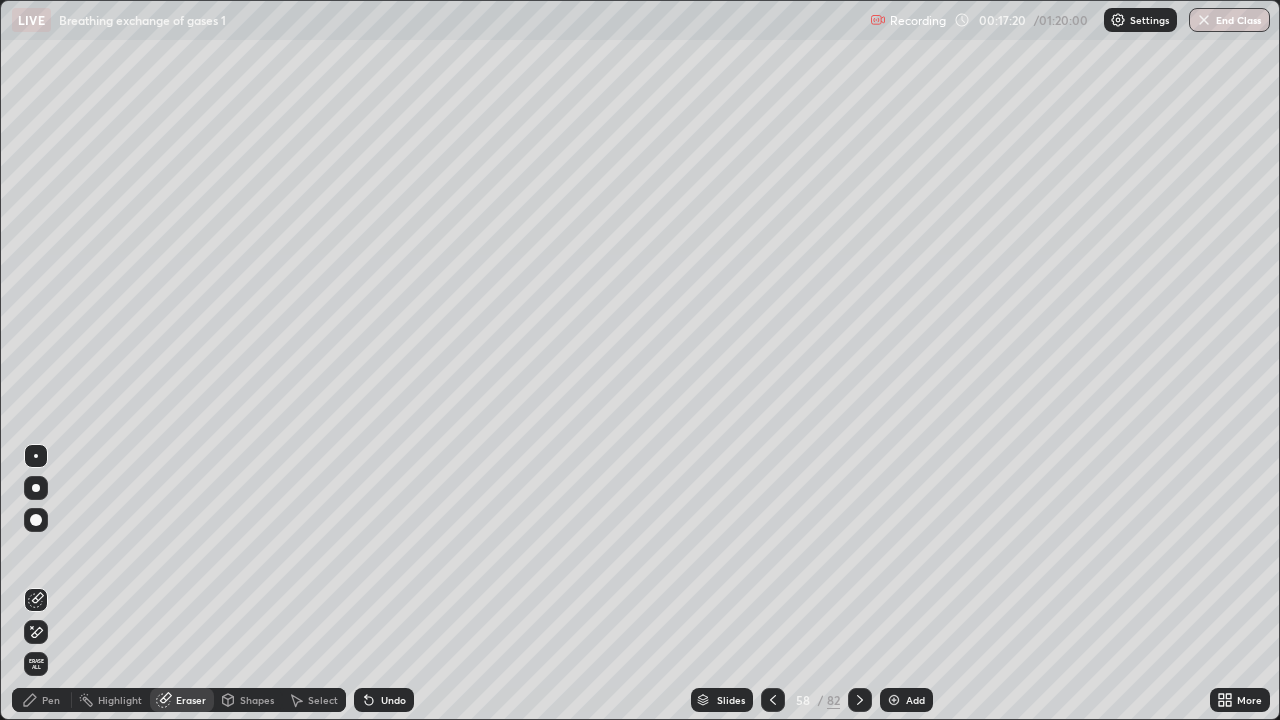 click on "Pen" at bounding box center [51, 700] 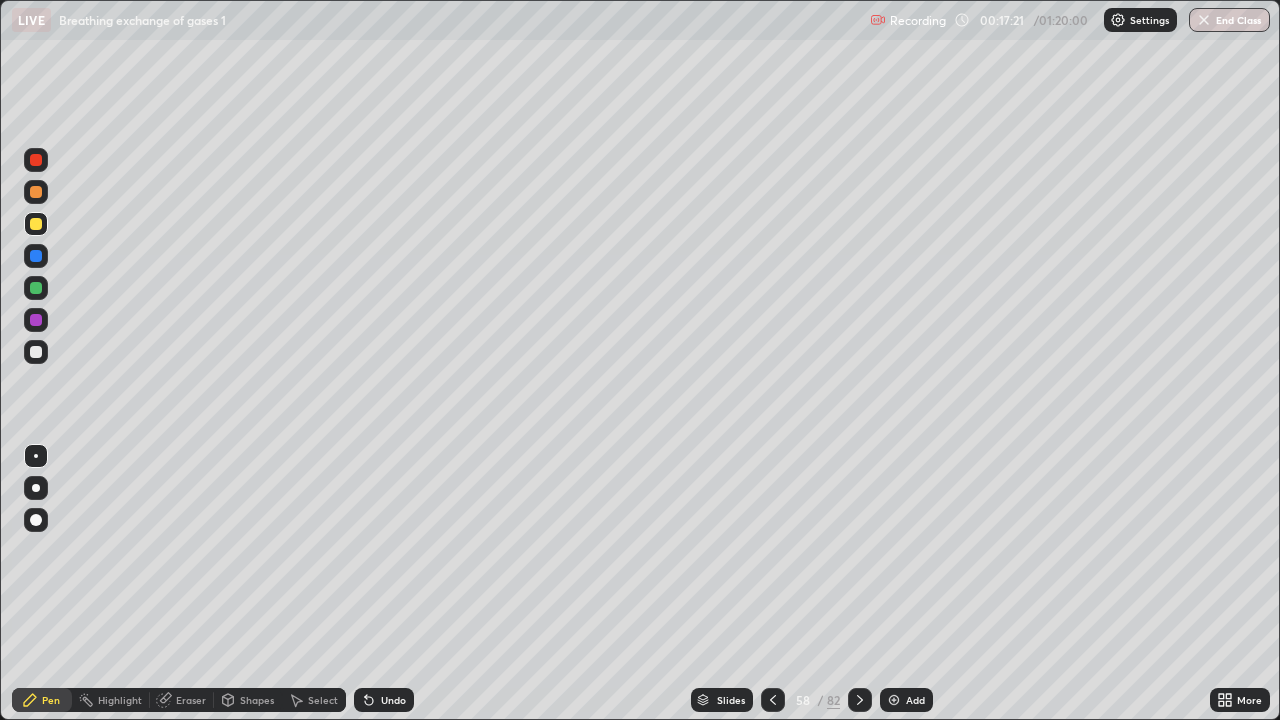 click at bounding box center (36, 352) 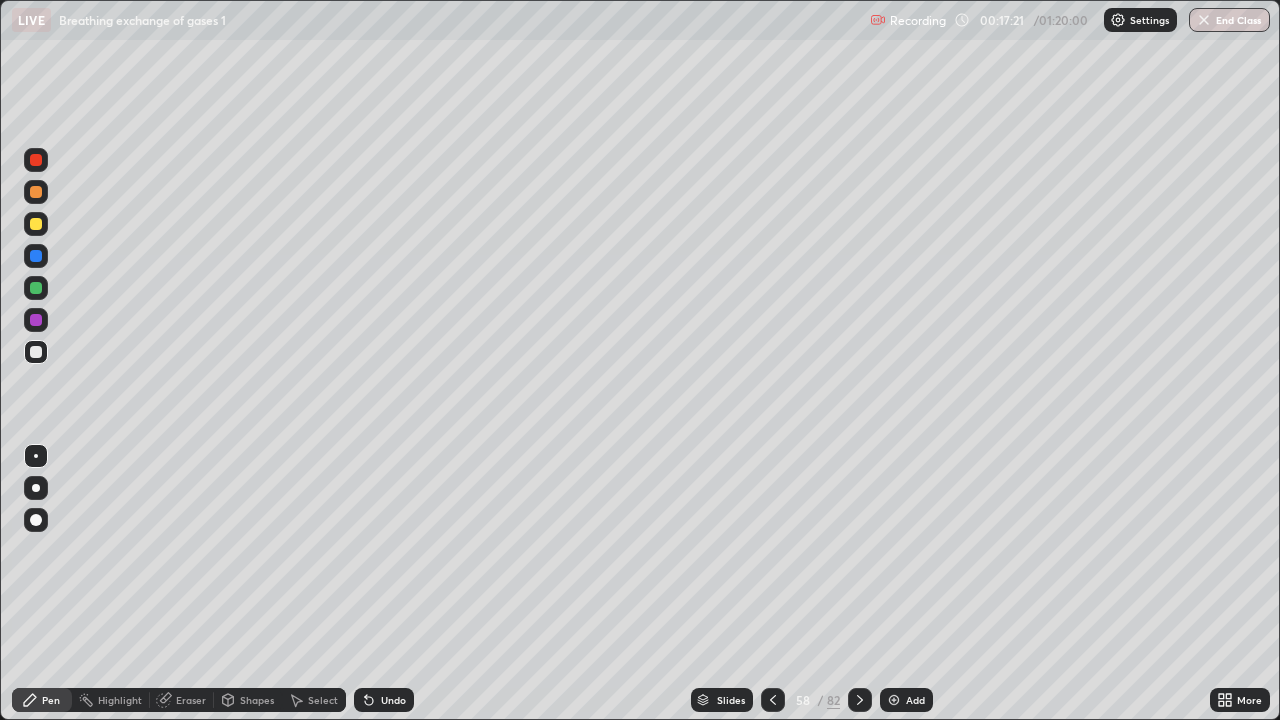 click at bounding box center [36, 288] 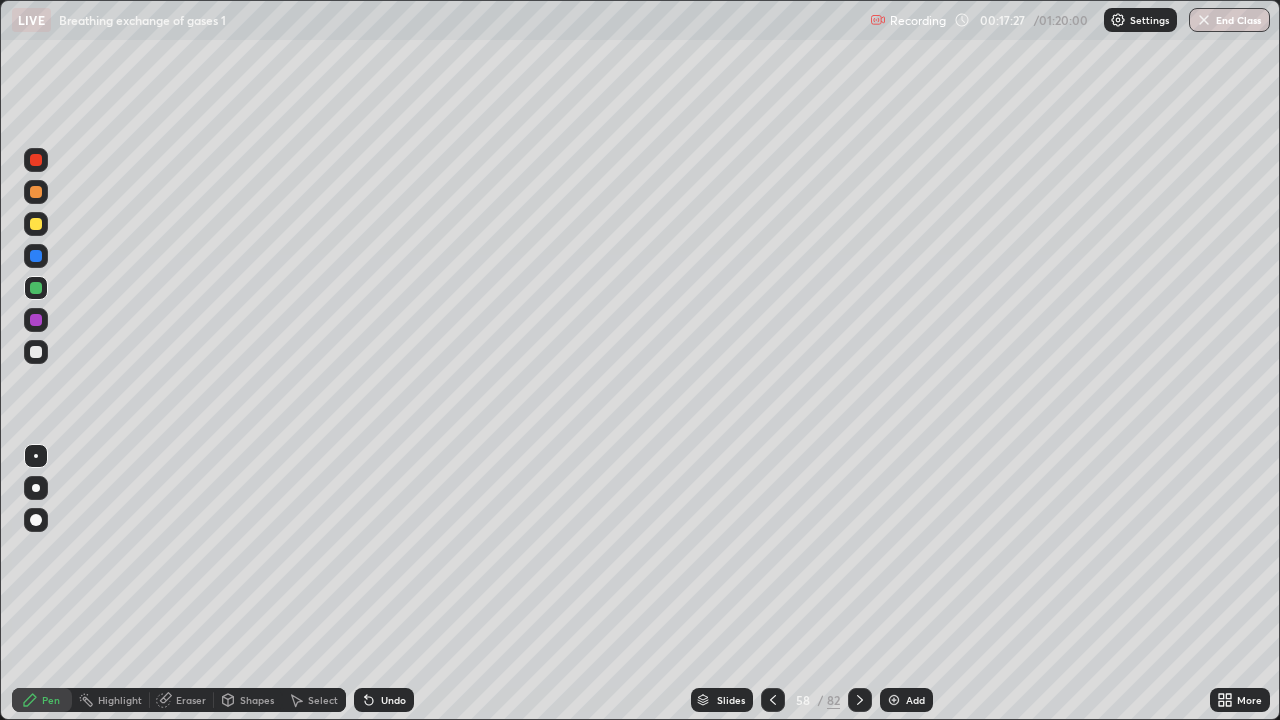 click at bounding box center [36, 352] 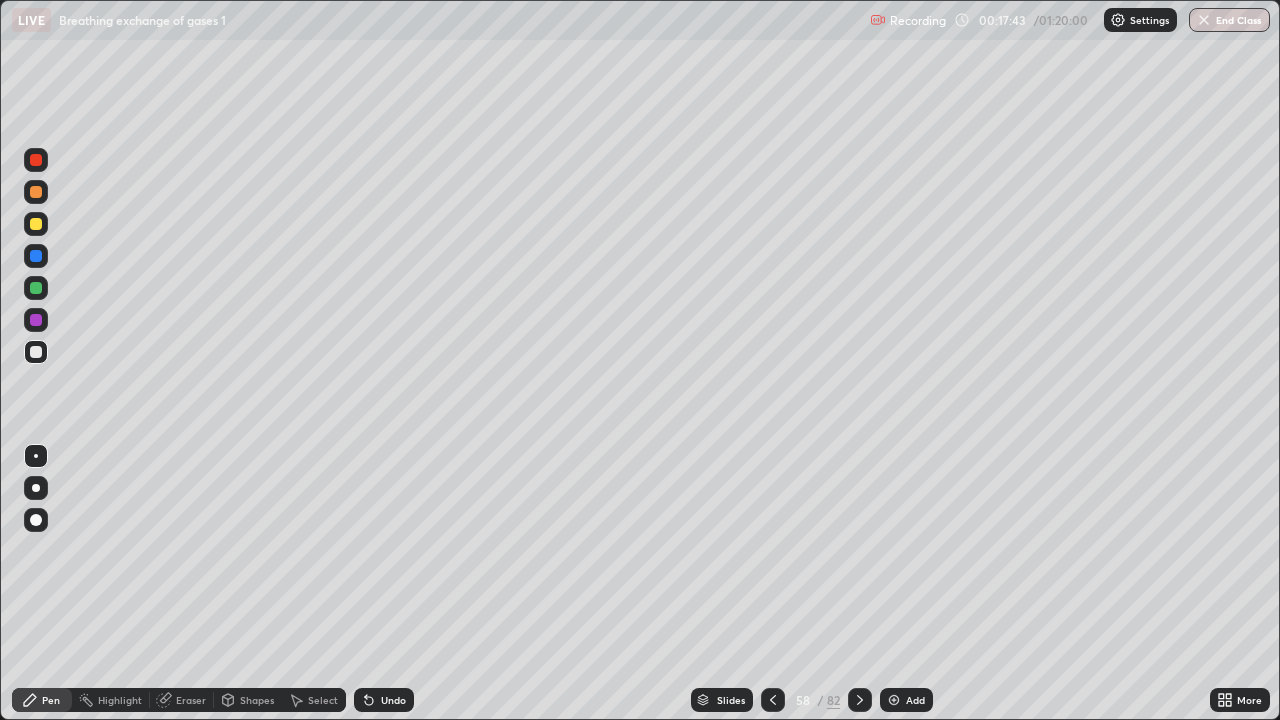 click at bounding box center [36, 192] 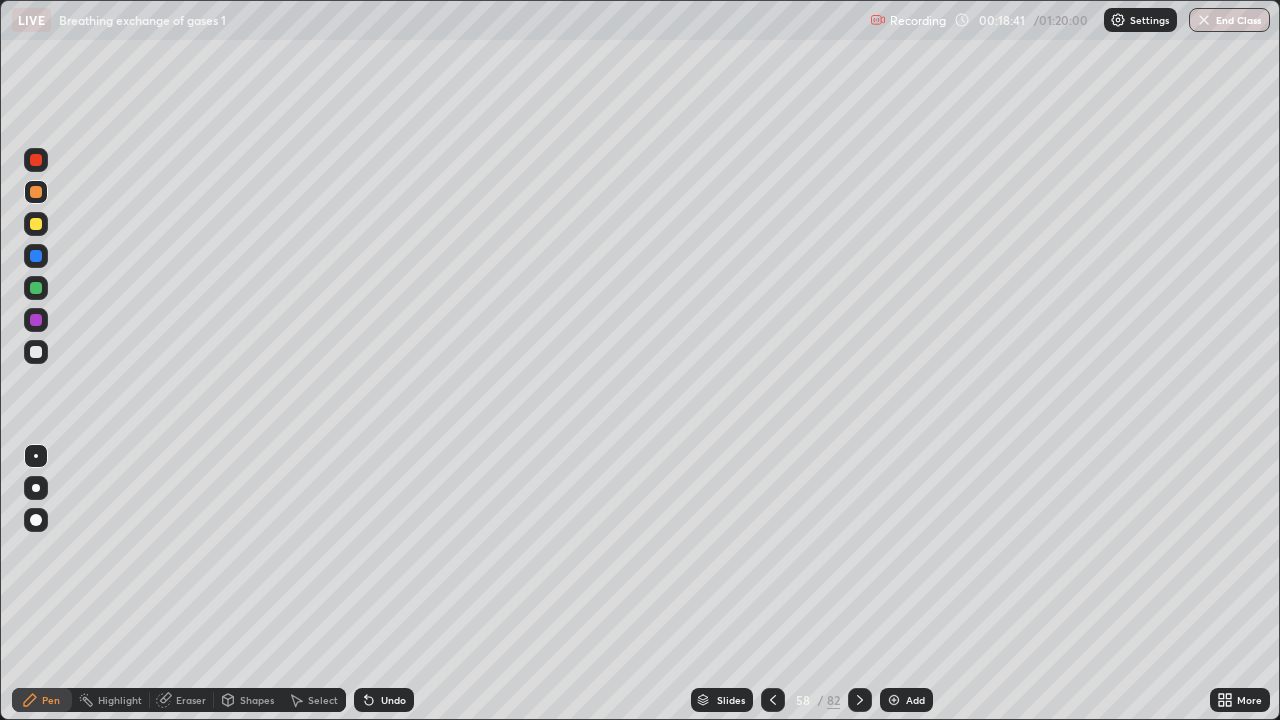 click at bounding box center (36, 288) 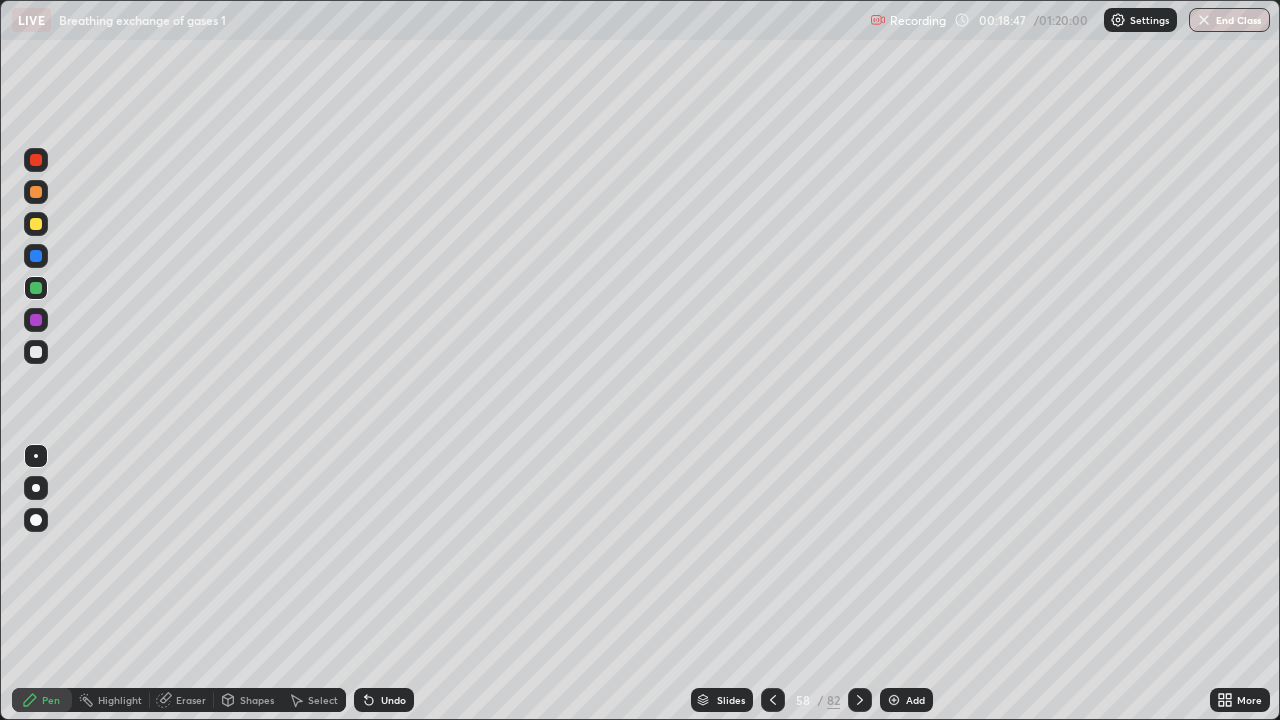 click at bounding box center (36, 288) 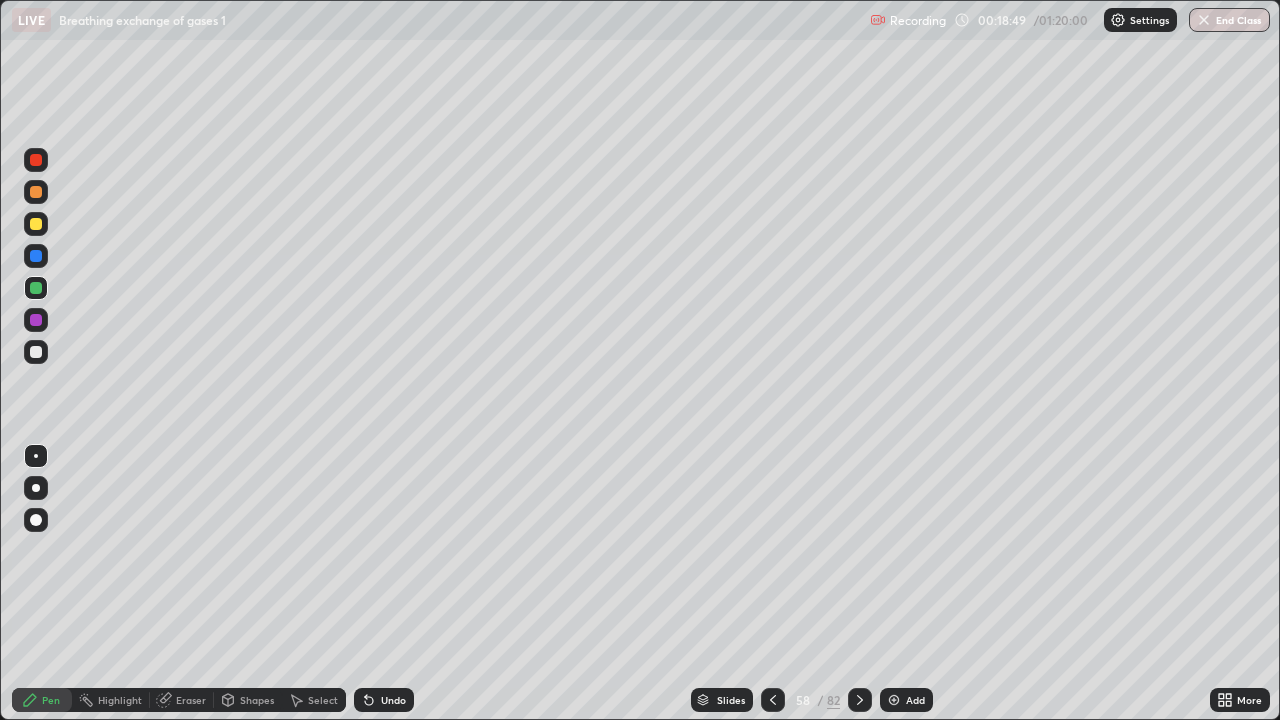 click at bounding box center [36, 256] 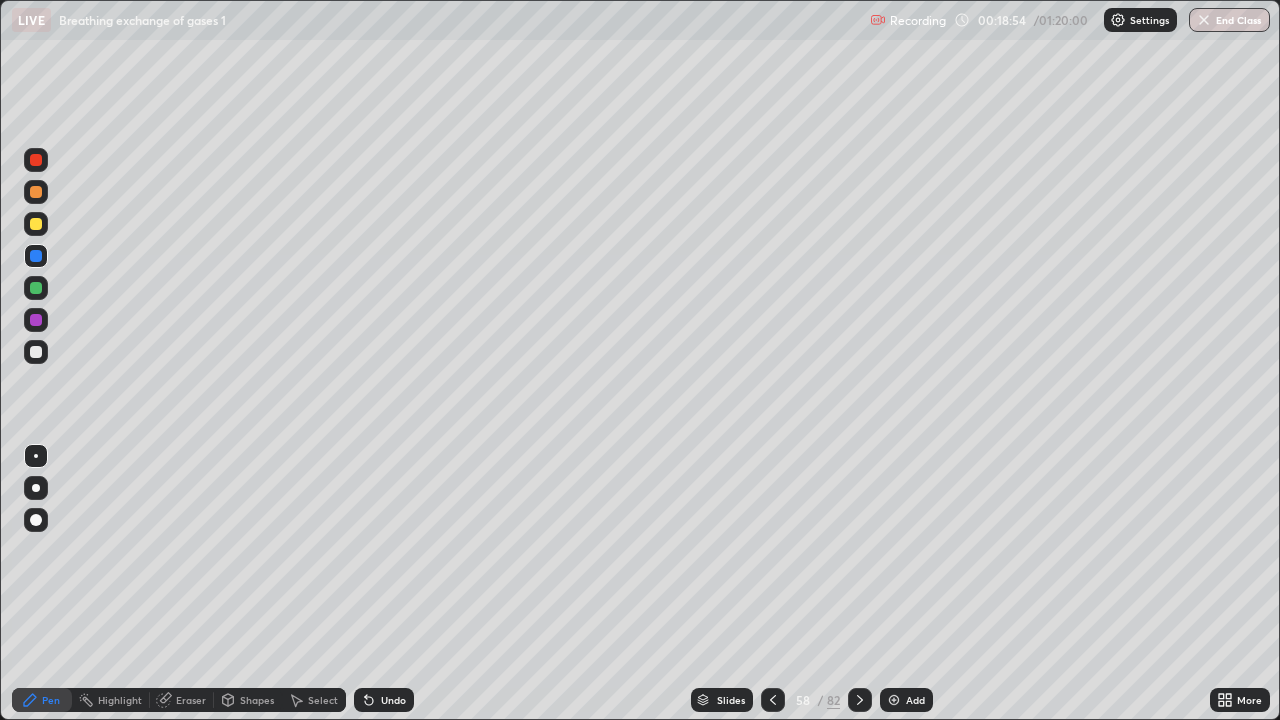 click at bounding box center [36, 352] 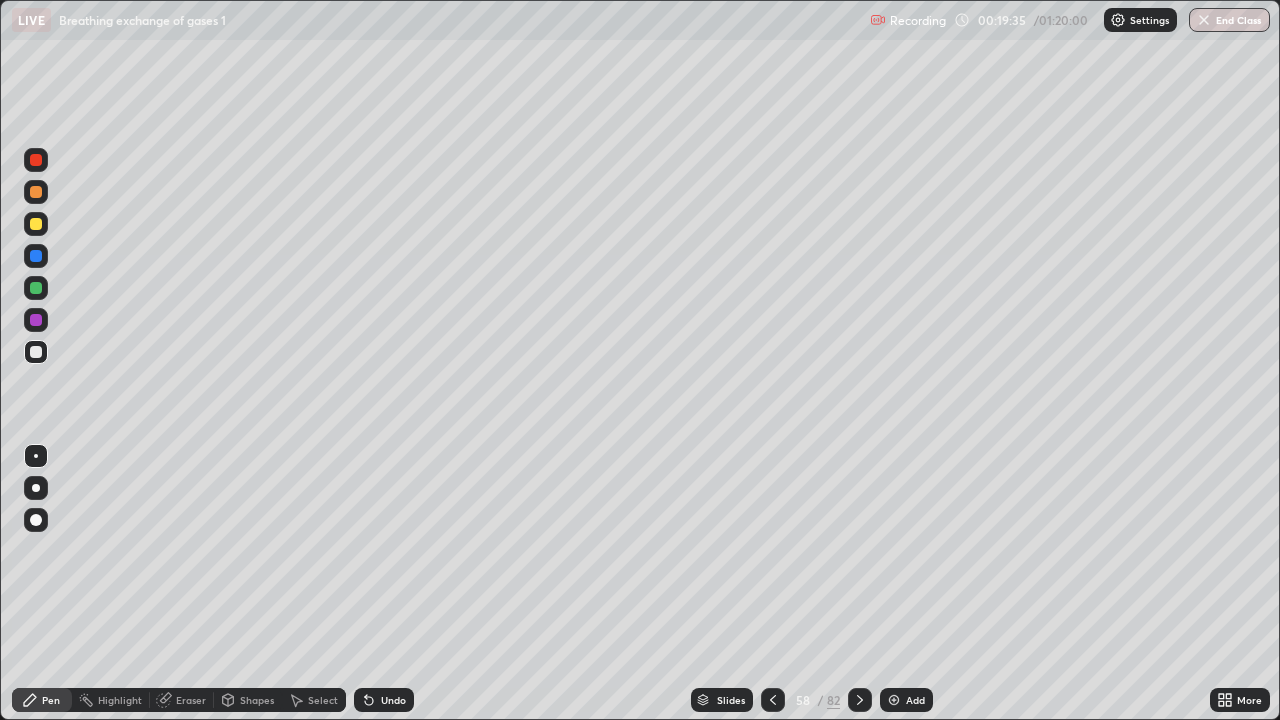 click at bounding box center (36, 352) 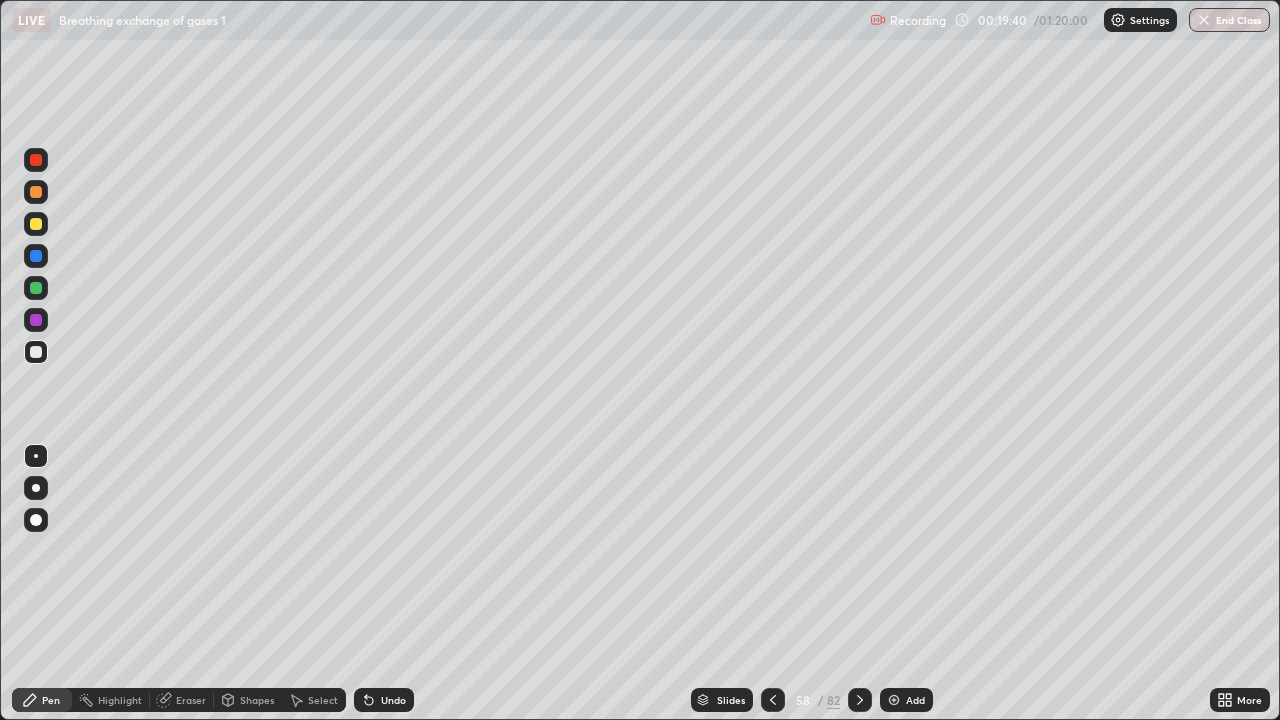 click at bounding box center [36, 288] 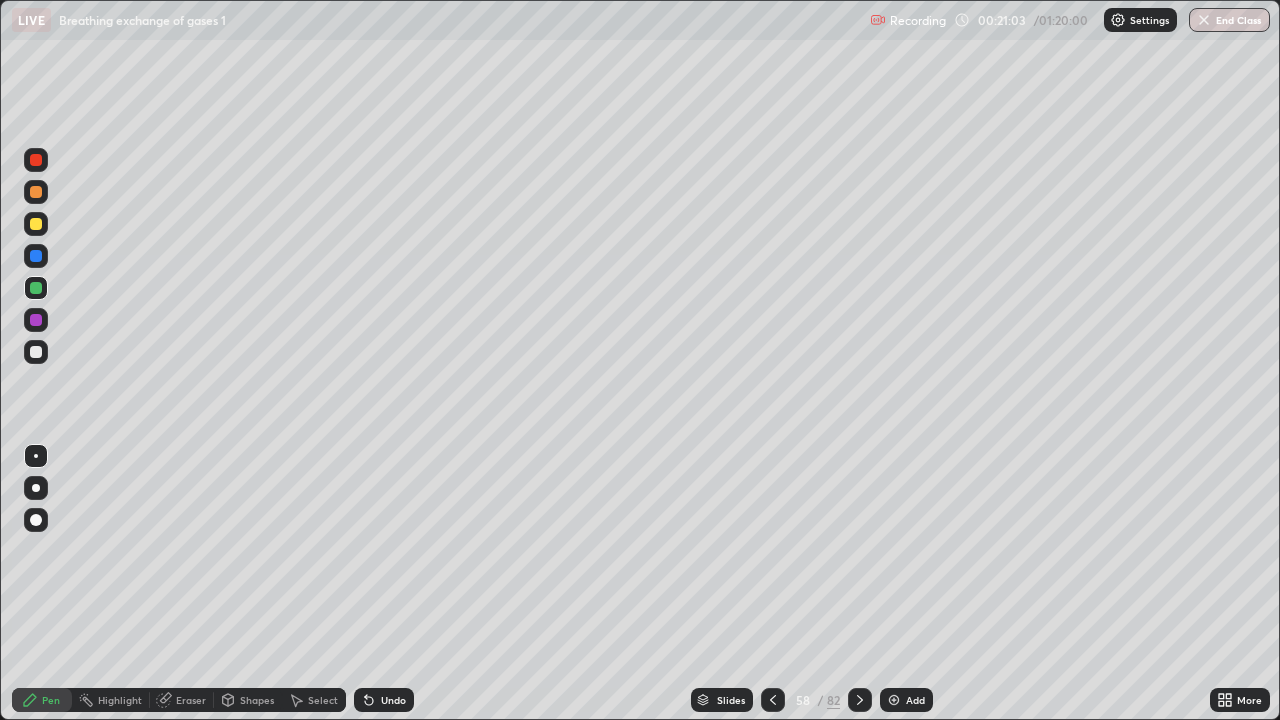 click at bounding box center [36, 352] 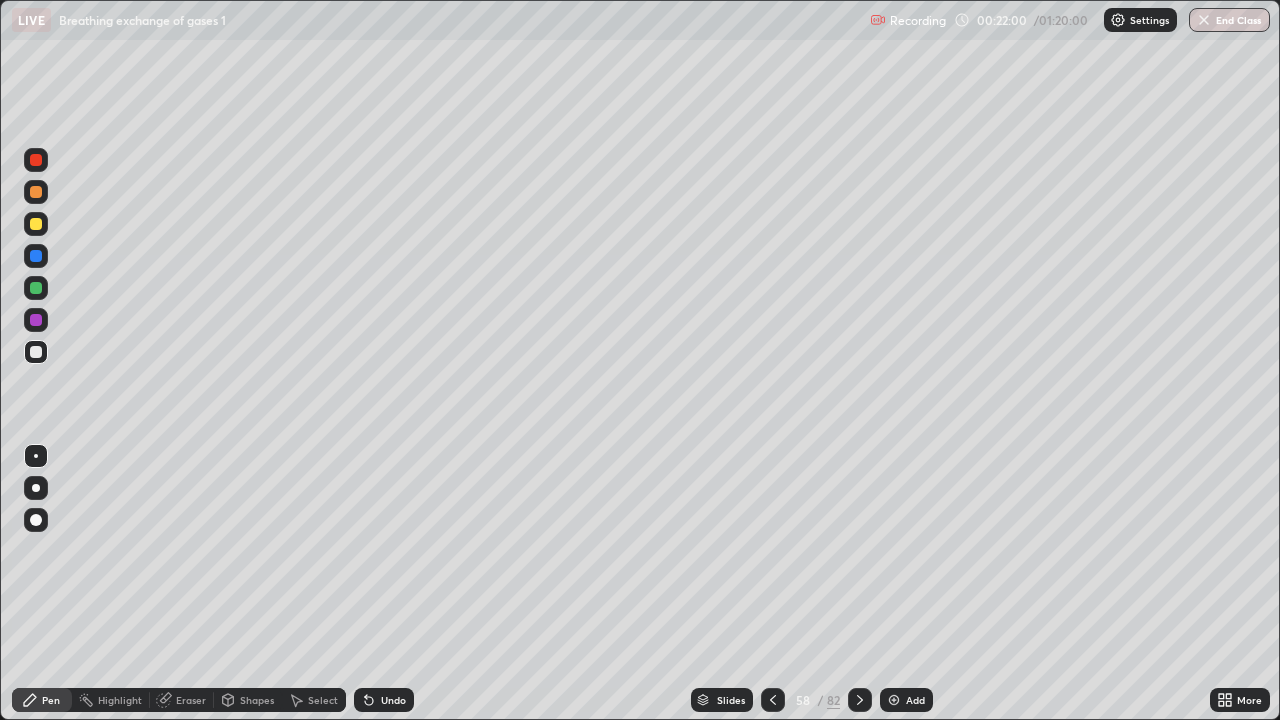 click at bounding box center [36, 192] 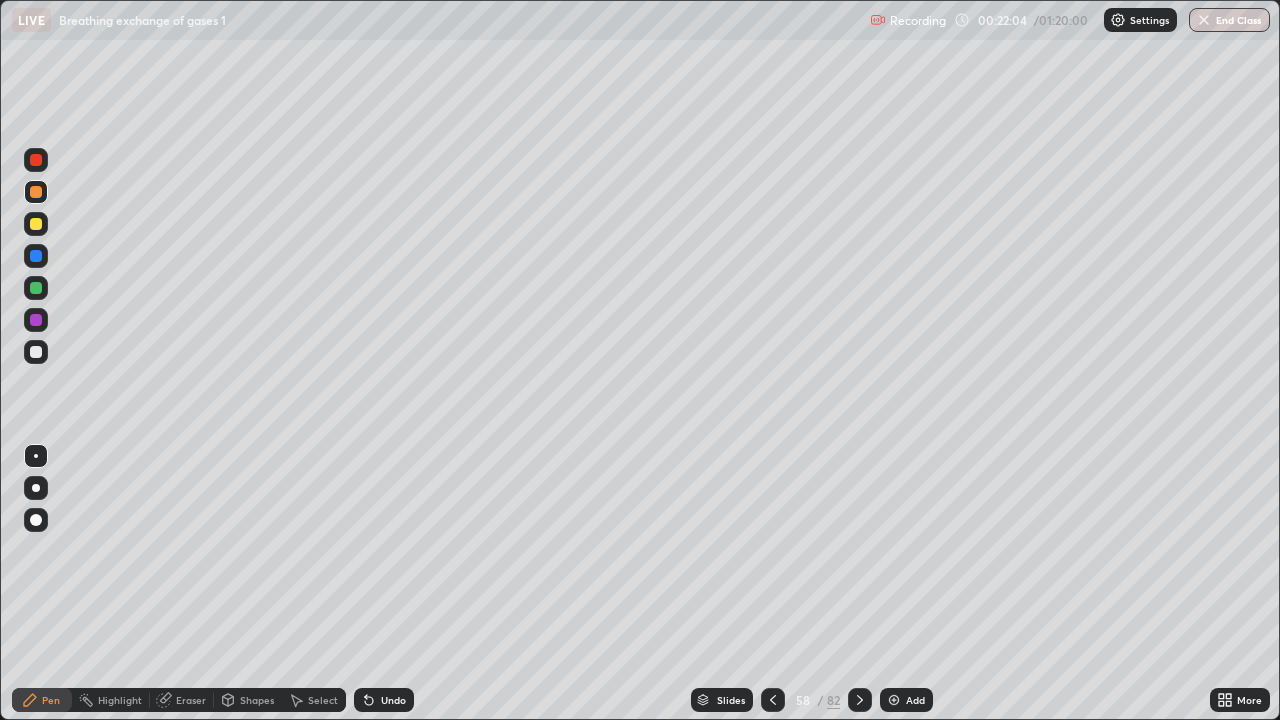 click on "Eraser" at bounding box center [182, 700] 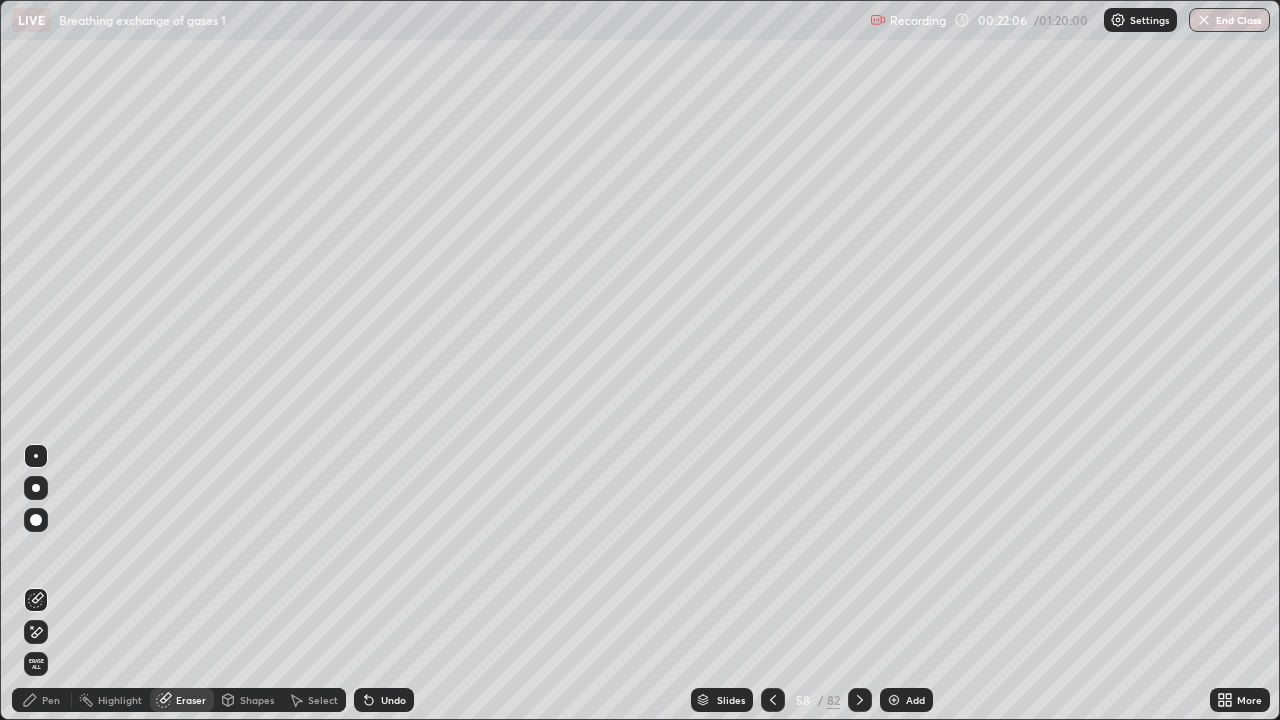 click on "Pen" at bounding box center (51, 700) 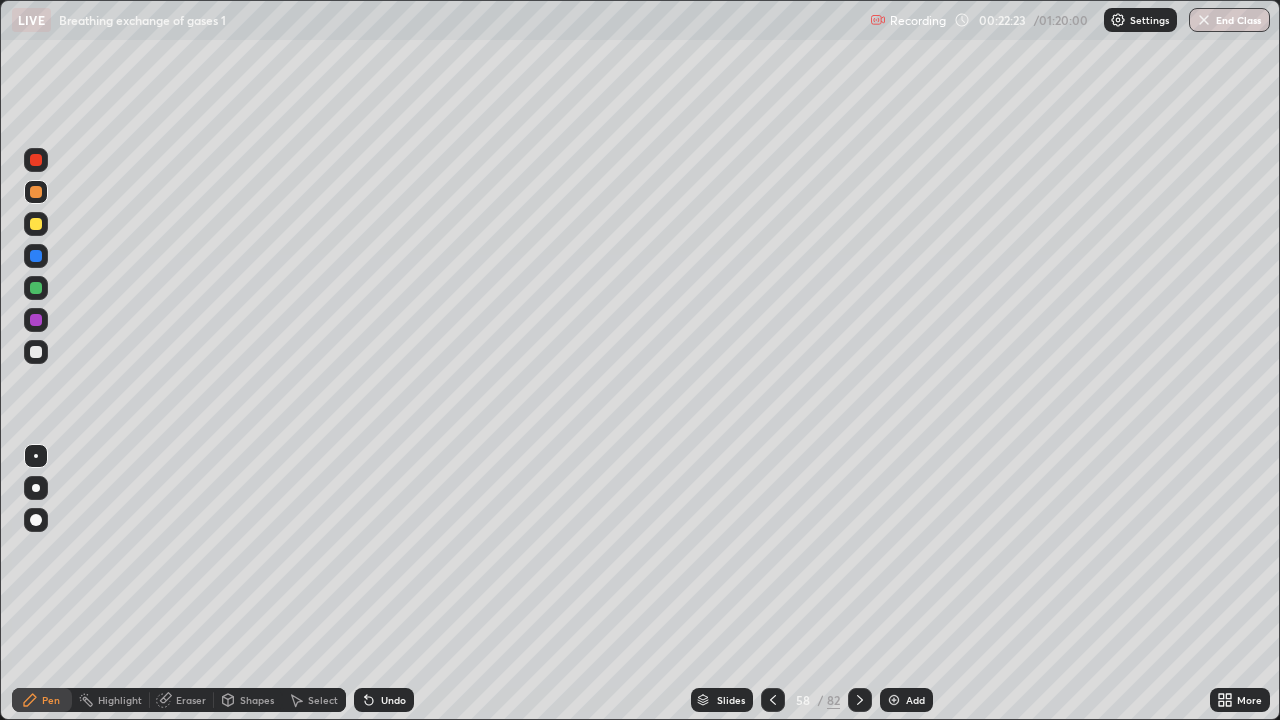 click 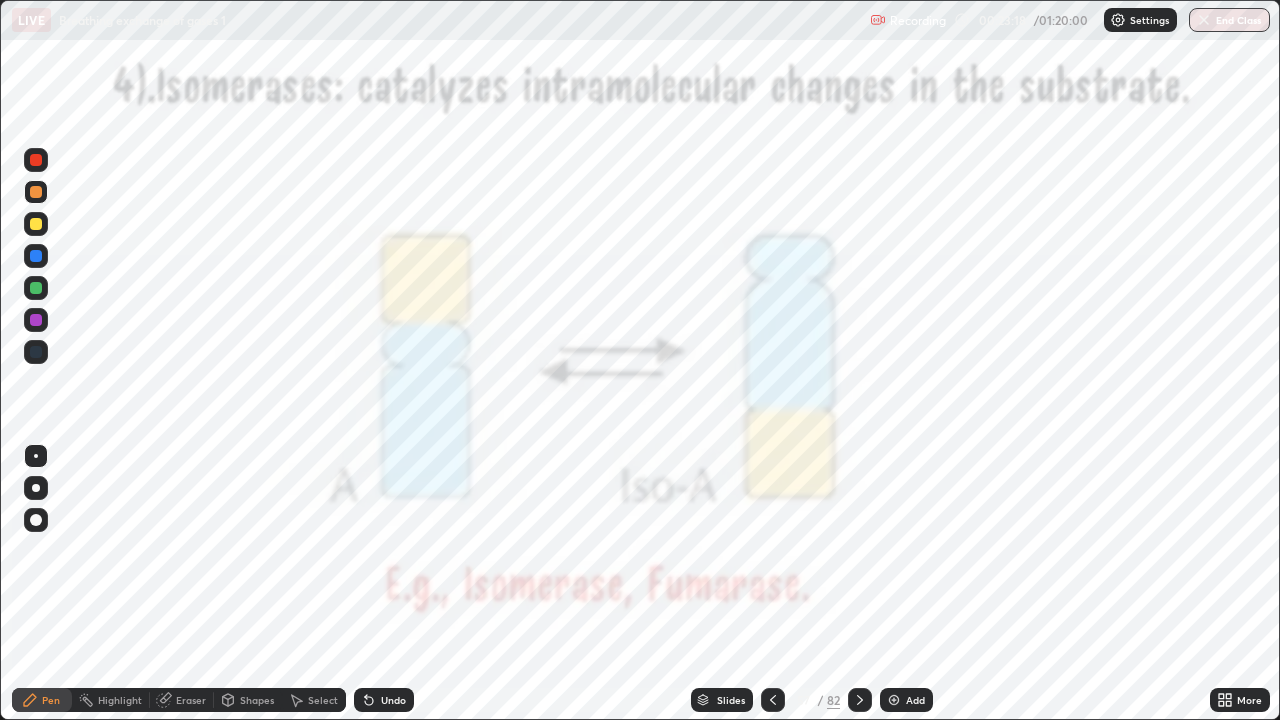 click 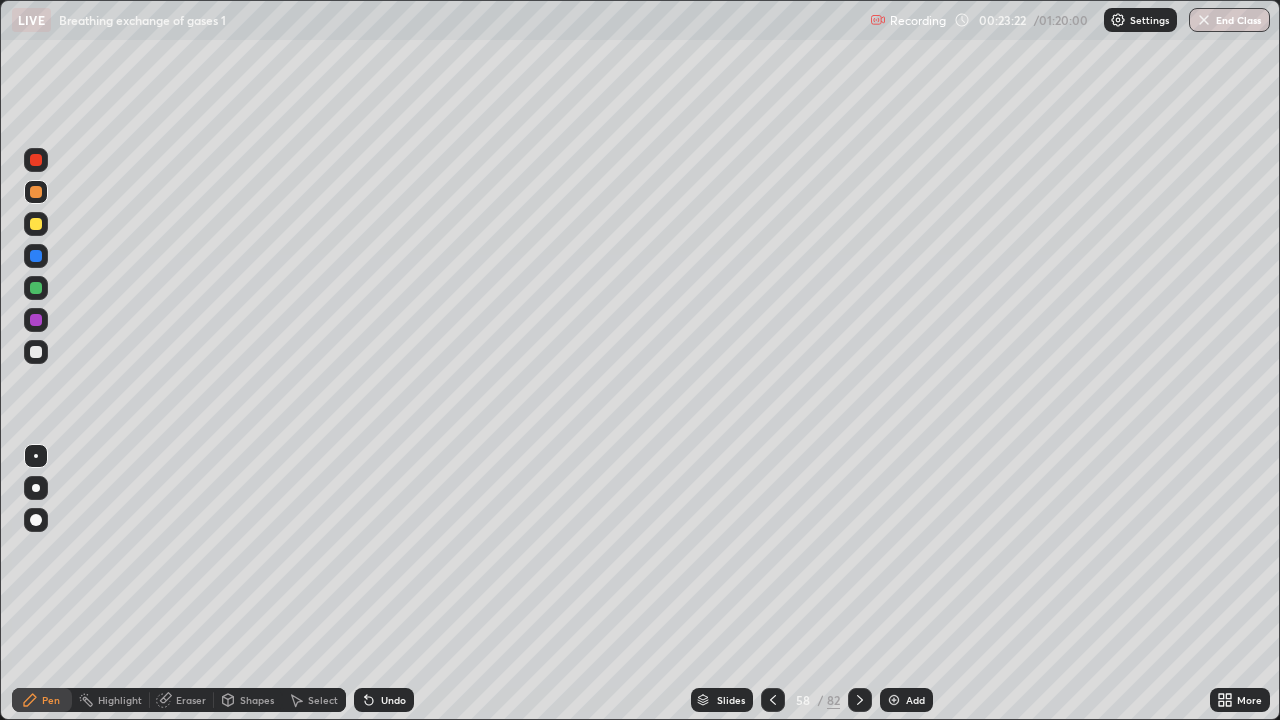 click at bounding box center [36, 320] 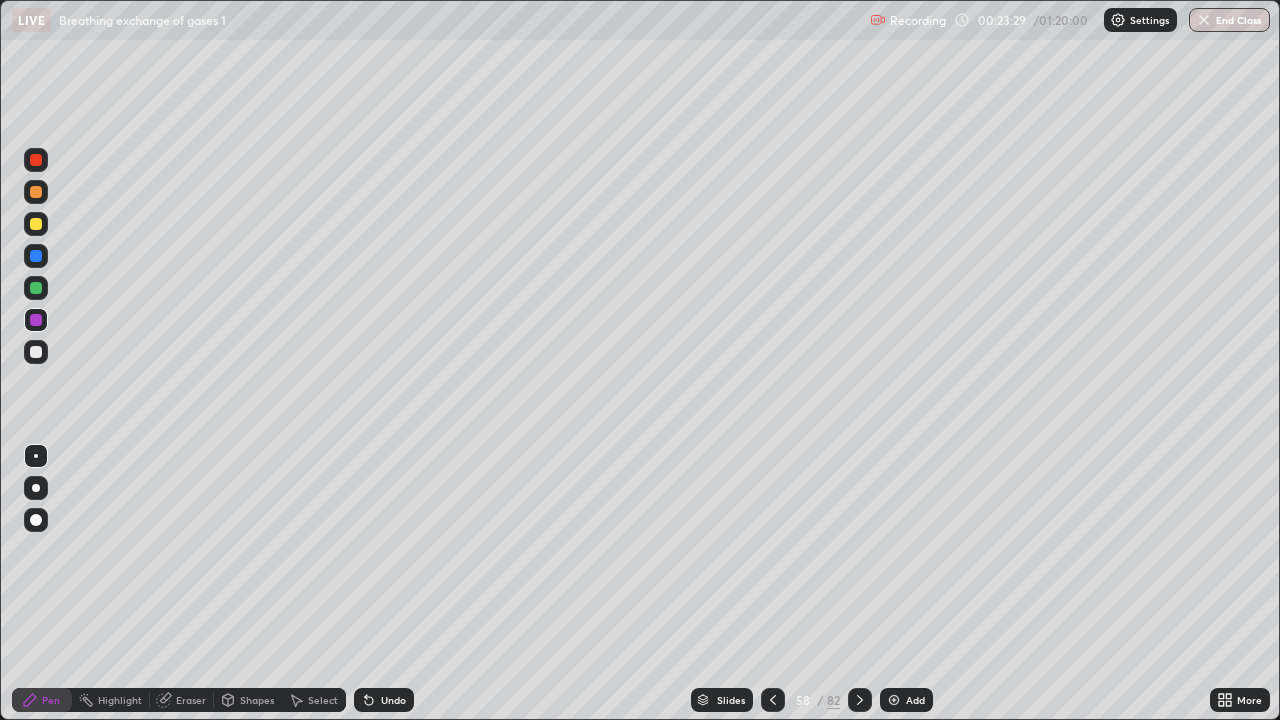 click at bounding box center (36, 352) 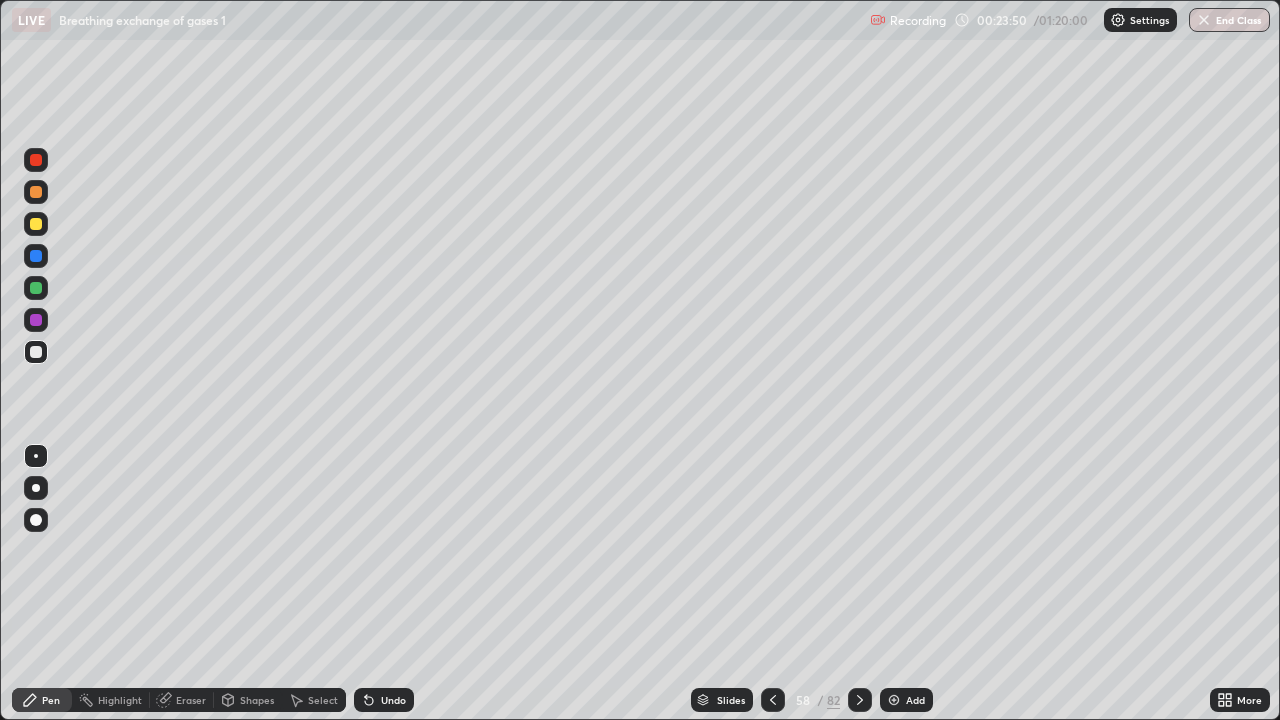 click at bounding box center (36, 352) 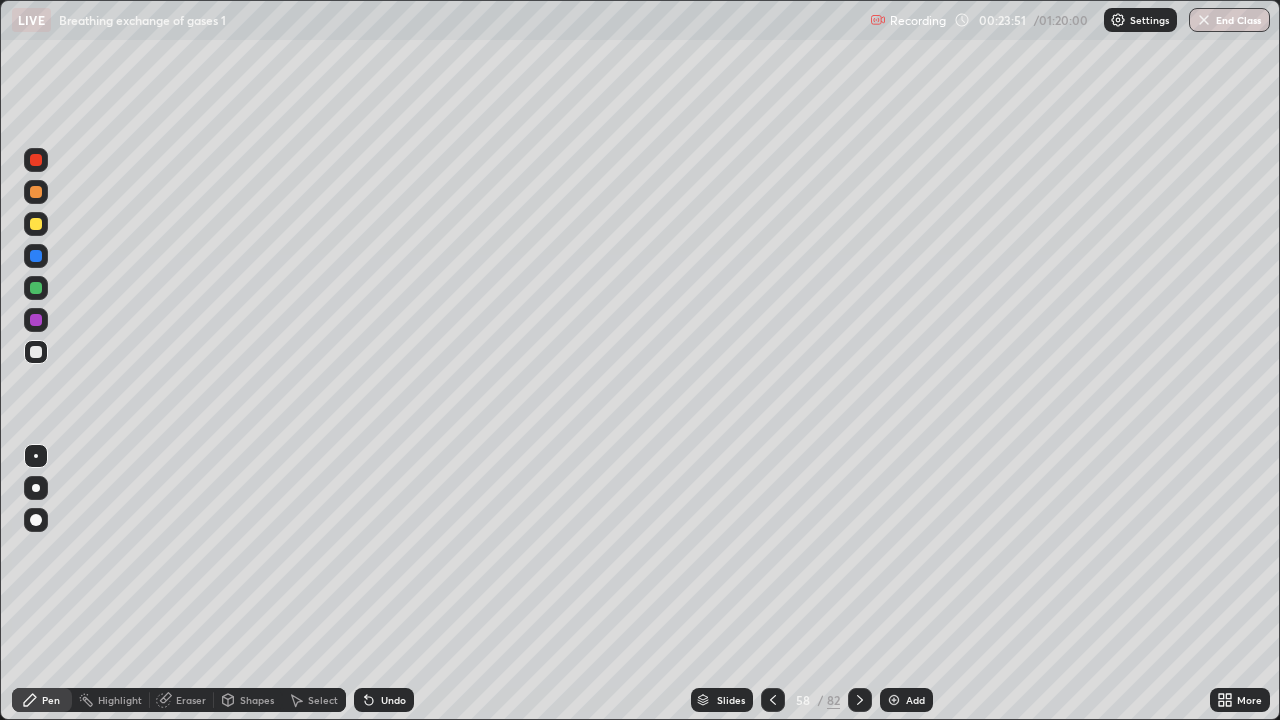 click at bounding box center (36, 288) 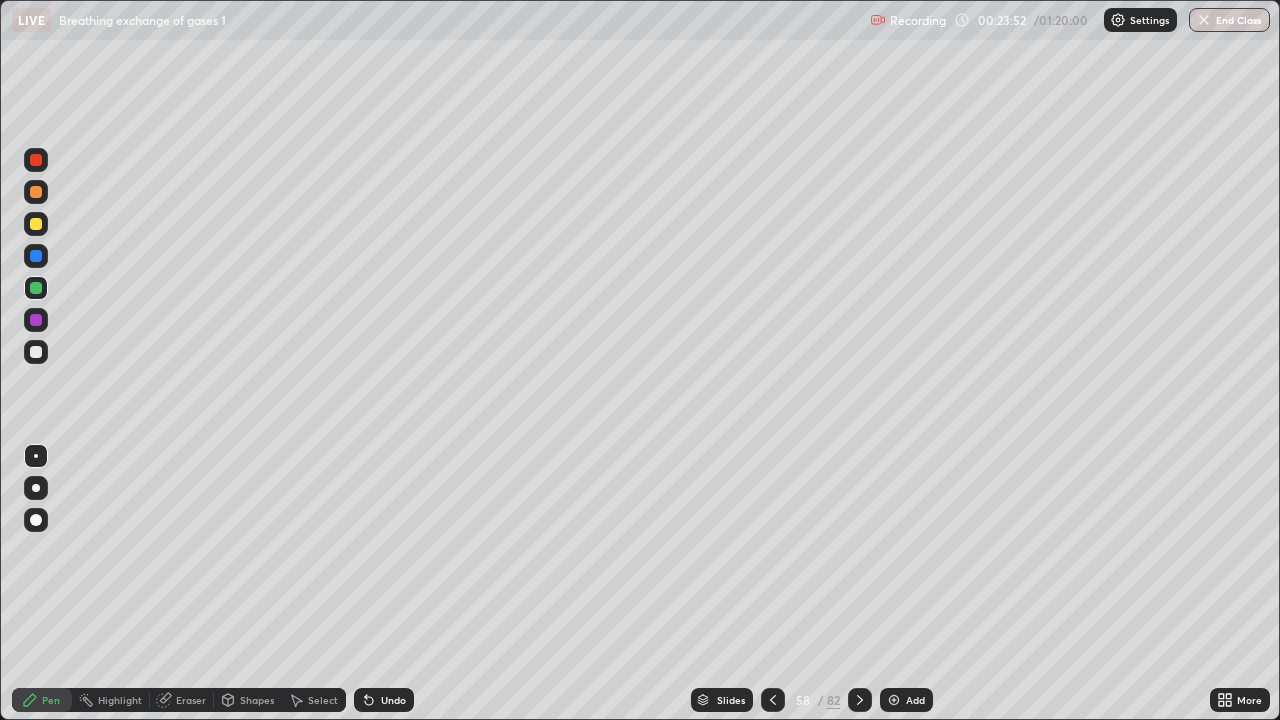 click at bounding box center (36, 288) 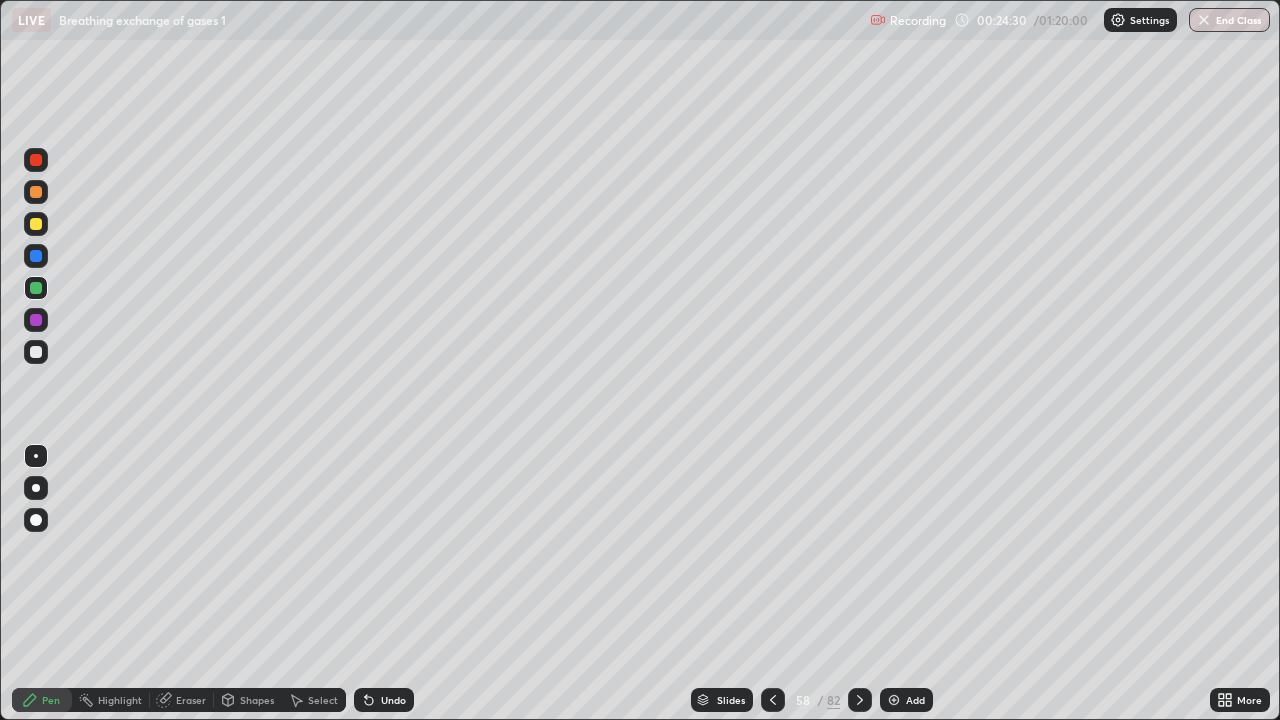click at bounding box center (36, 352) 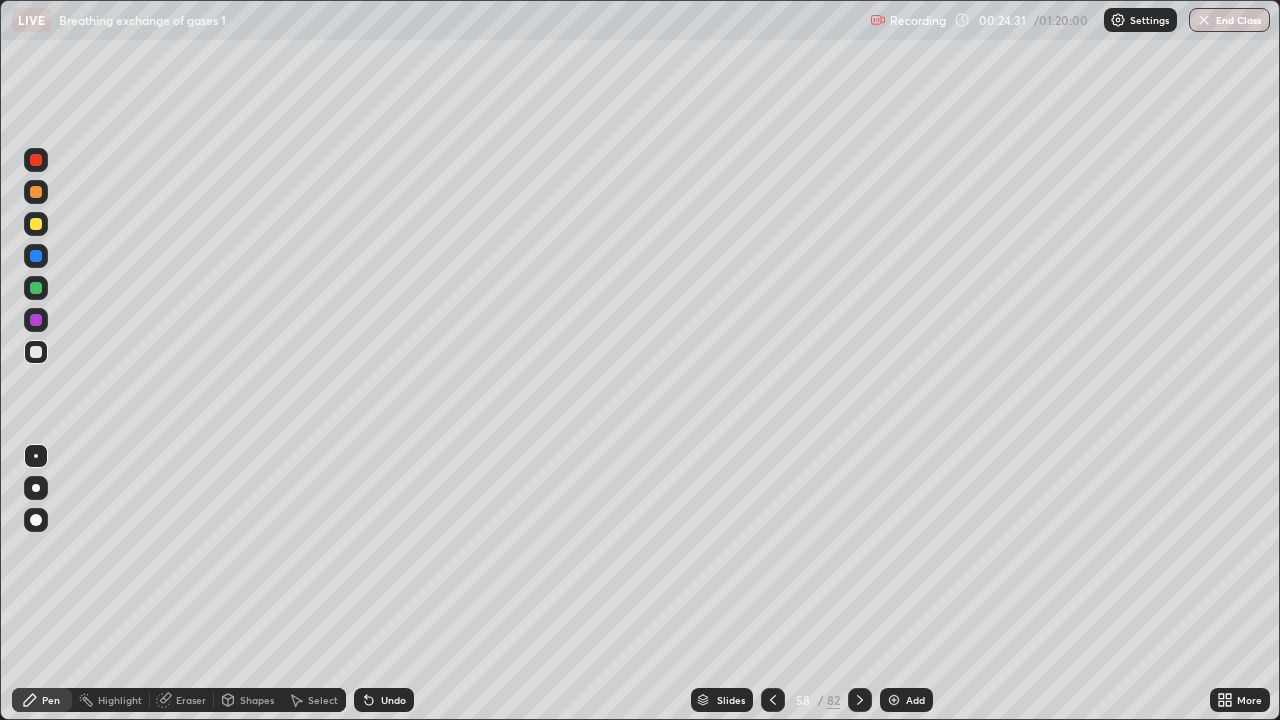 click at bounding box center (36, 320) 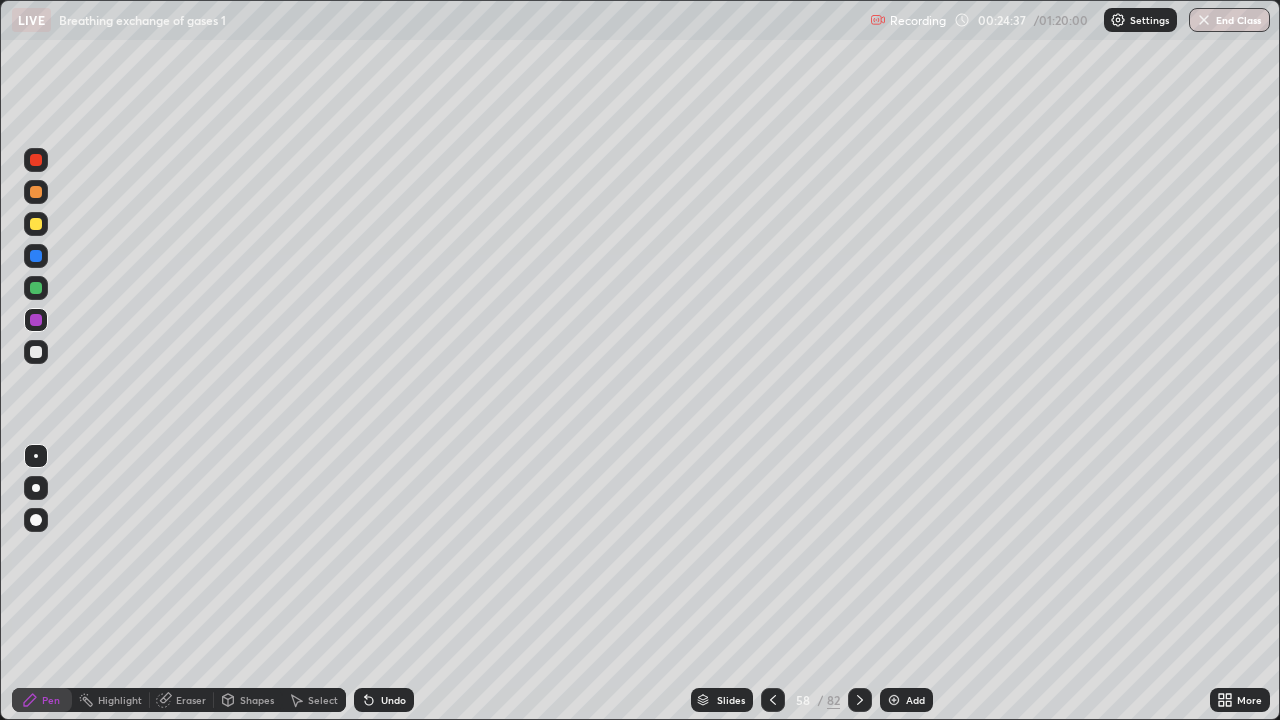 click at bounding box center (36, 224) 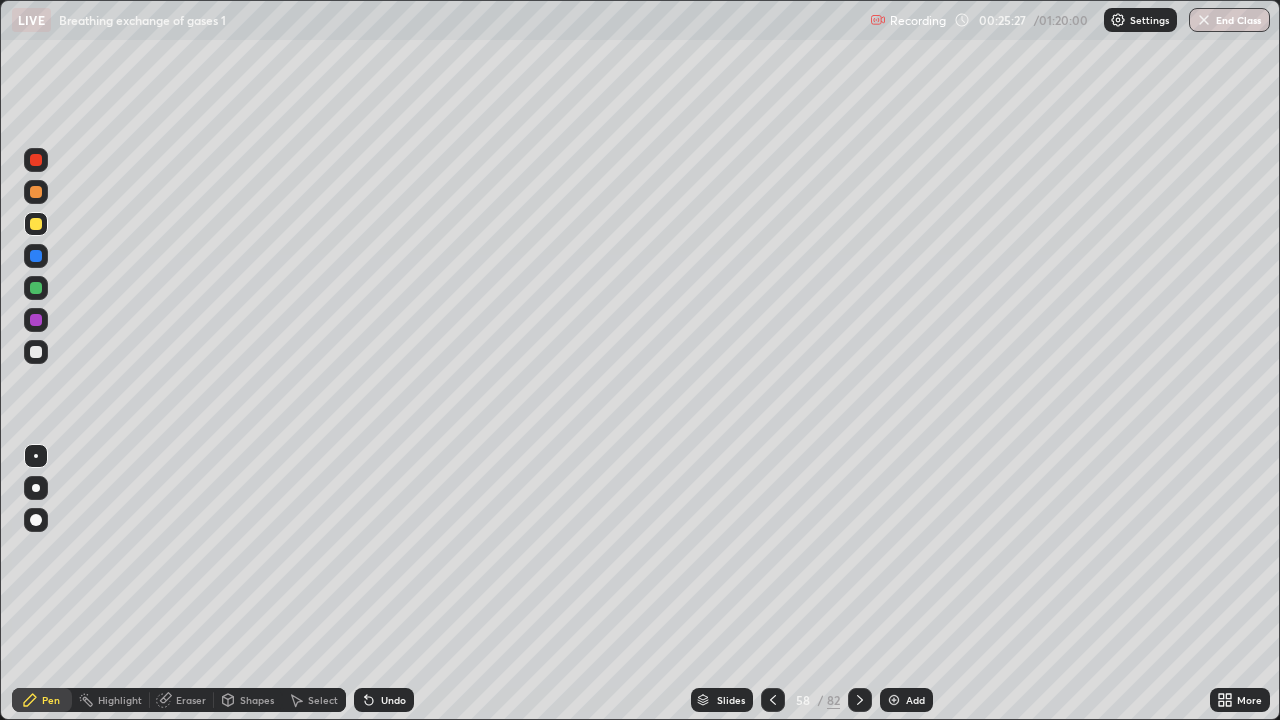 click at bounding box center (36, 256) 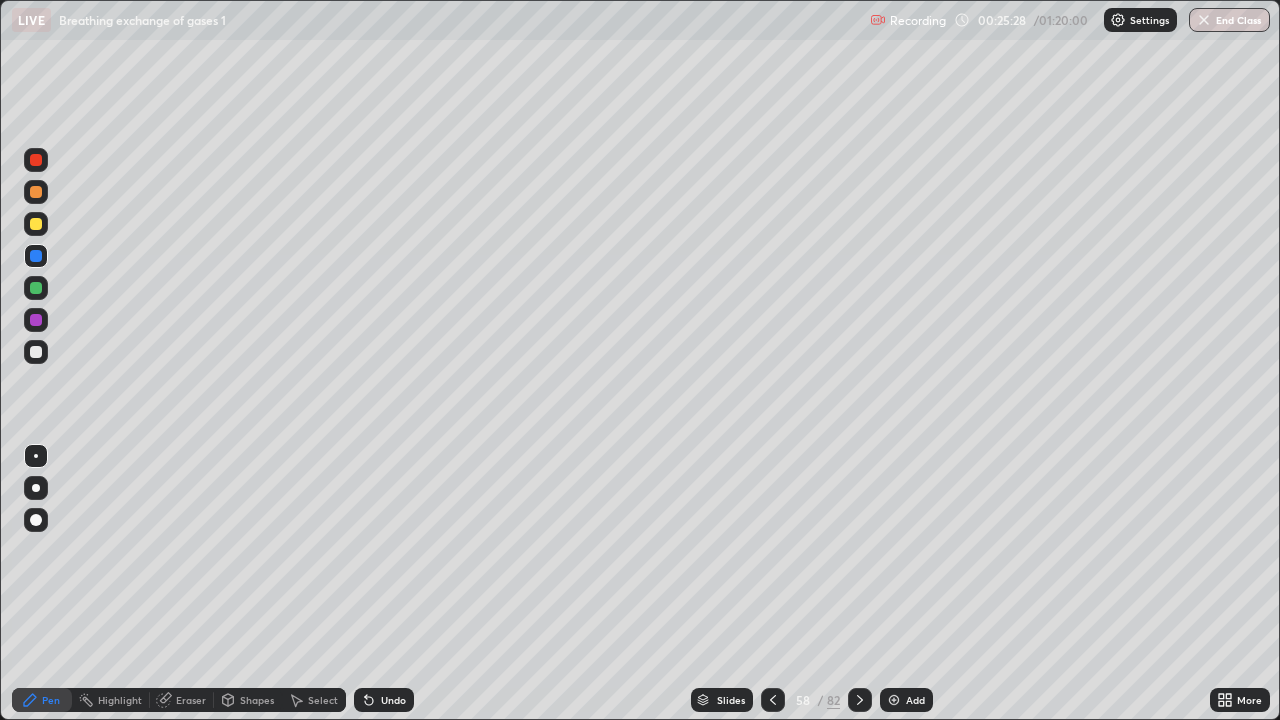 click at bounding box center [36, 256] 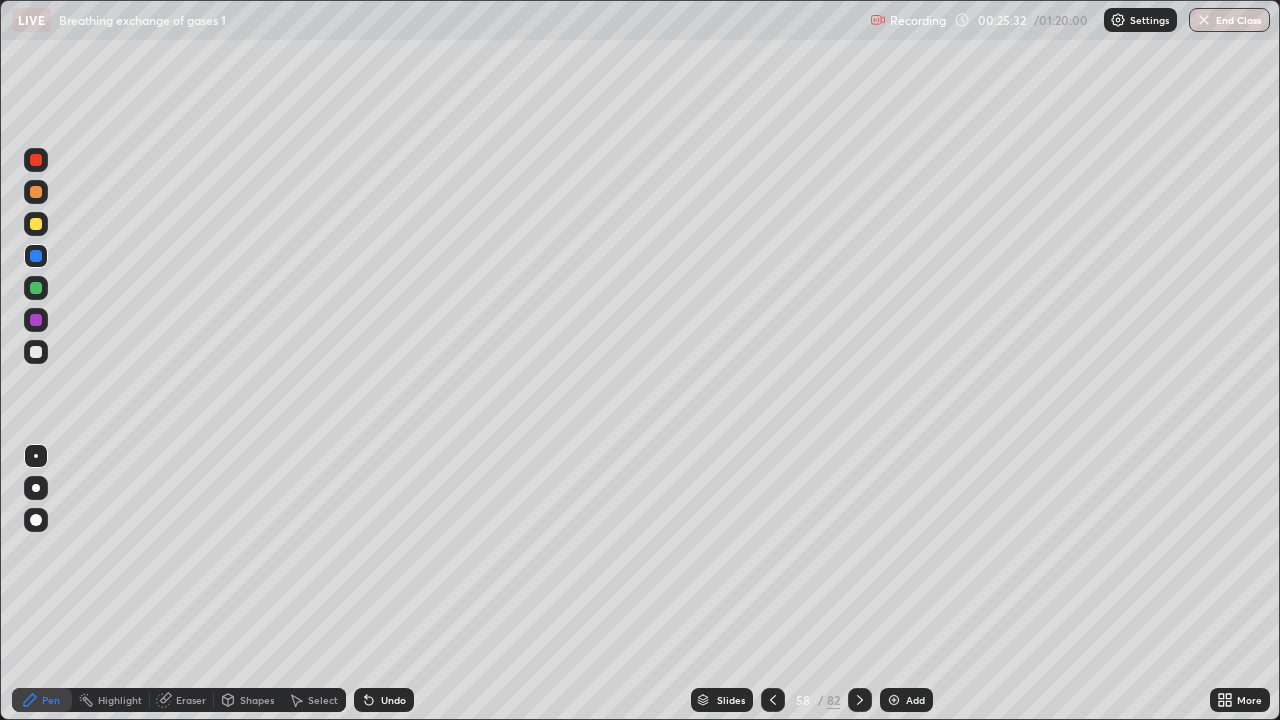click at bounding box center [36, 352] 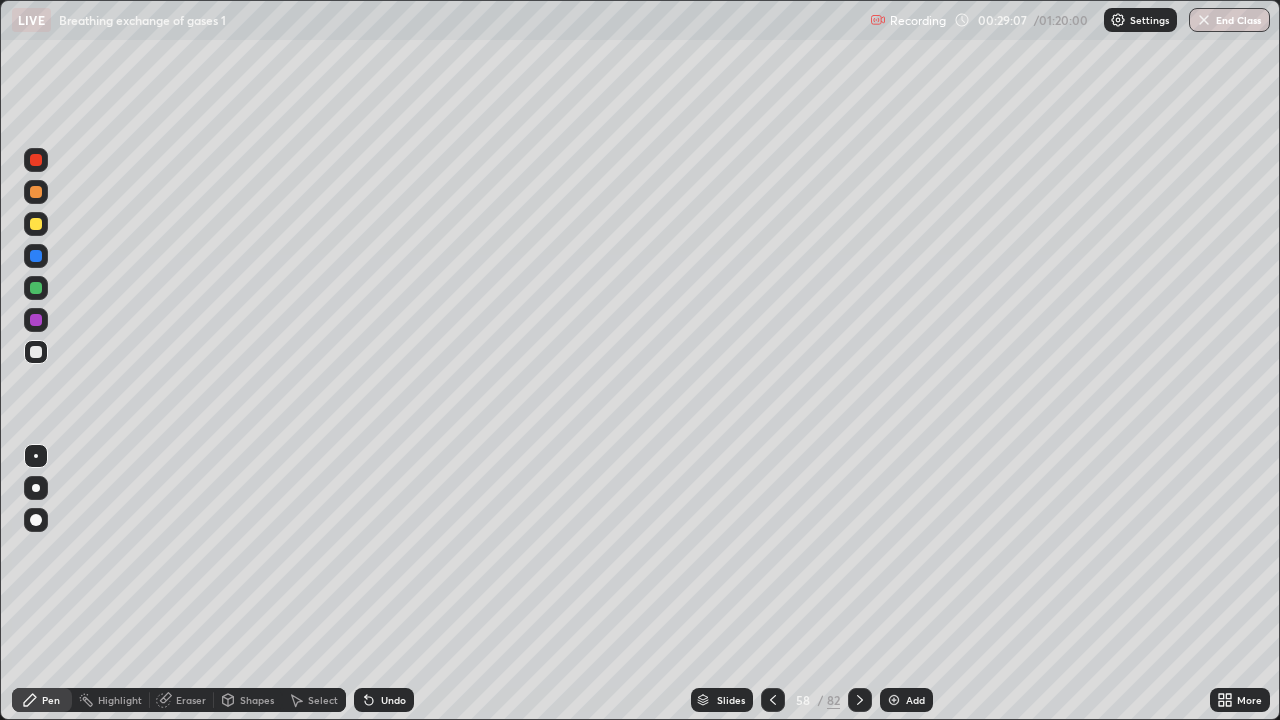 click at bounding box center (36, 288) 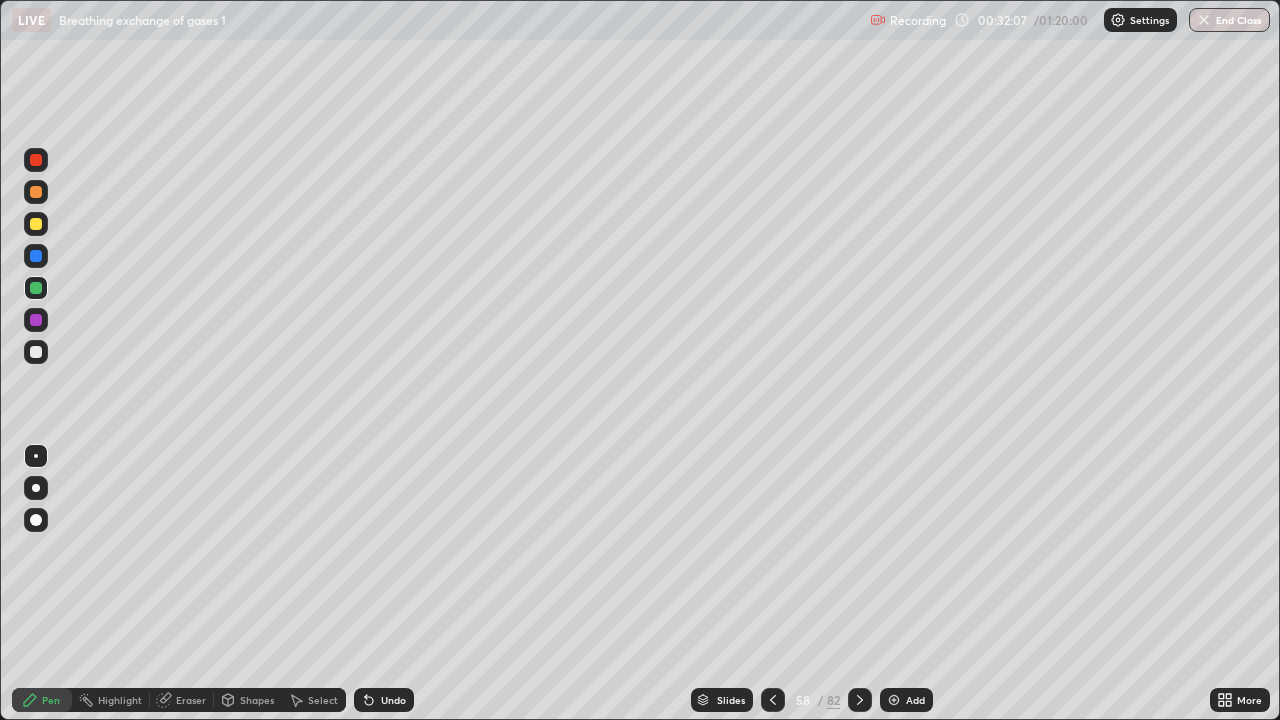click 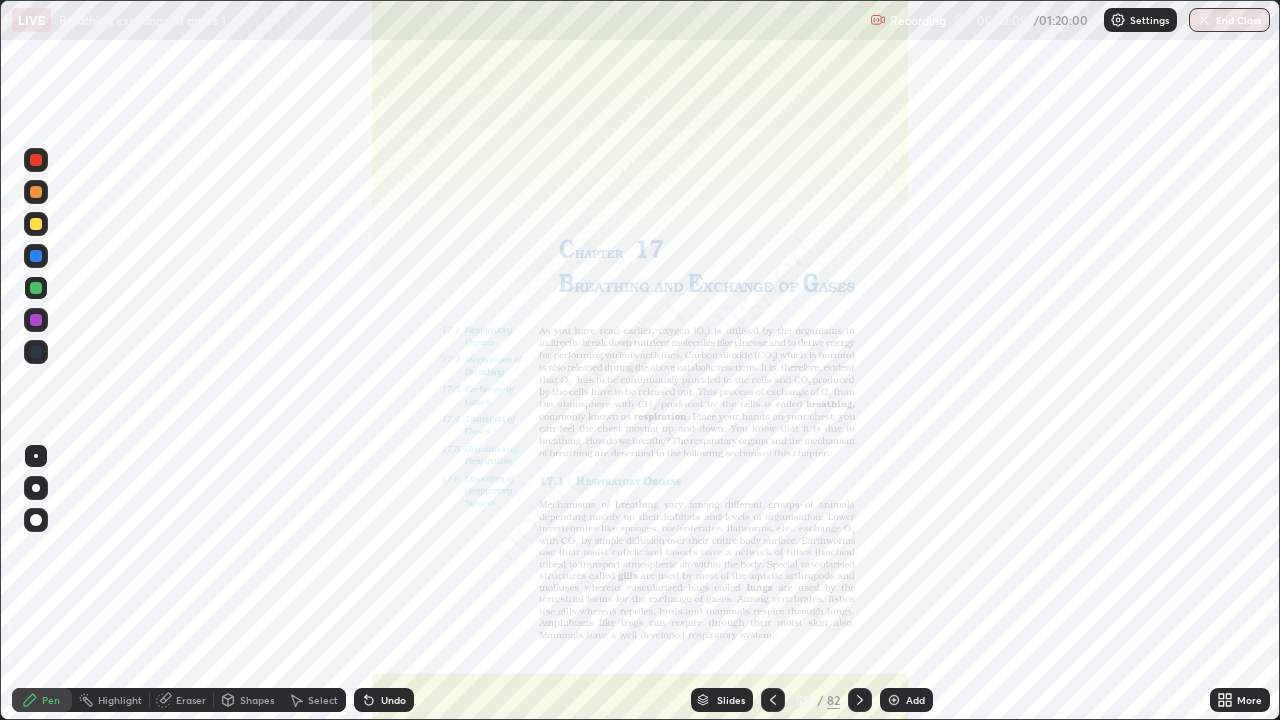 click at bounding box center [773, 700] 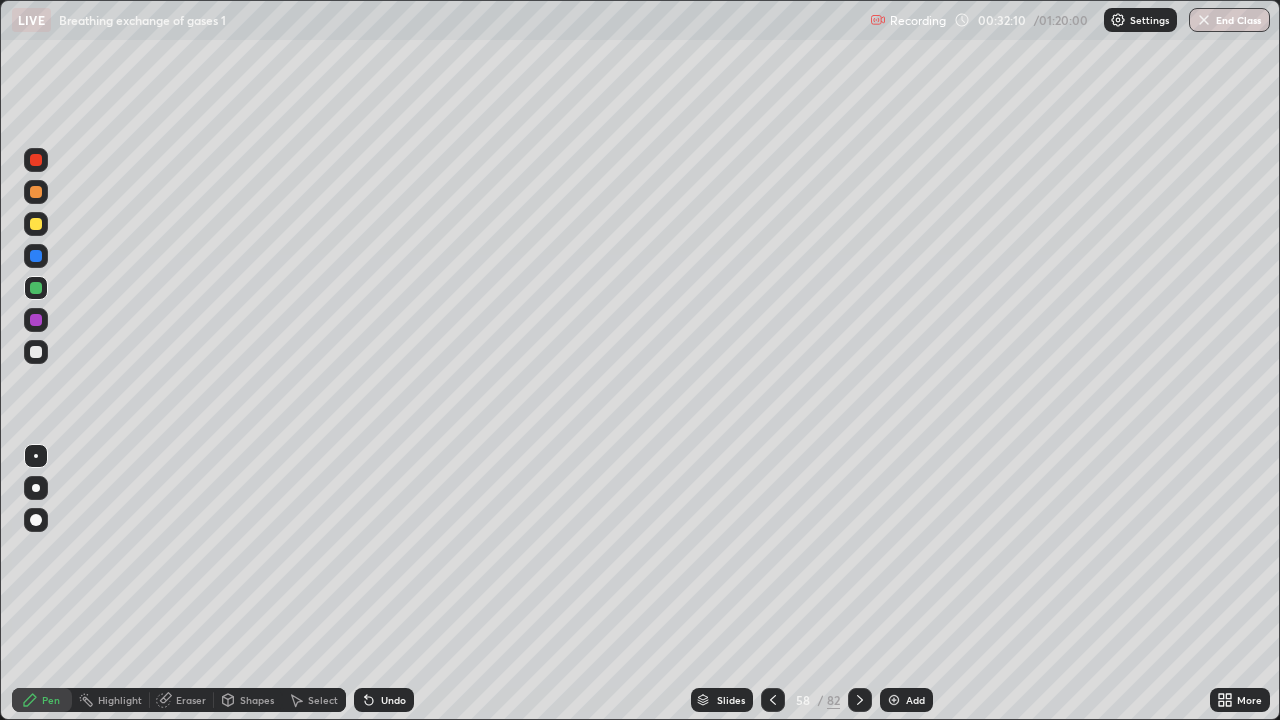 click 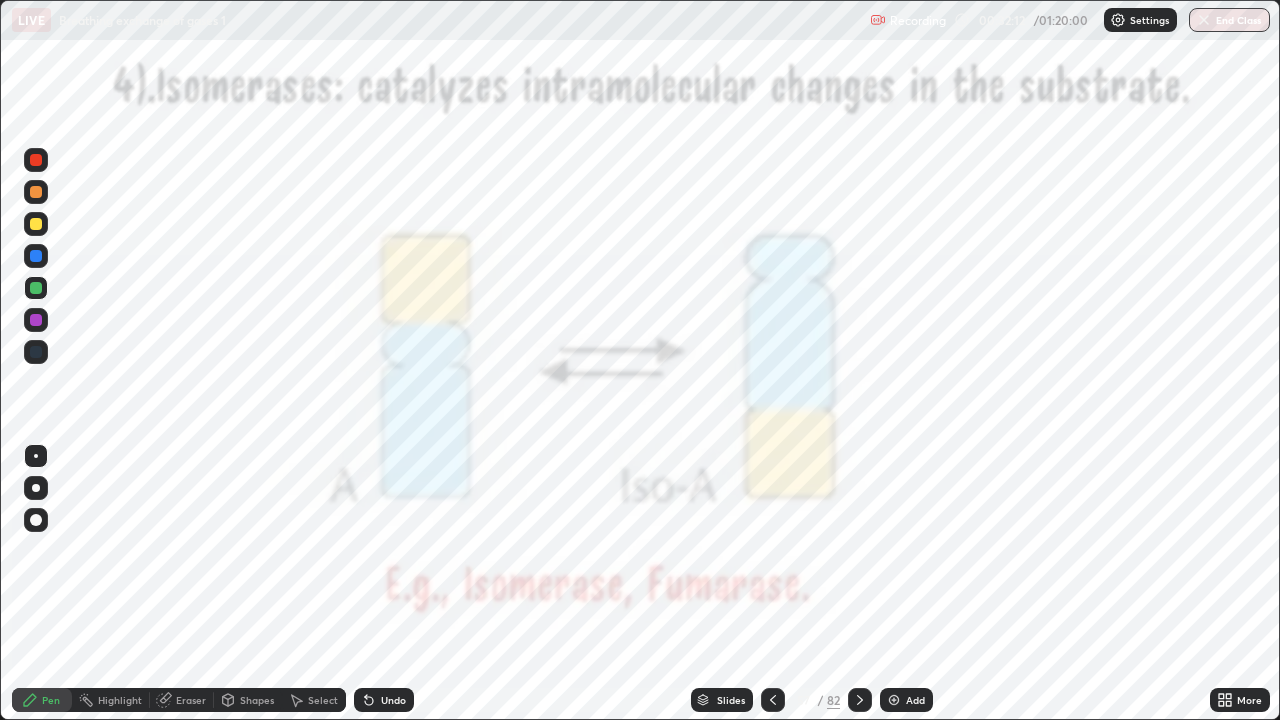 click on "Eraser" at bounding box center [191, 700] 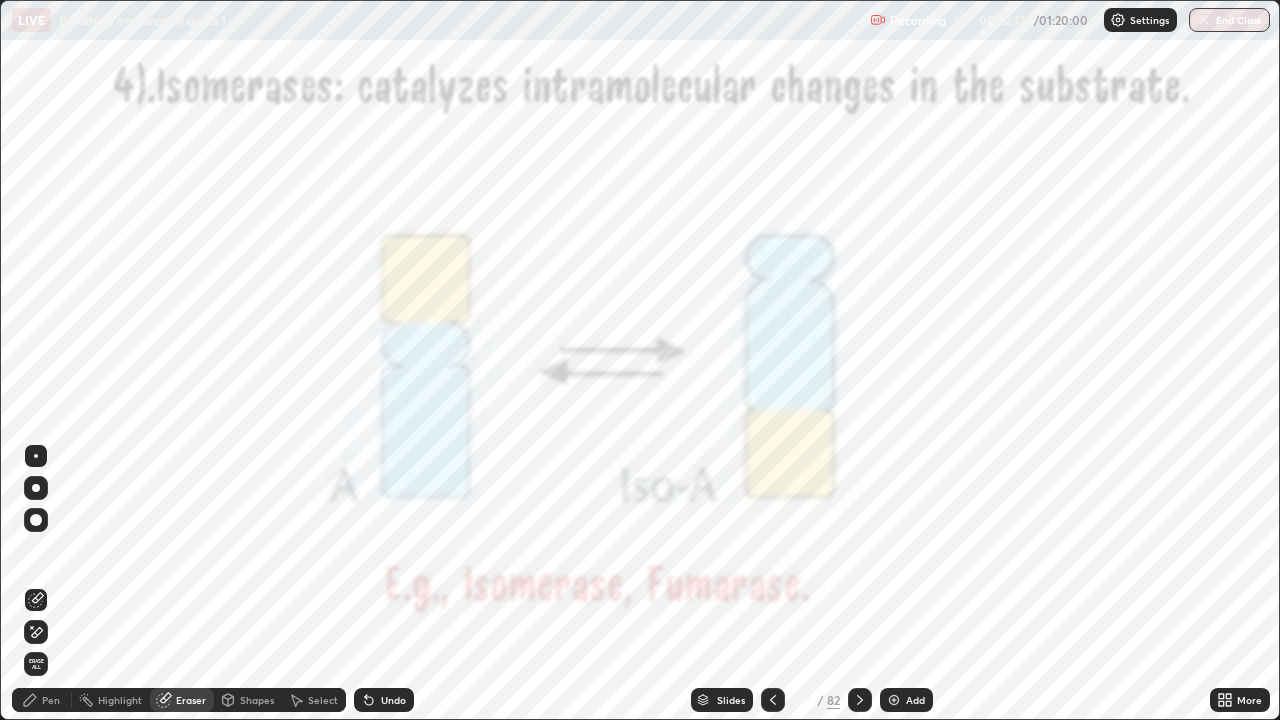 click on "Erase all" at bounding box center (36, 664) 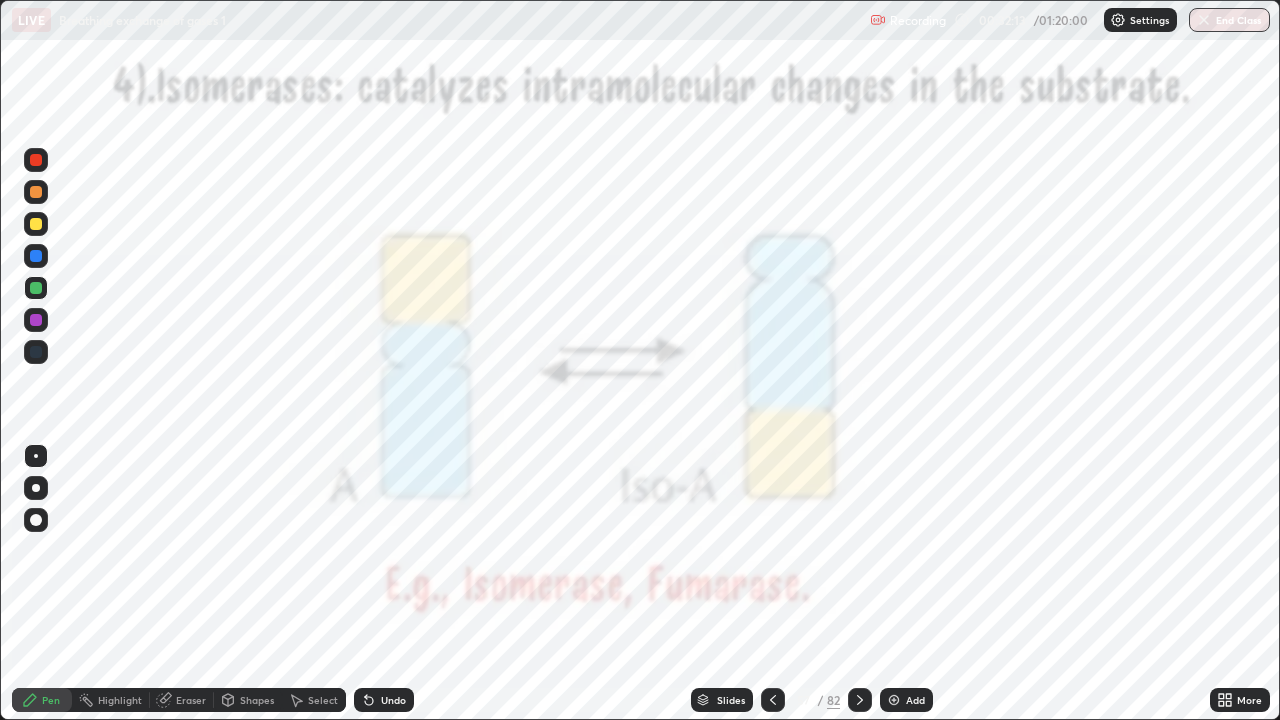 click at bounding box center [36, 352] 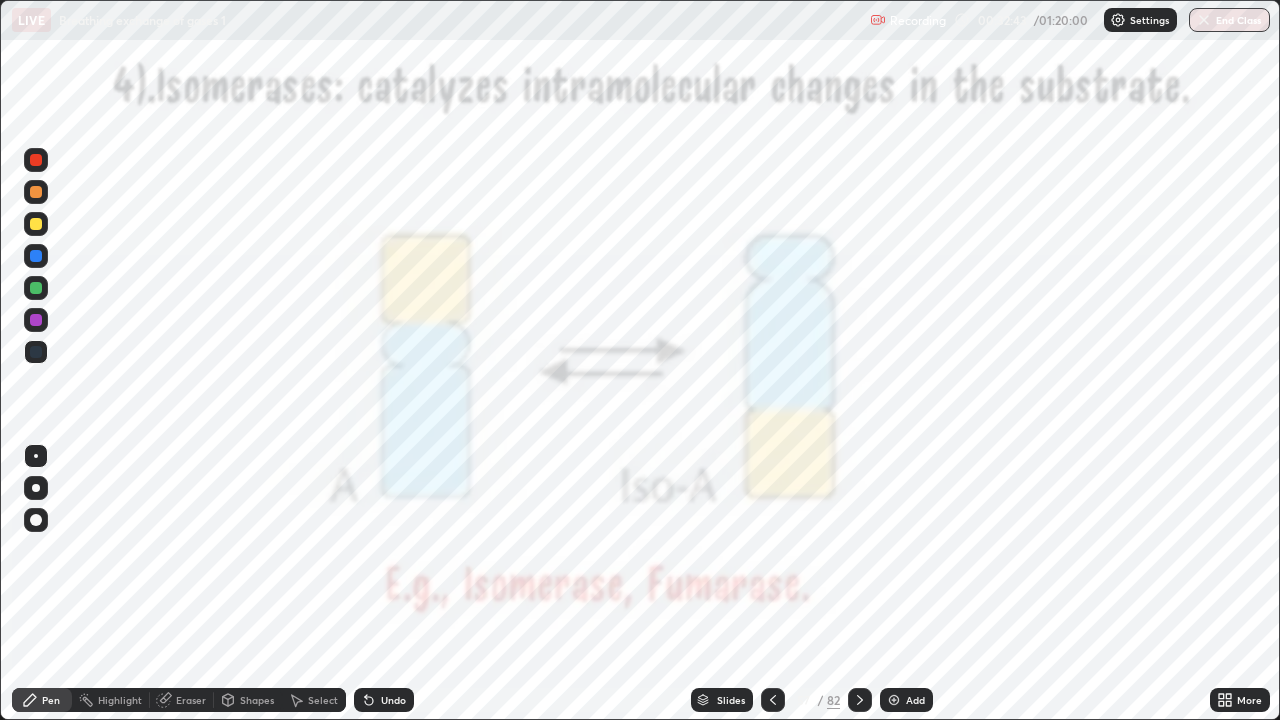 click at bounding box center [36, 320] 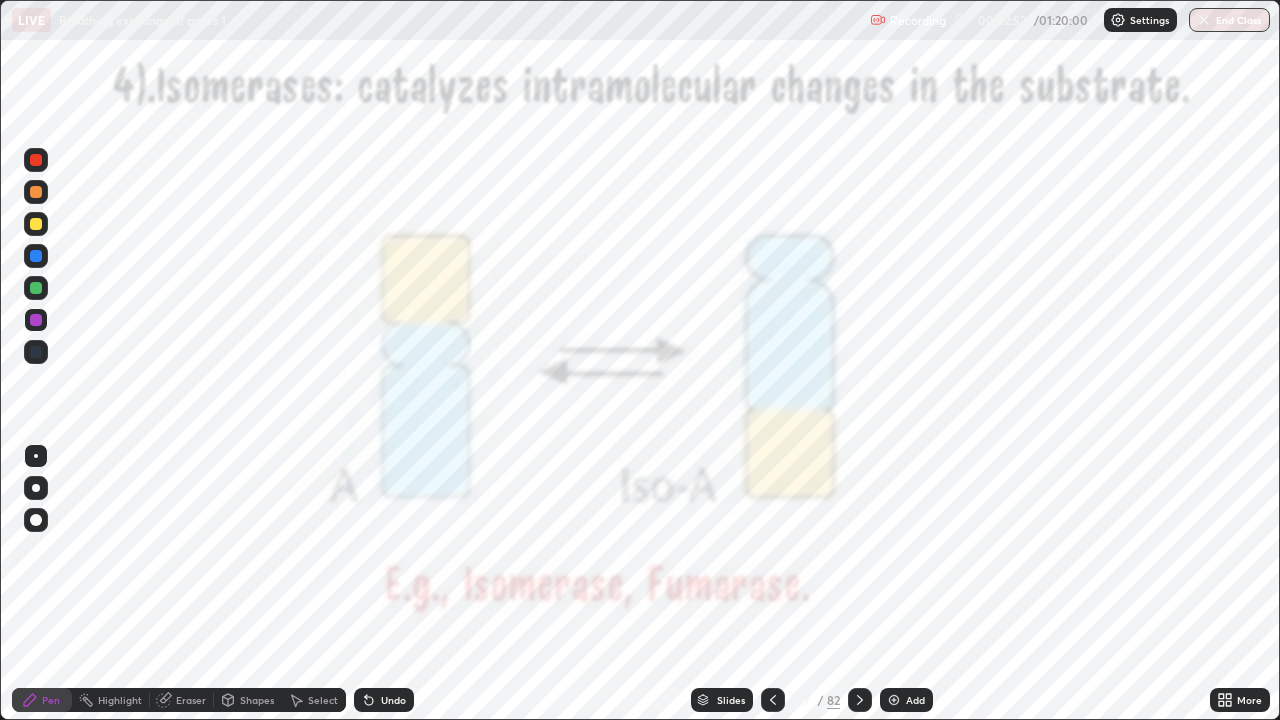 click at bounding box center [36, 320] 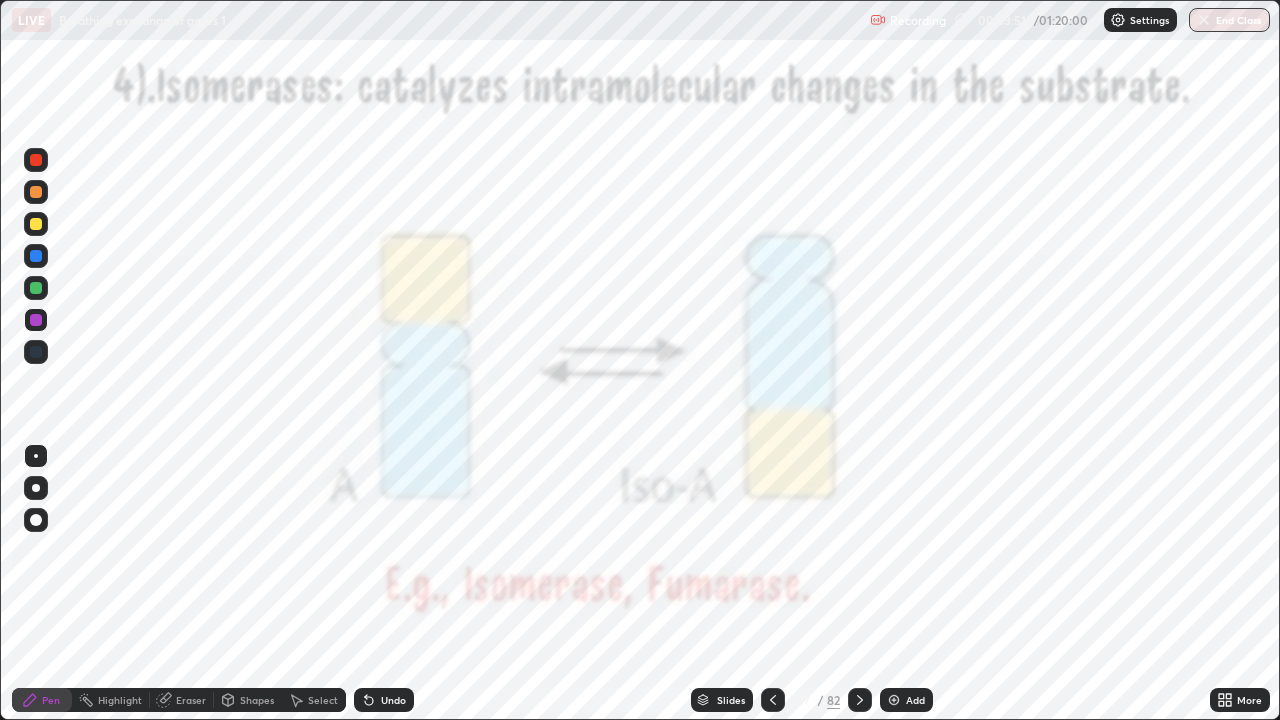 click on "Eraser" at bounding box center (191, 700) 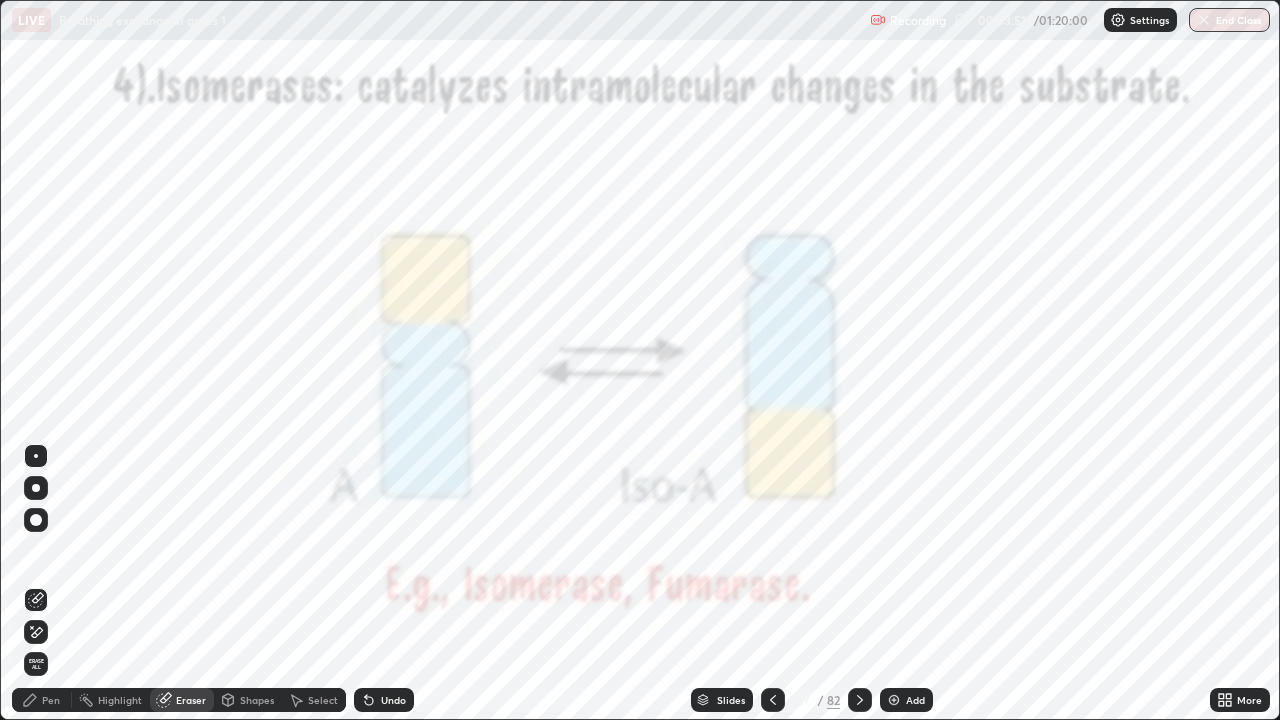 click on "Erase all" at bounding box center [36, 664] 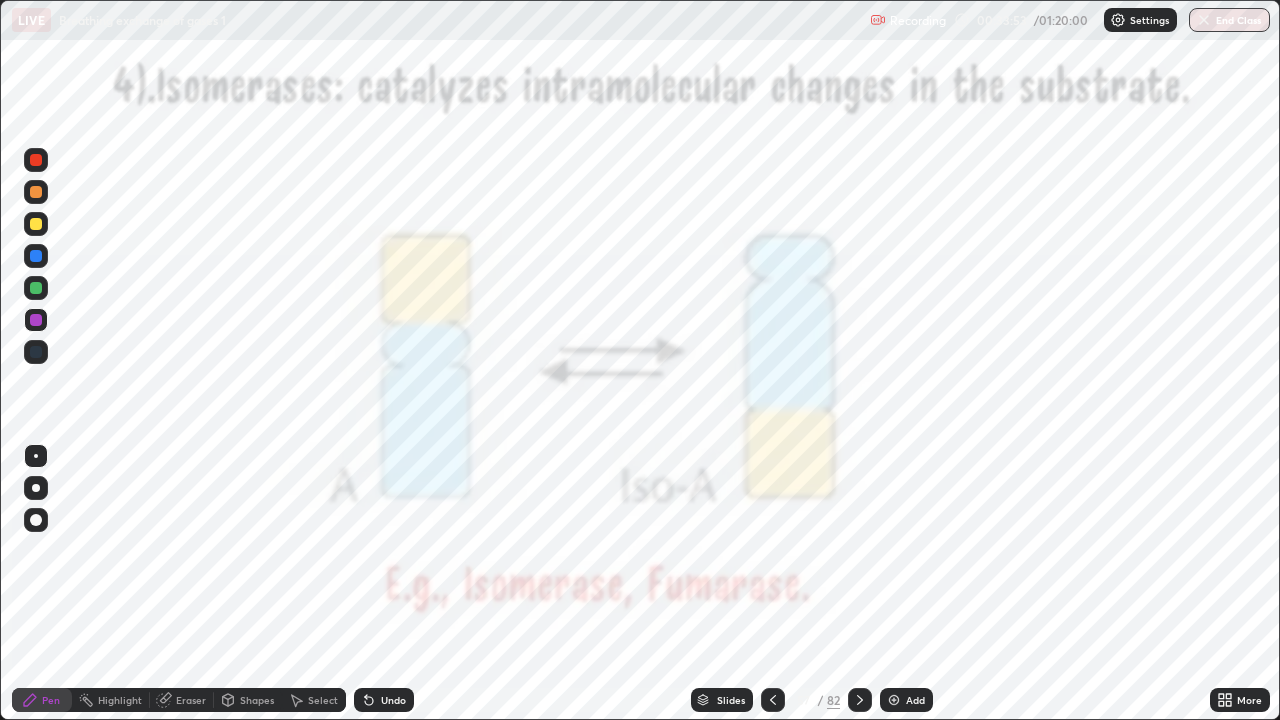click 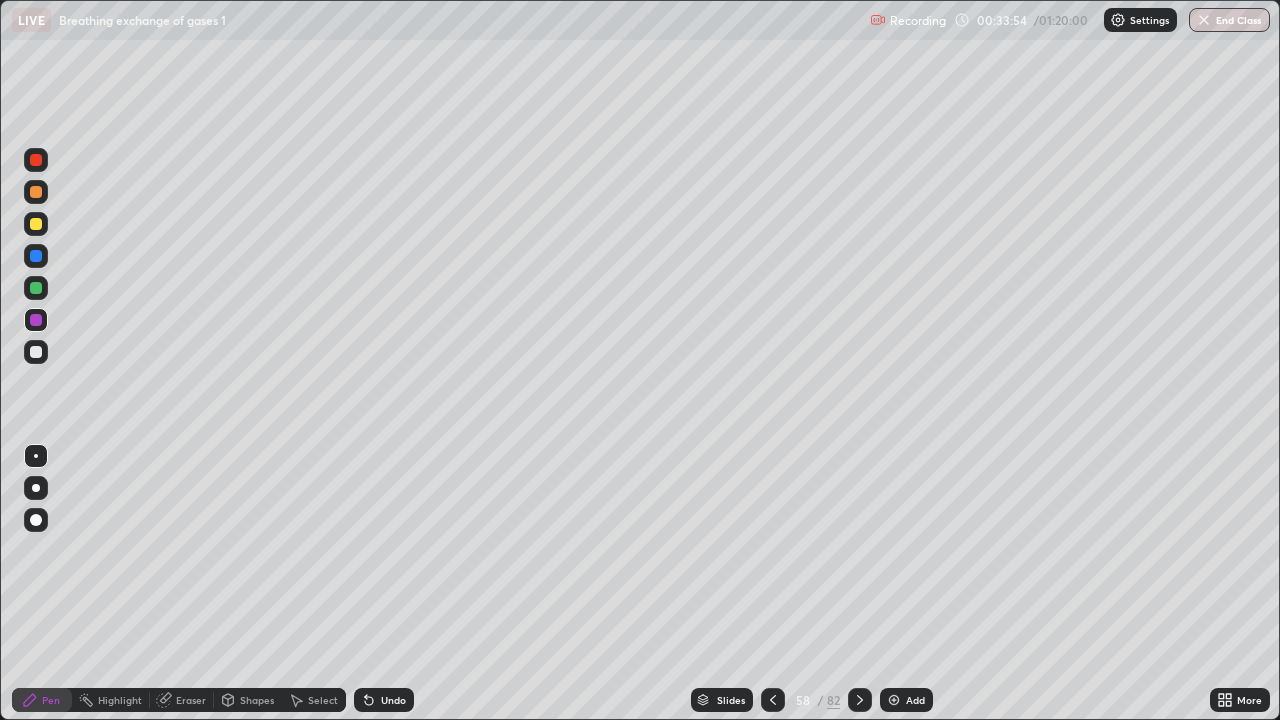 click at bounding box center [860, 700] 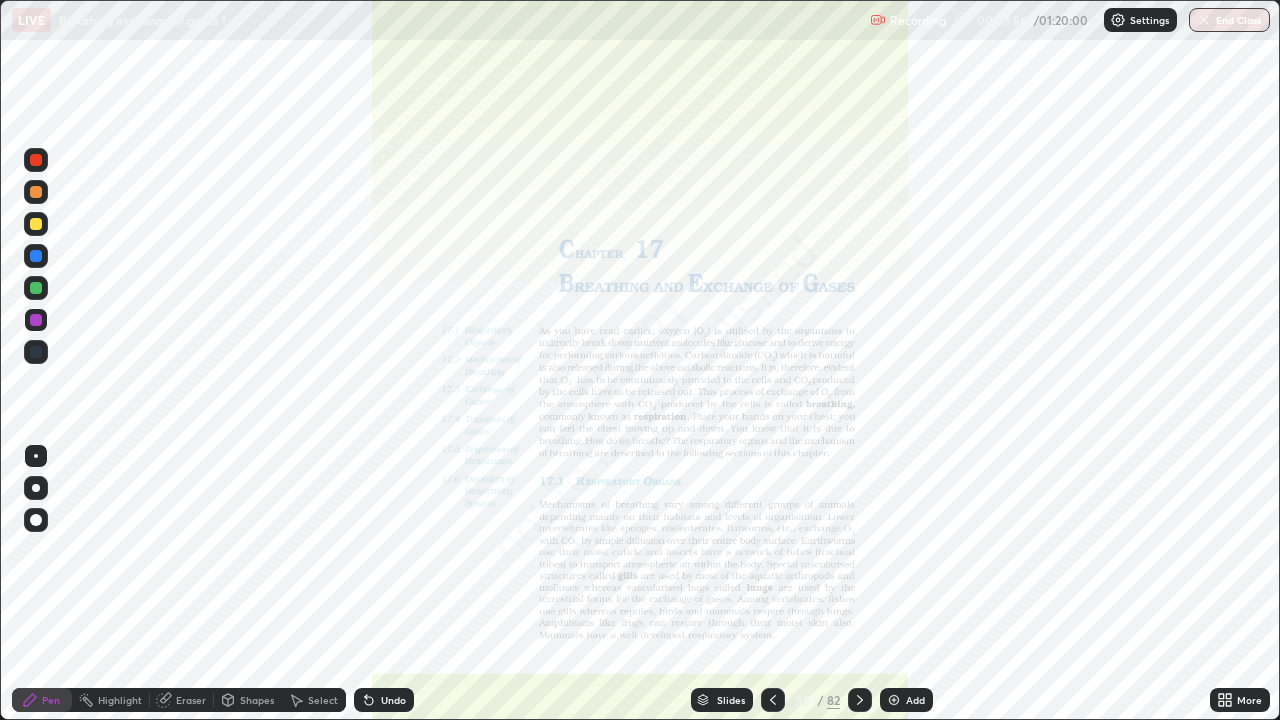 click 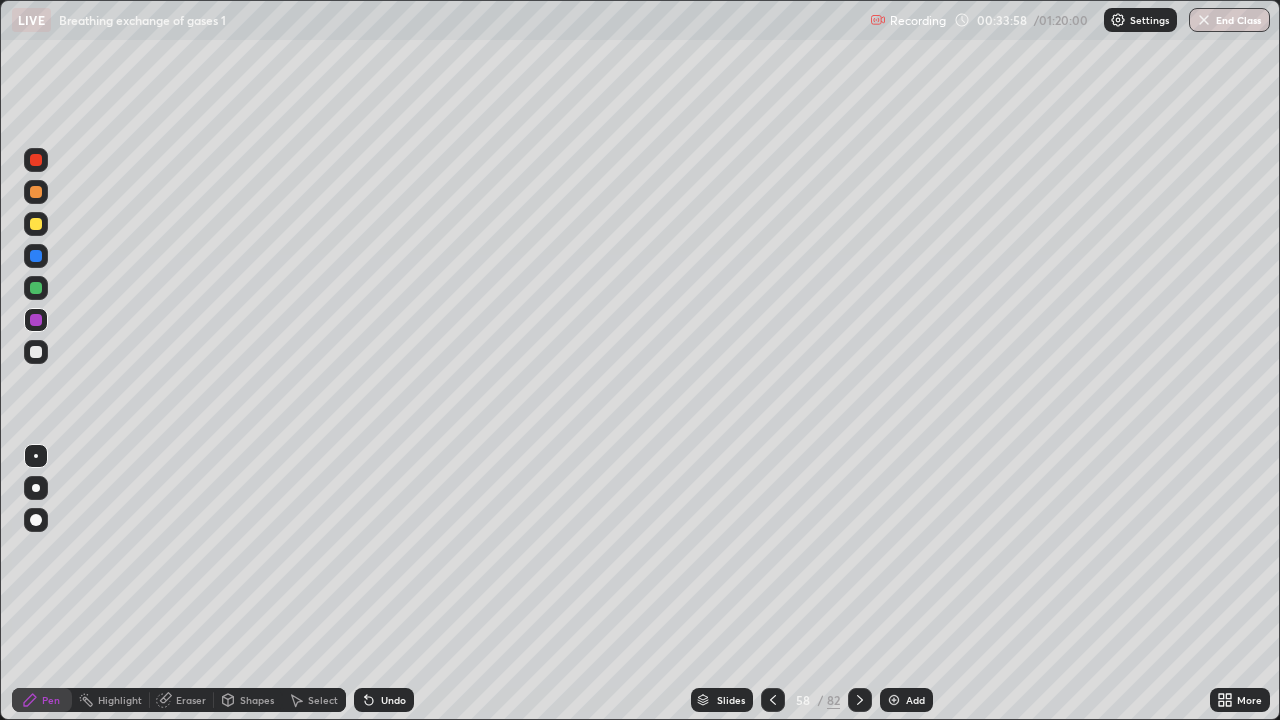 click on "Add" at bounding box center [915, 700] 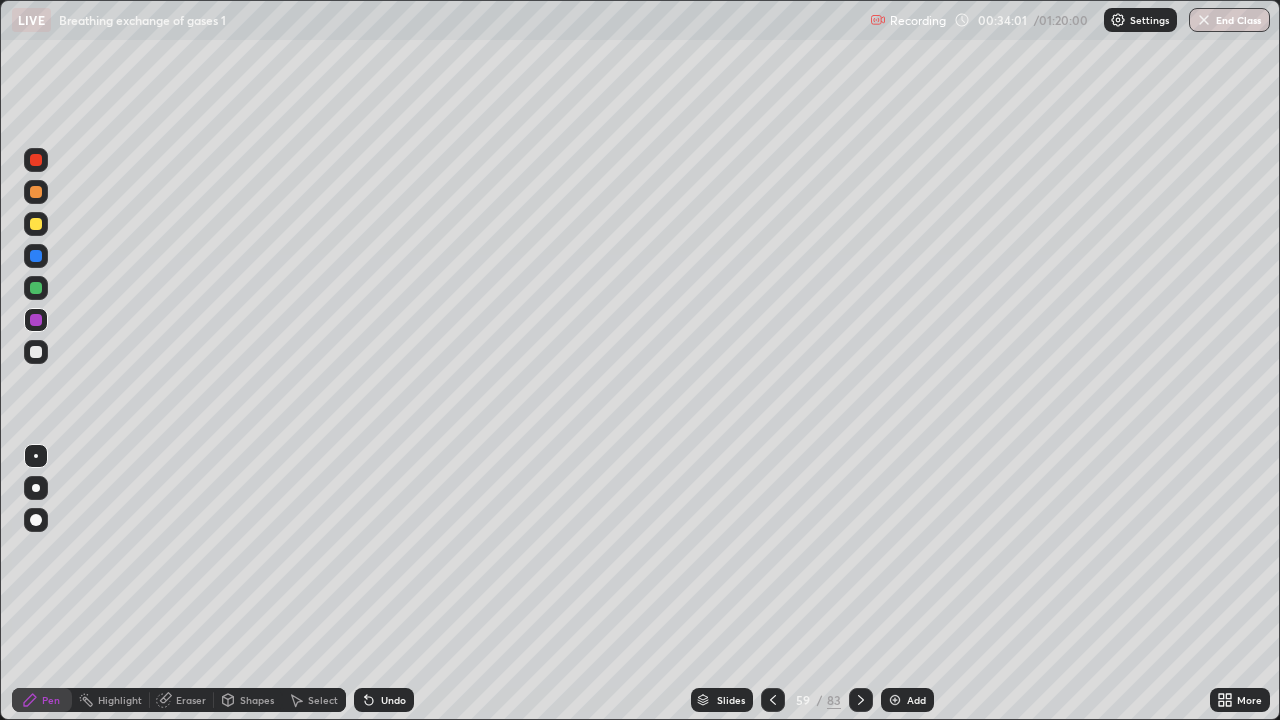 click at bounding box center (36, 224) 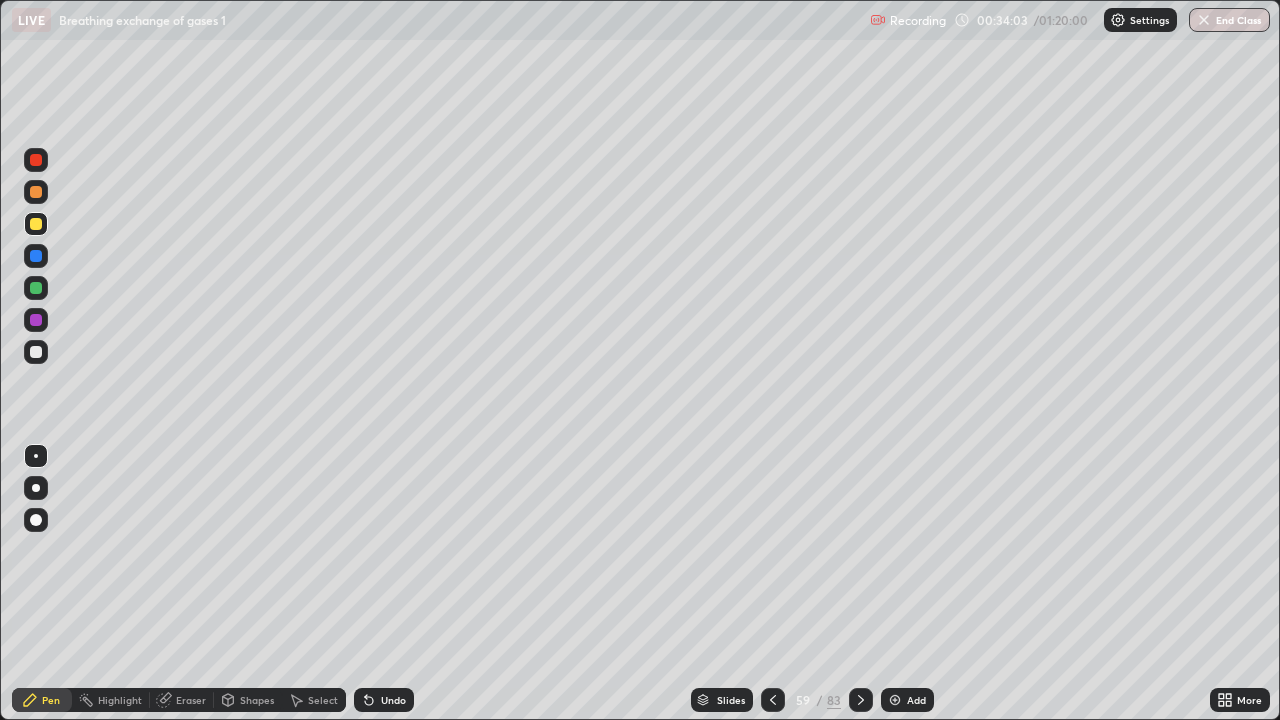 click on "Shapes" at bounding box center [257, 700] 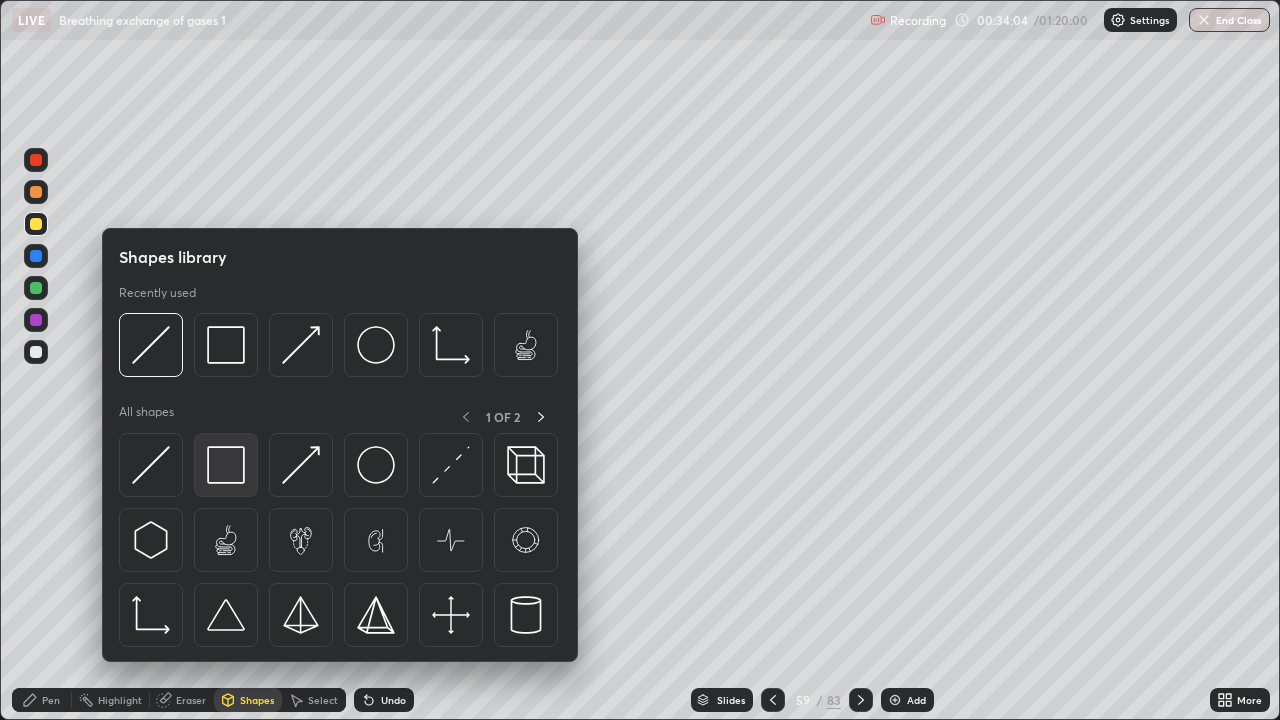 click at bounding box center [226, 465] 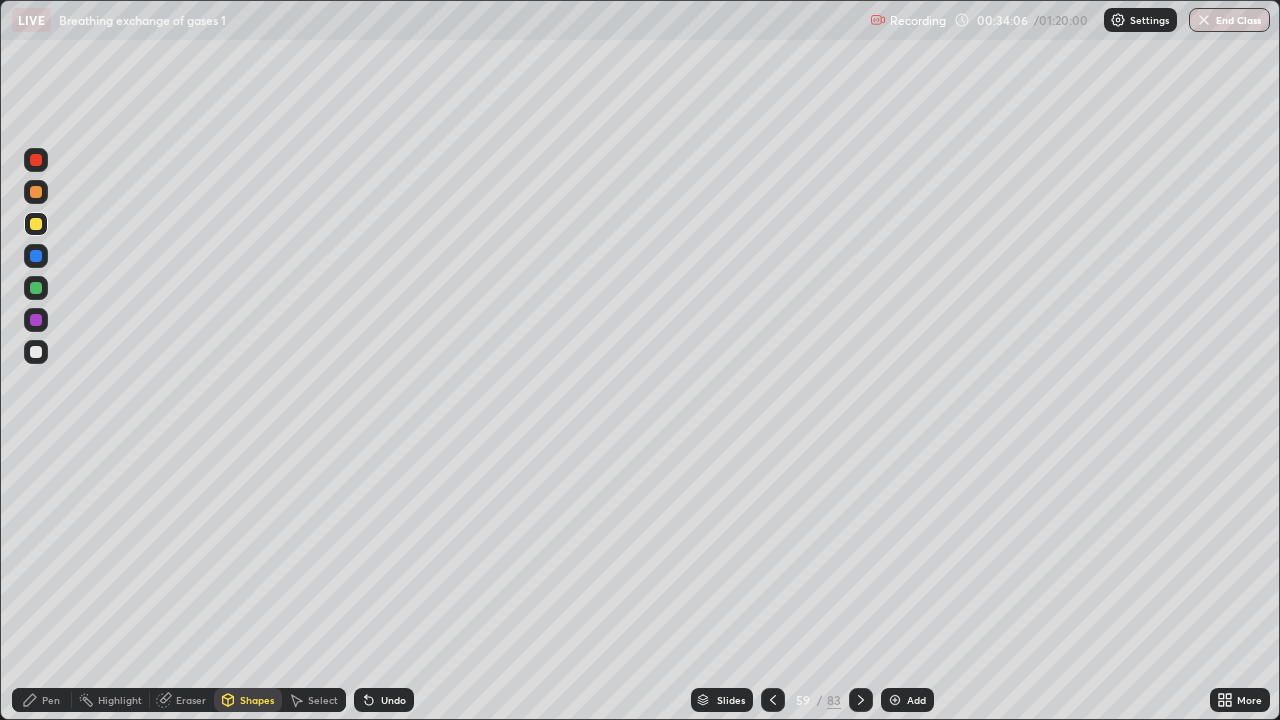 click at bounding box center [36, 320] 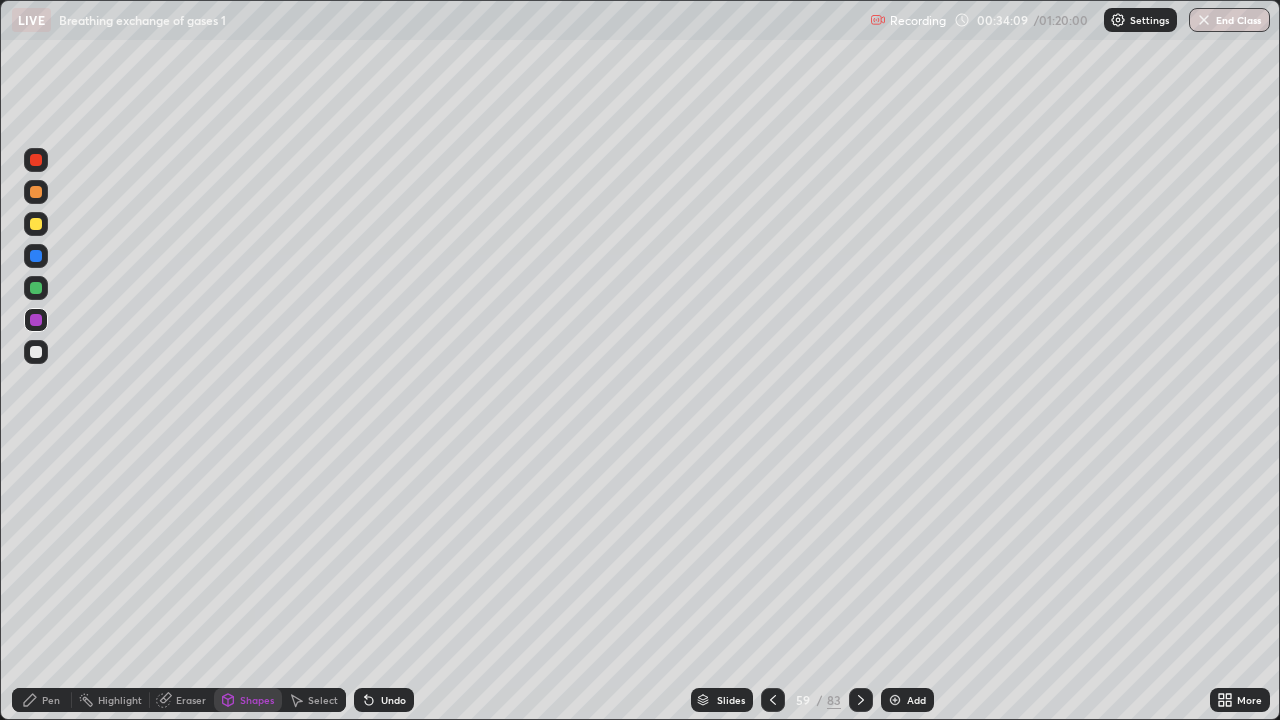 click on "Shapes" at bounding box center [257, 700] 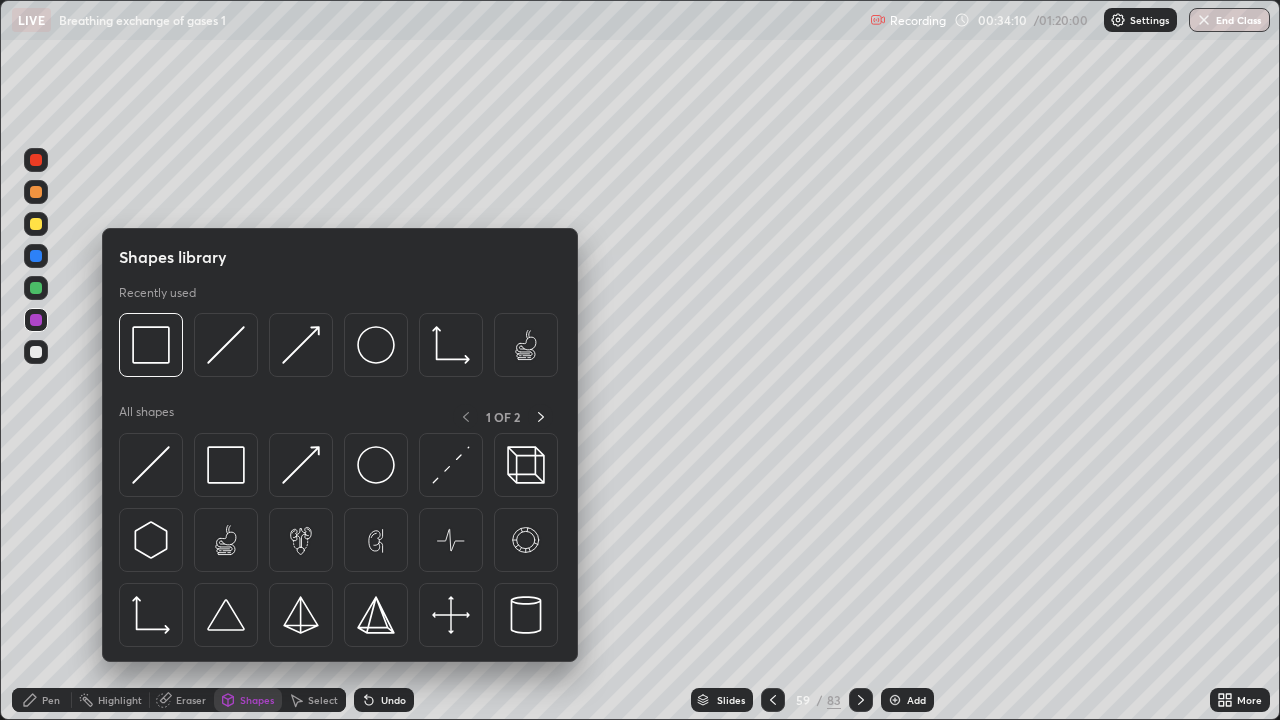 click on "Pen" at bounding box center [51, 700] 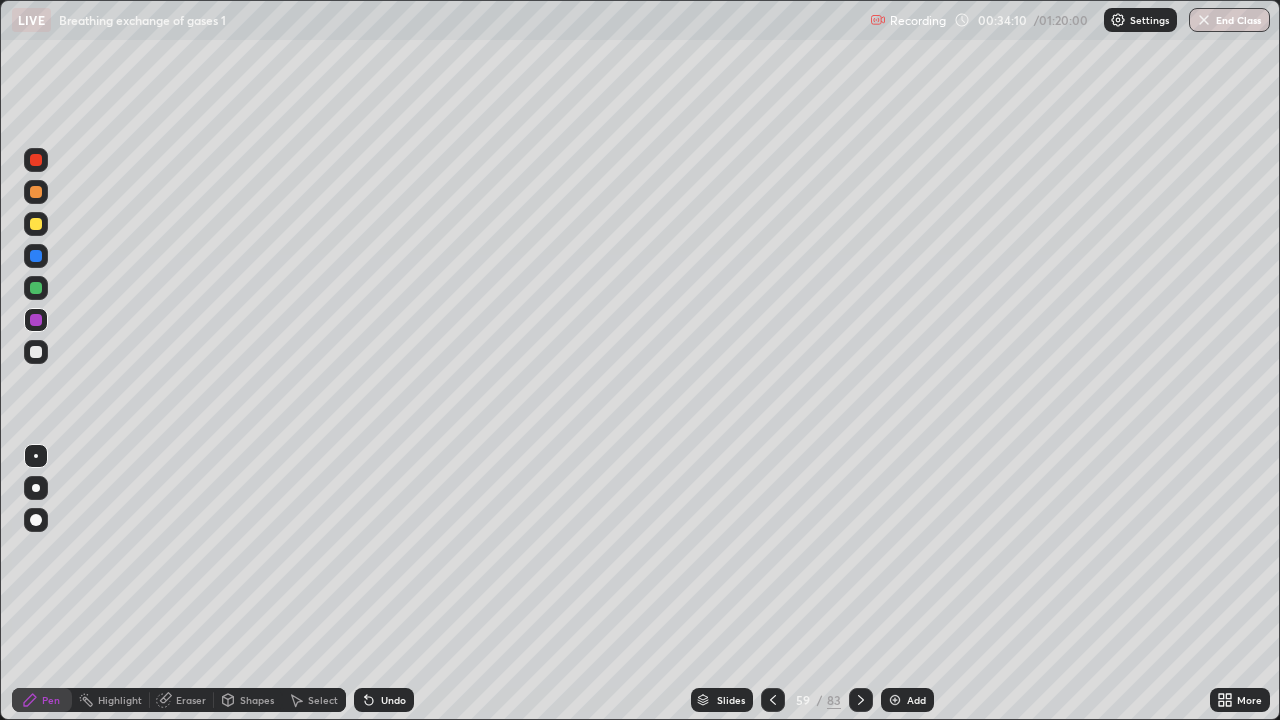 click at bounding box center [36, 352] 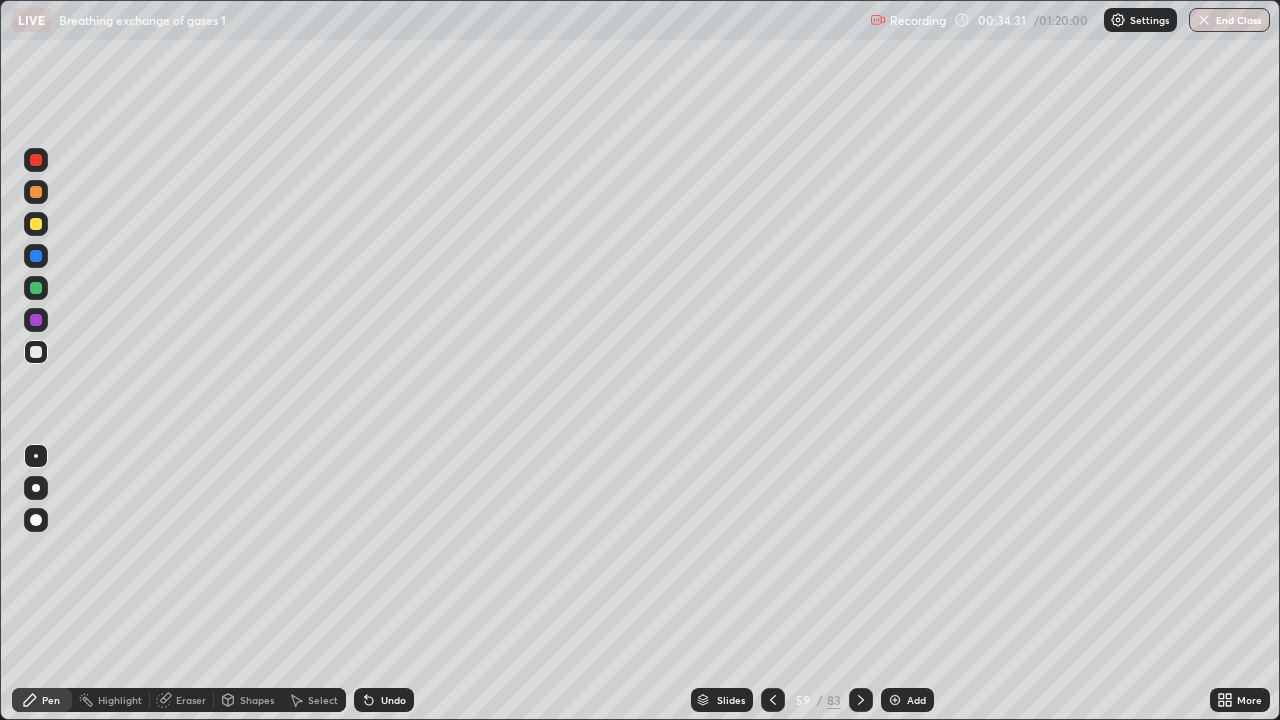 click on "Shapes" at bounding box center (257, 700) 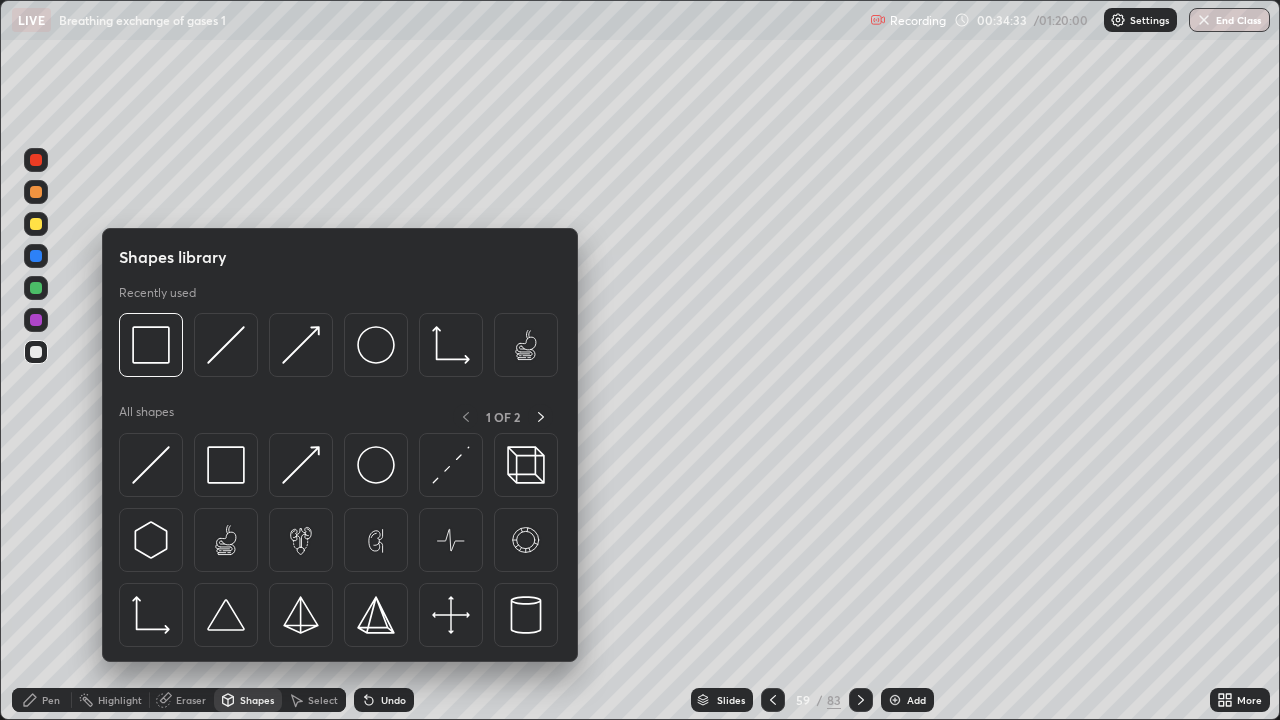 click at bounding box center (36, 160) 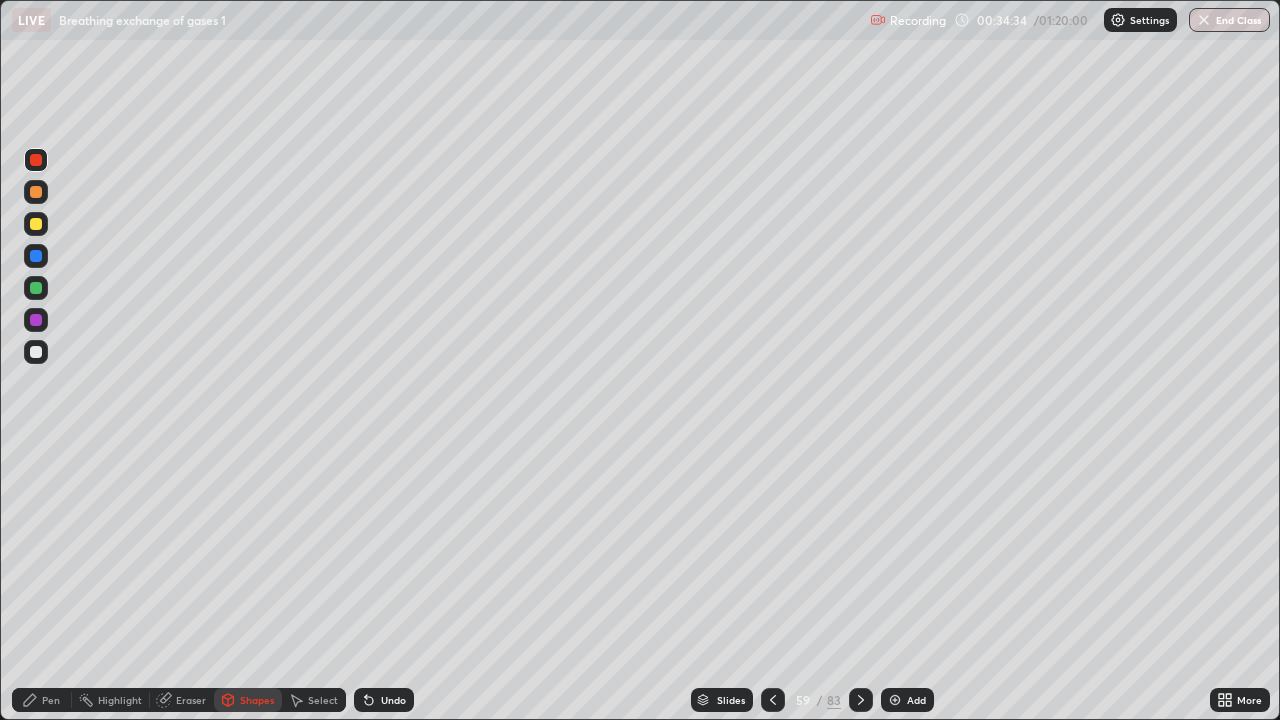 click on "Shapes" at bounding box center [257, 700] 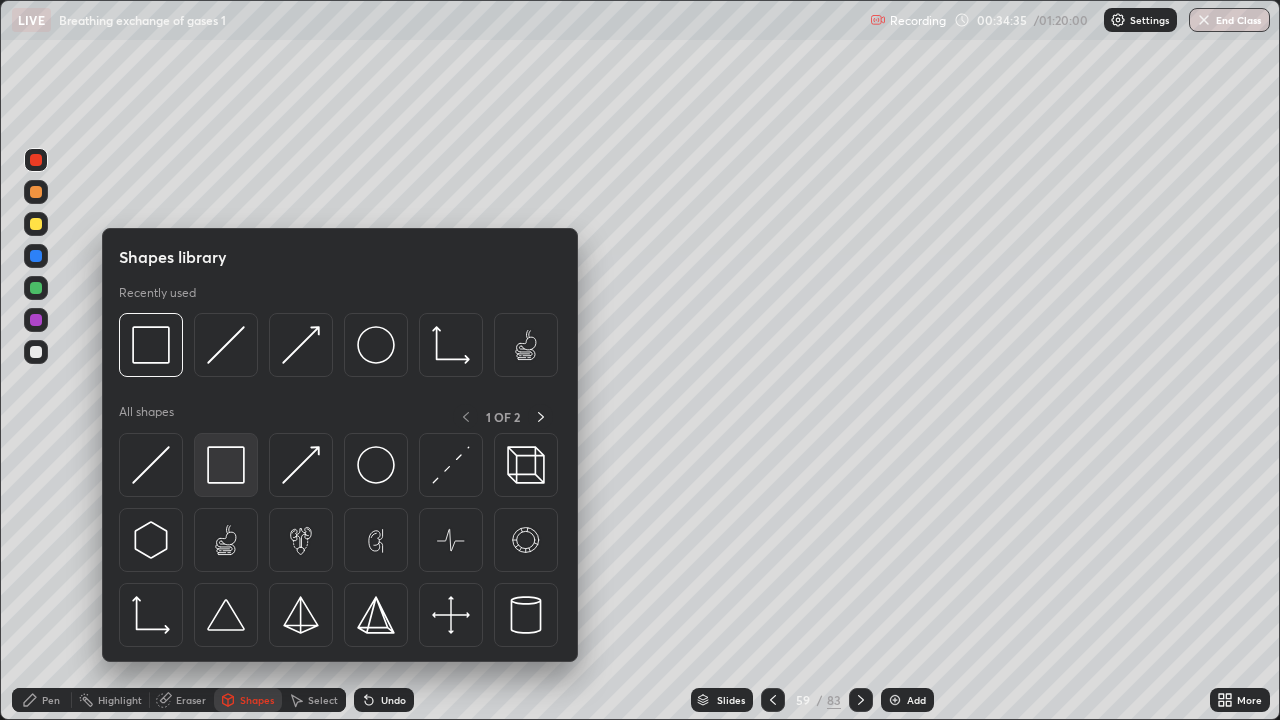 click at bounding box center [226, 465] 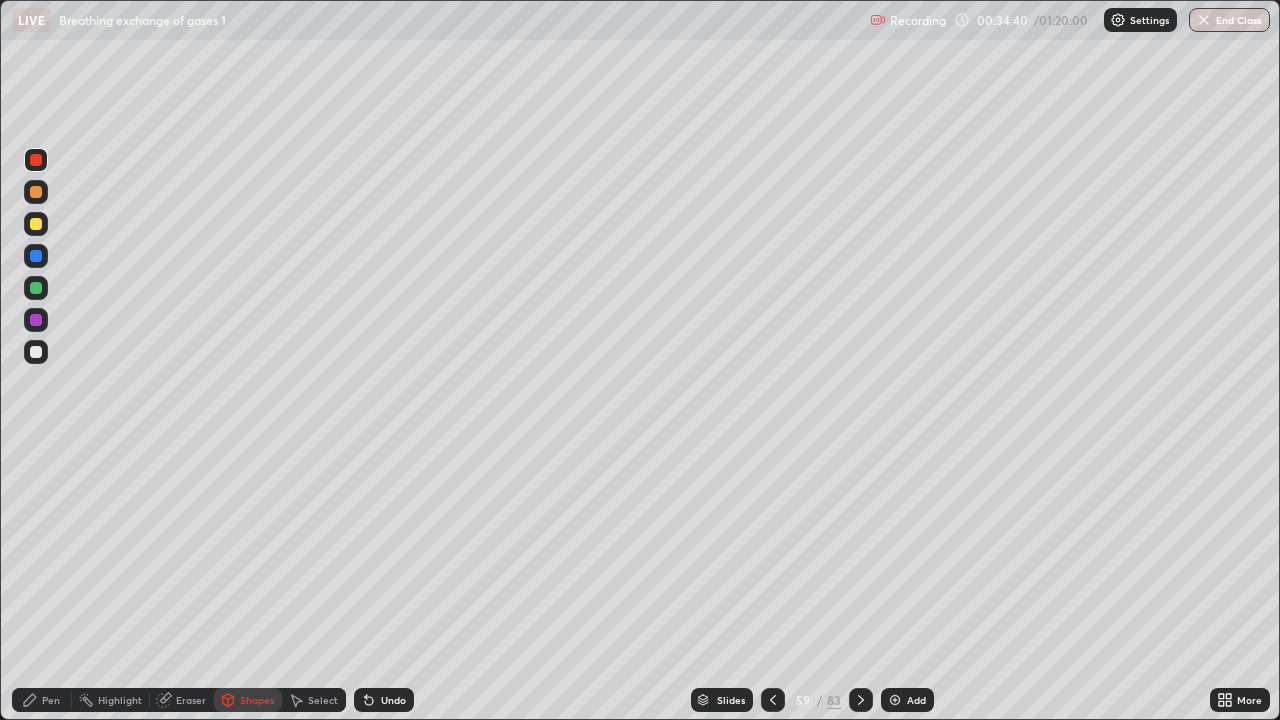 click on "Eraser" at bounding box center (191, 700) 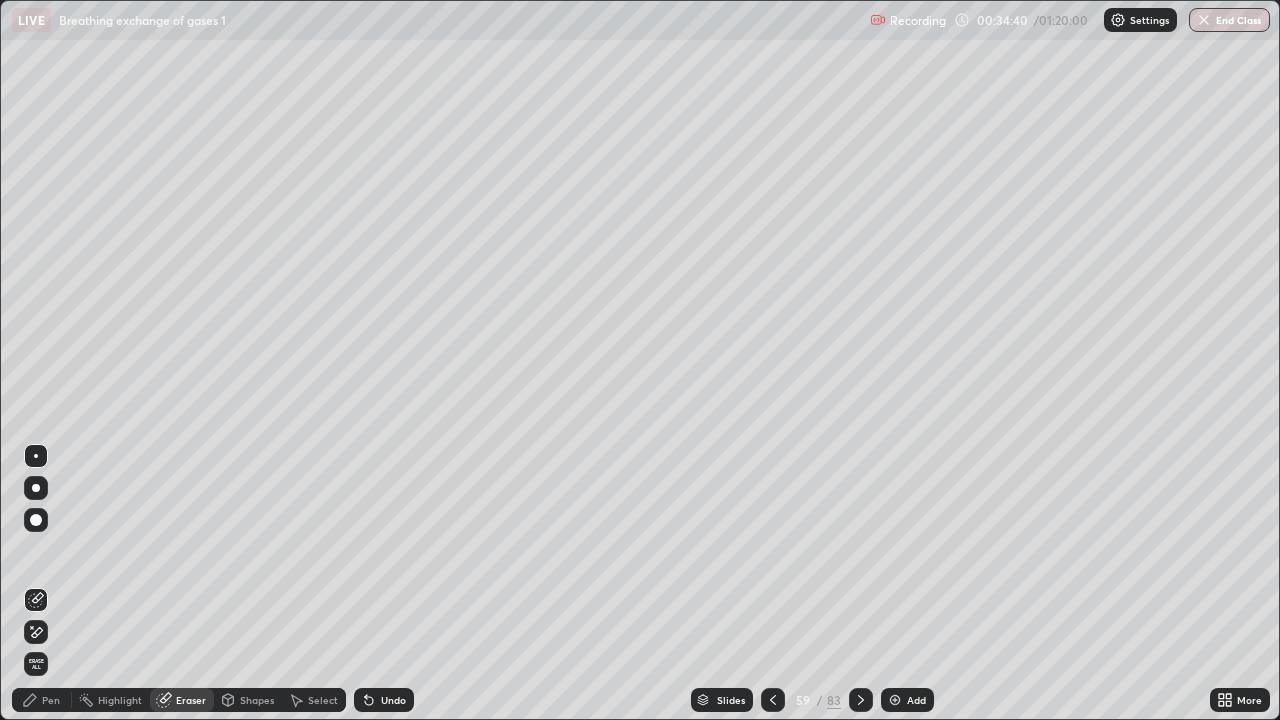 click on "Pen" at bounding box center (42, 700) 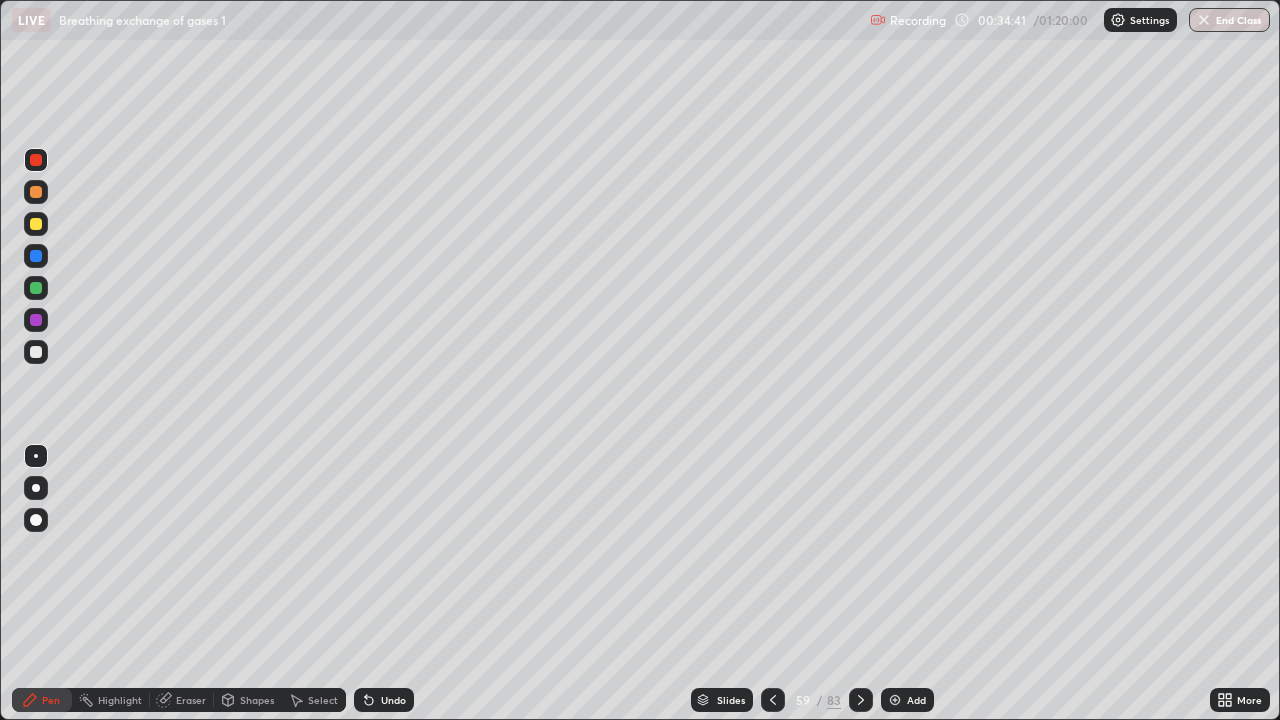 click at bounding box center [36, 352] 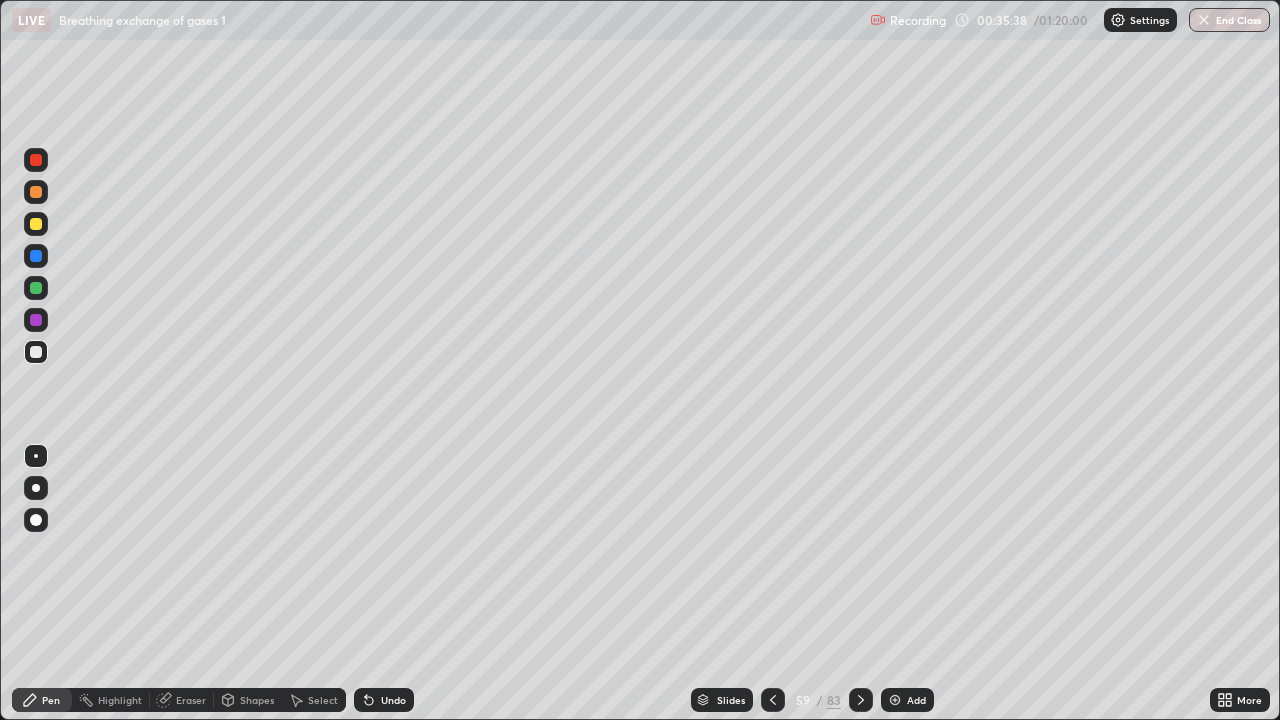 click 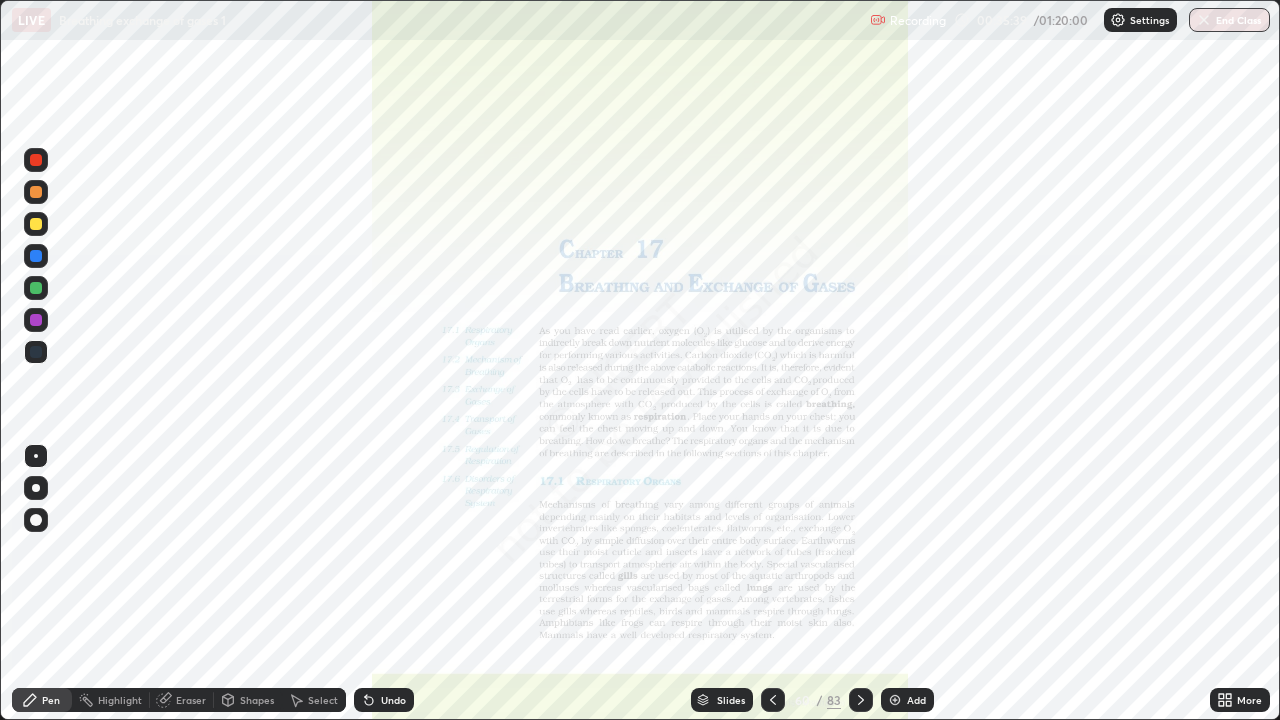 click 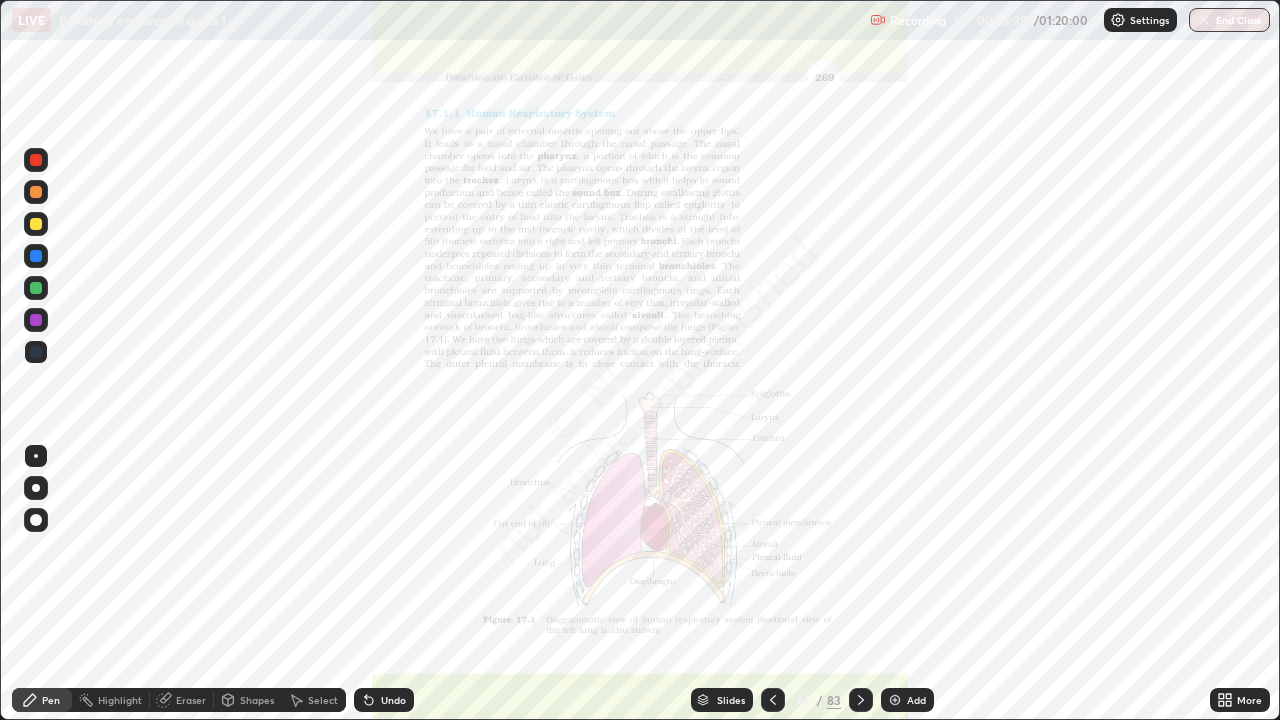 click 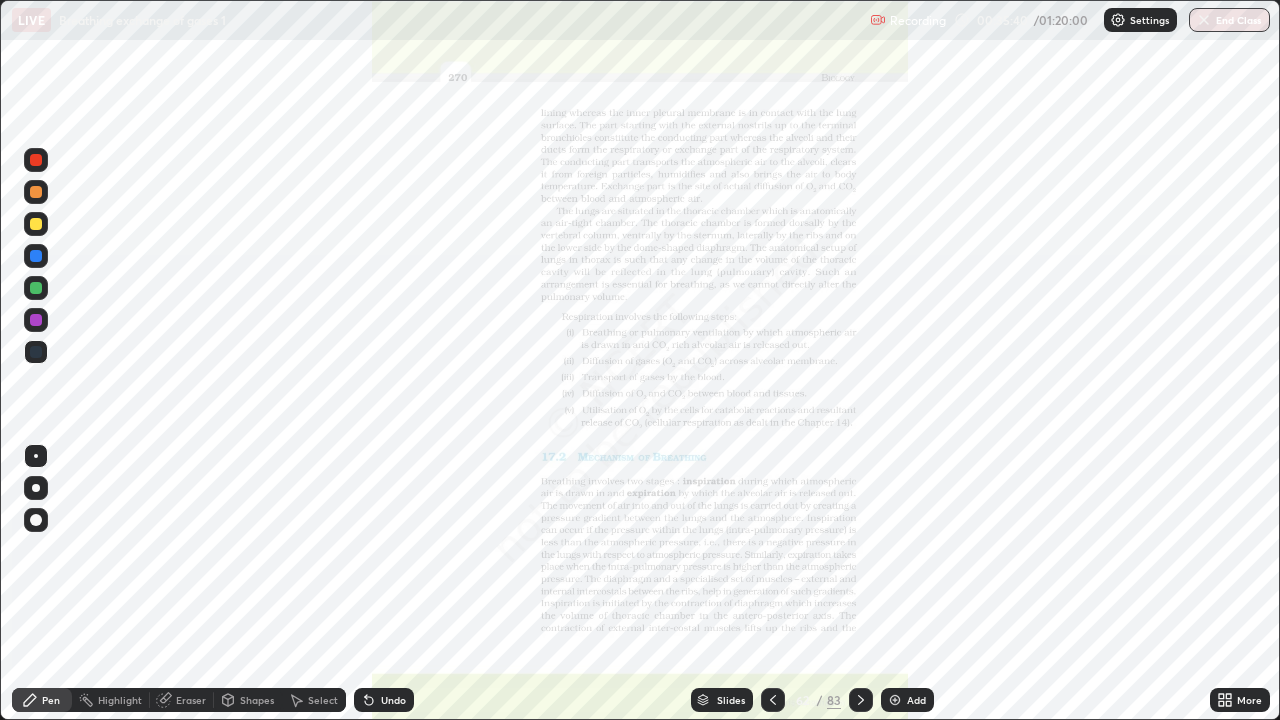 click at bounding box center (861, 700) 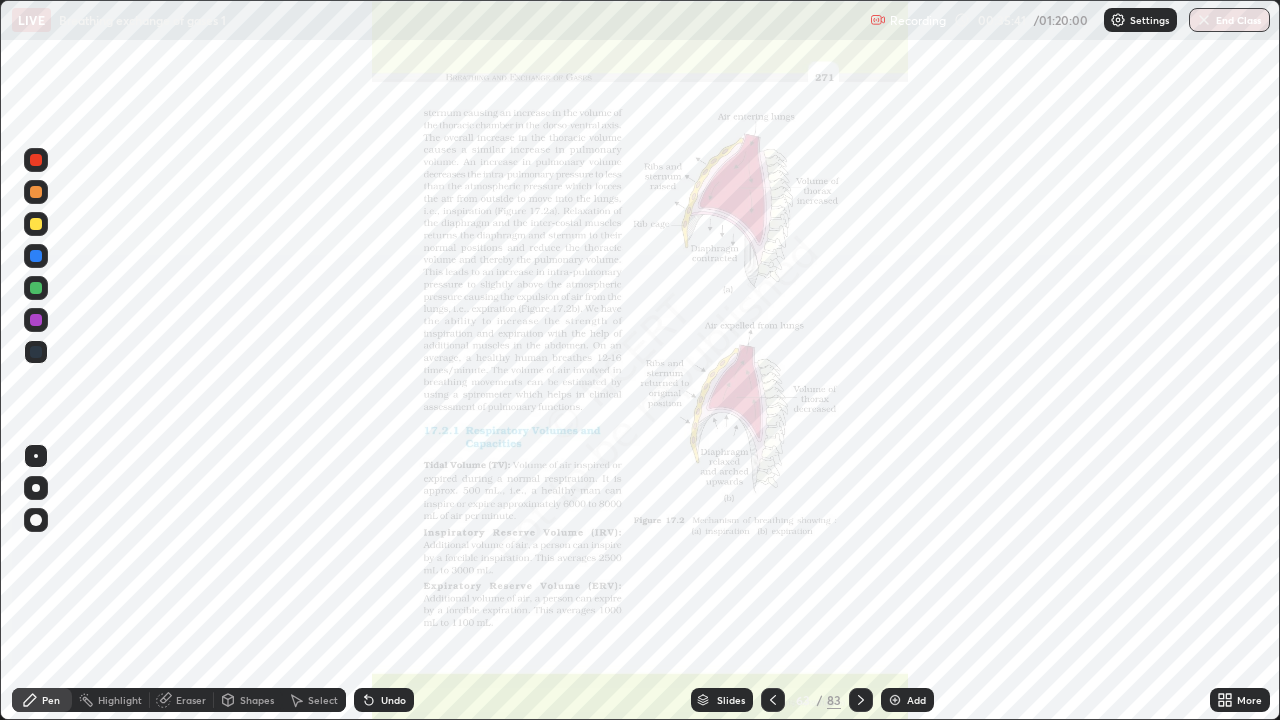 click 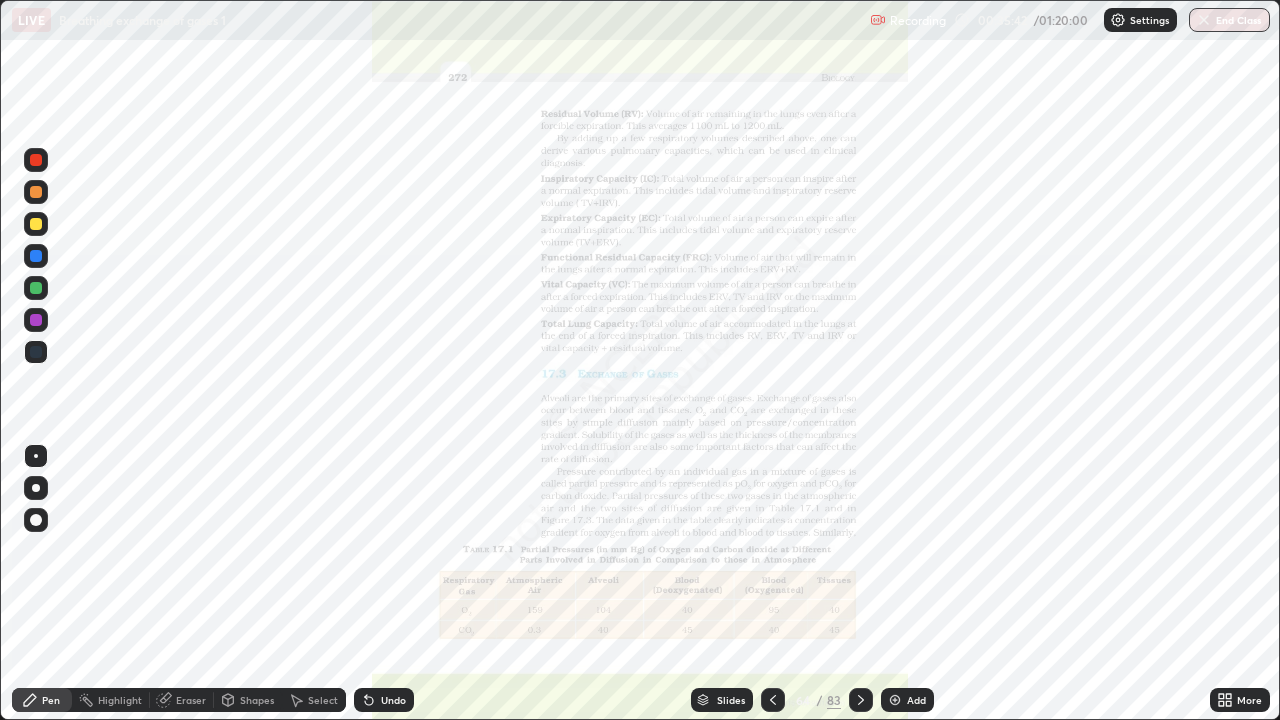 click 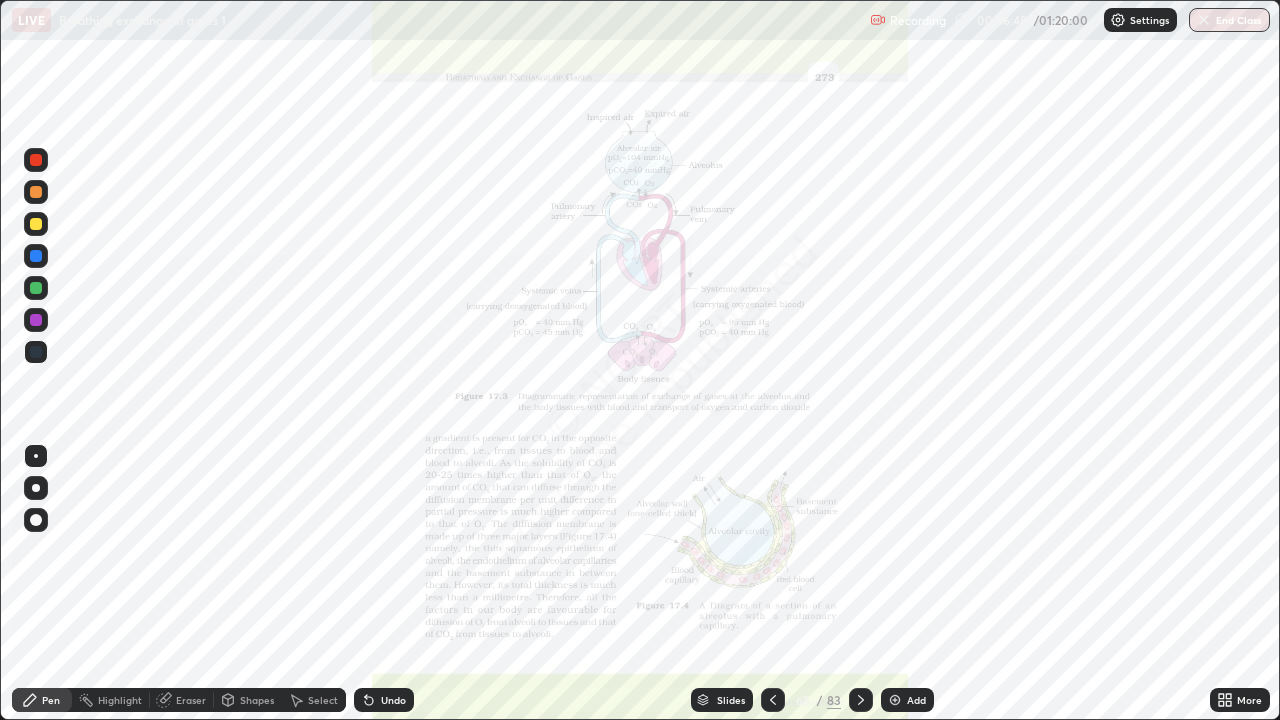 click on "Eraser" at bounding box center (191, 700) 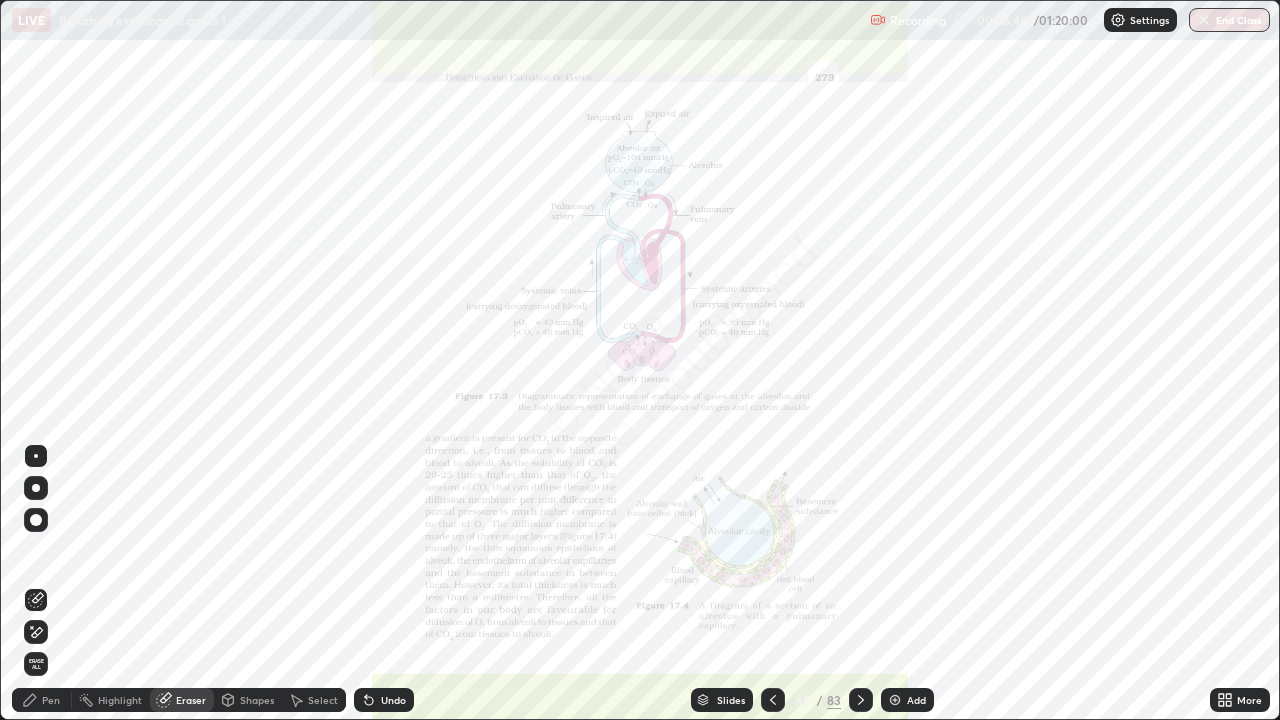 click on "Erase all" at bounding box center [36, 664] 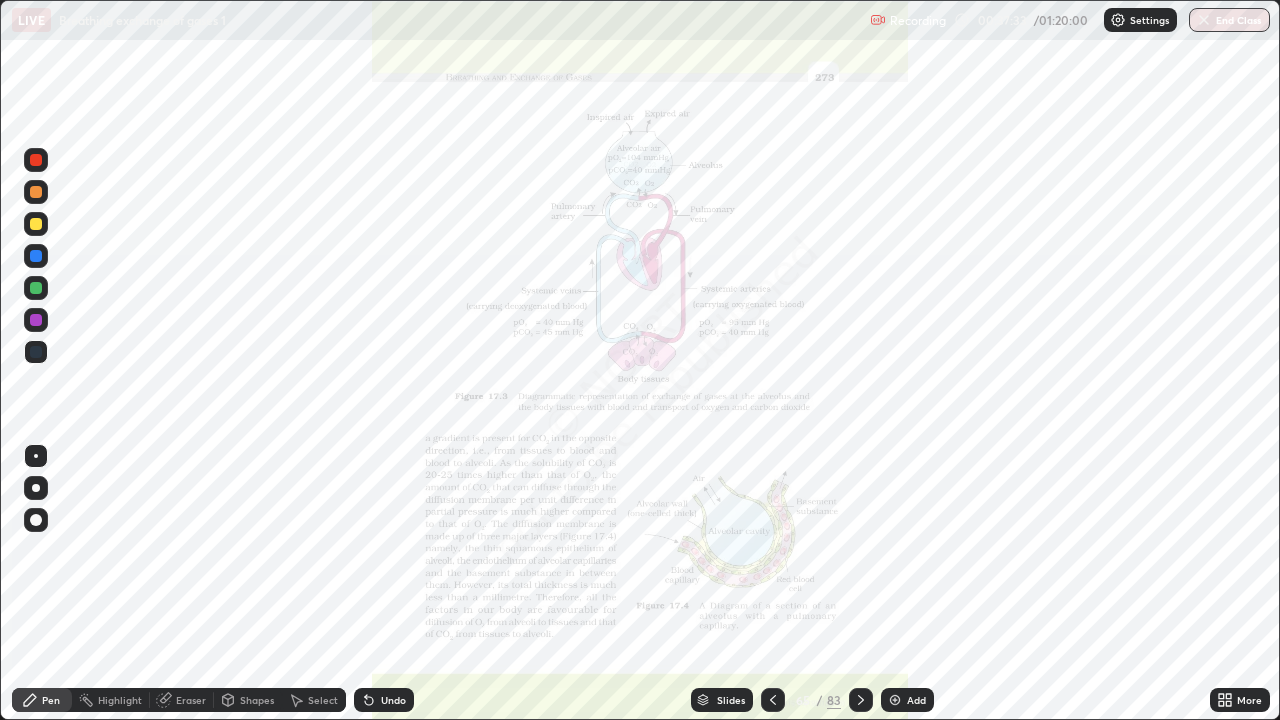click on "Eraser" at bounding box center [191, 700] 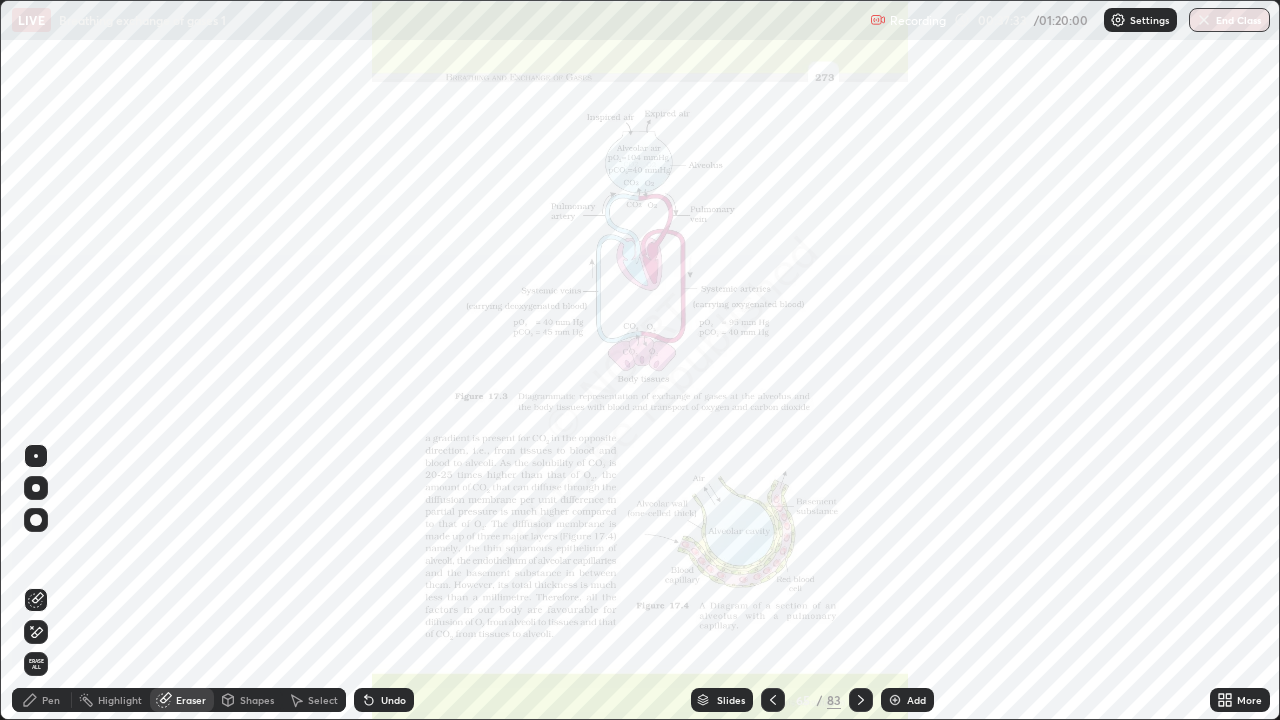 click on "Erase all" at bounding box center [36, 664] 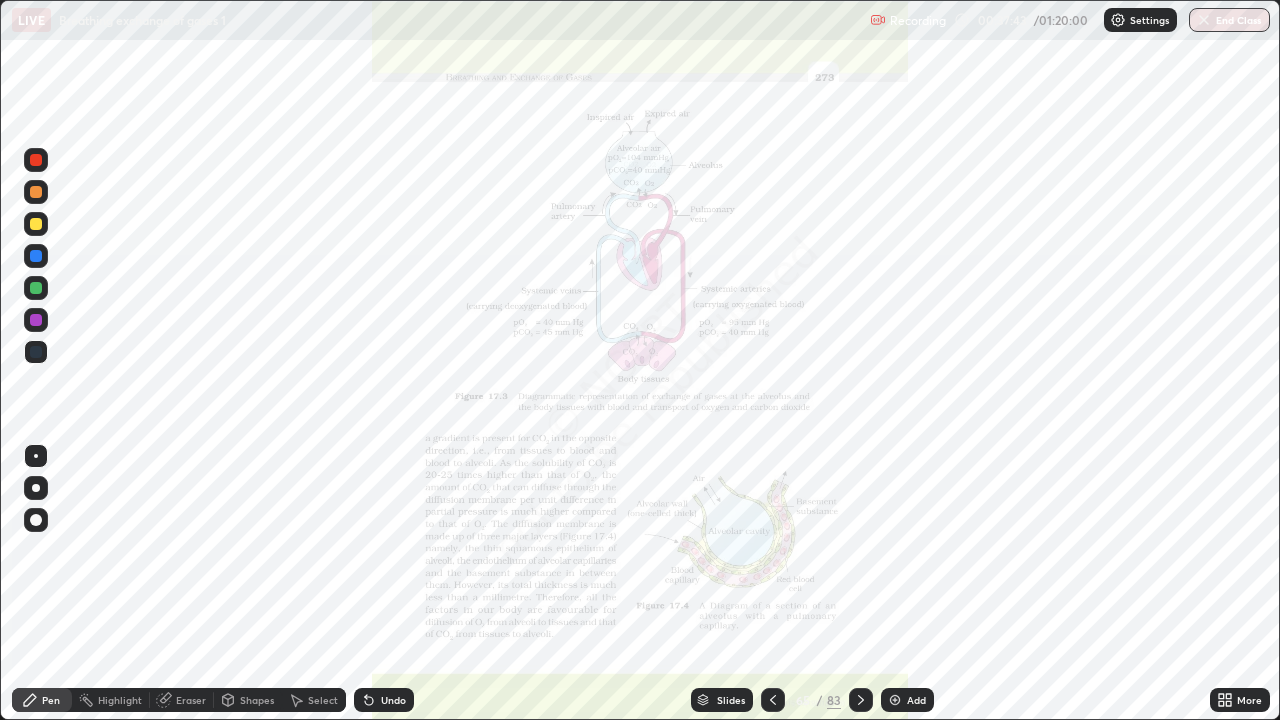 click 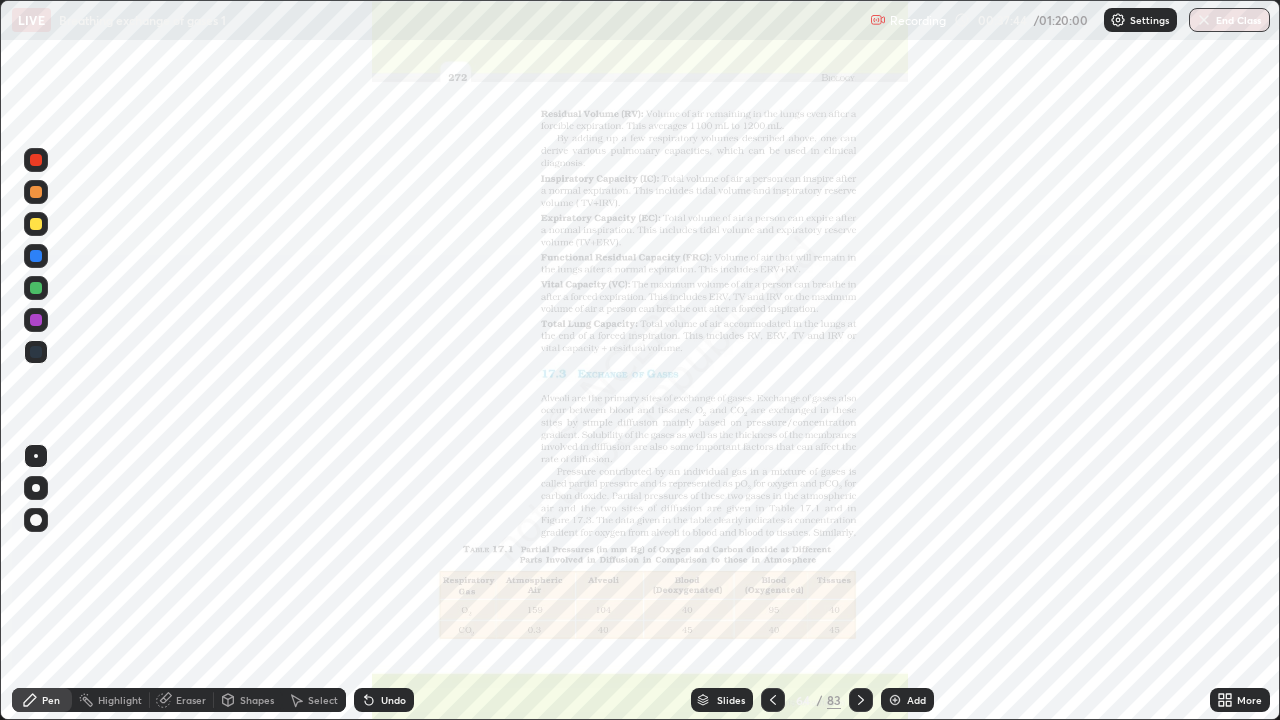 click 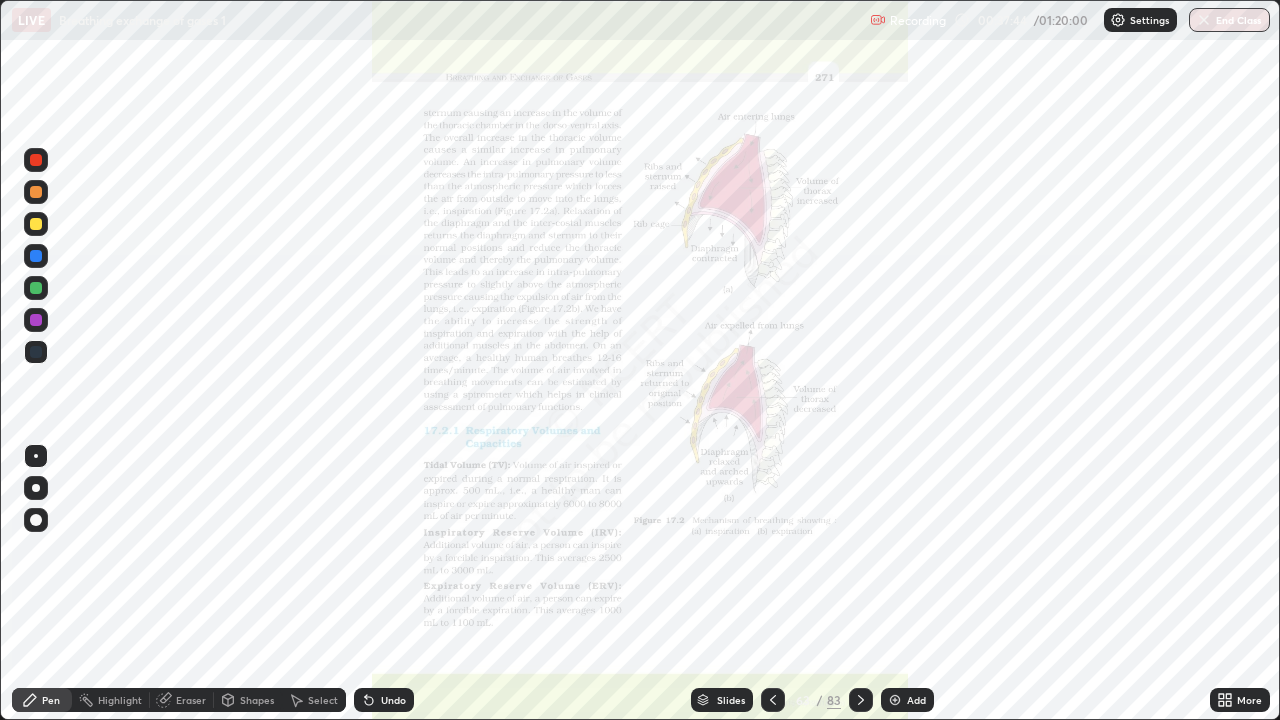 click 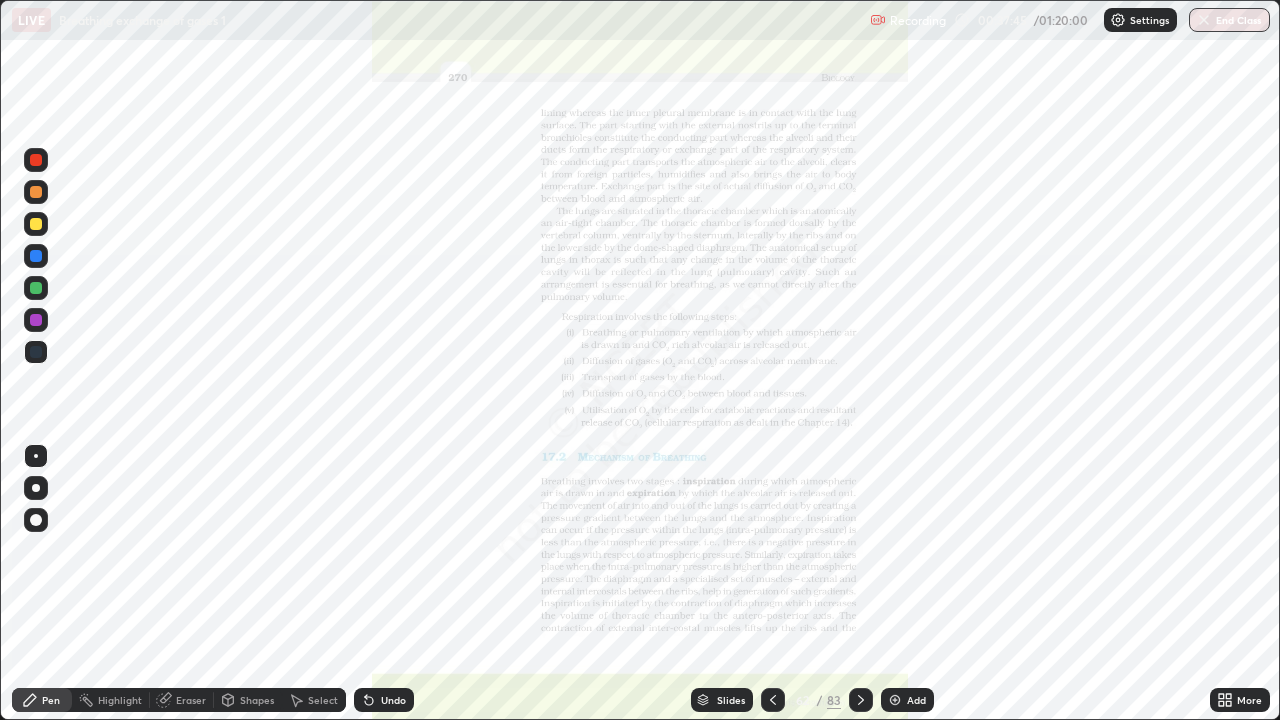 click 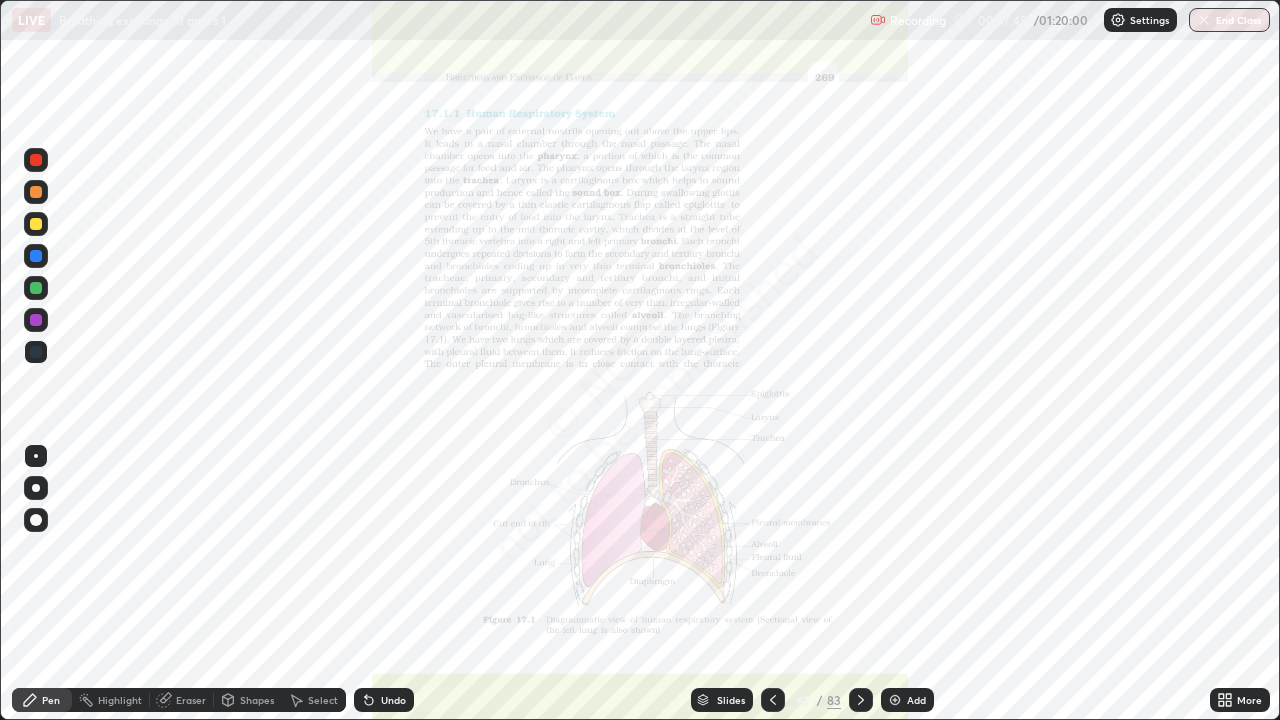 click 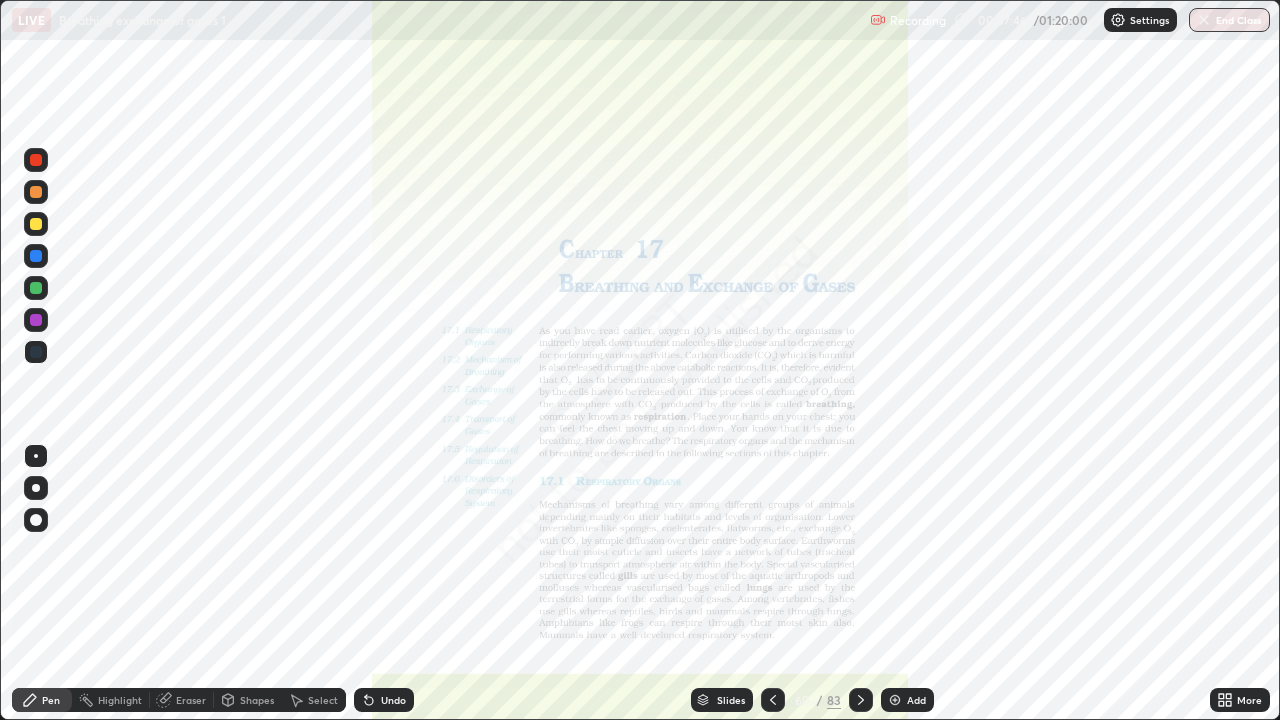 click 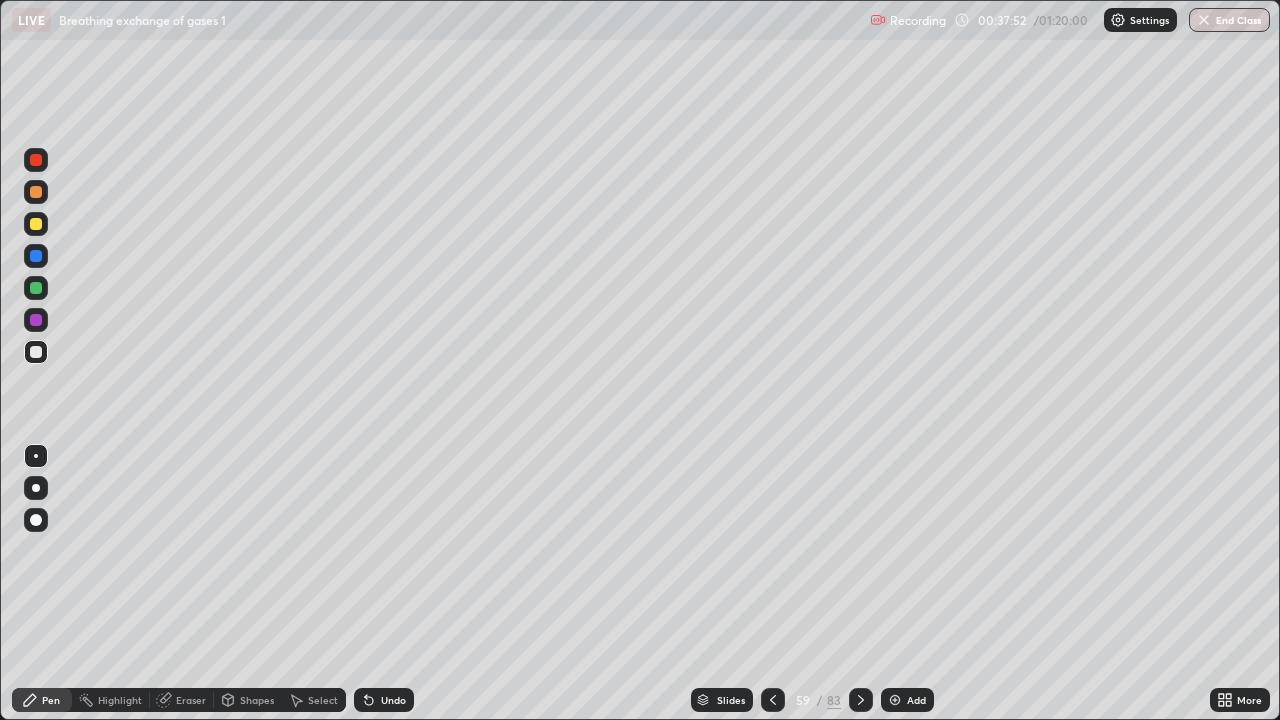 click at bounding box center [36, 352] 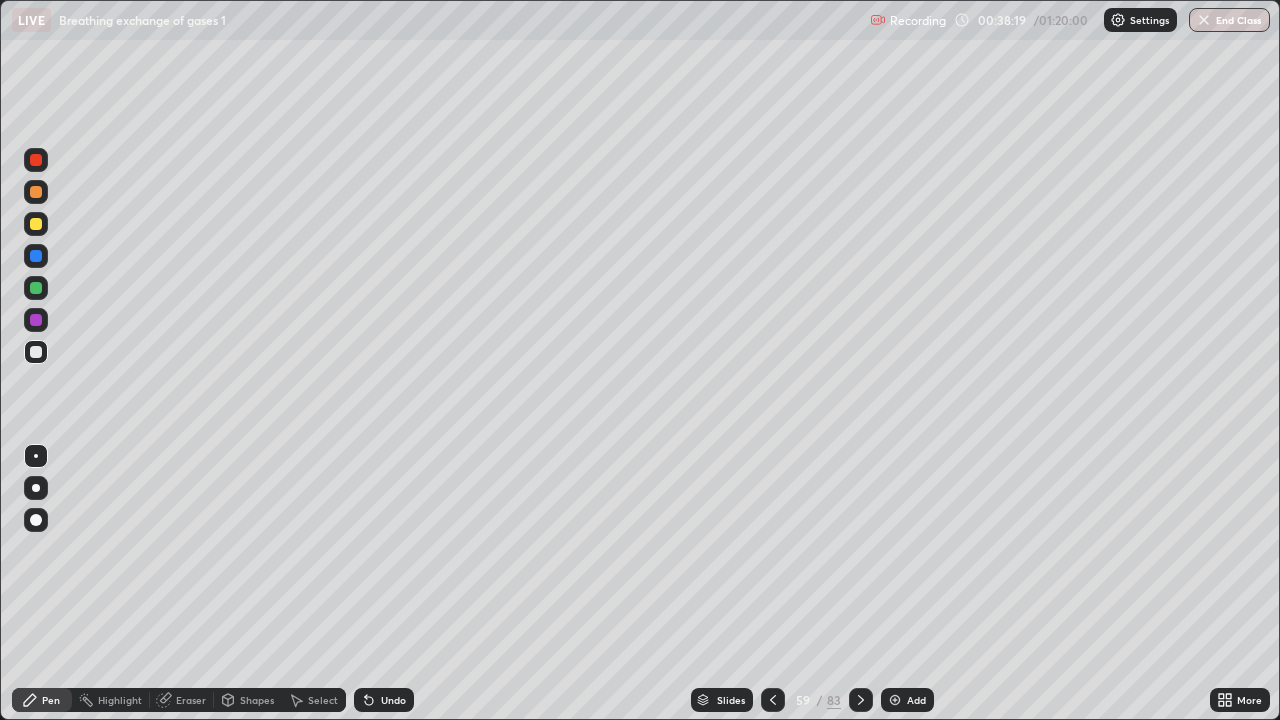click on "Eraser" at bounding box center [191, 700] 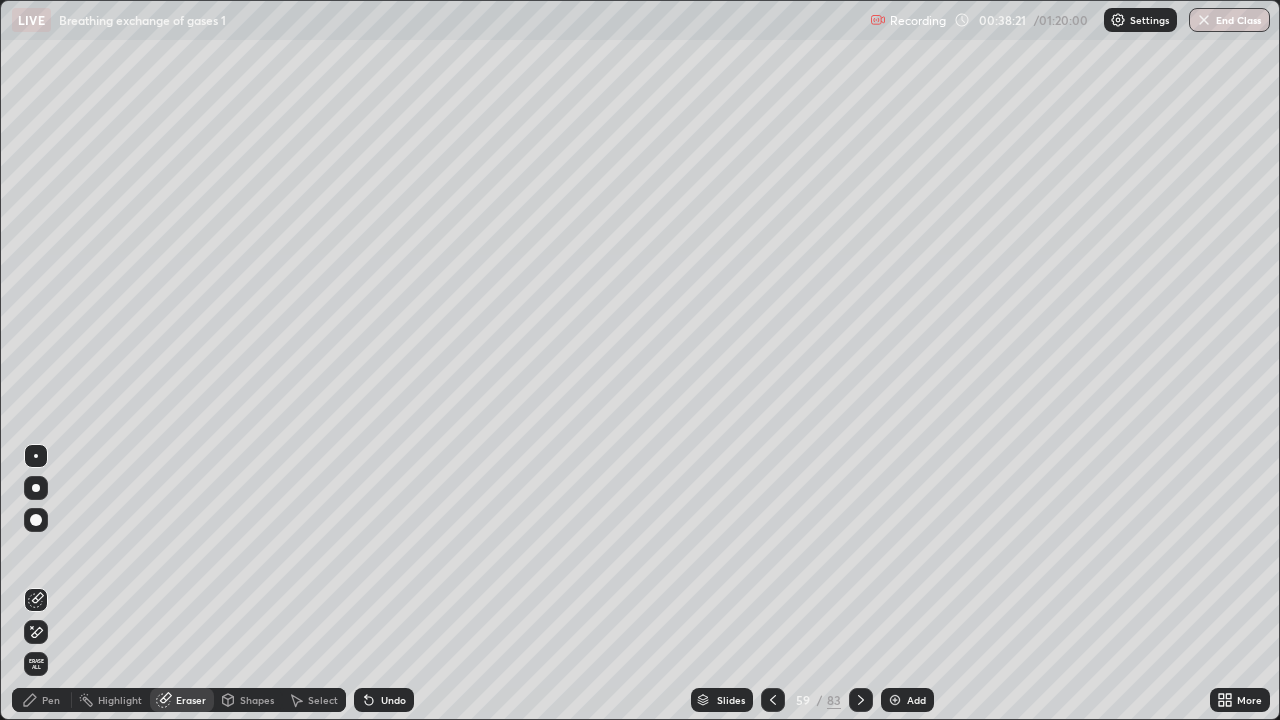 click on "Pen" at bounding box center (51, 700) 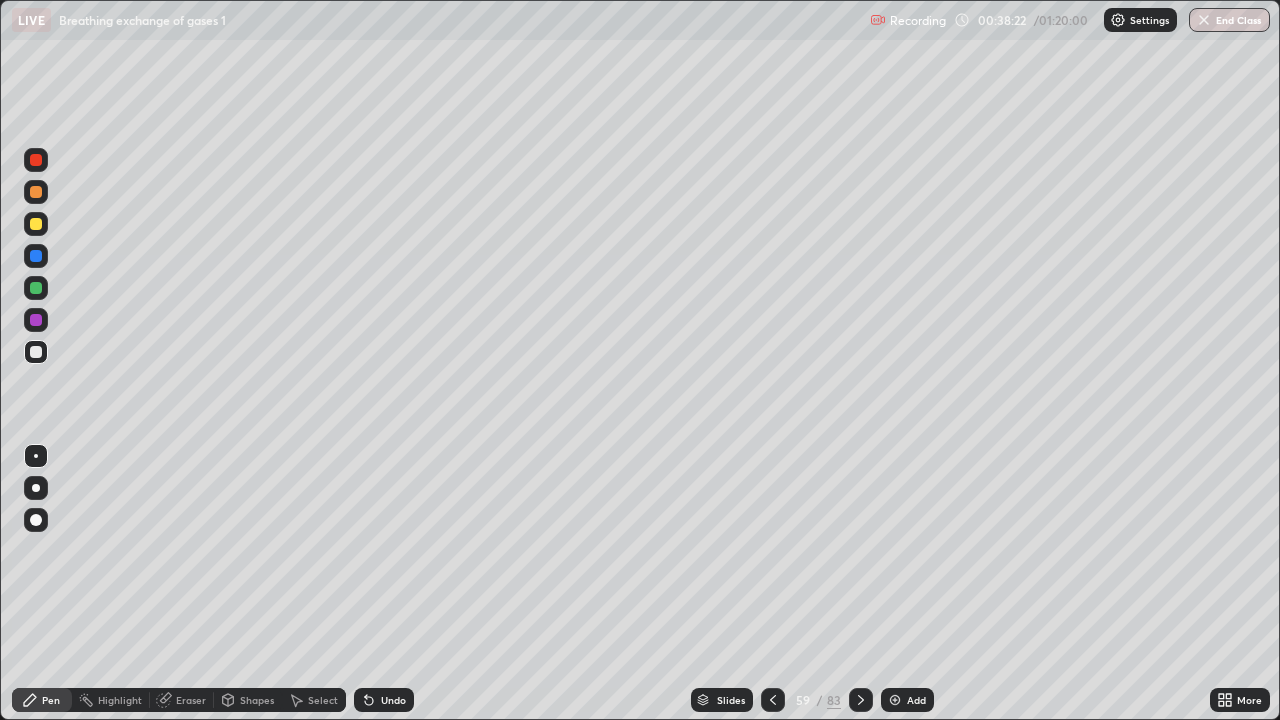click at bounding box center [36, 192] 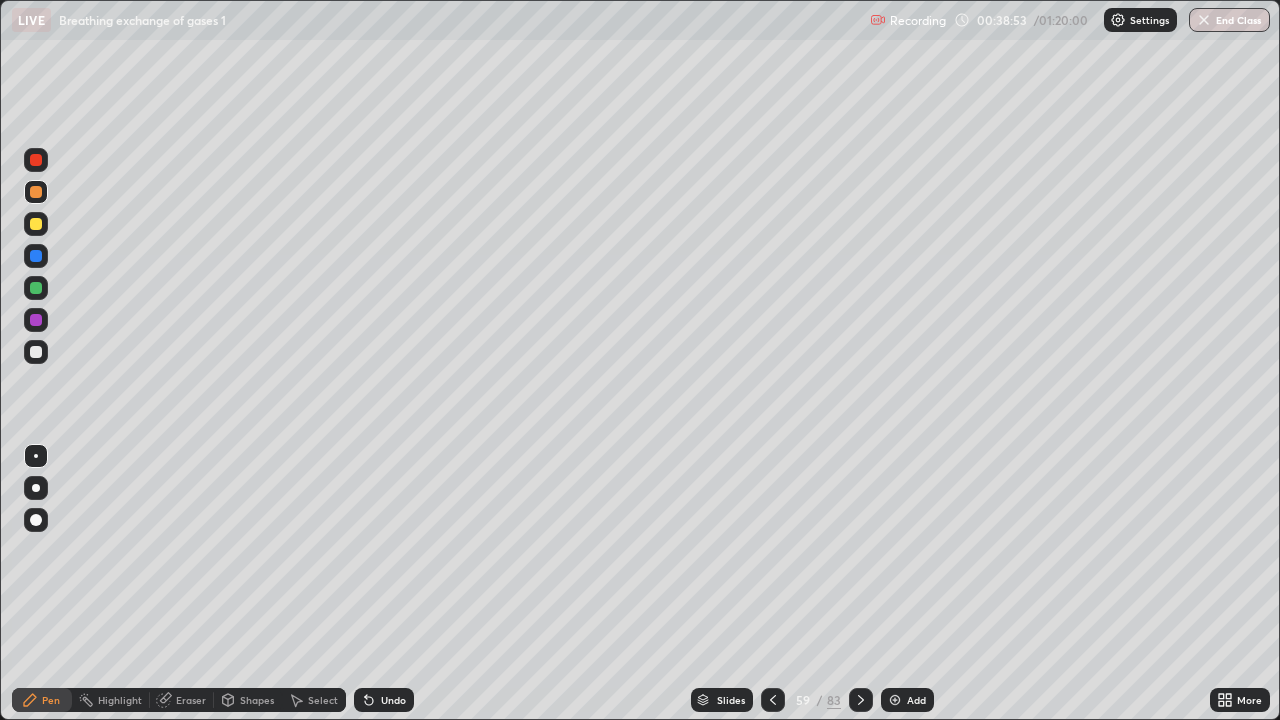 click on "Shapes" at bounding box center (257, 700) 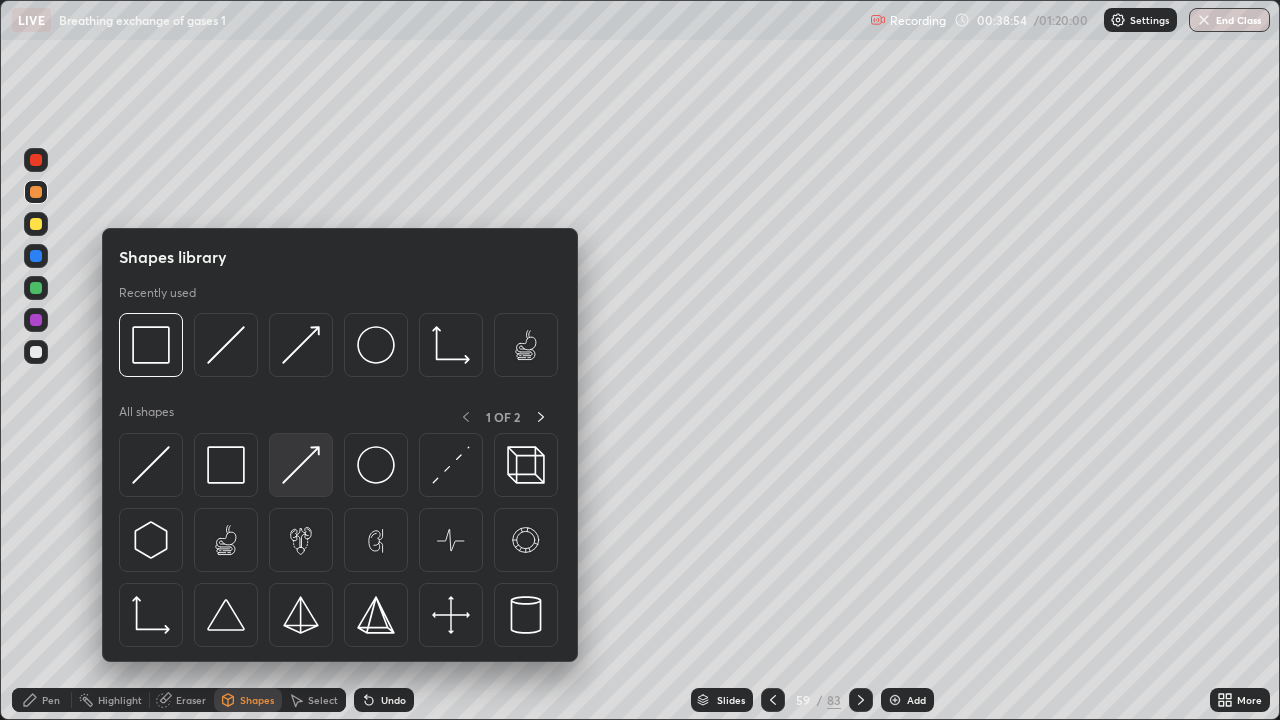 click at bounding box center (301, 465) 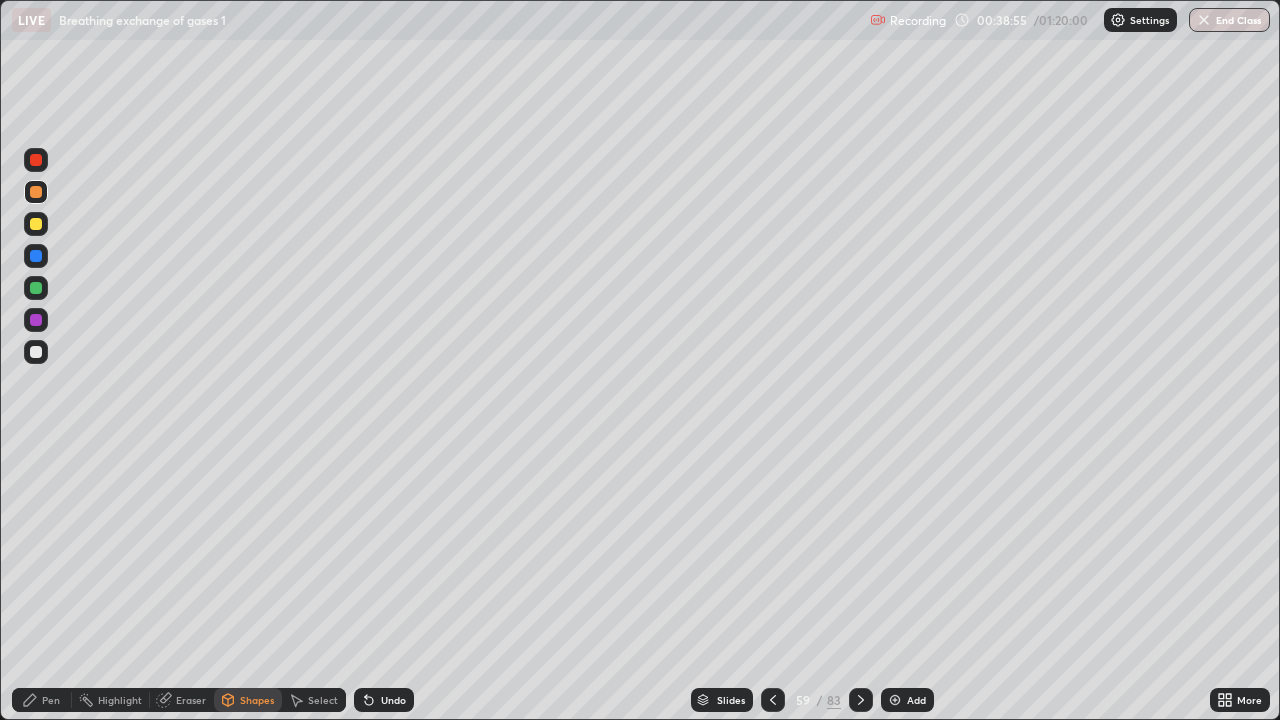 click at bounding box center (36, 288) 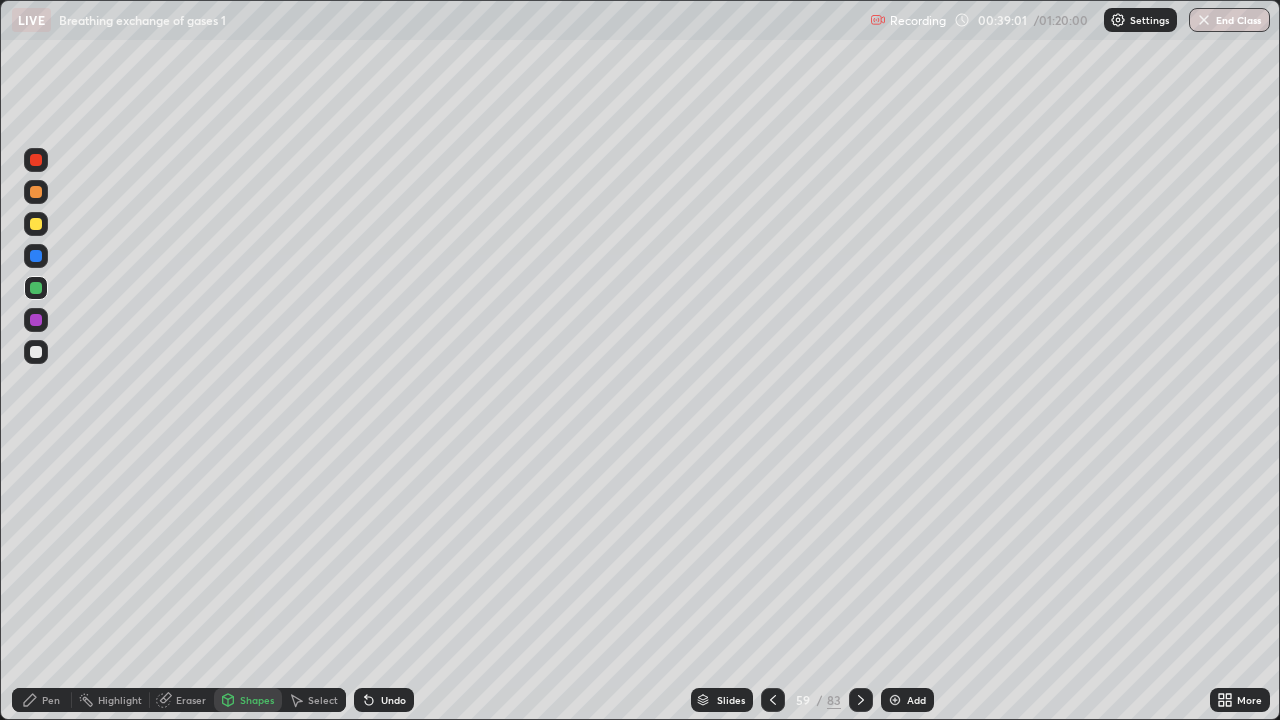 click on "Eraser" at bounding box center [191, 700] 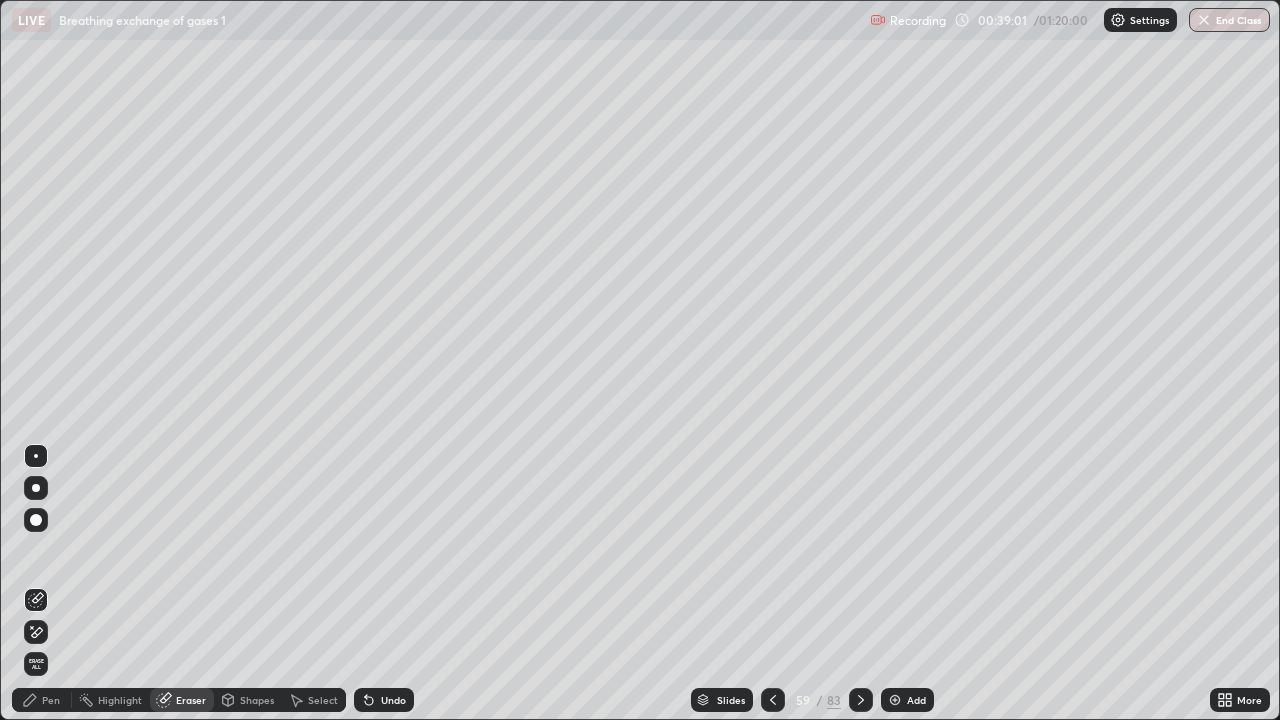 click on "Pen" at bounding box center [42, 700] 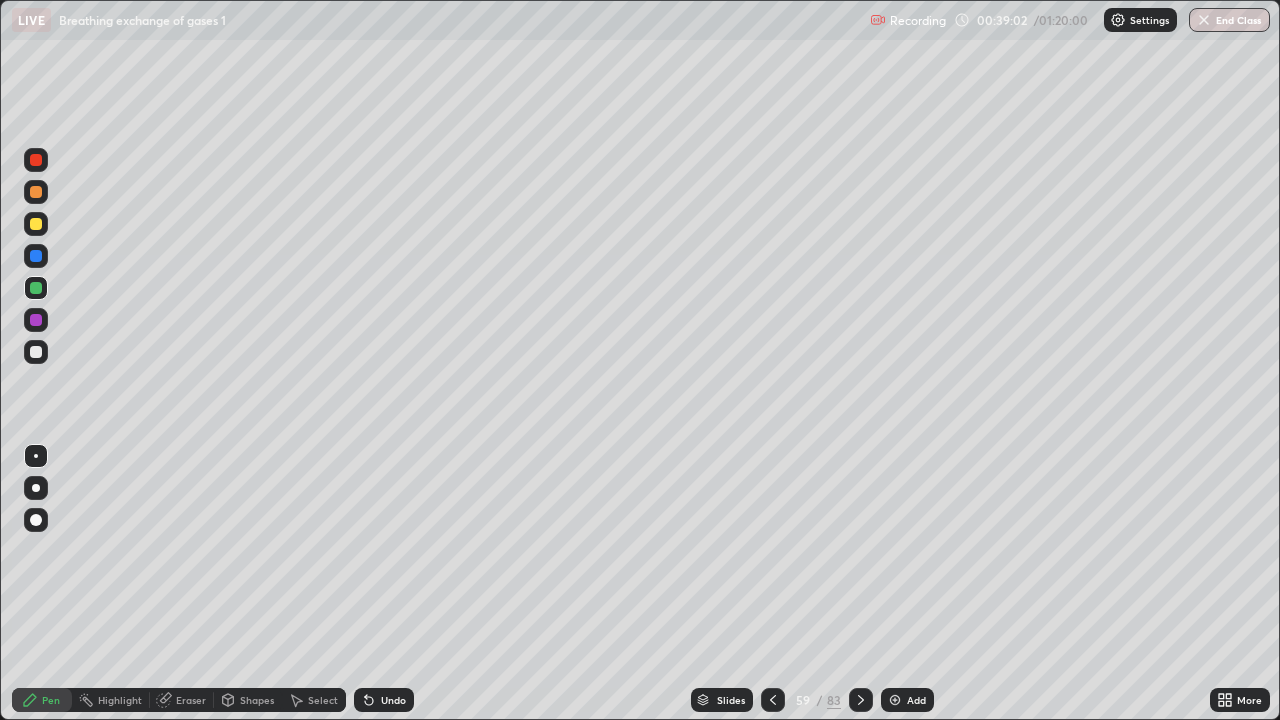 click at bounding box center (36, 352) 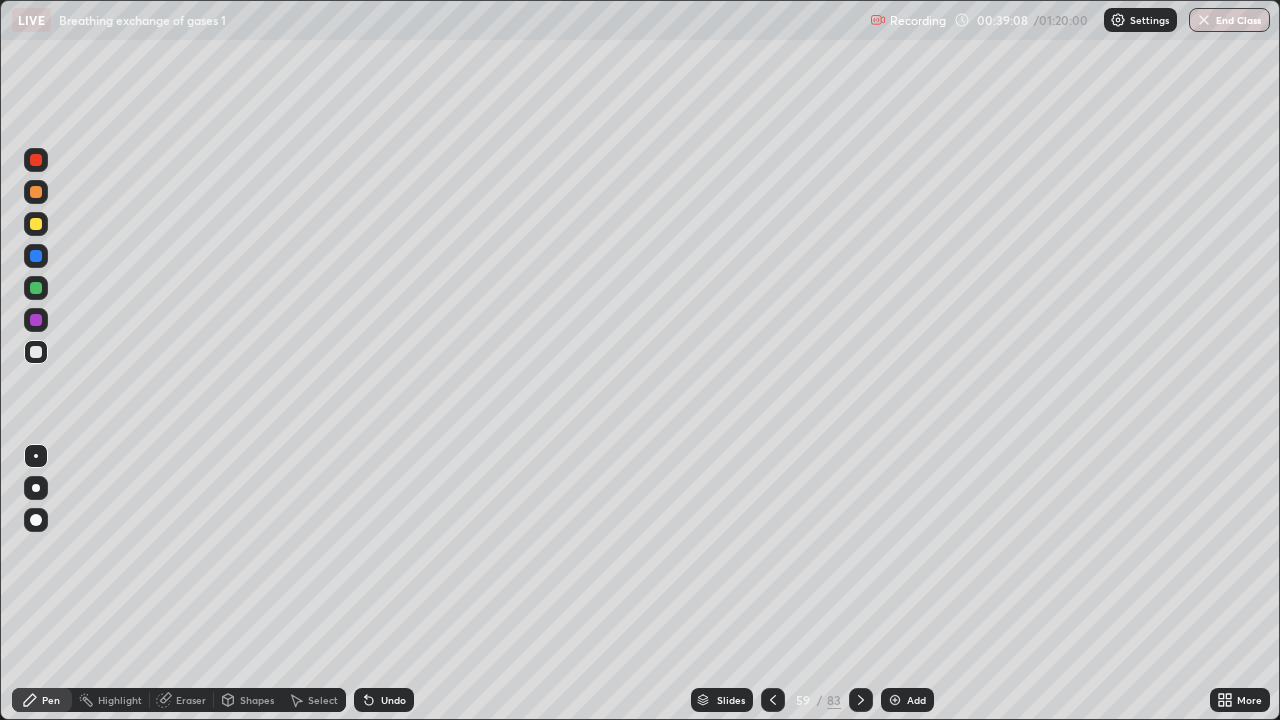 click at bounding box center [36, 224] 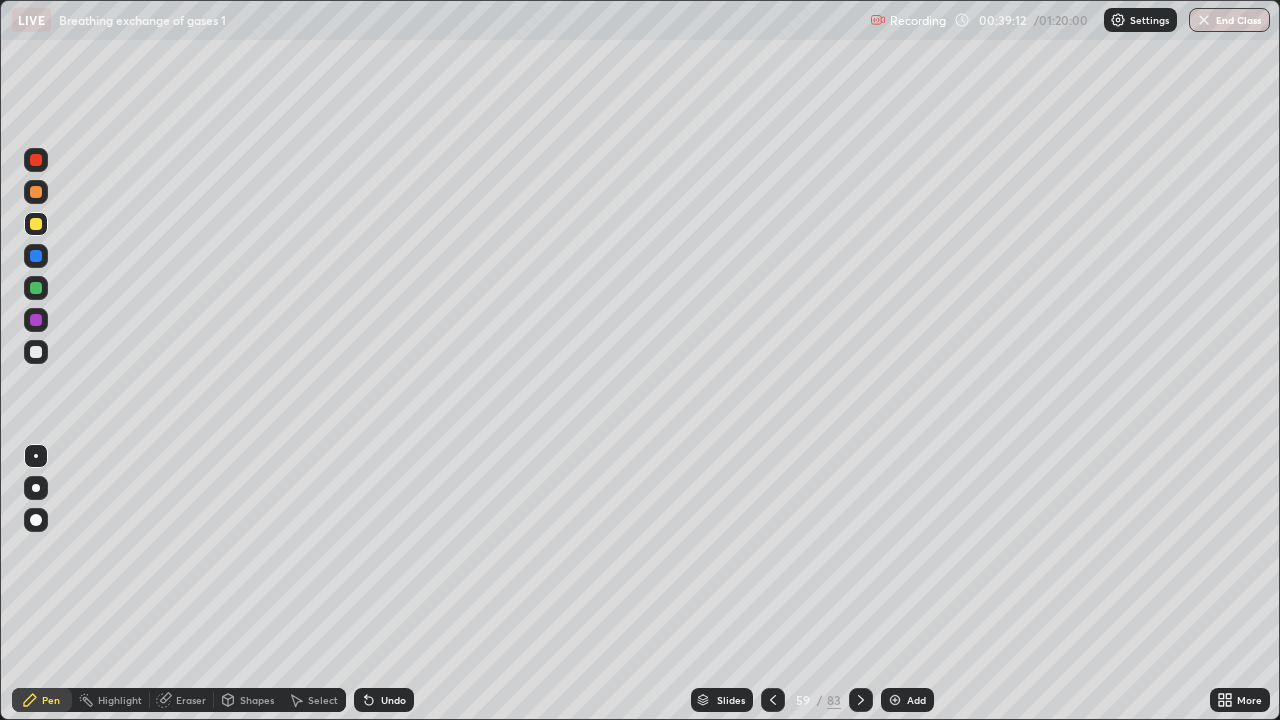 click on "Shapes" at bounding box center [257, 700] 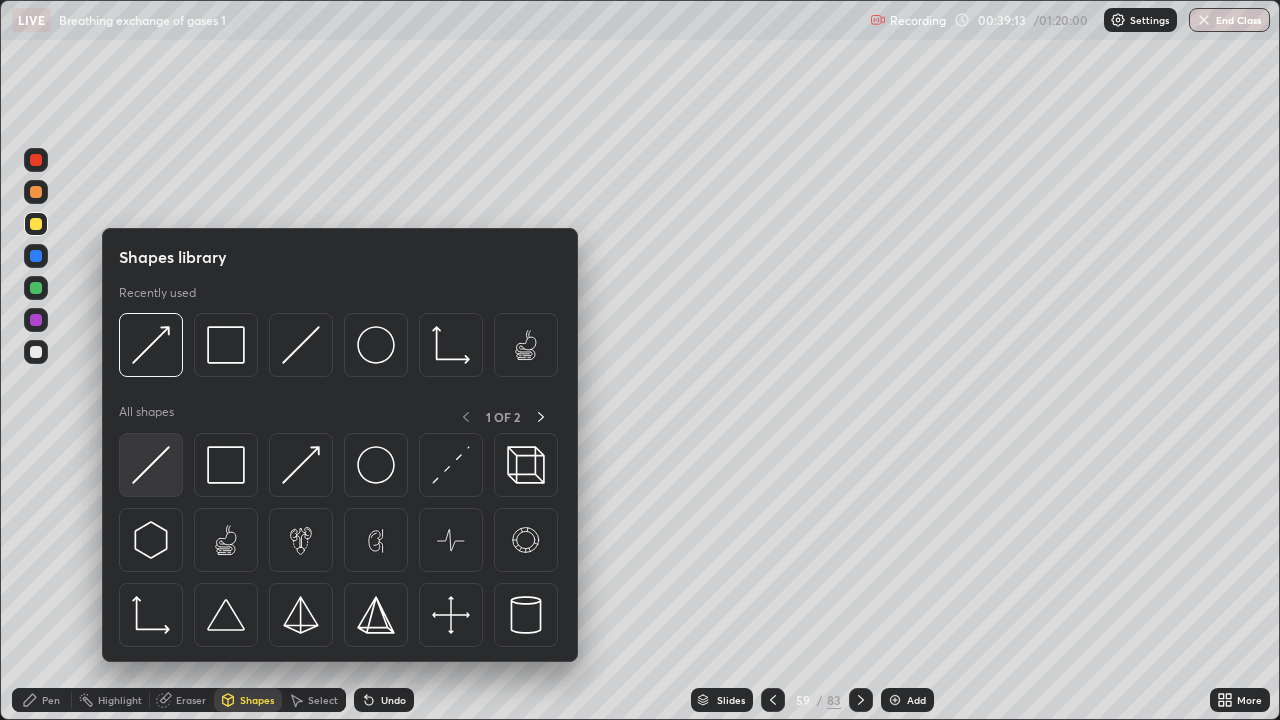 click at bounding box center (151, 465) 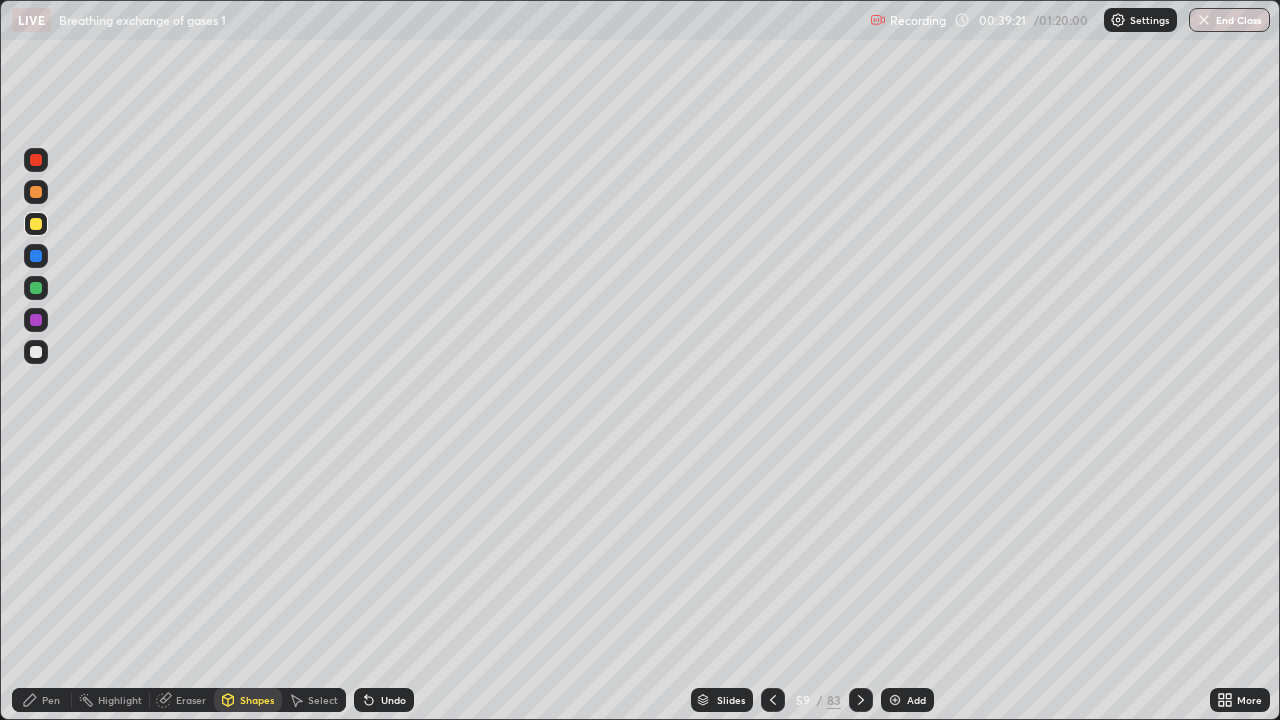 click on "Eraser" at bounding box center (191, 700) 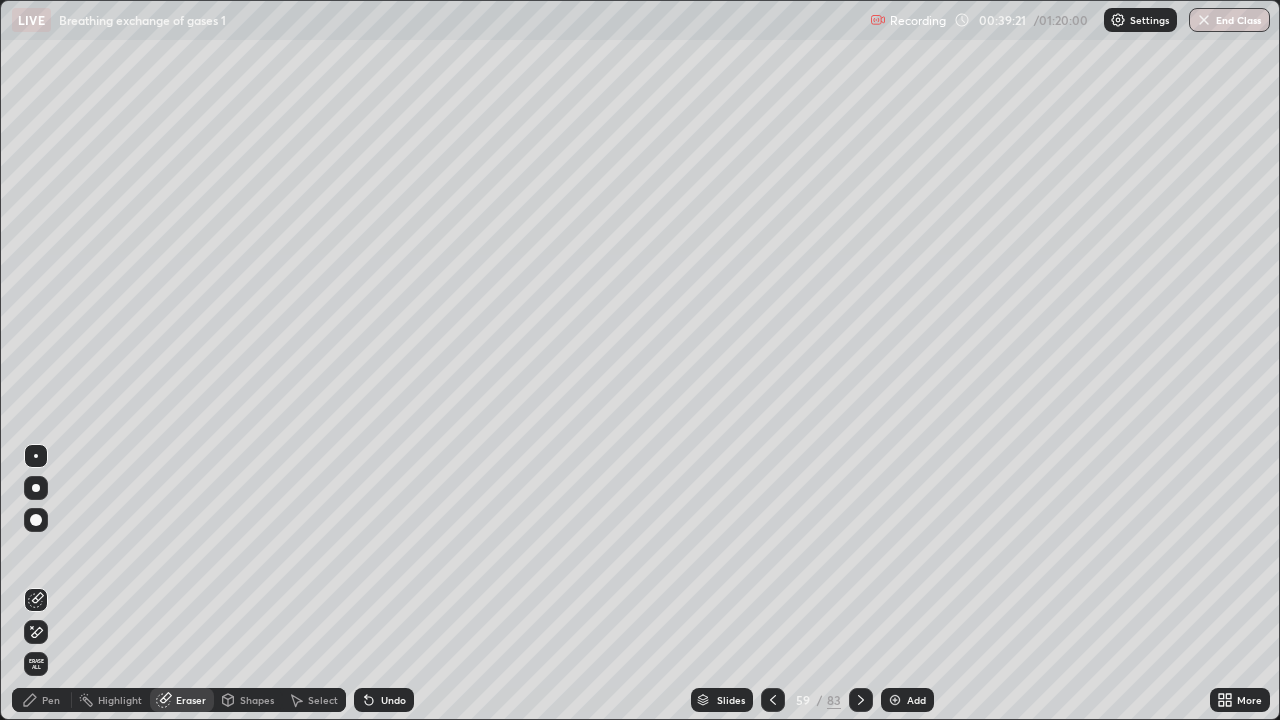 click on "Pen" at bounding box center [51, 700] 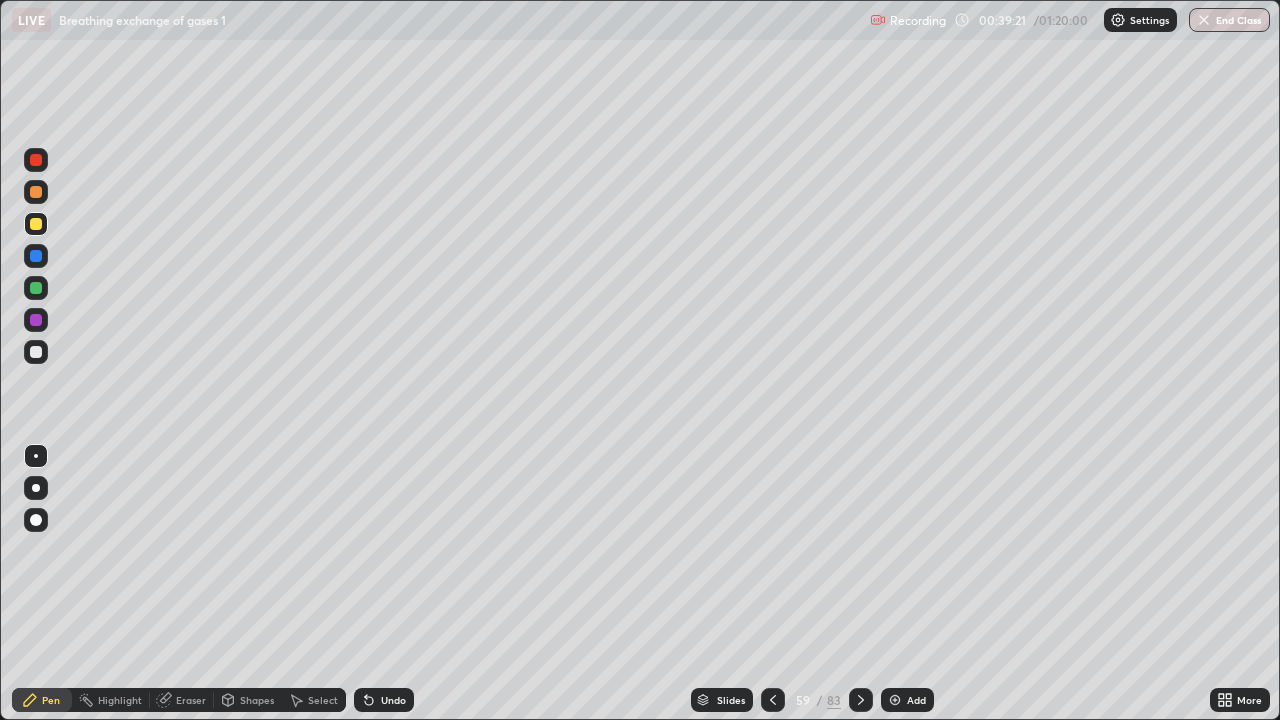 click at bounding box center [36, 352] 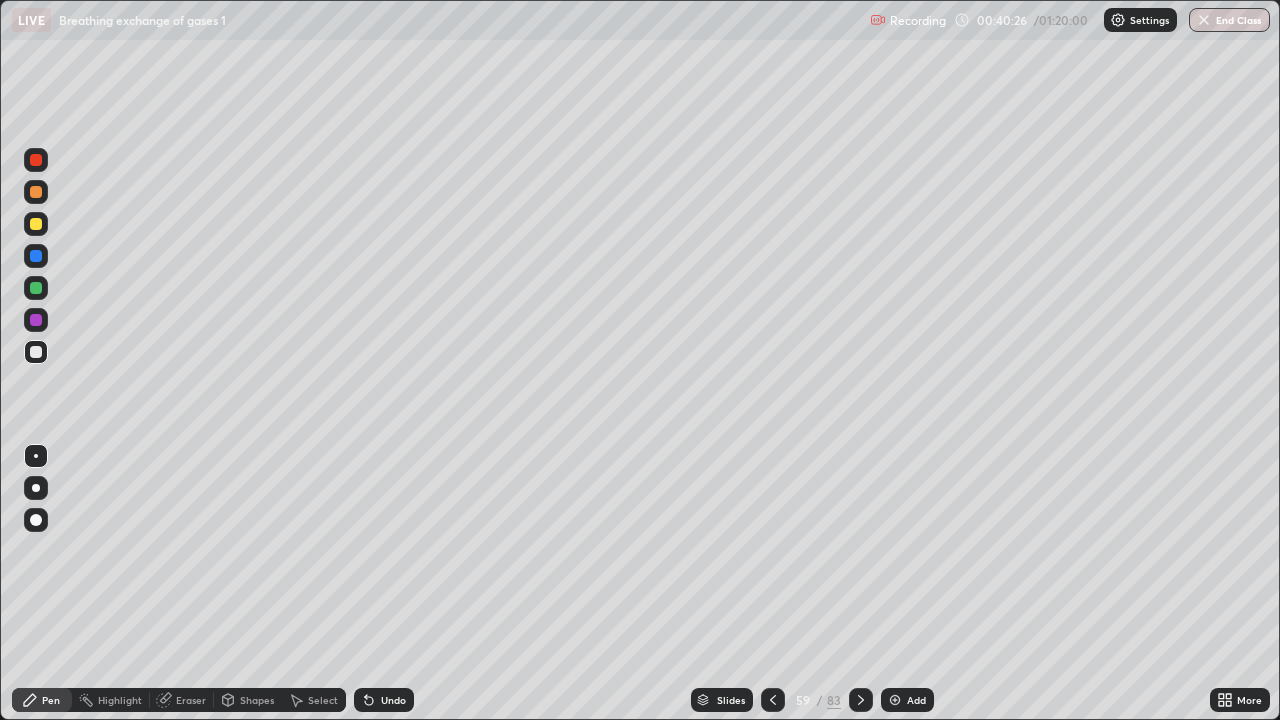 click at bounding box center [36, 352] 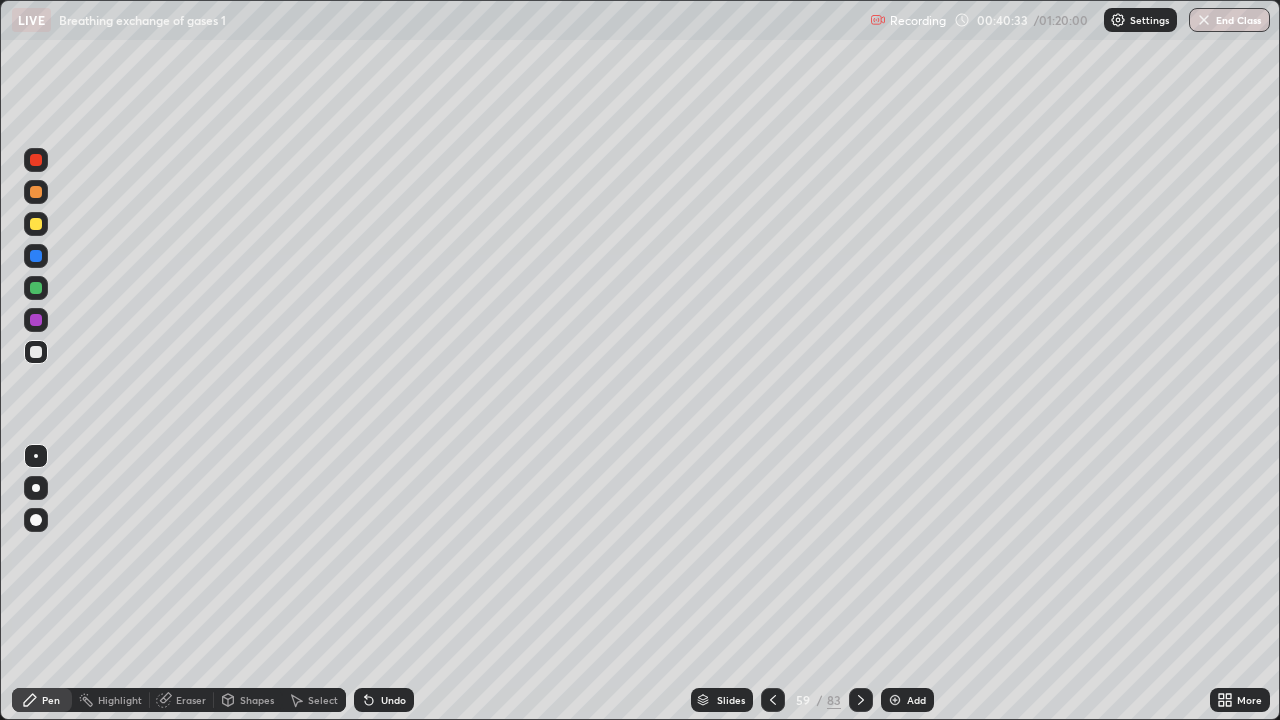 click on "Eraser" at bounding box center [191, 700] 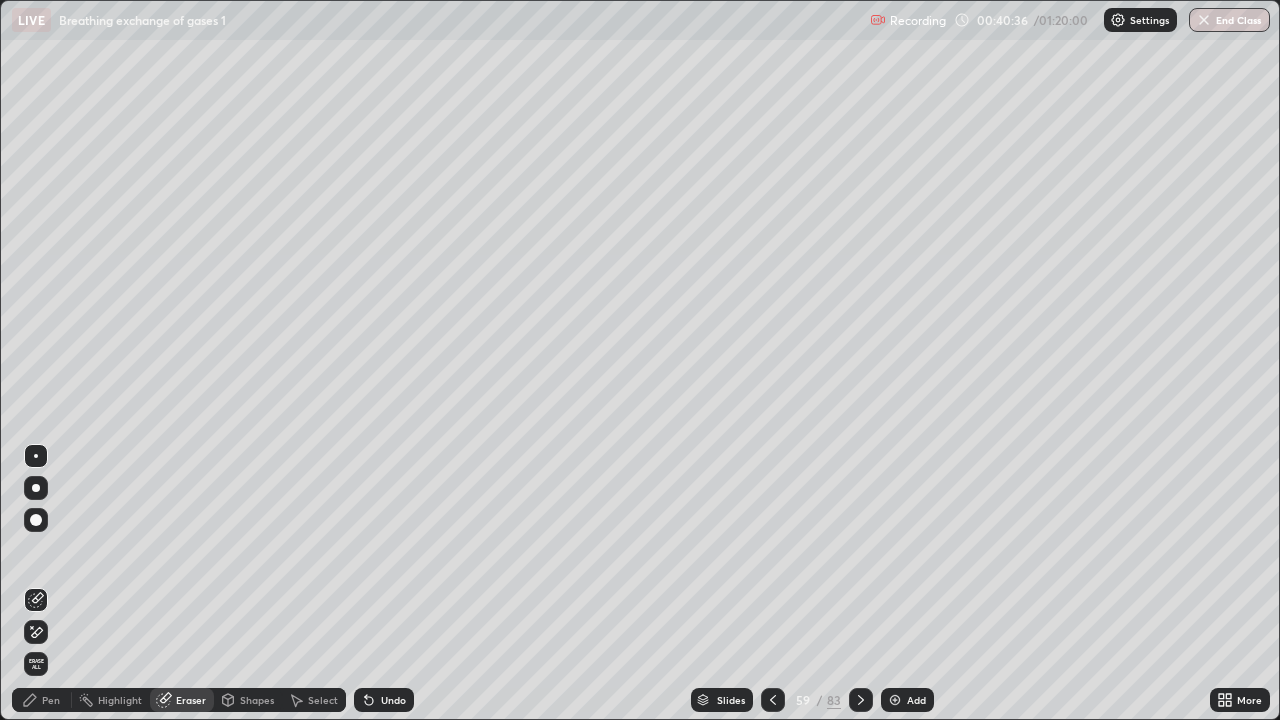 click on "Pen" at bounding box center (42, 700) 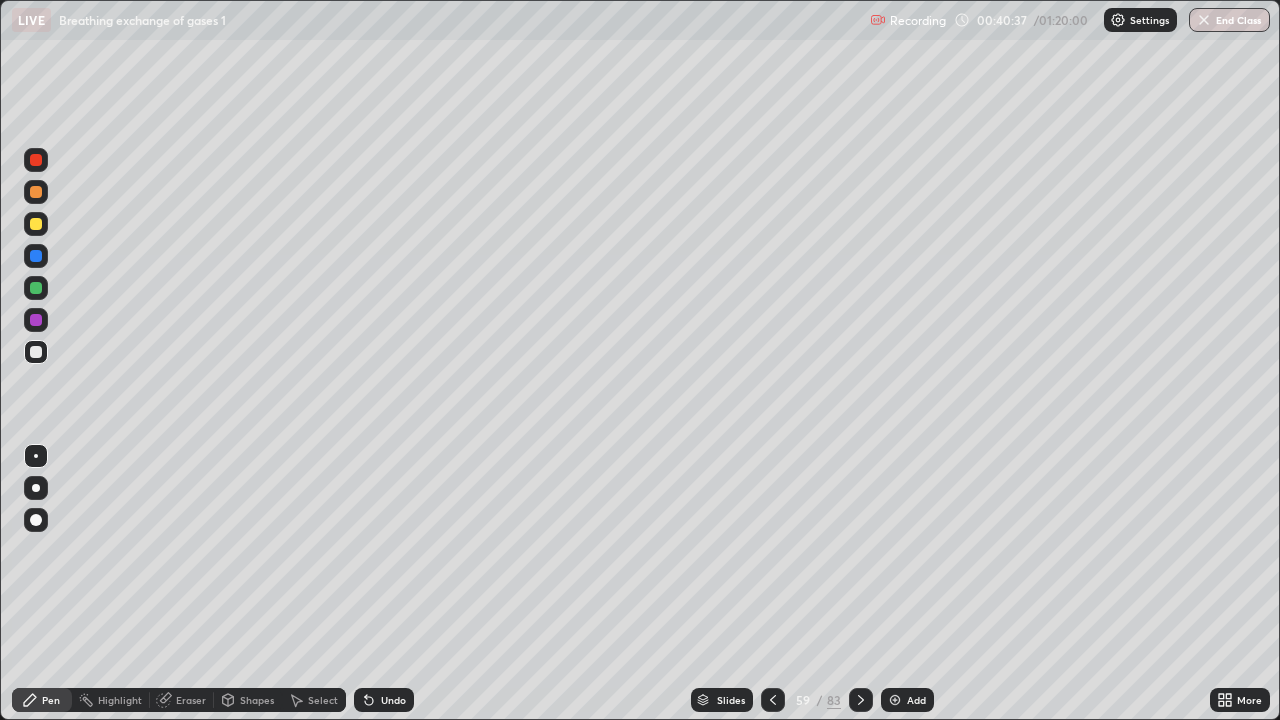click at bounding box center (36, 352) 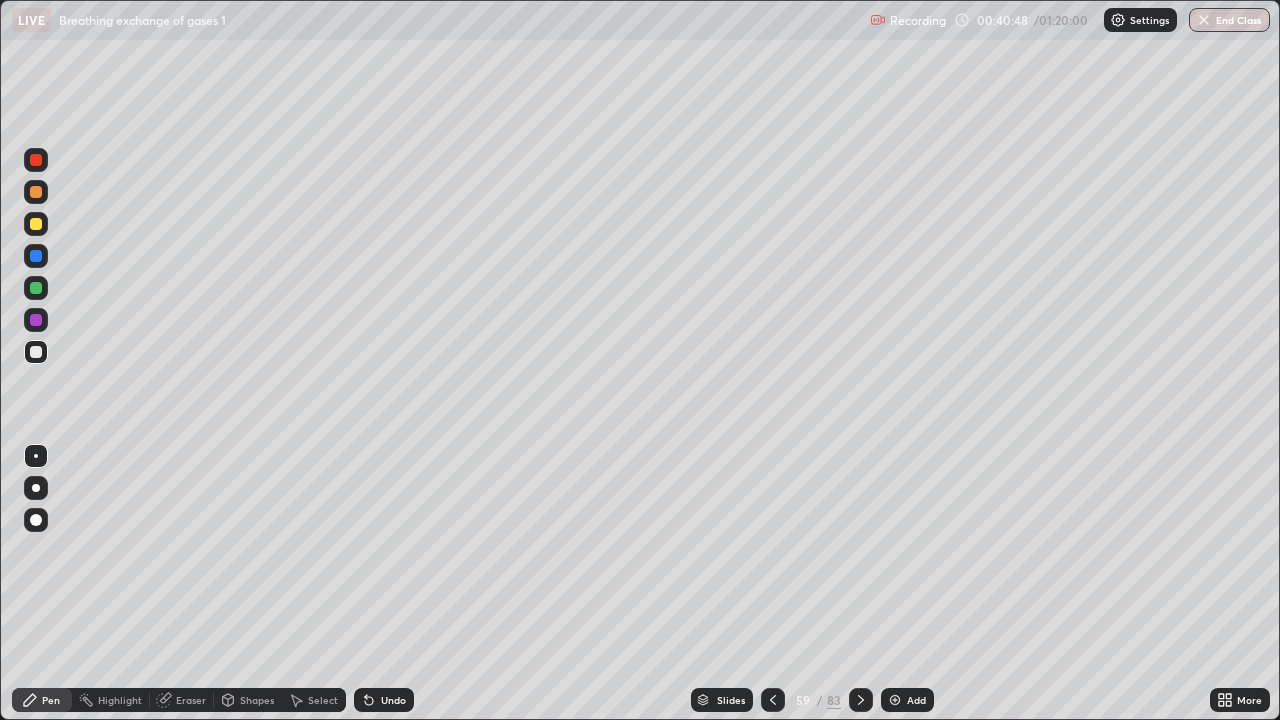 click at bounding box center (36, 352) 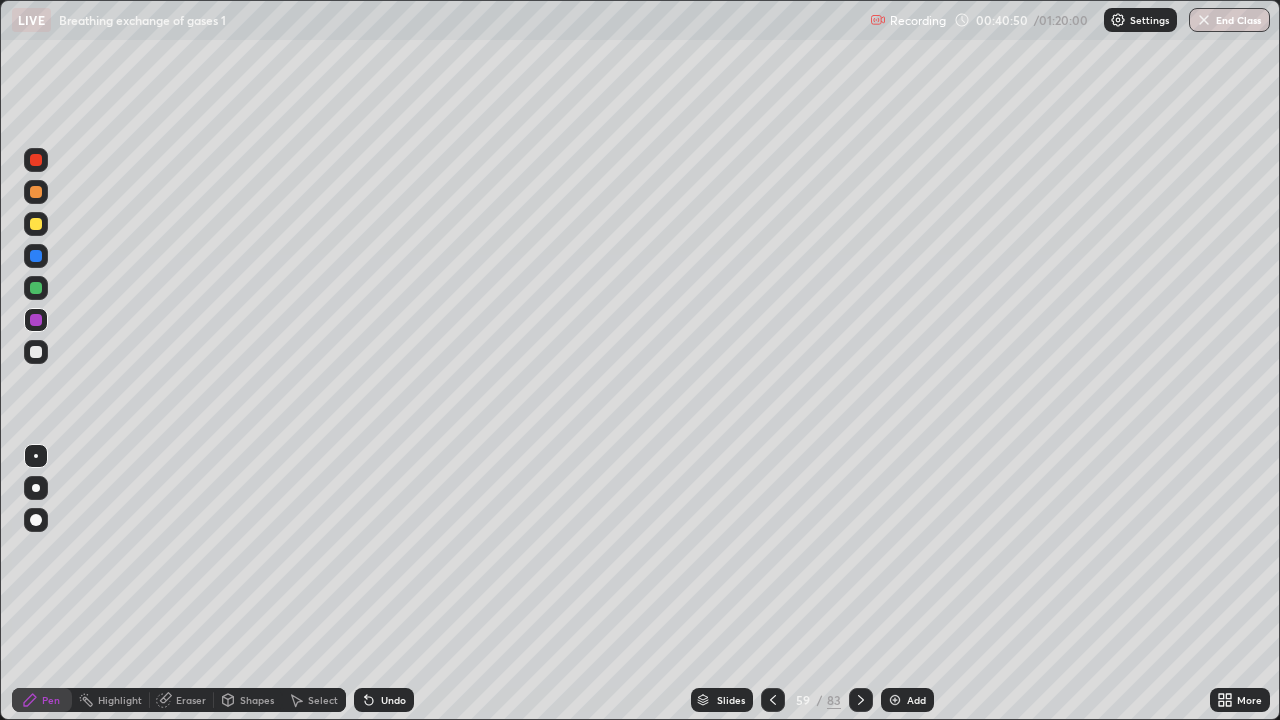 click at bounding box center [36, 224] 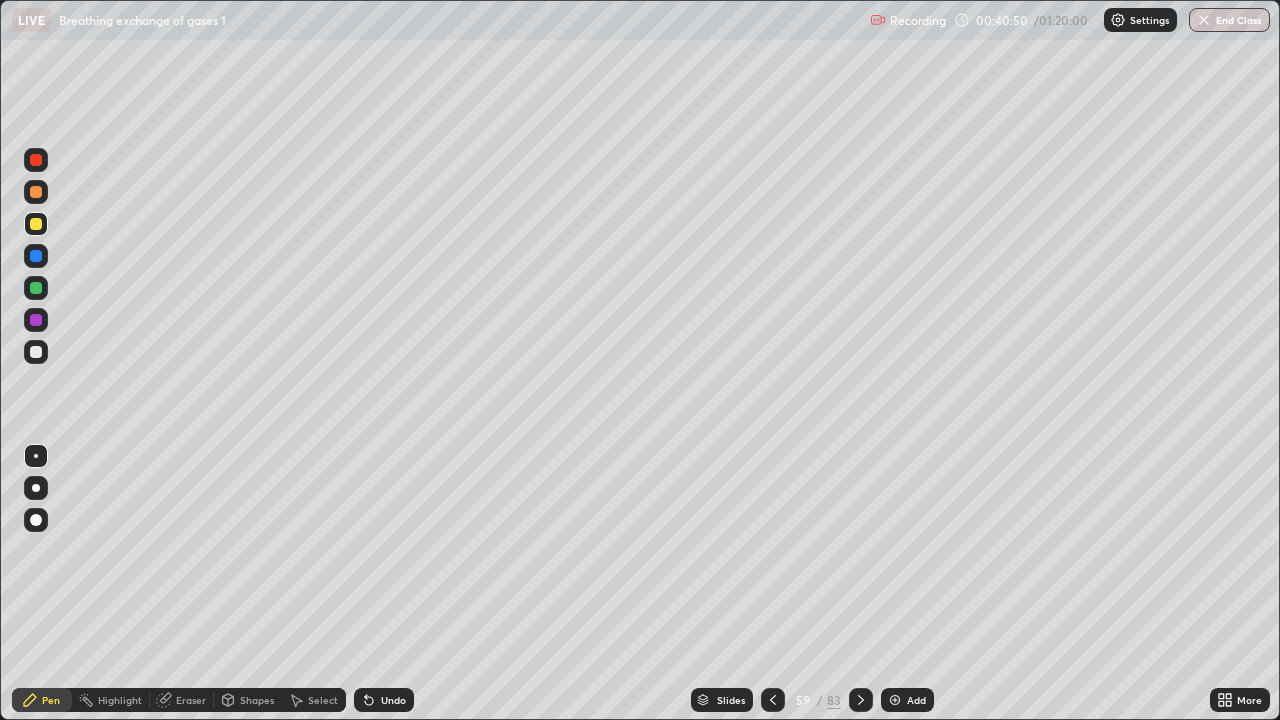 click at bounding box center (36, 224) 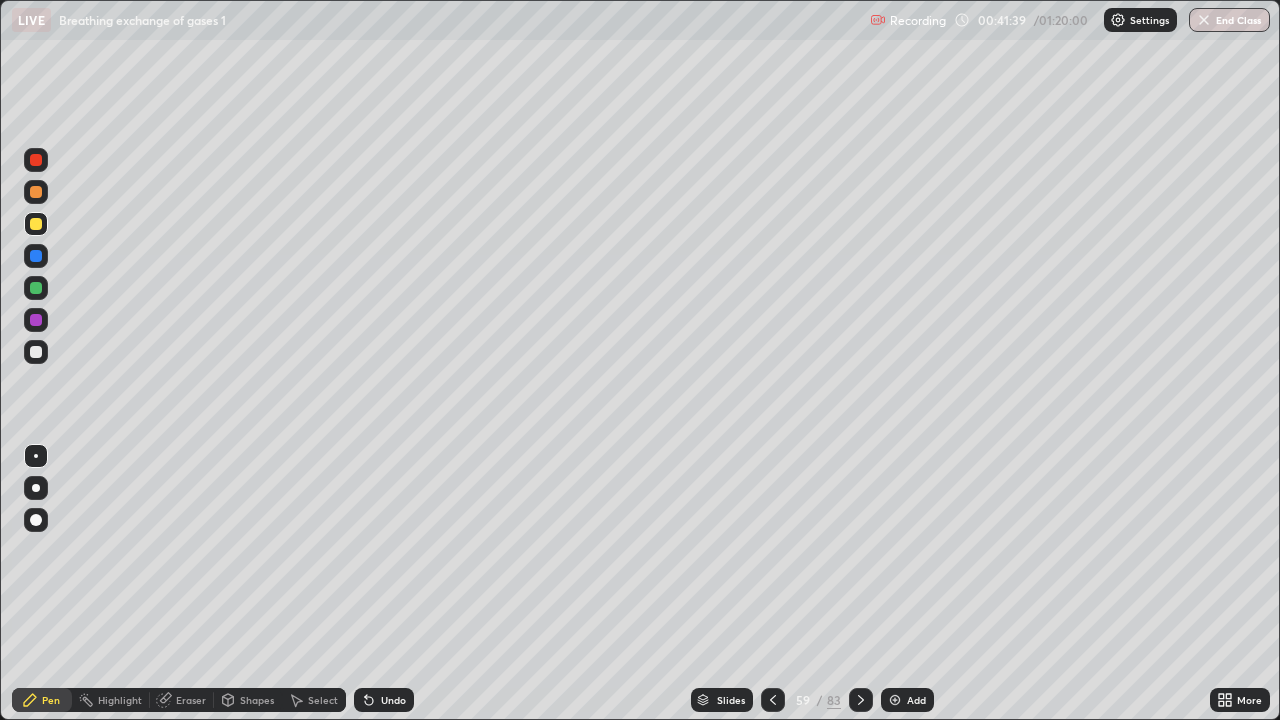 click at bounding box center [36, 352] 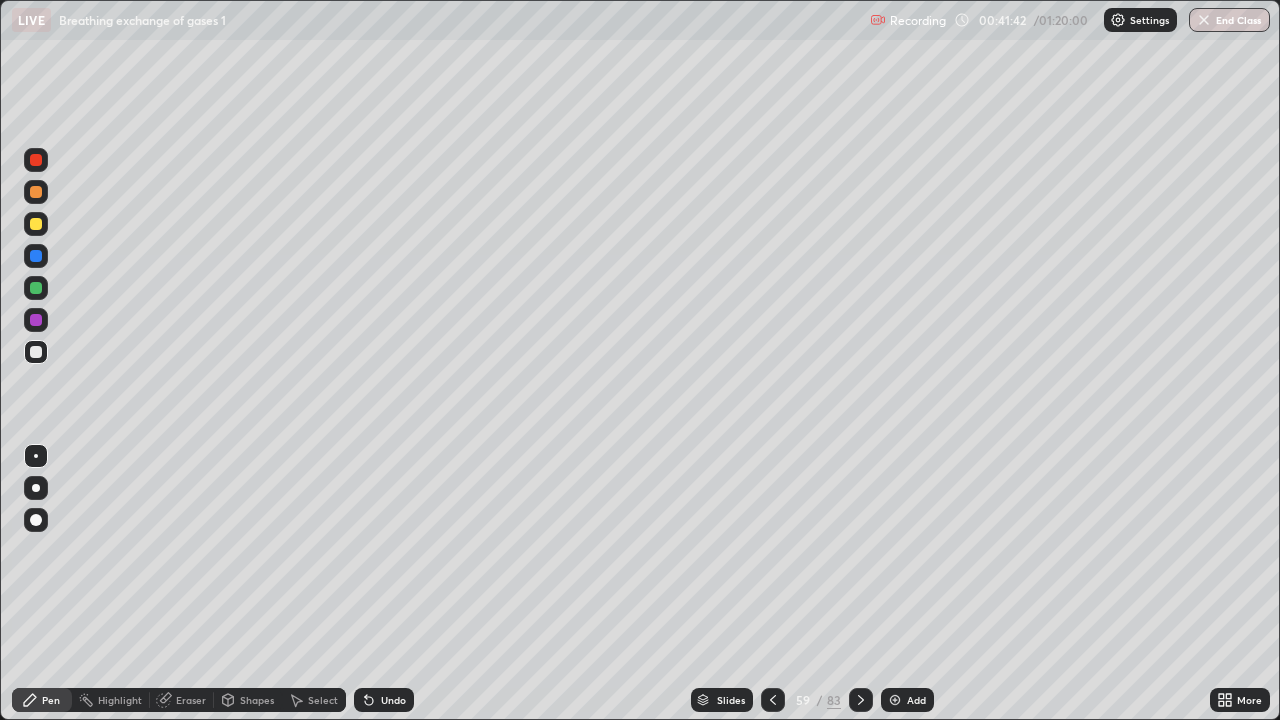 click on "Eraser" at bounding box center (191, 700) 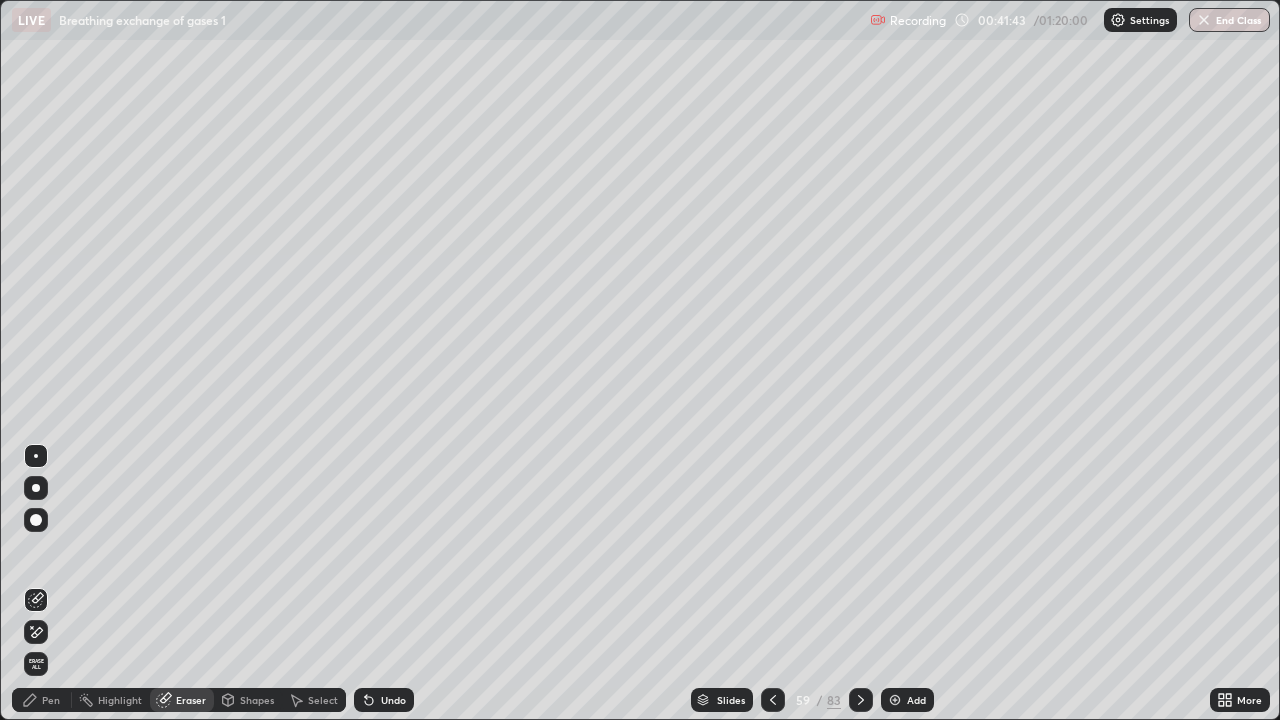 click on "Shapes" at bounding box center [257, 700] 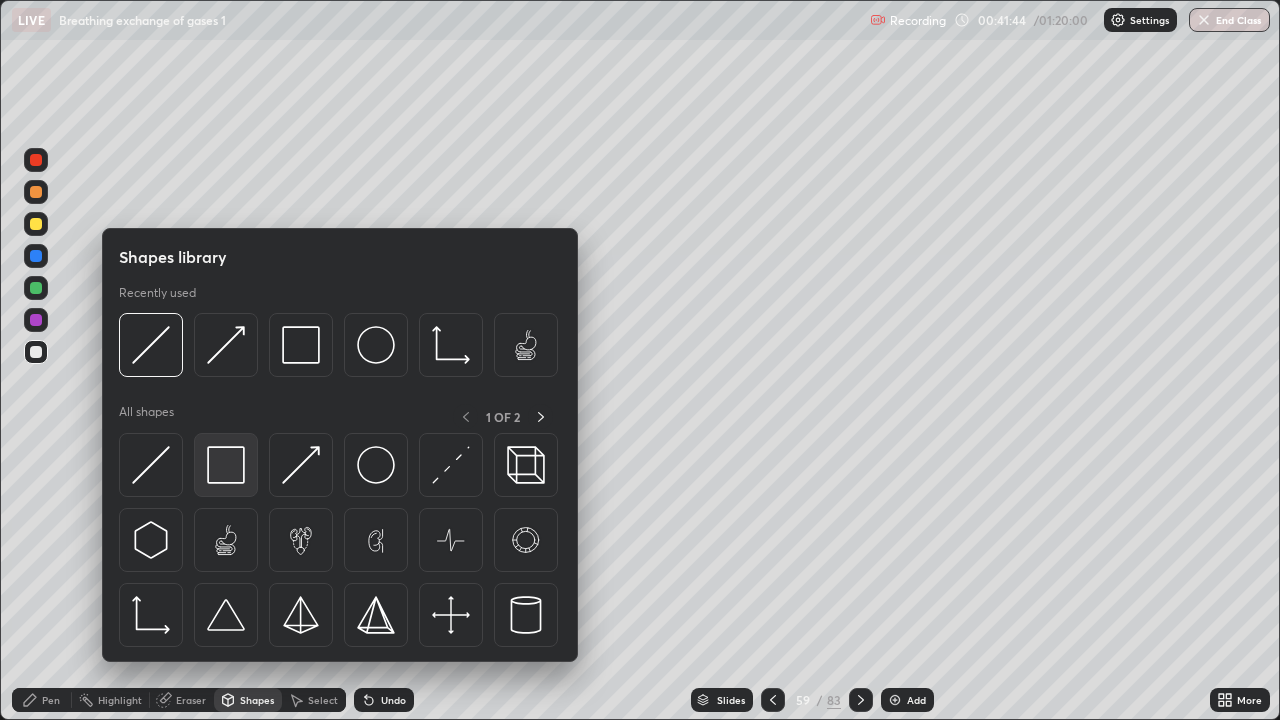 click at bounding box center [226, 465] 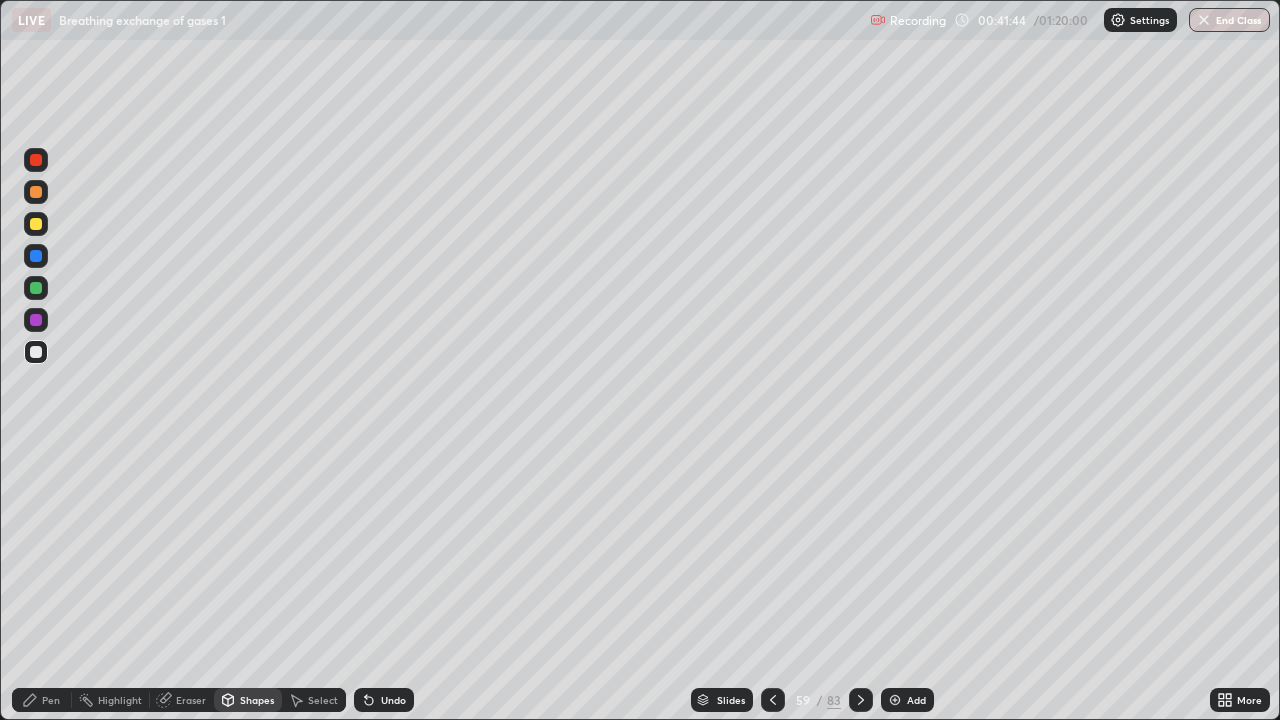 click at bounding box center (36, 288) 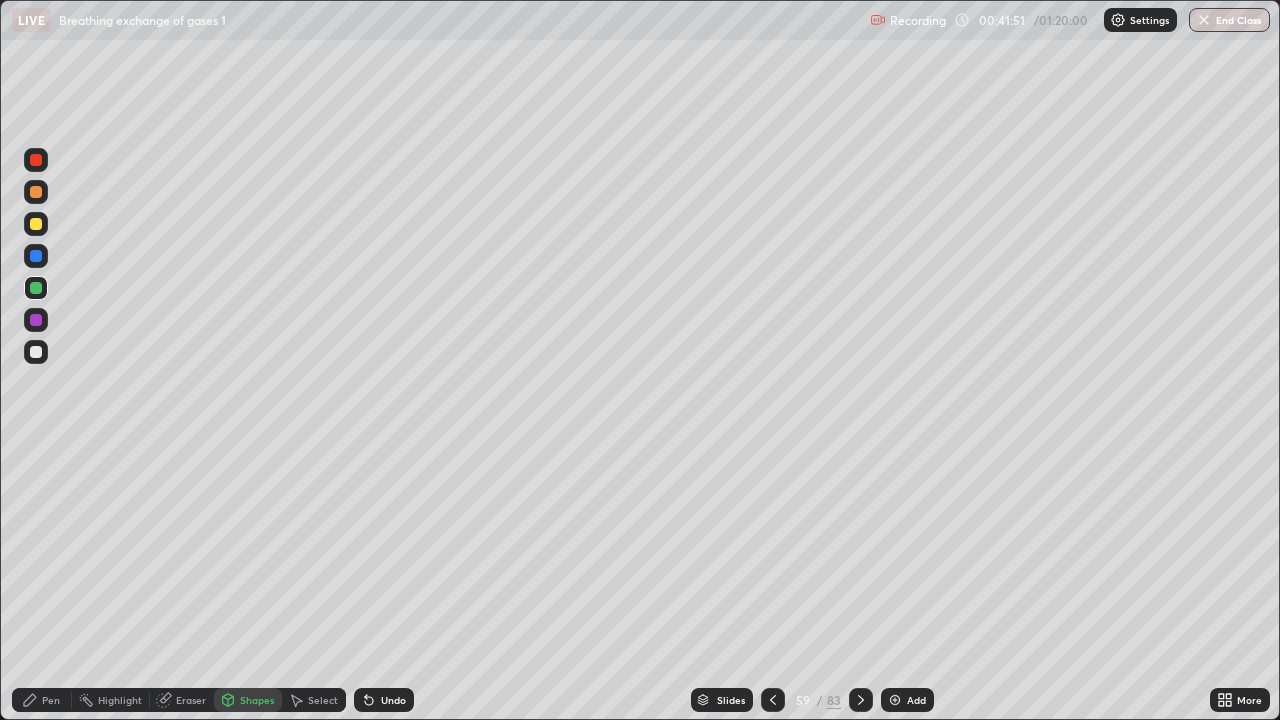 click on "Eraser" at bounding box center [191, 700] 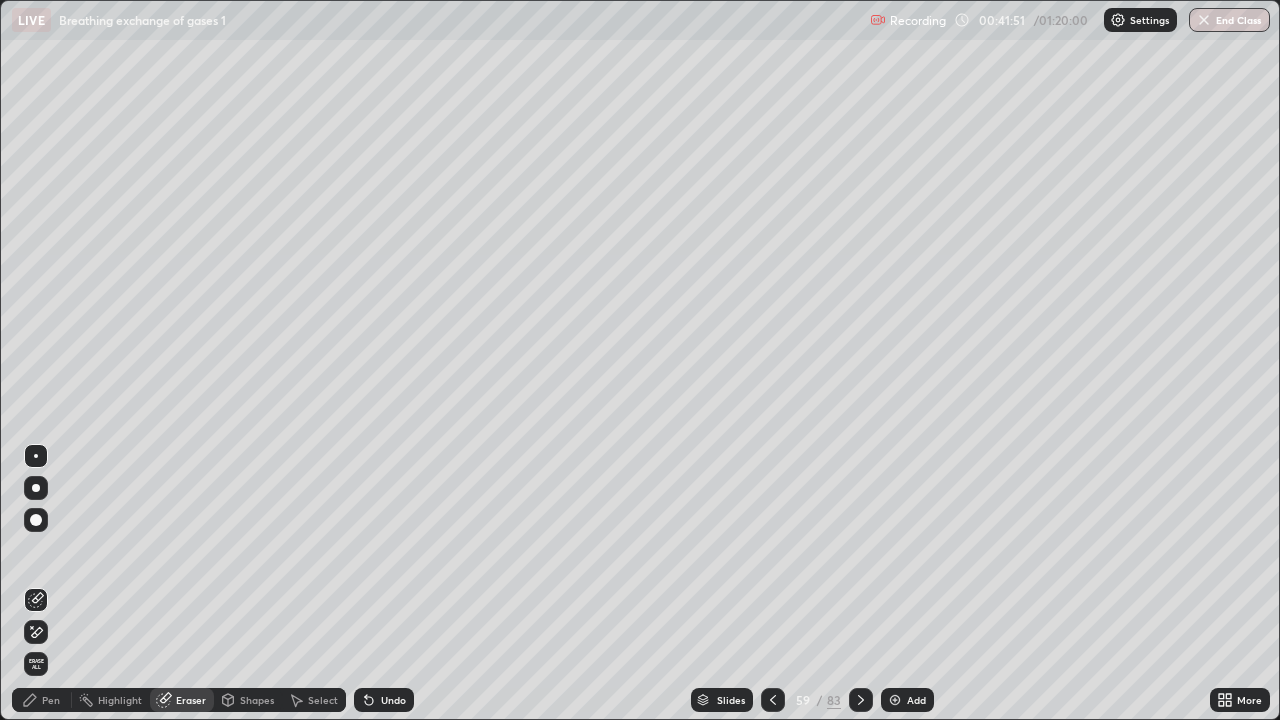 click on "Pen" at bounding box center [42, 700] 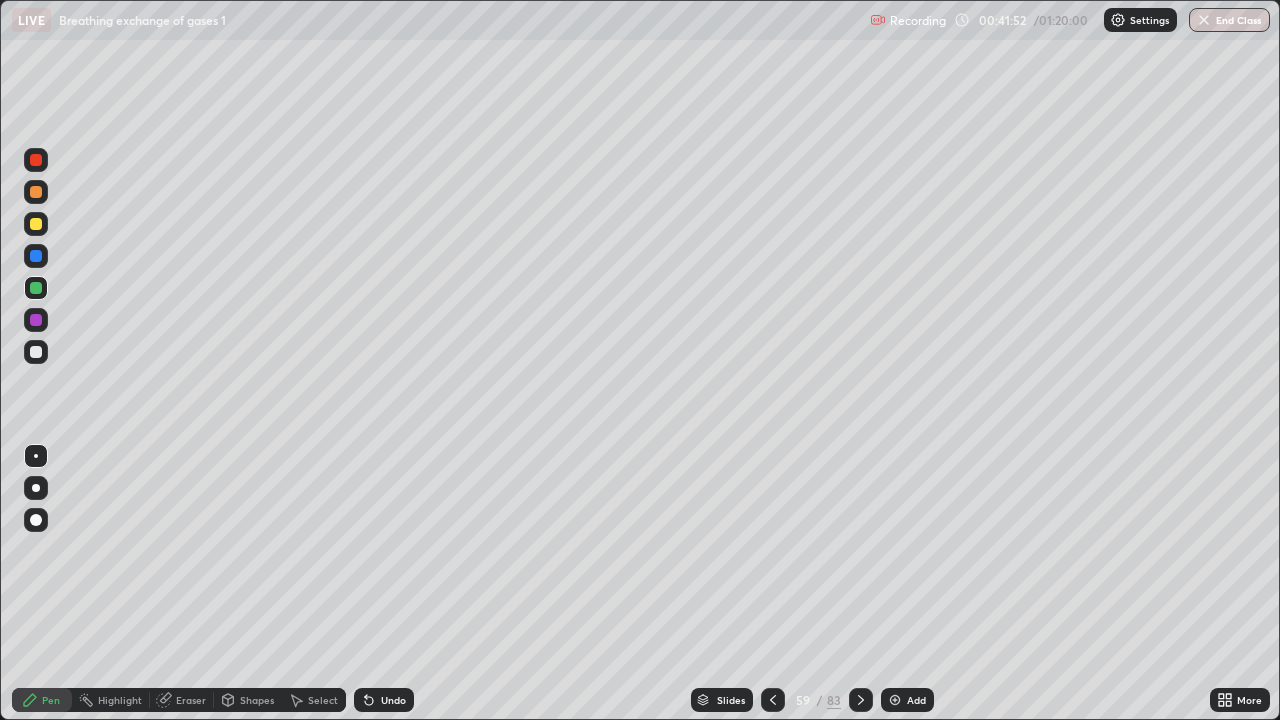 click at bounding box center [36, 352] 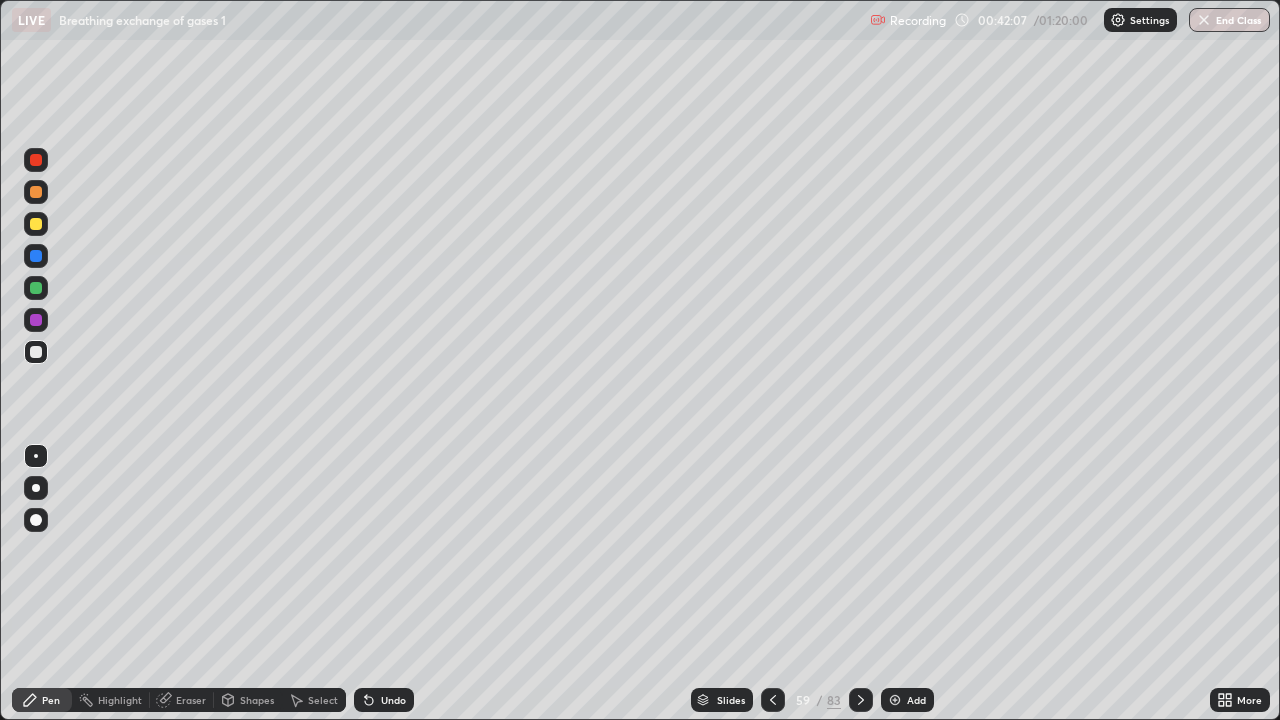 click at bounding box center [36, 352] 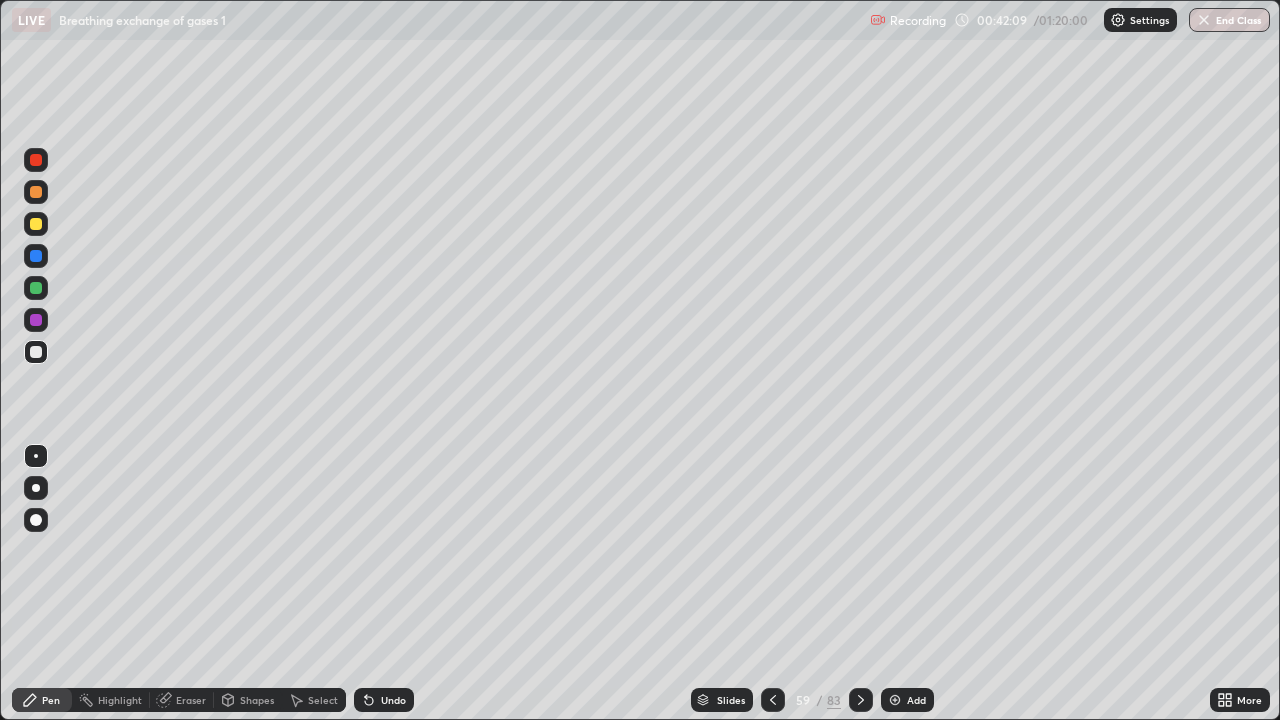 click on "Shapes" at bounding box center [257, 700] 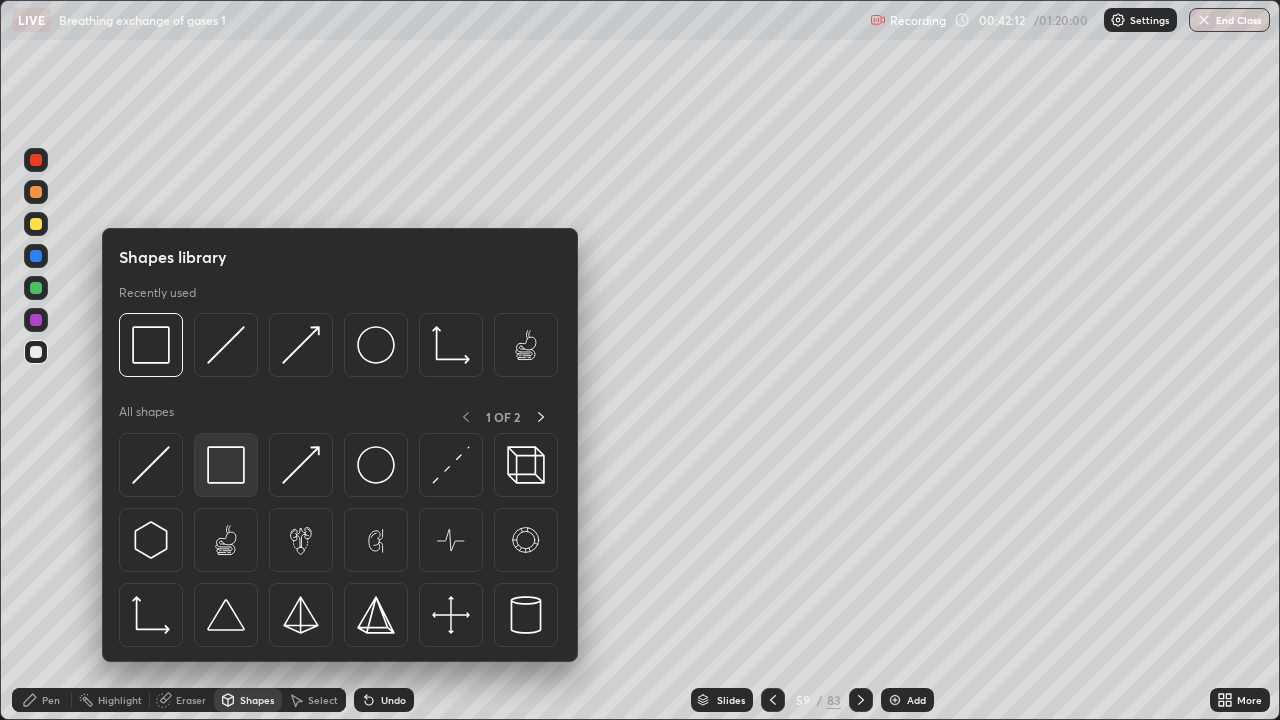 click at bounding box center (226, 465) 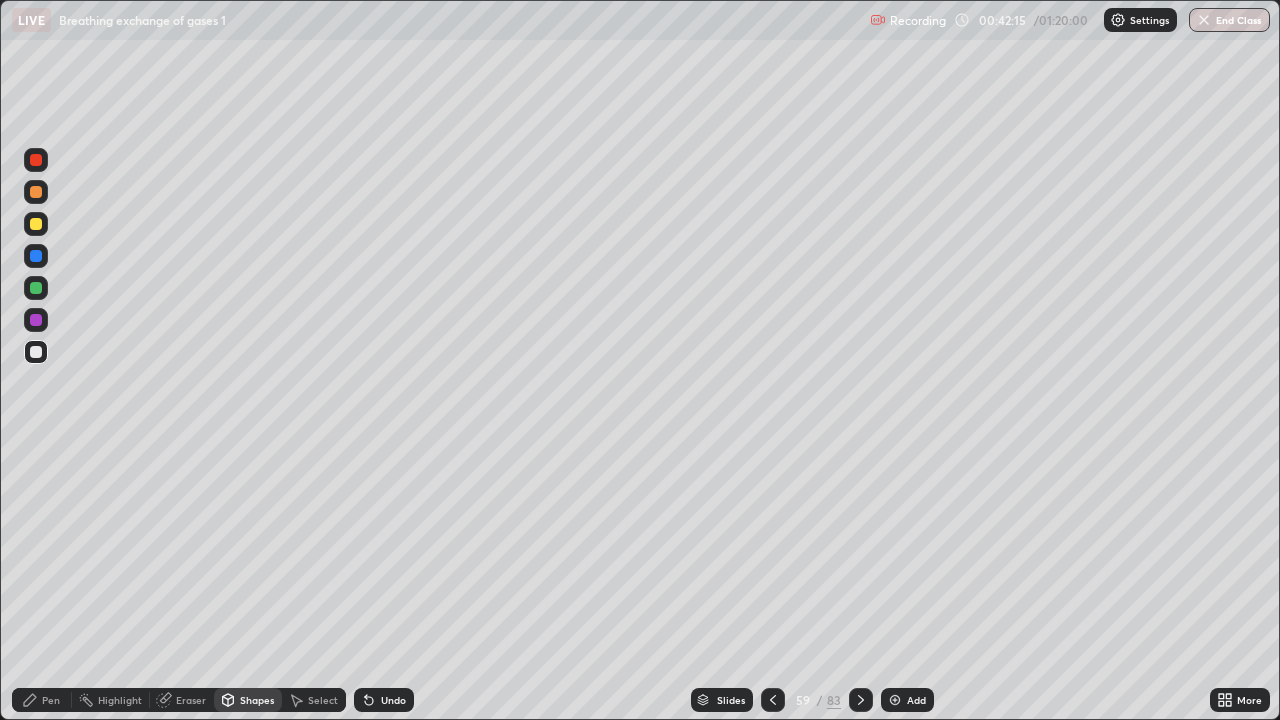 click at bounding box center (36, 256) 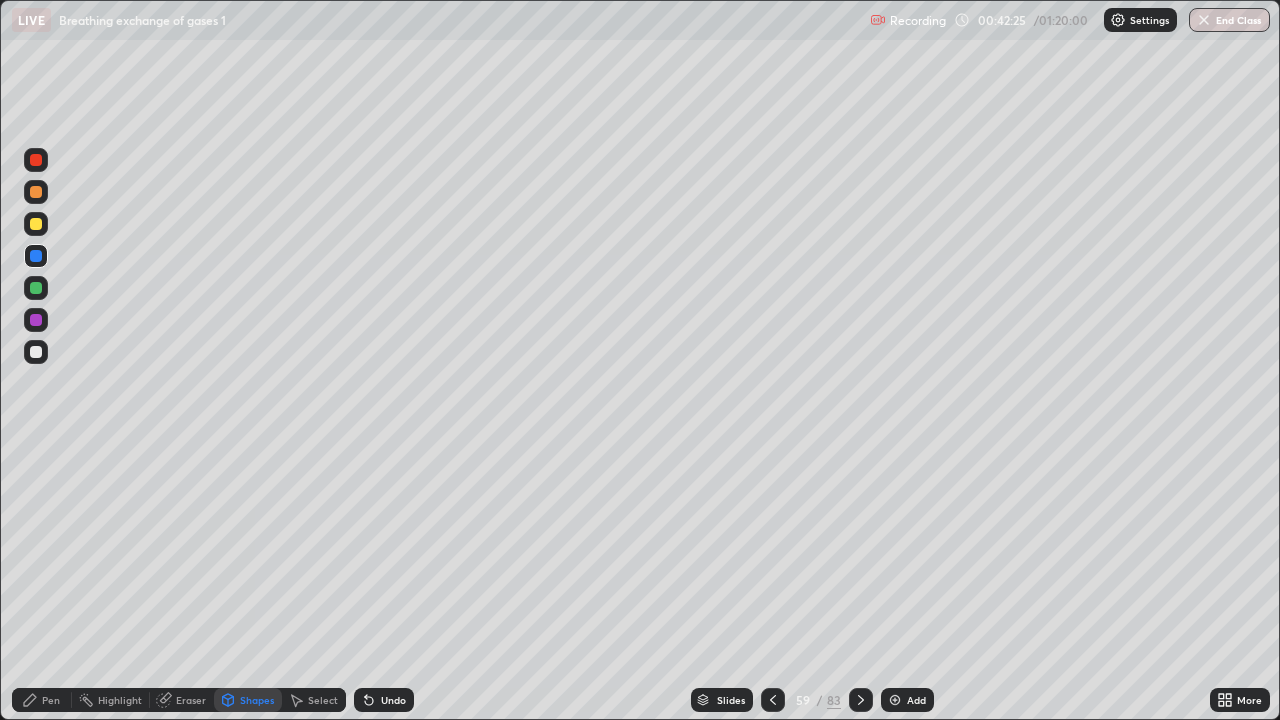 click on "Eraser" at bounding box center [191, 700] 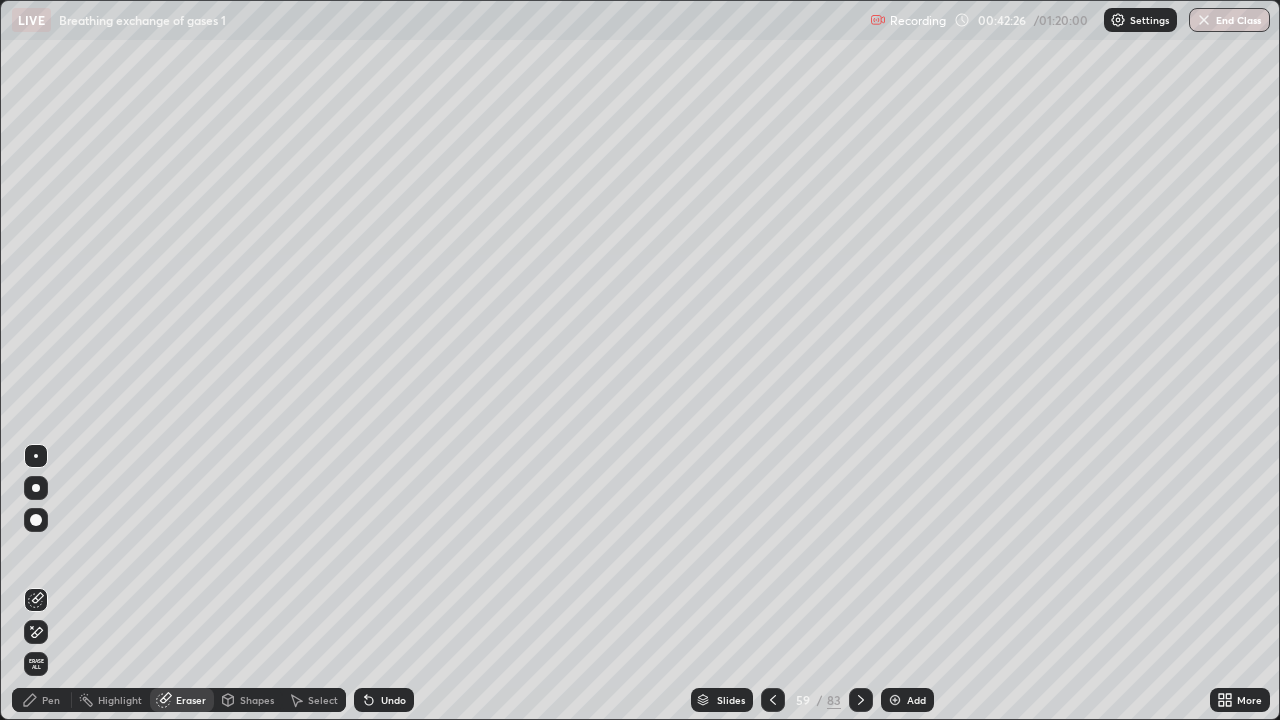 click on "Pen" at bounding box center [42, 700] 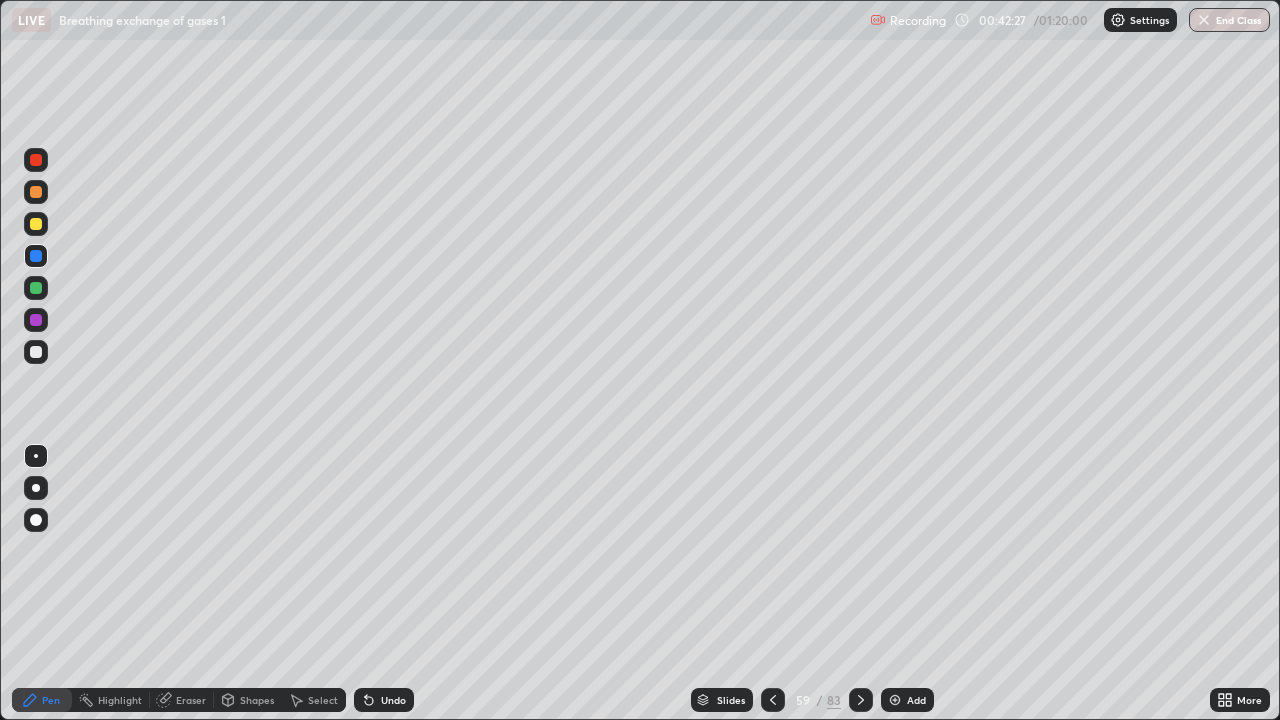 click at bounding box center (36, 352) 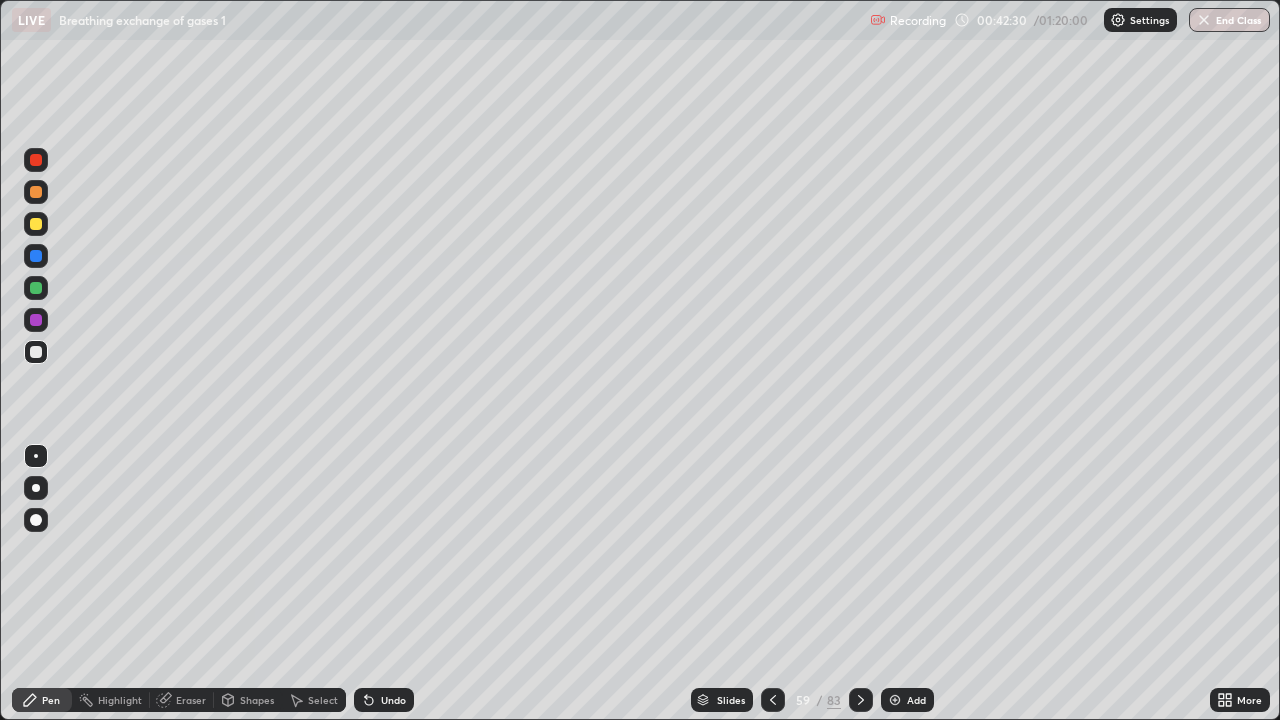 click at bounding box center [36, 352] 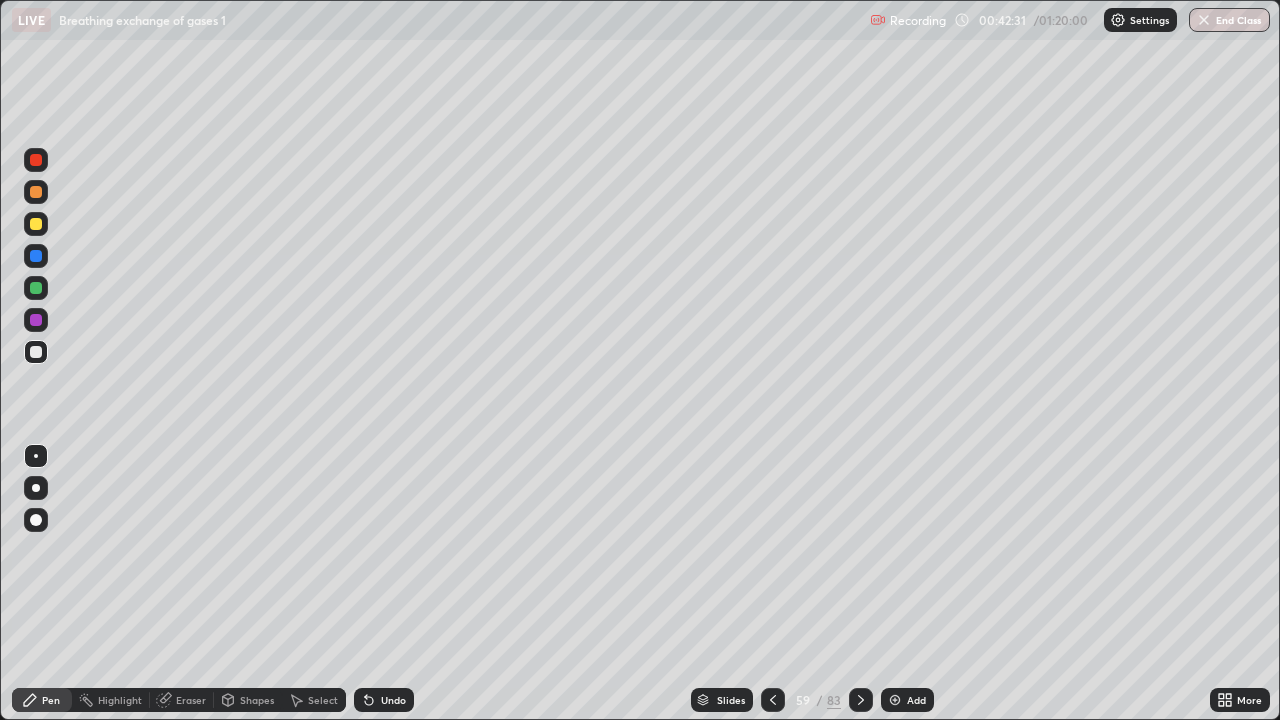 click at bounding box center [36, 224] 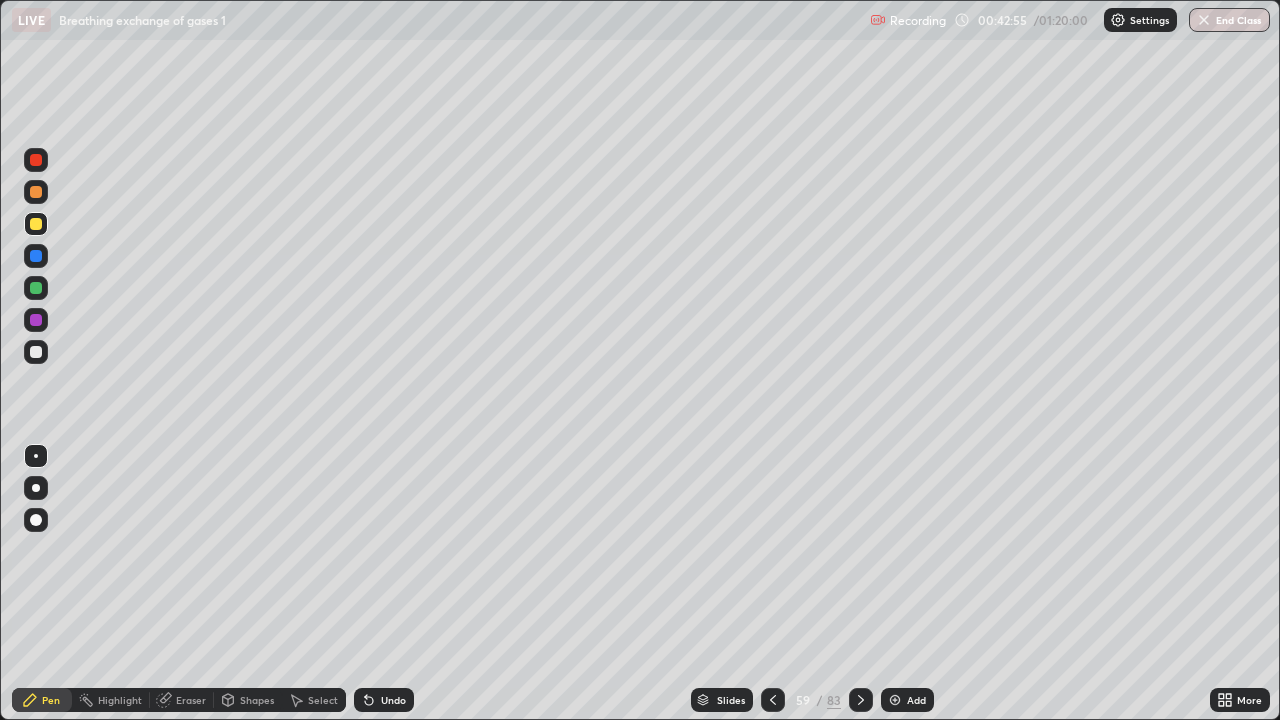 click on "Eraser" at bounding box center [191, 700] 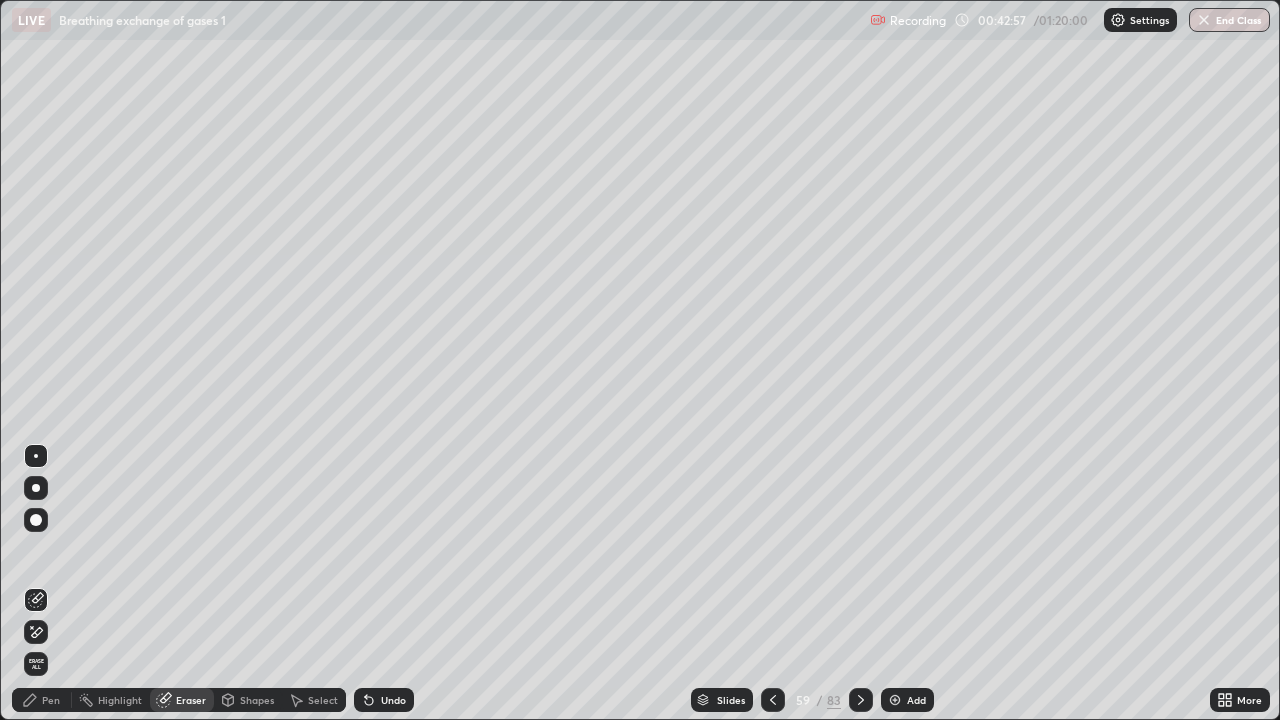 click on "Eraser" at bounding box center [191, 700] 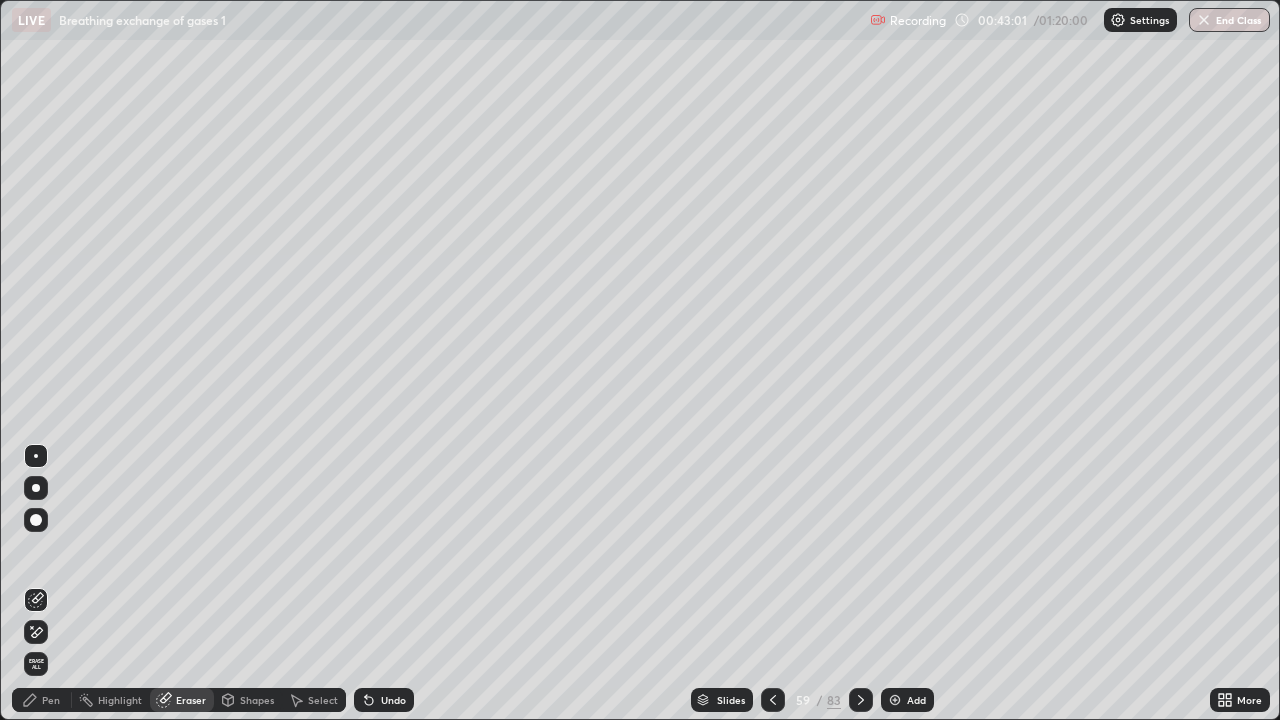 click on "Pen" at bounding box center [51, 700] 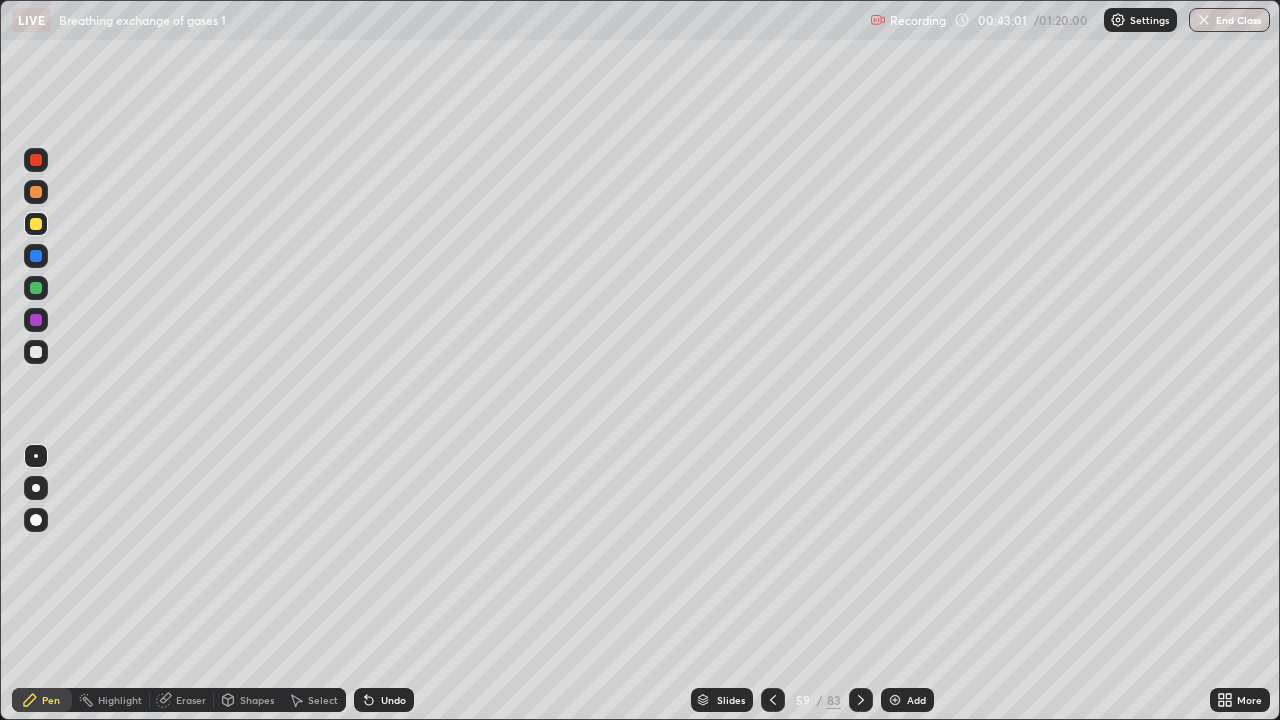 click on "Pen" at bounding box center [42, 700] 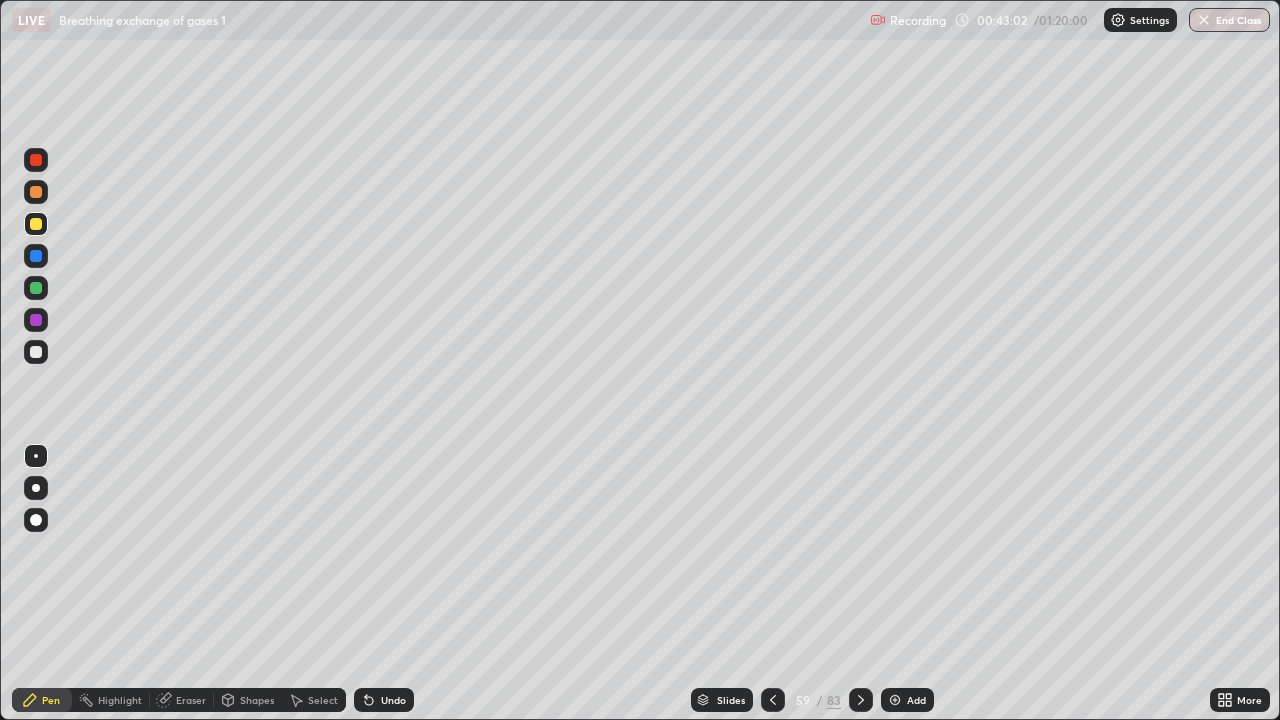 click at bounding box center (36, 352) 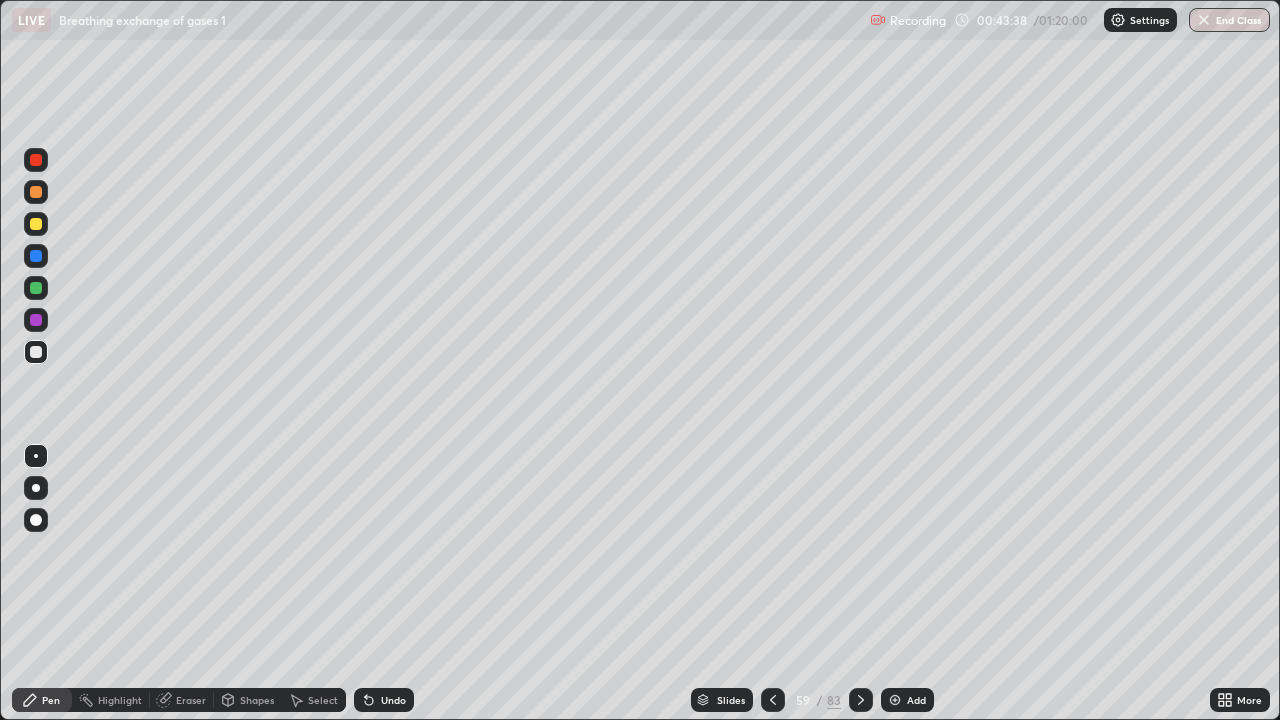click 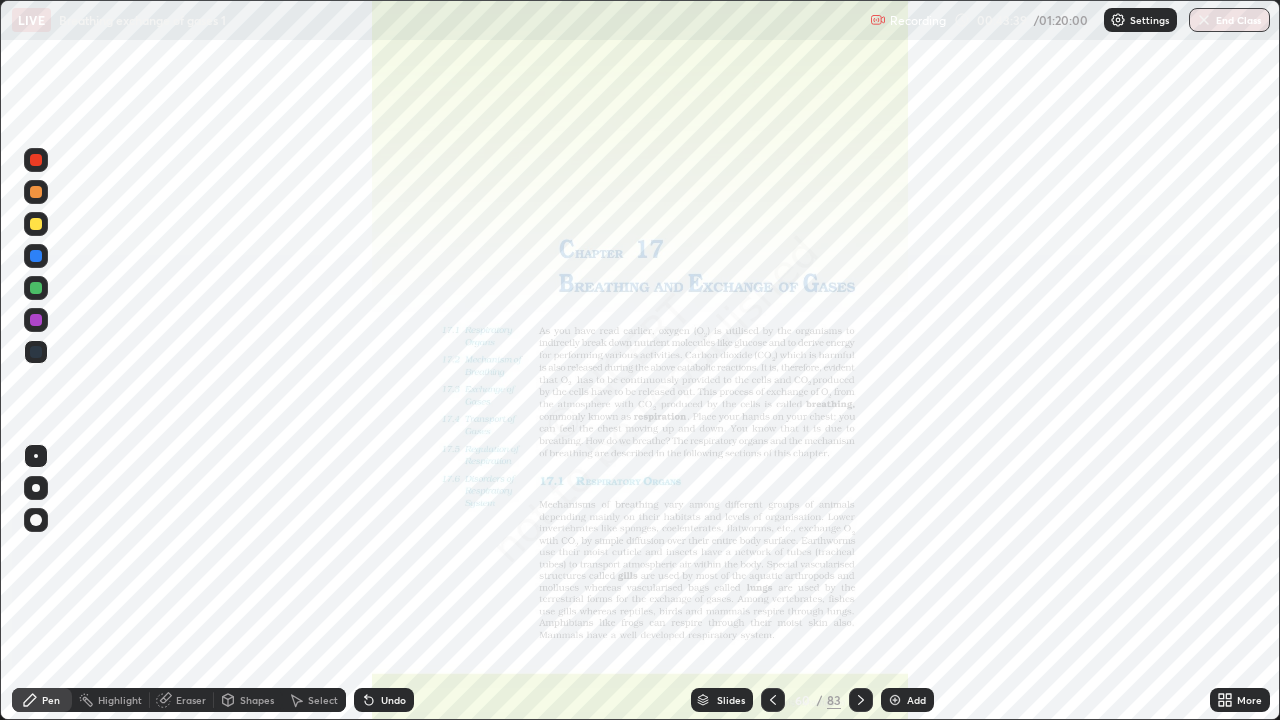 click 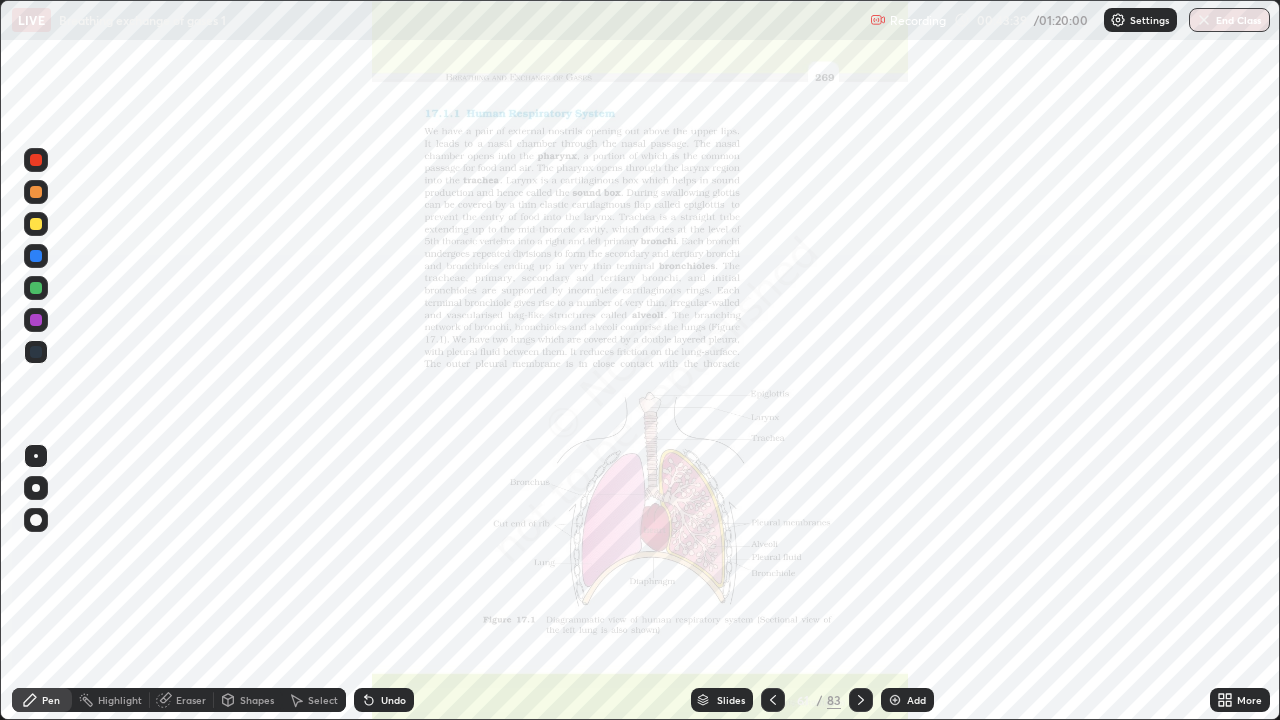 click 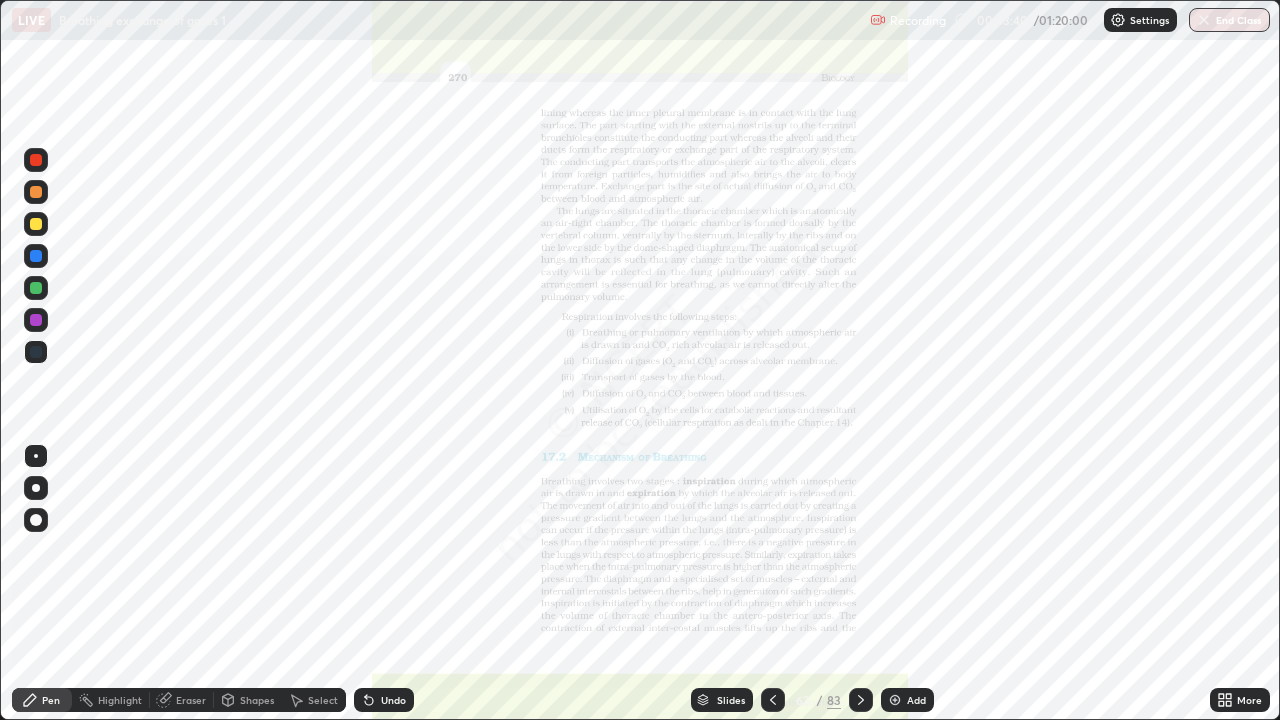 click 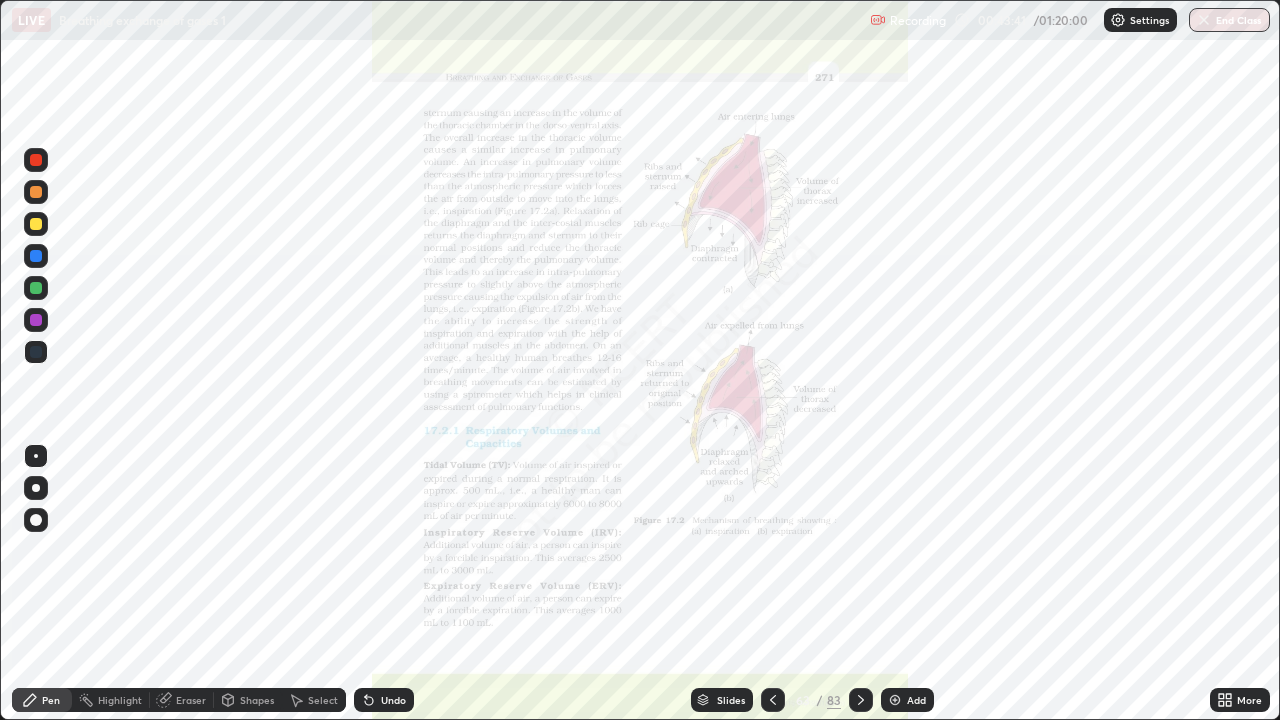 click 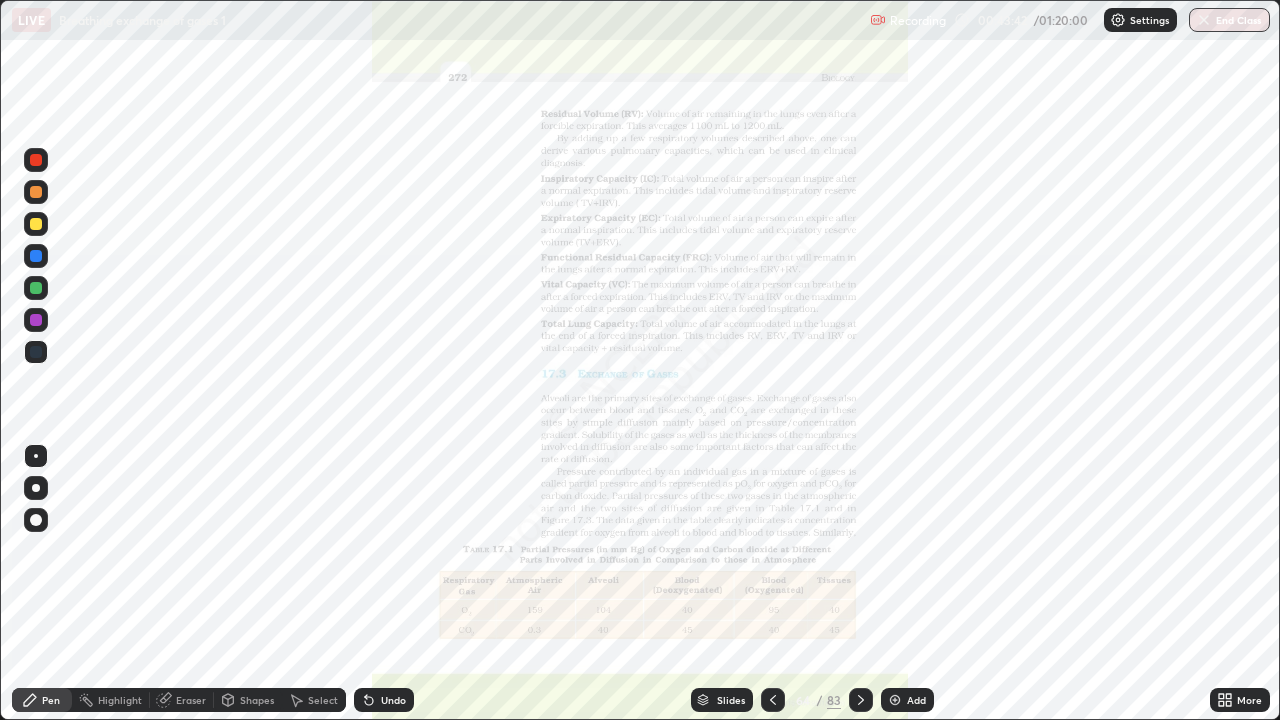 click 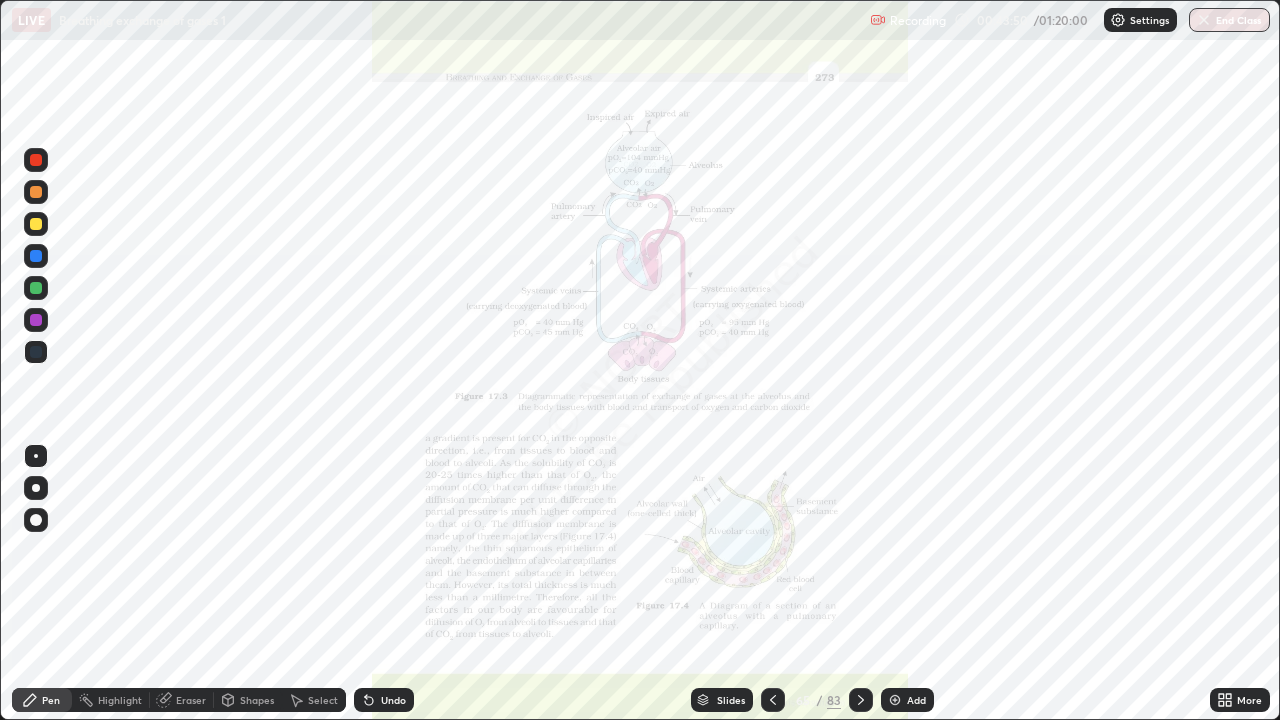 click 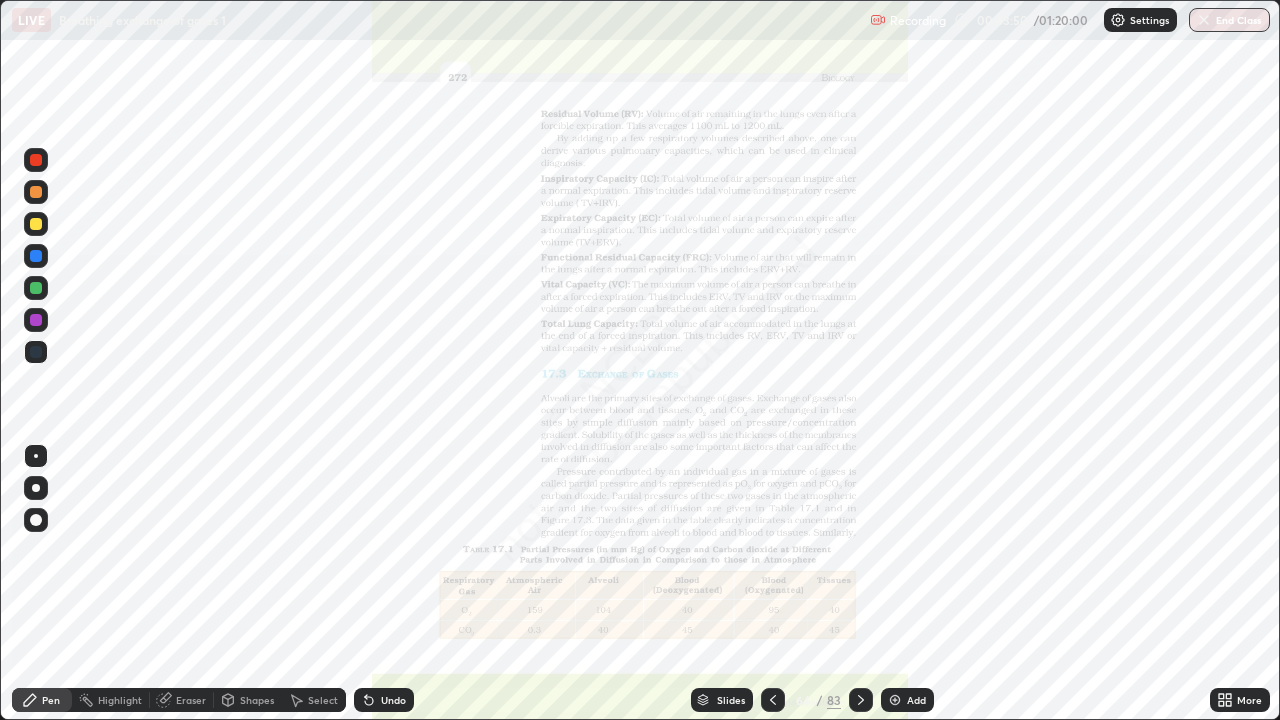 click 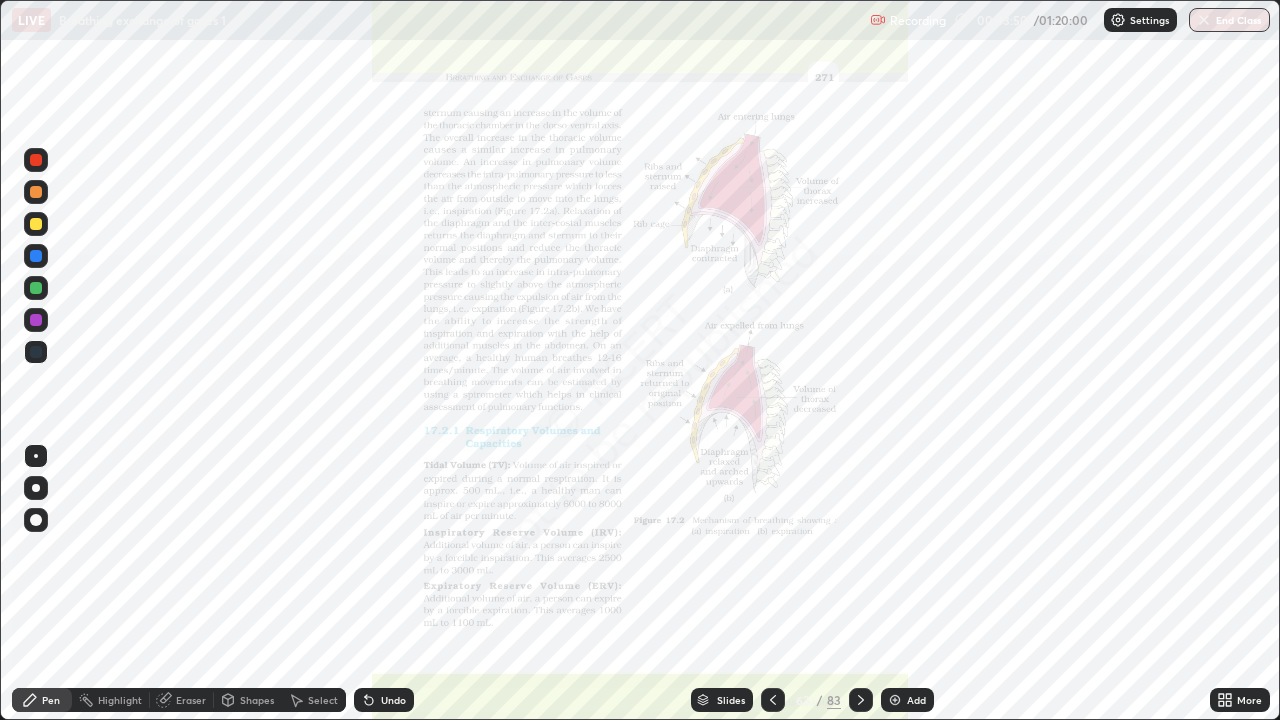 click 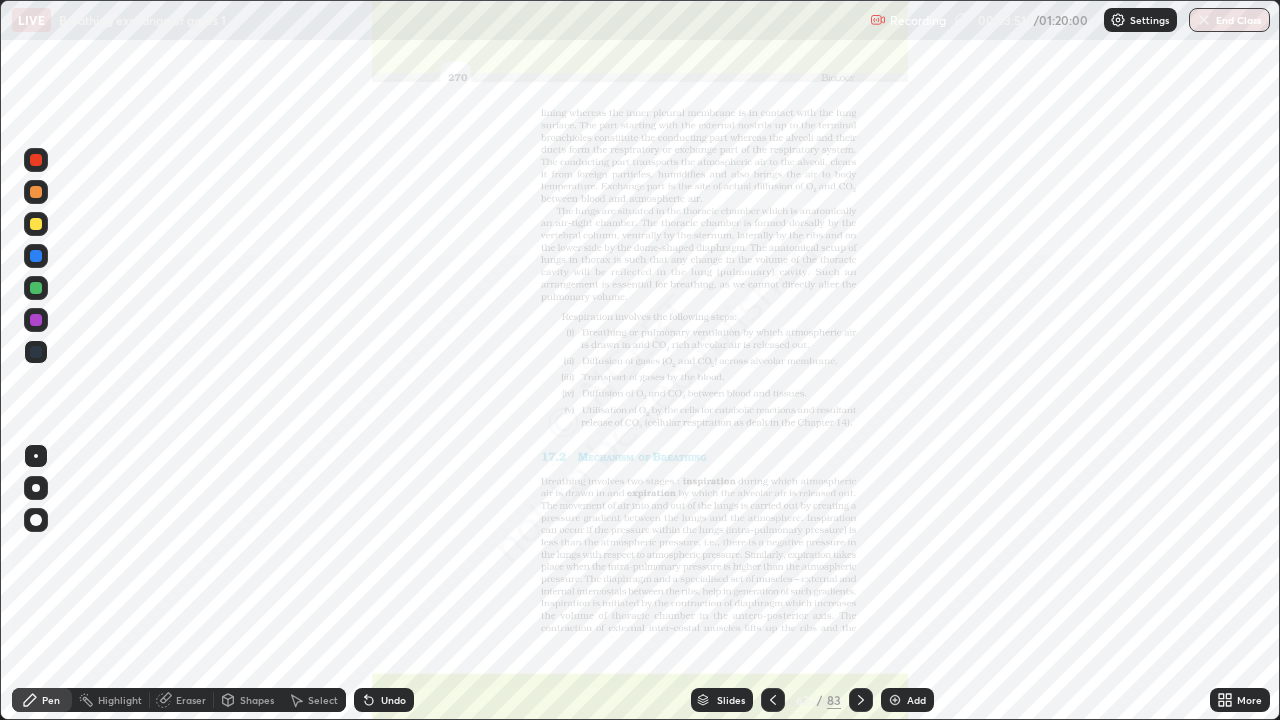 click 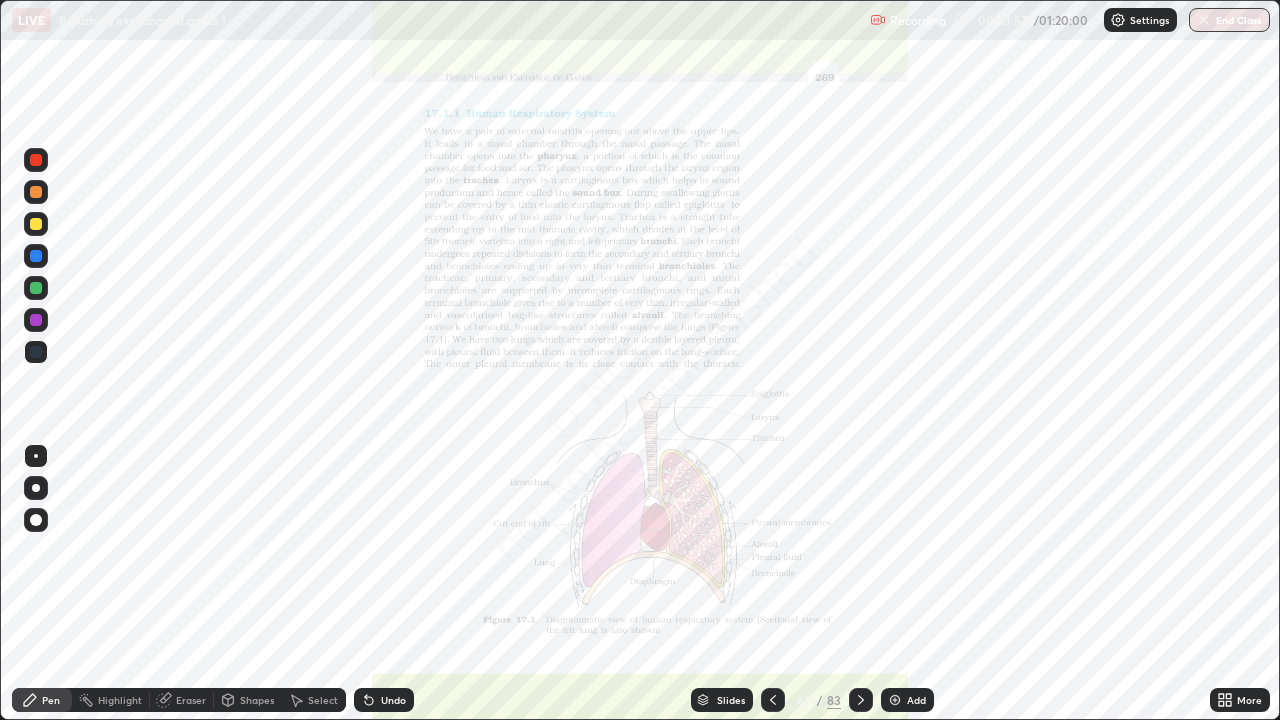 click 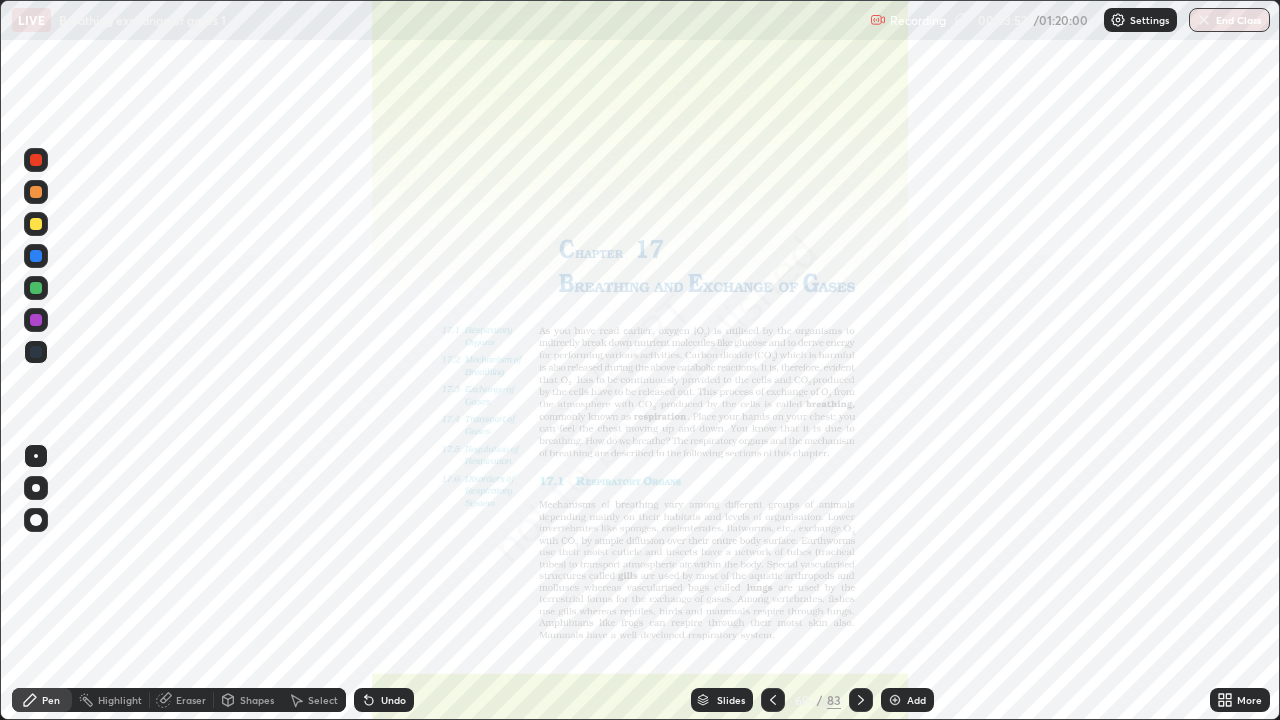 click at bounding box center (773, 700) 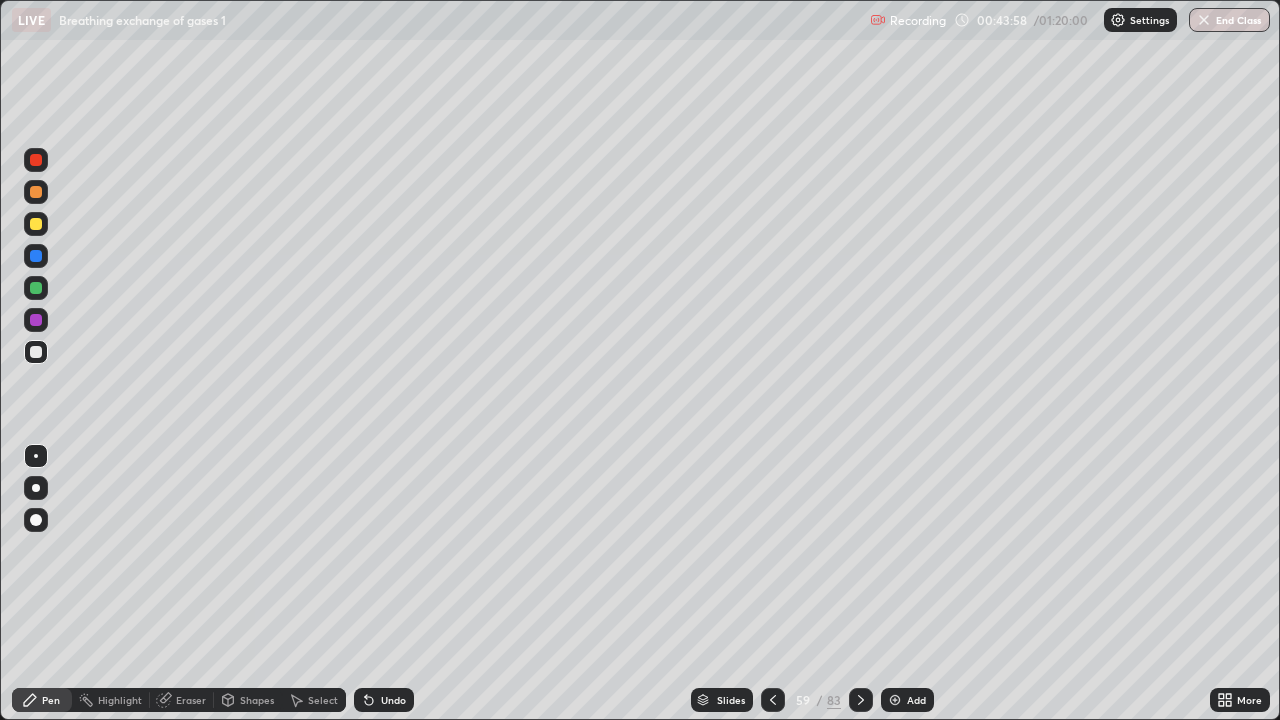 click 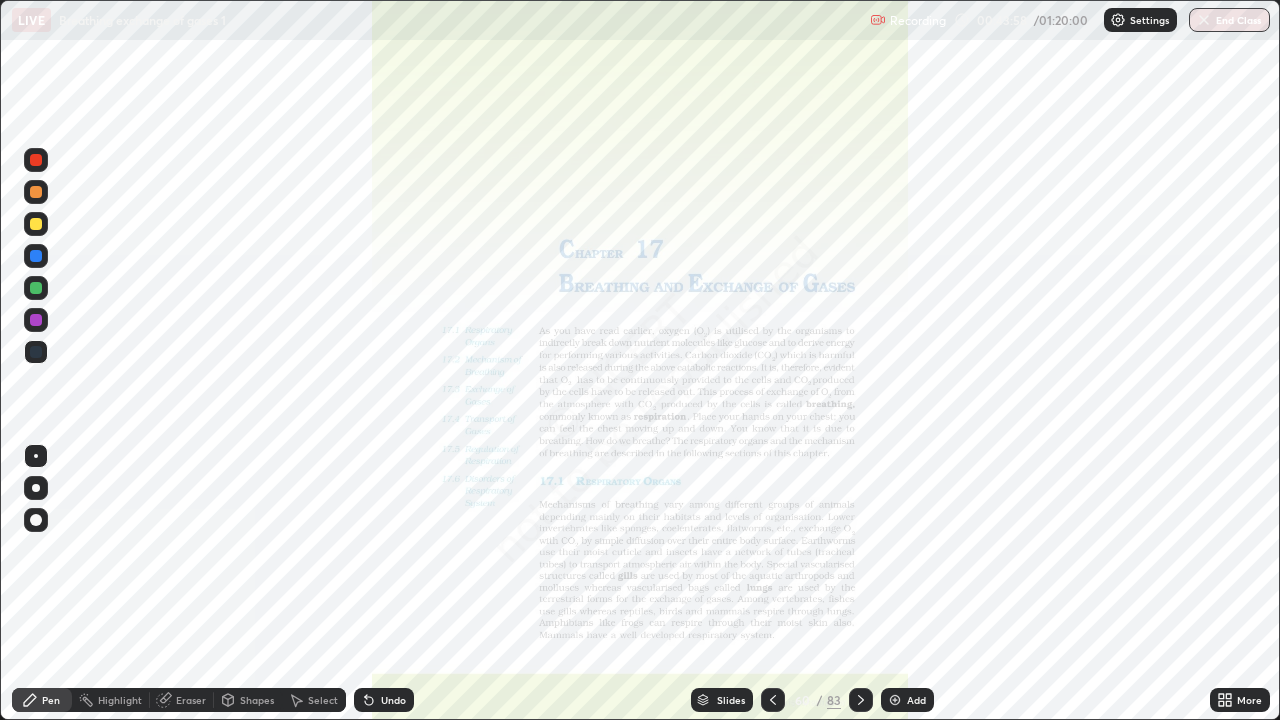 click 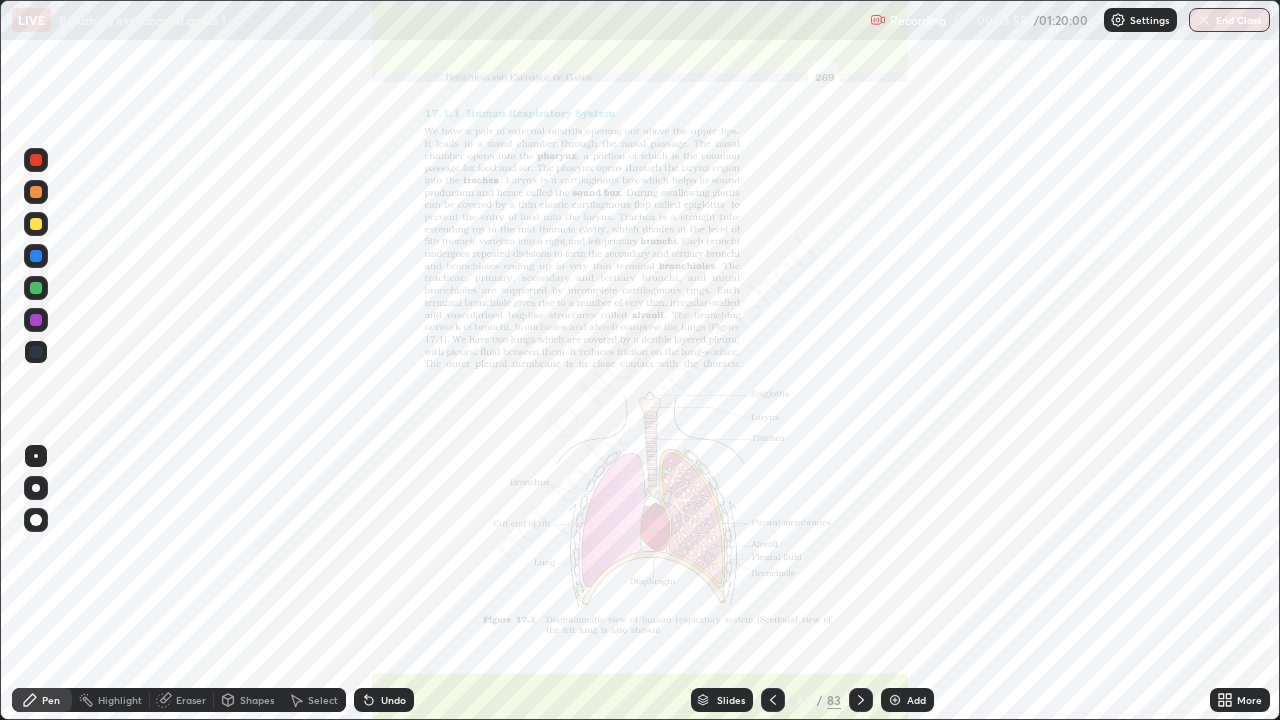 click 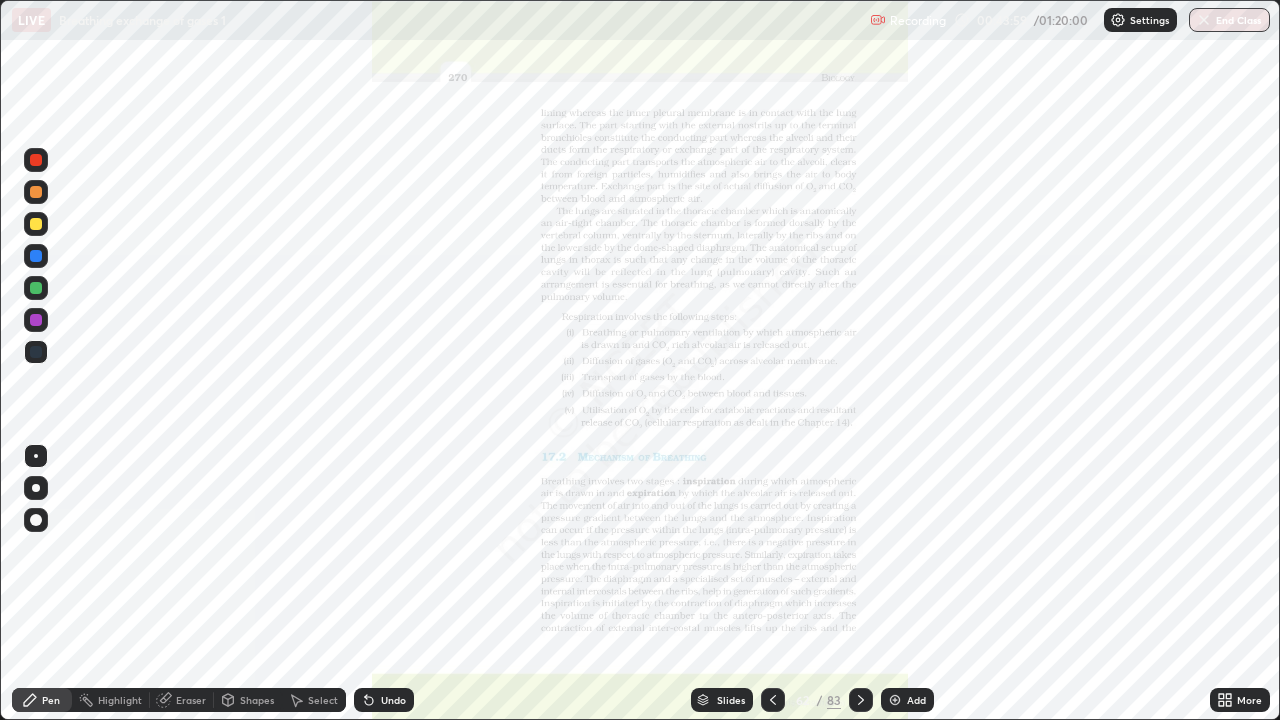 click 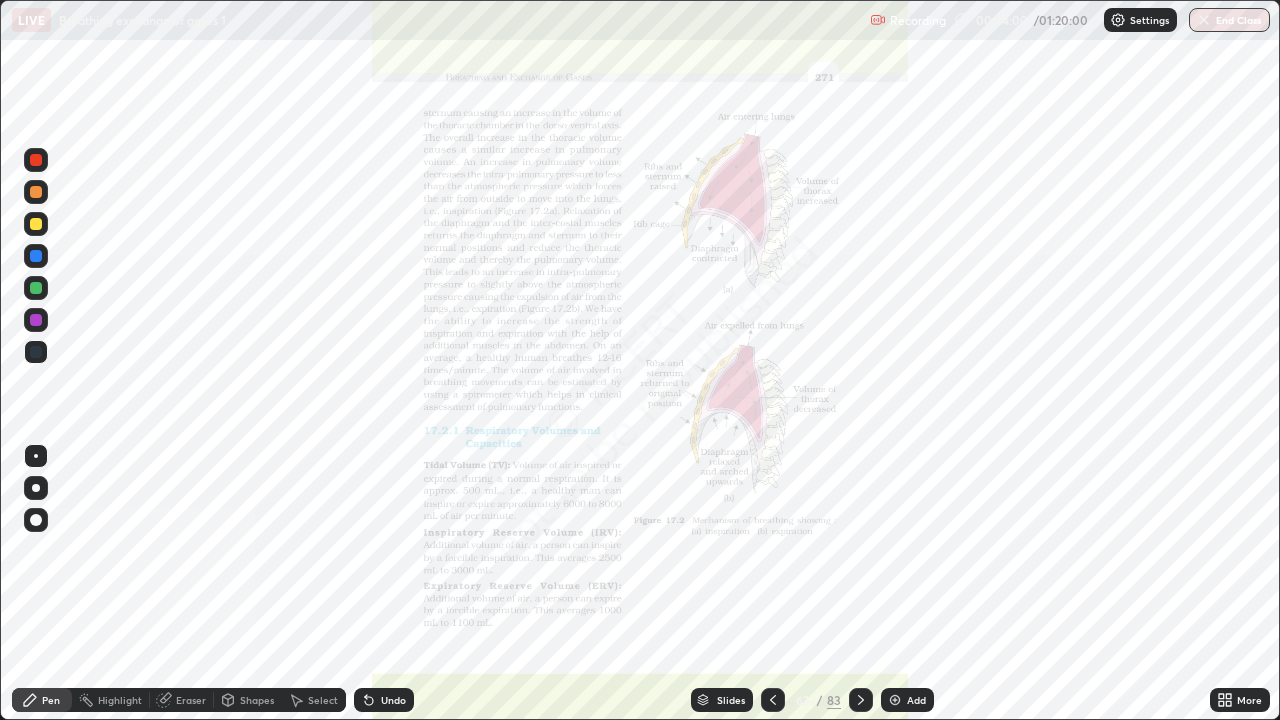 click 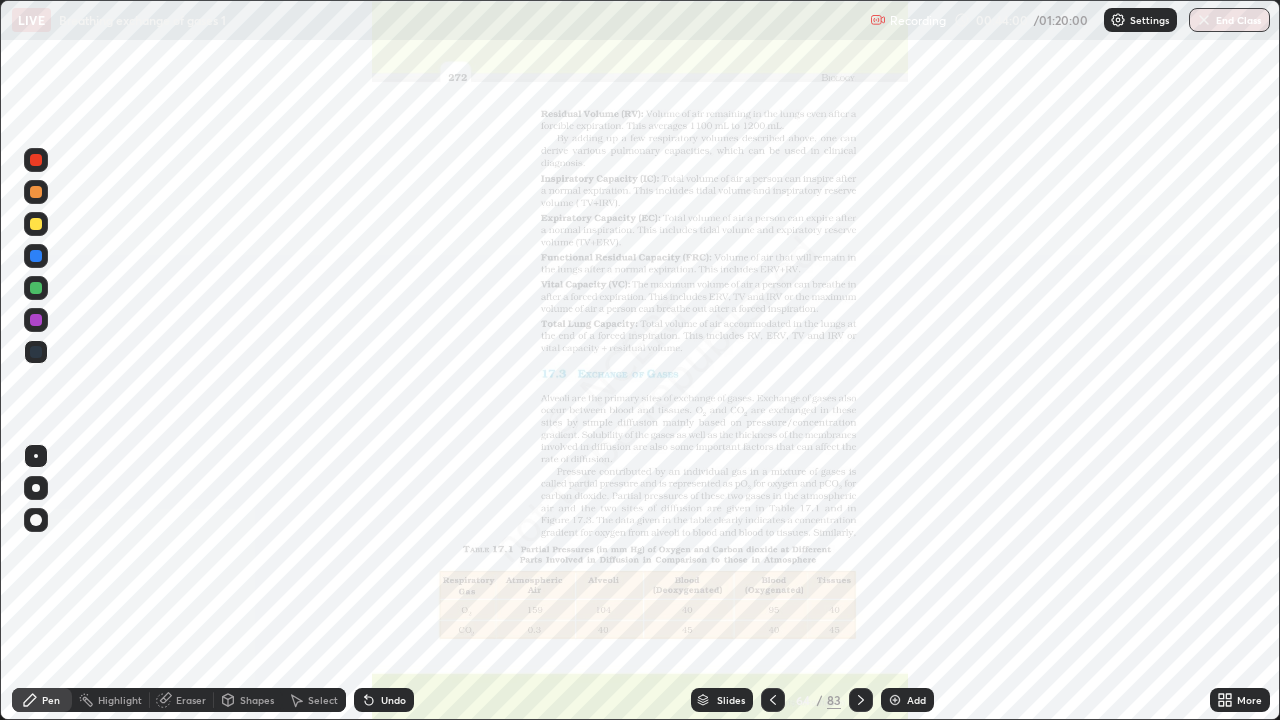click 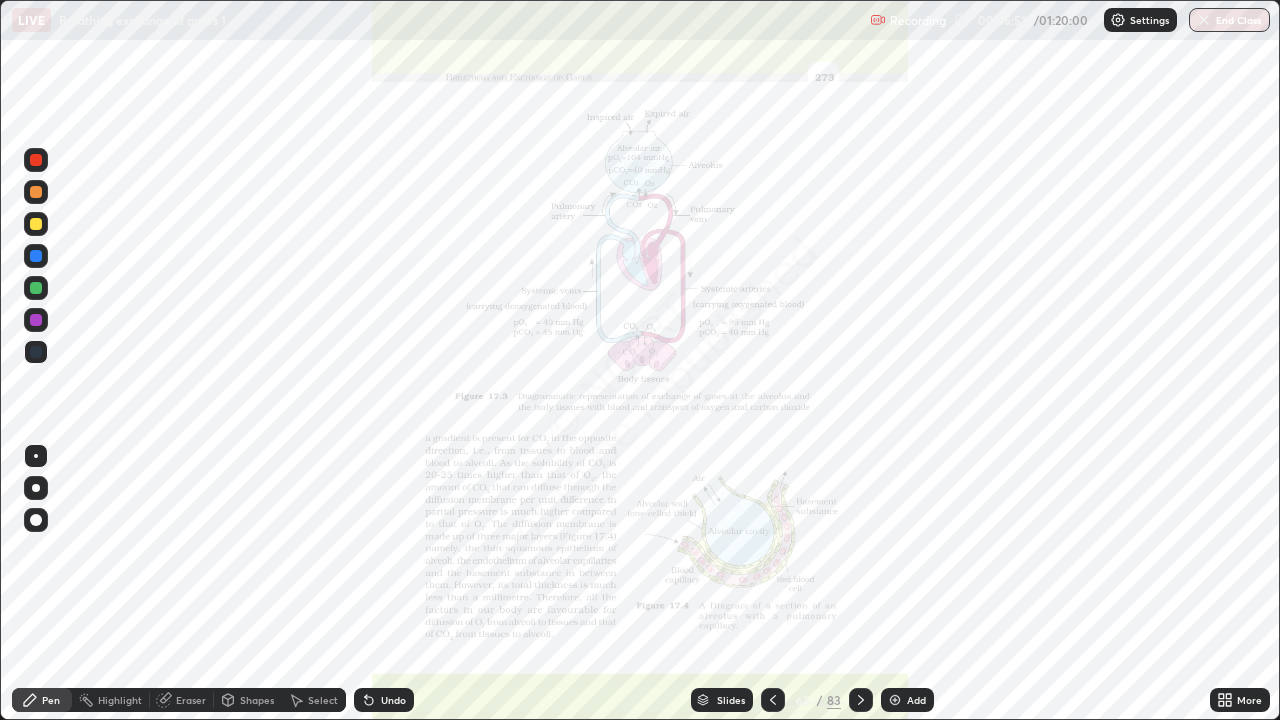 click on "Eraser" at bounding box center [182, 700] 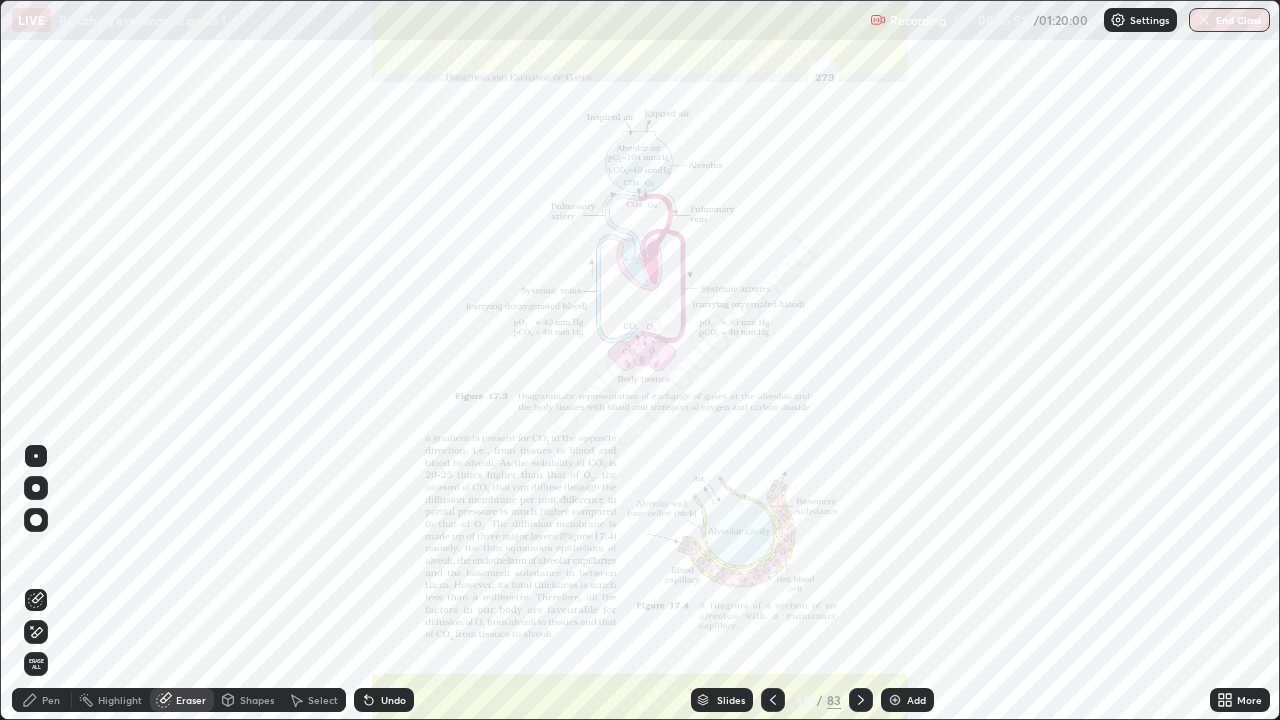 click on "Erase all" at bounding box center [36, 664] 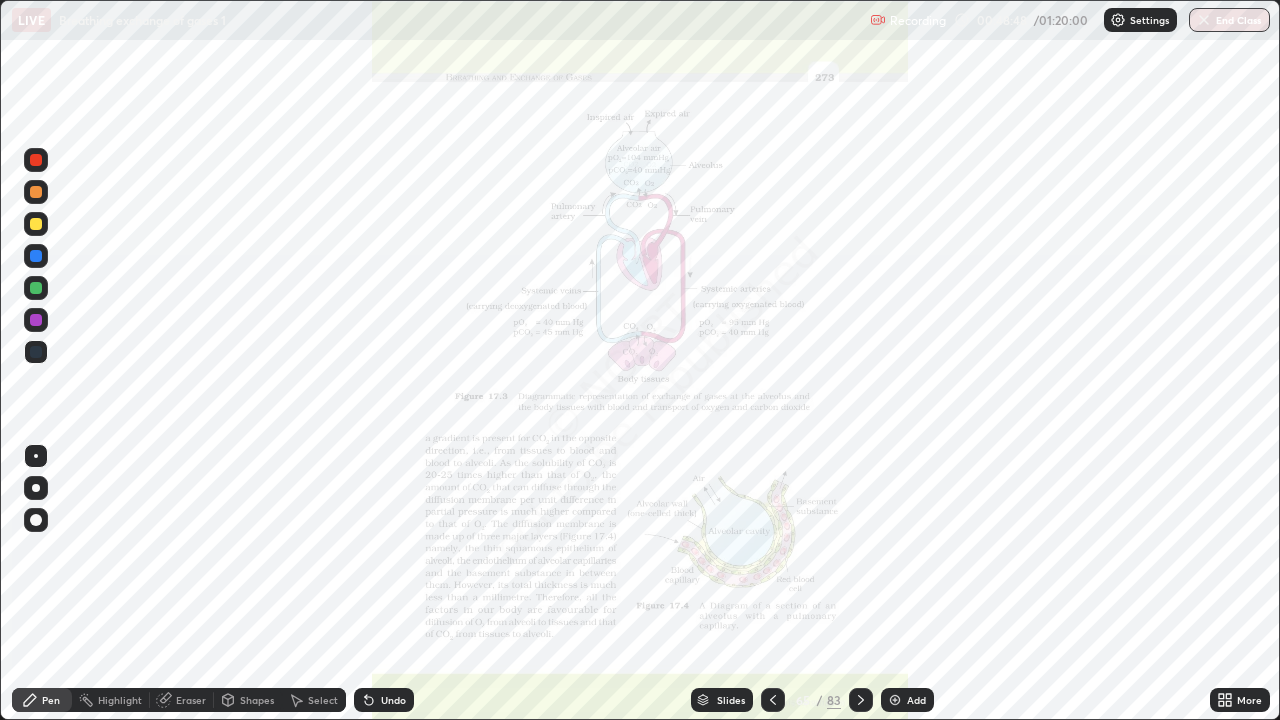 click 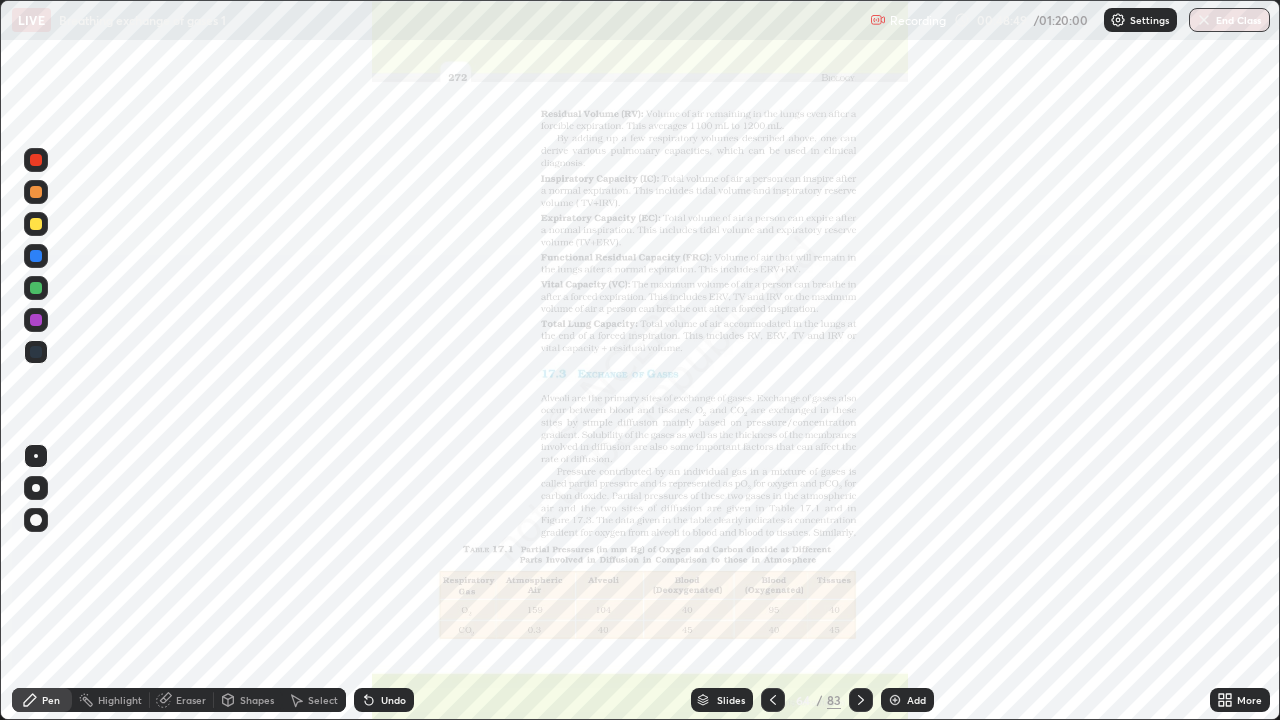 click 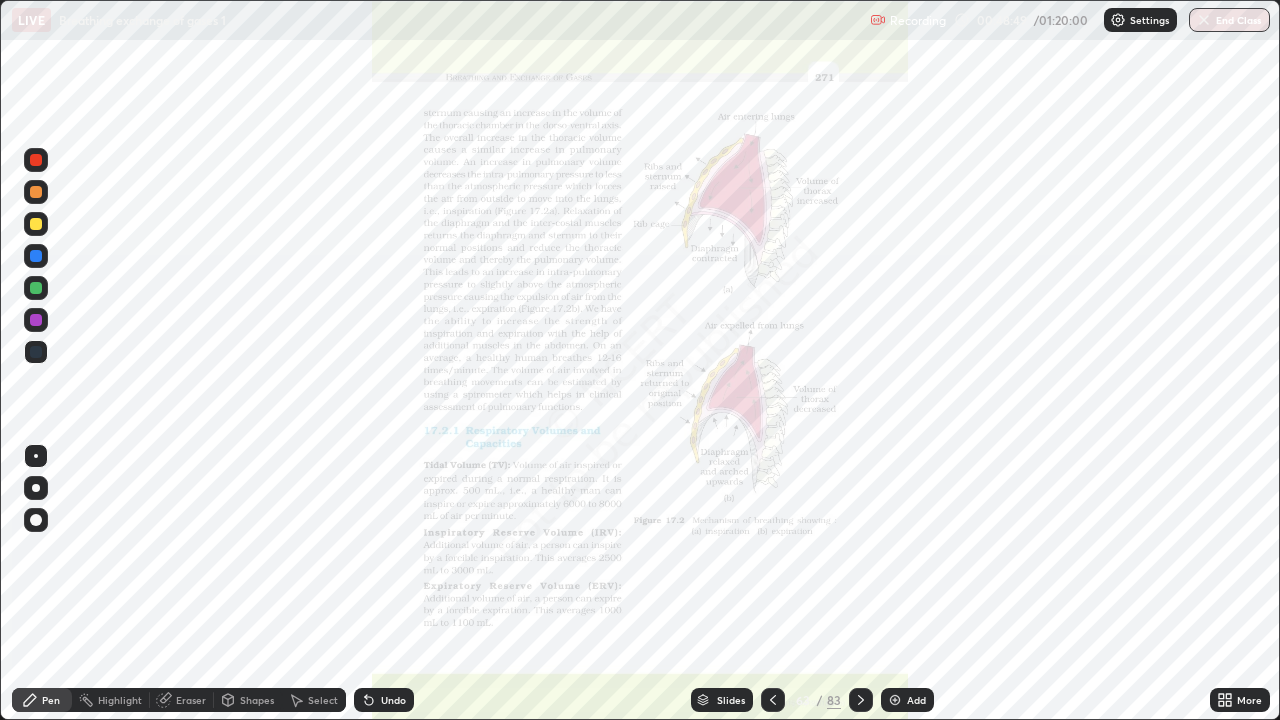 click 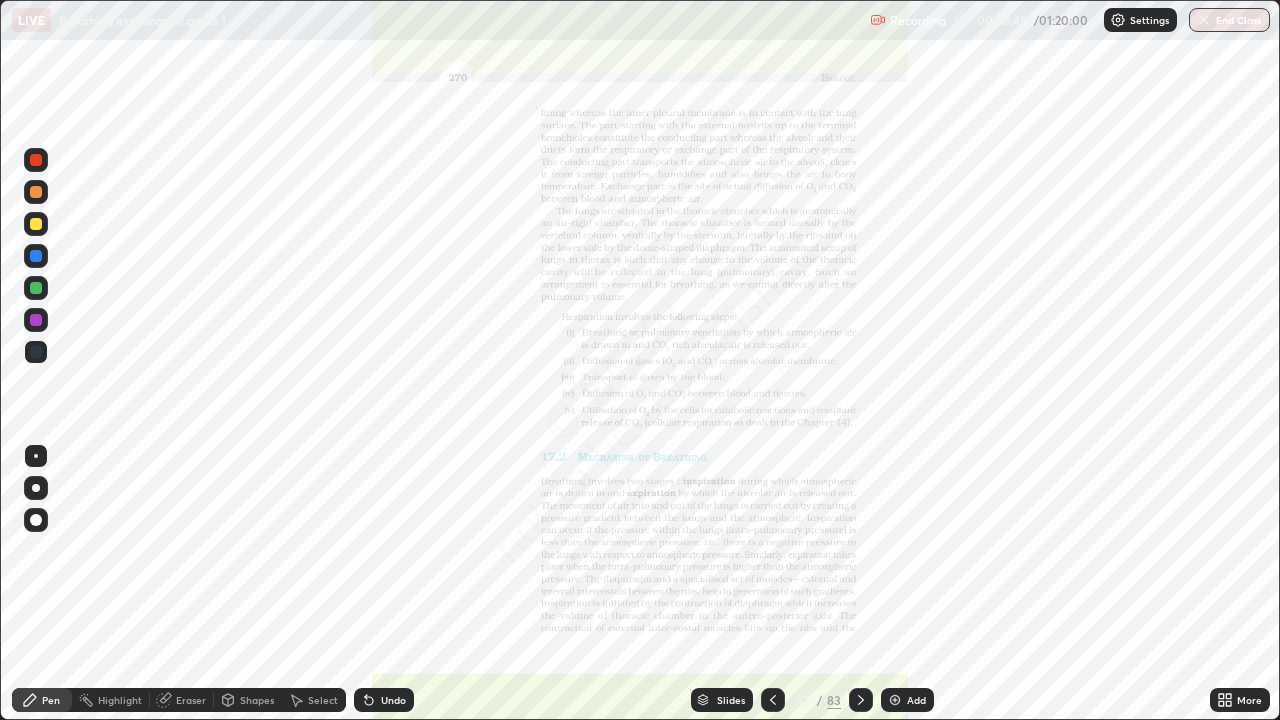 click 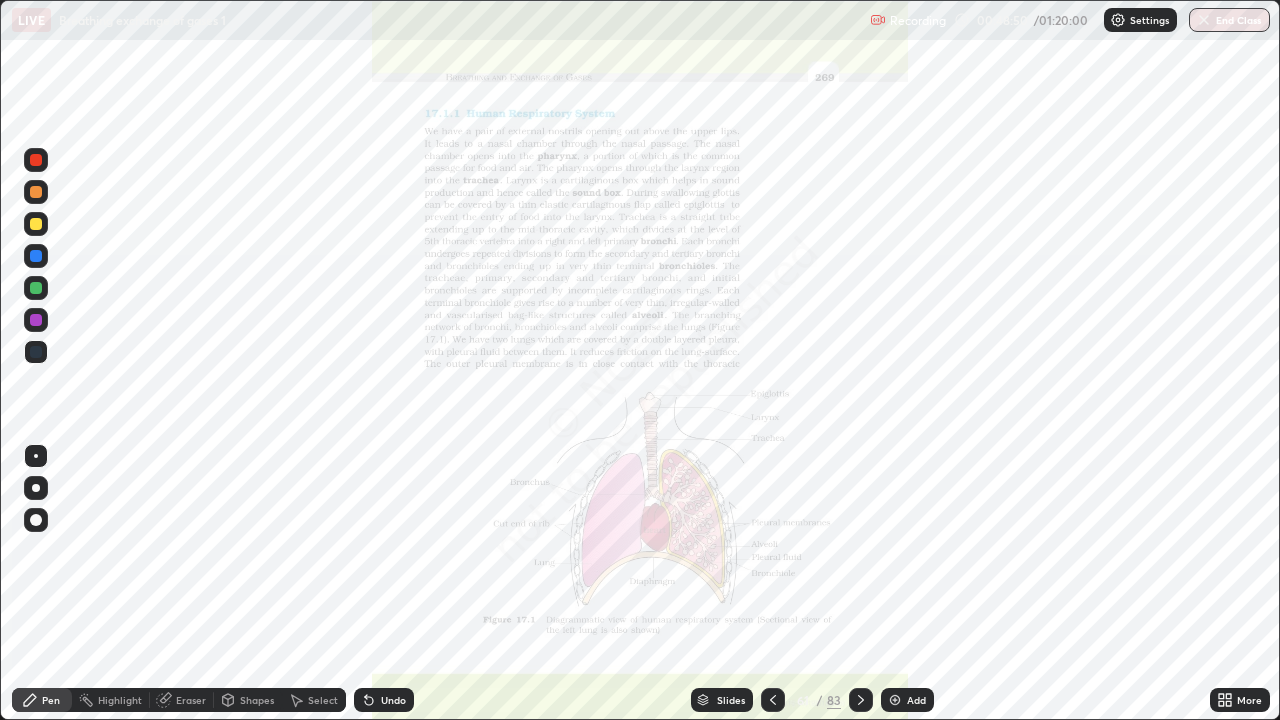click 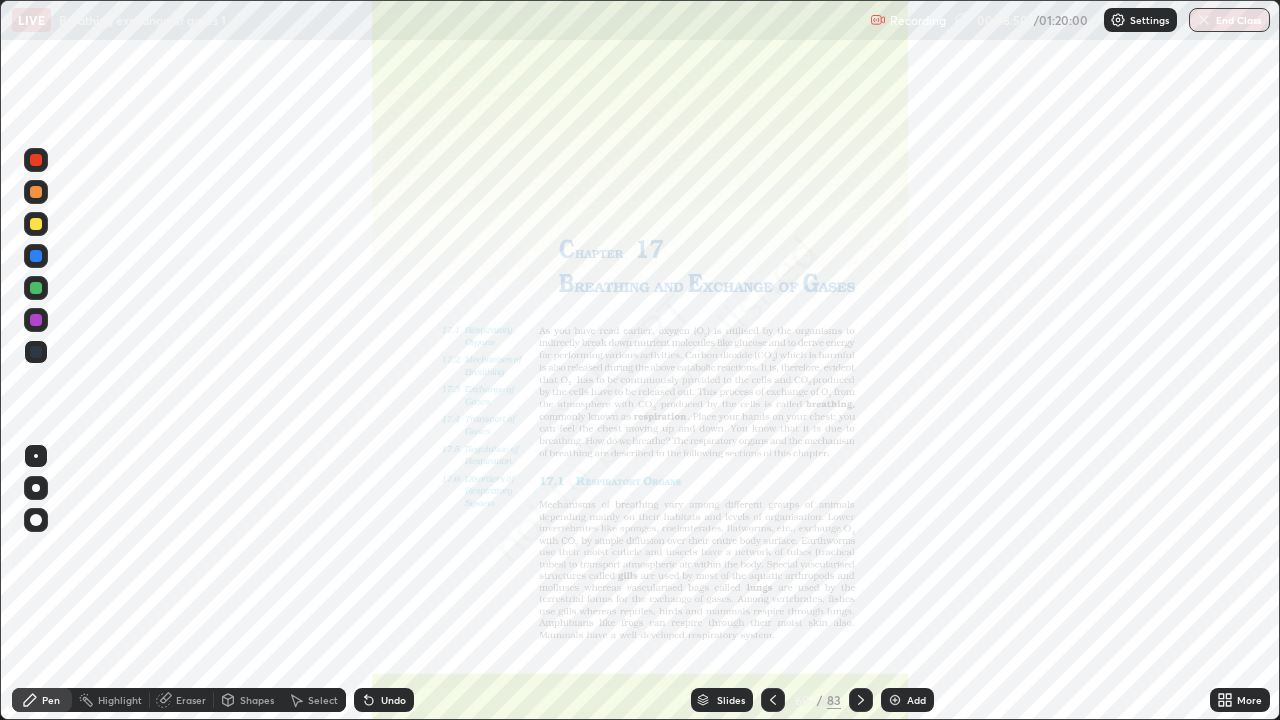 click 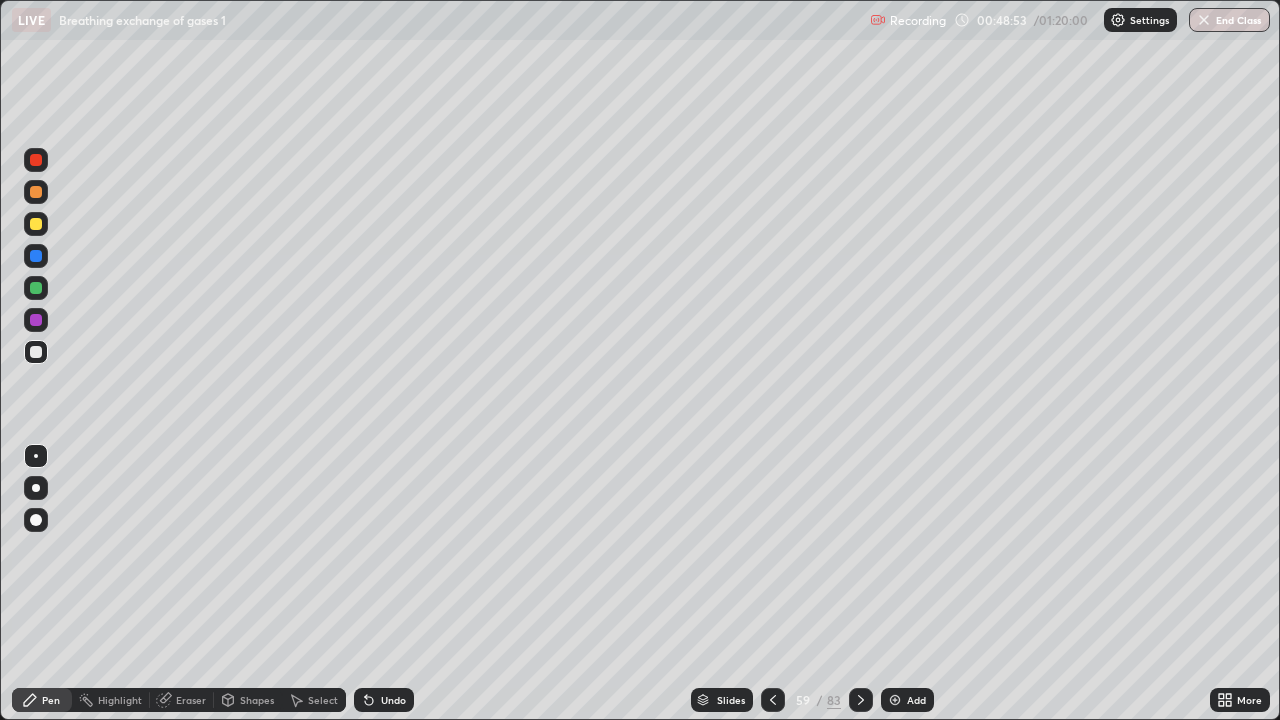 click at bounding box center [36, 352] 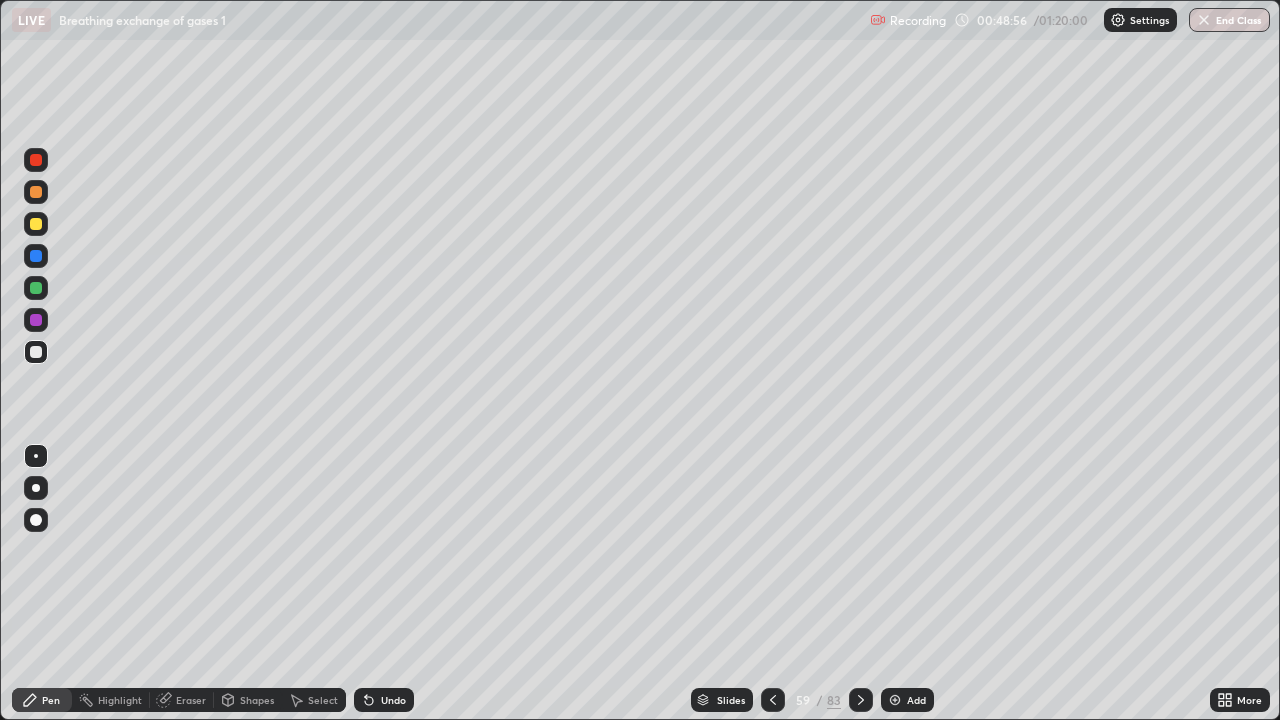 click on "Shapes" at bounding box center (257, 700) 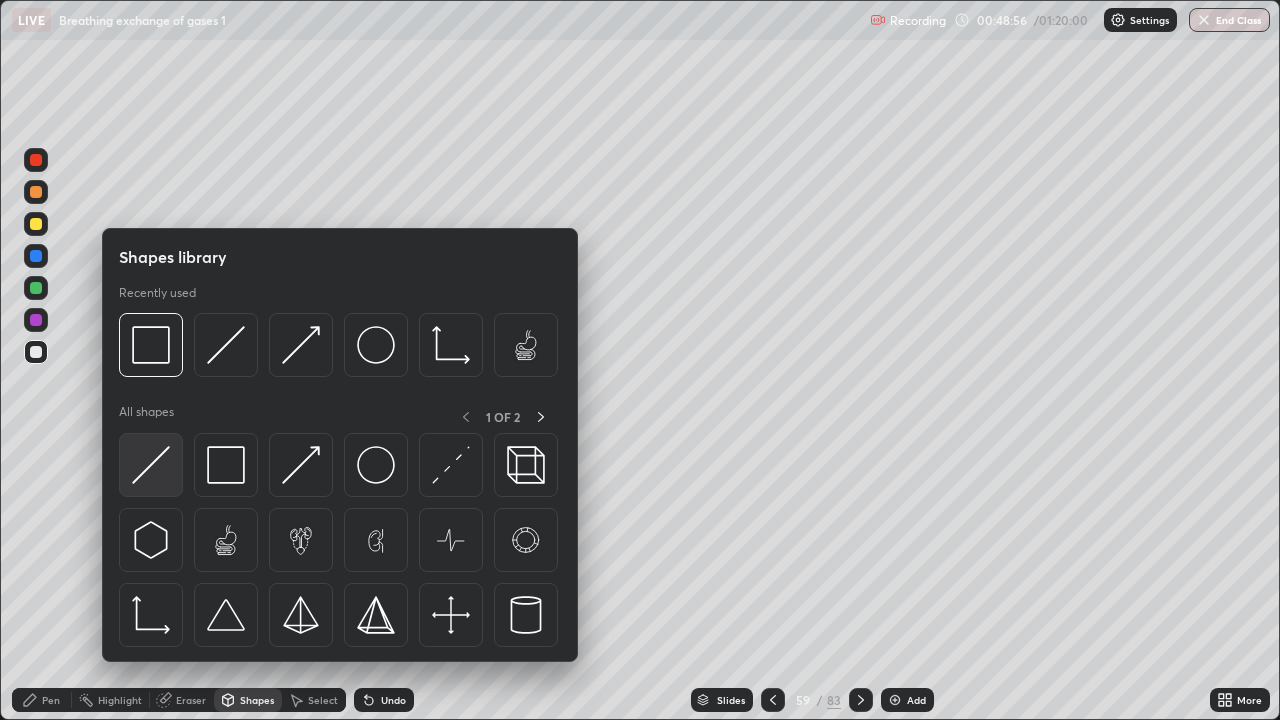 click at bounding box center [151, 465] 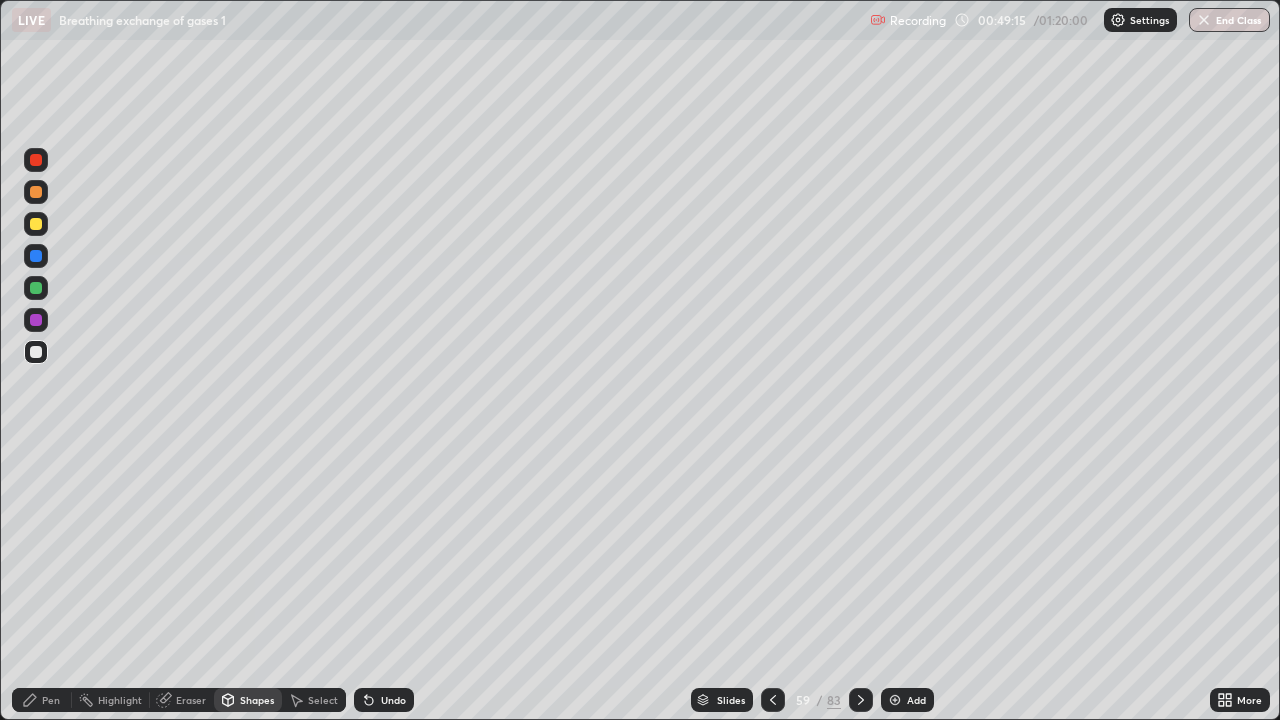 click on "Eraser" at bounding box center (191, 700) 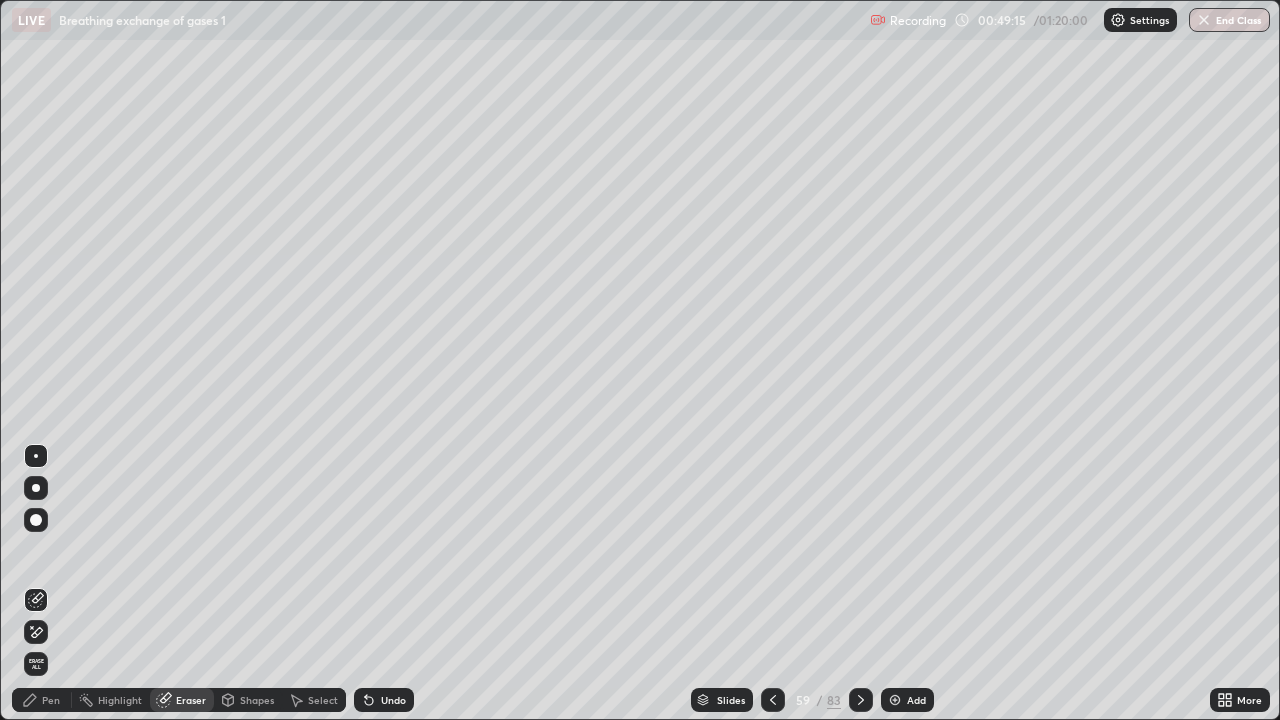 click on "Pen" at bounding box center [51, 700] 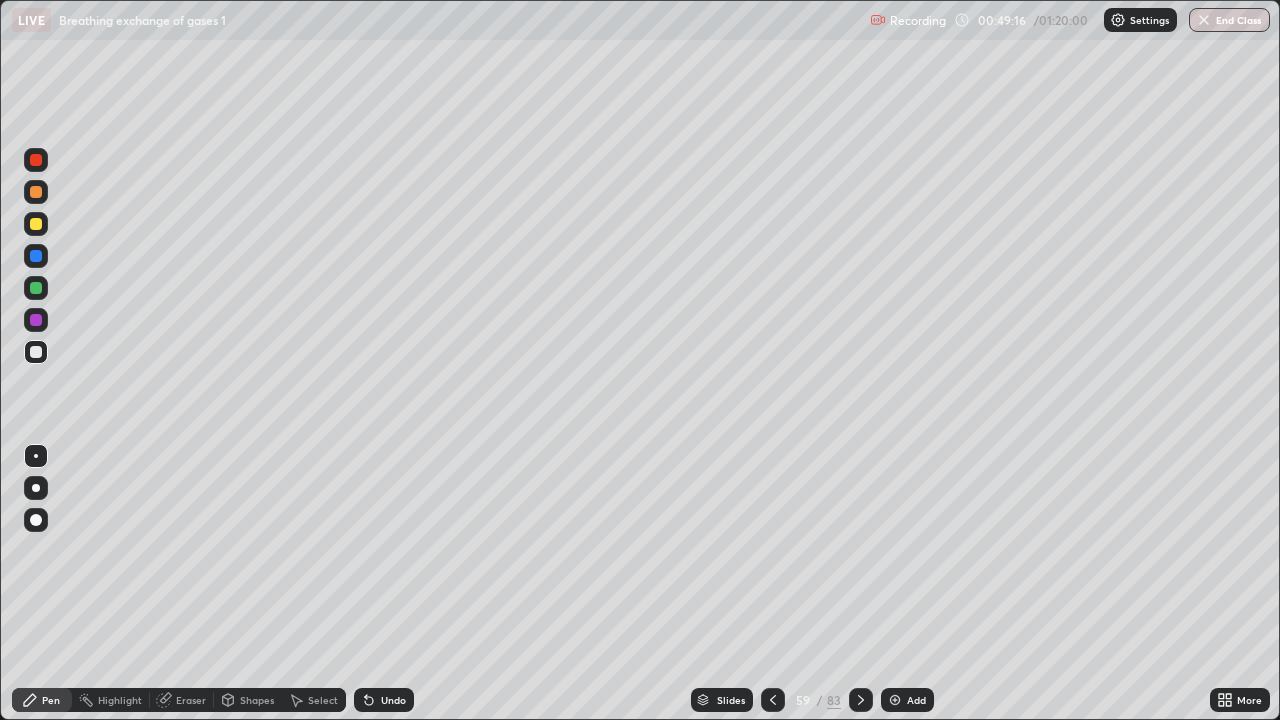 click at bounding box center [36, 320] 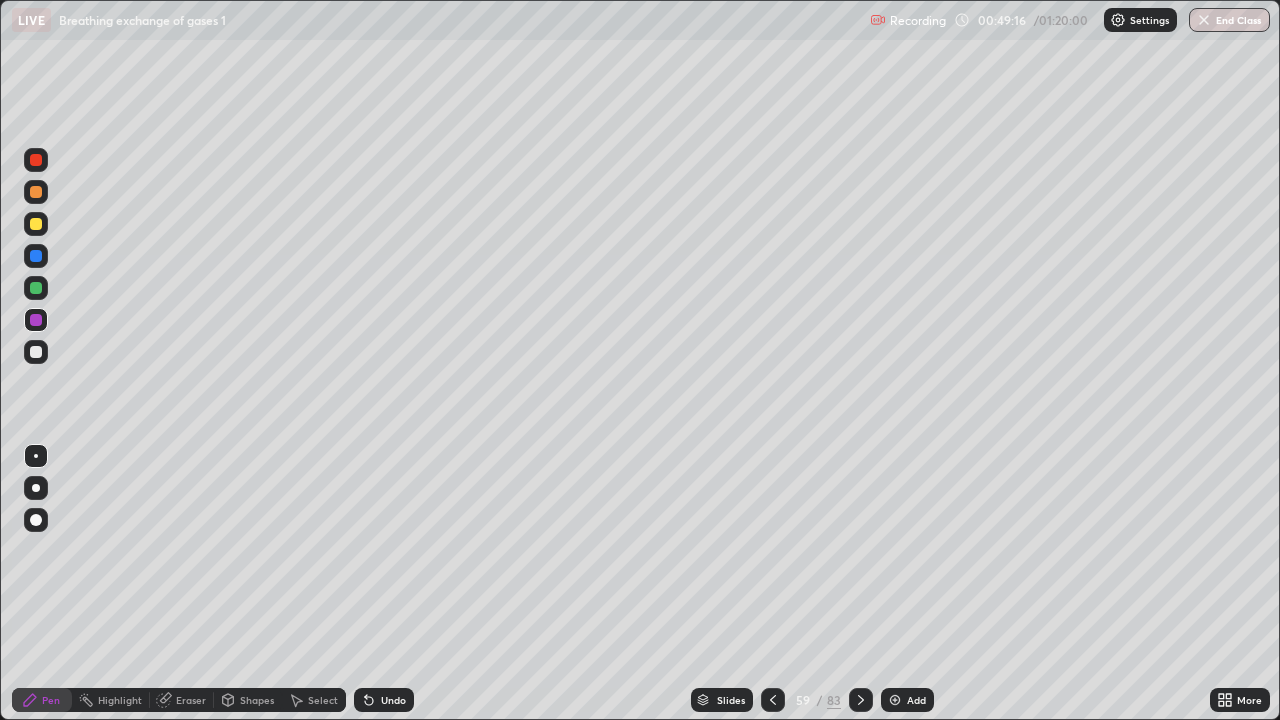 click at bounding box center (36, 320) 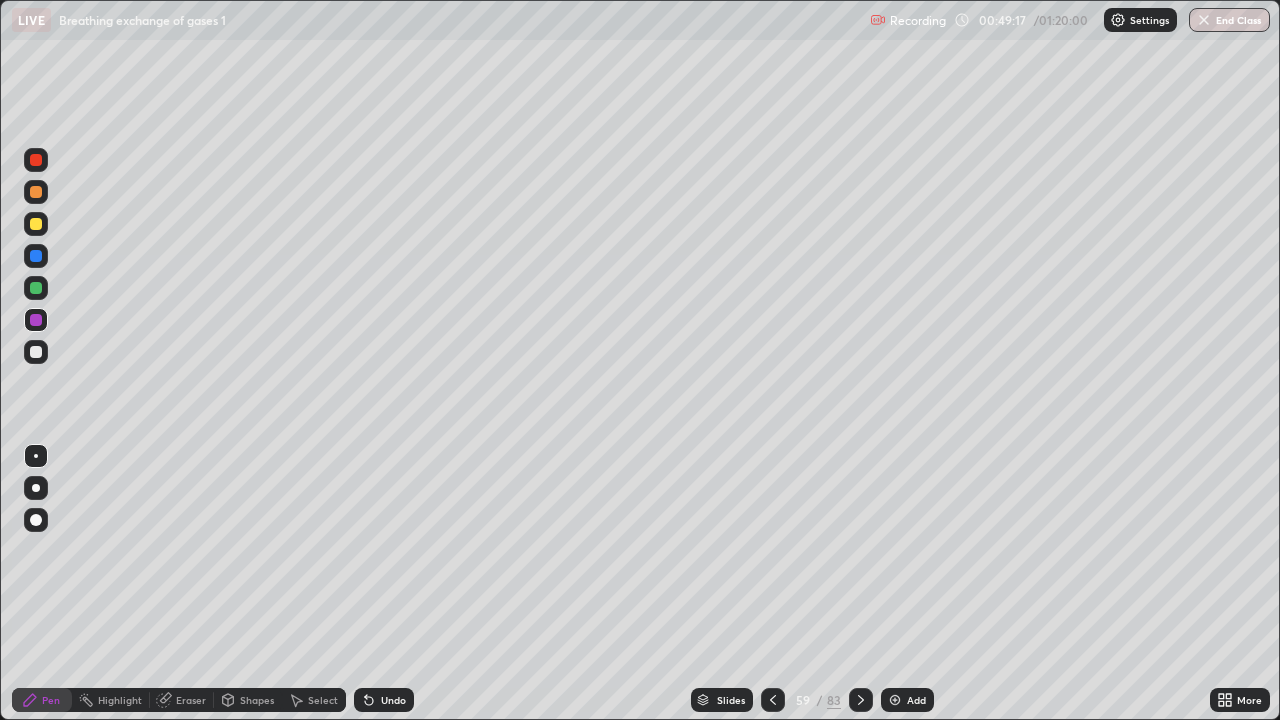 click at bounding box center [36, 224] 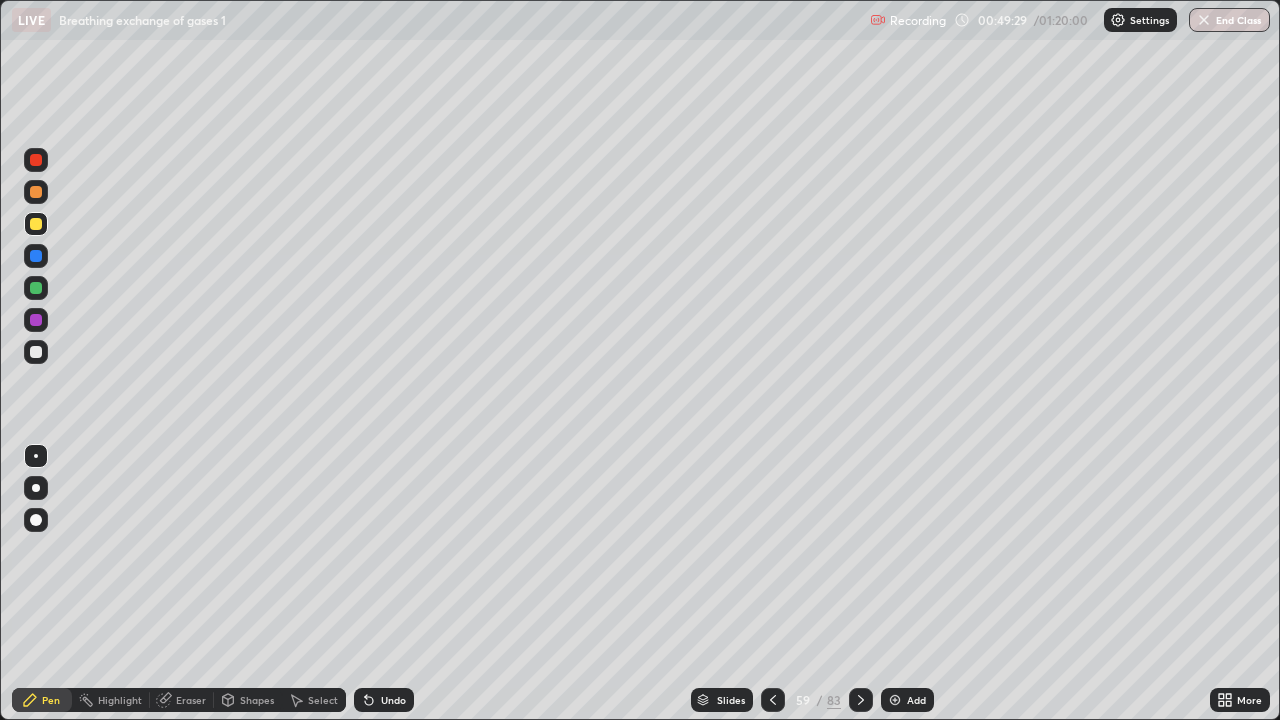 click on "Slides 59 / 83 Add" at bounding box center [812, 700] 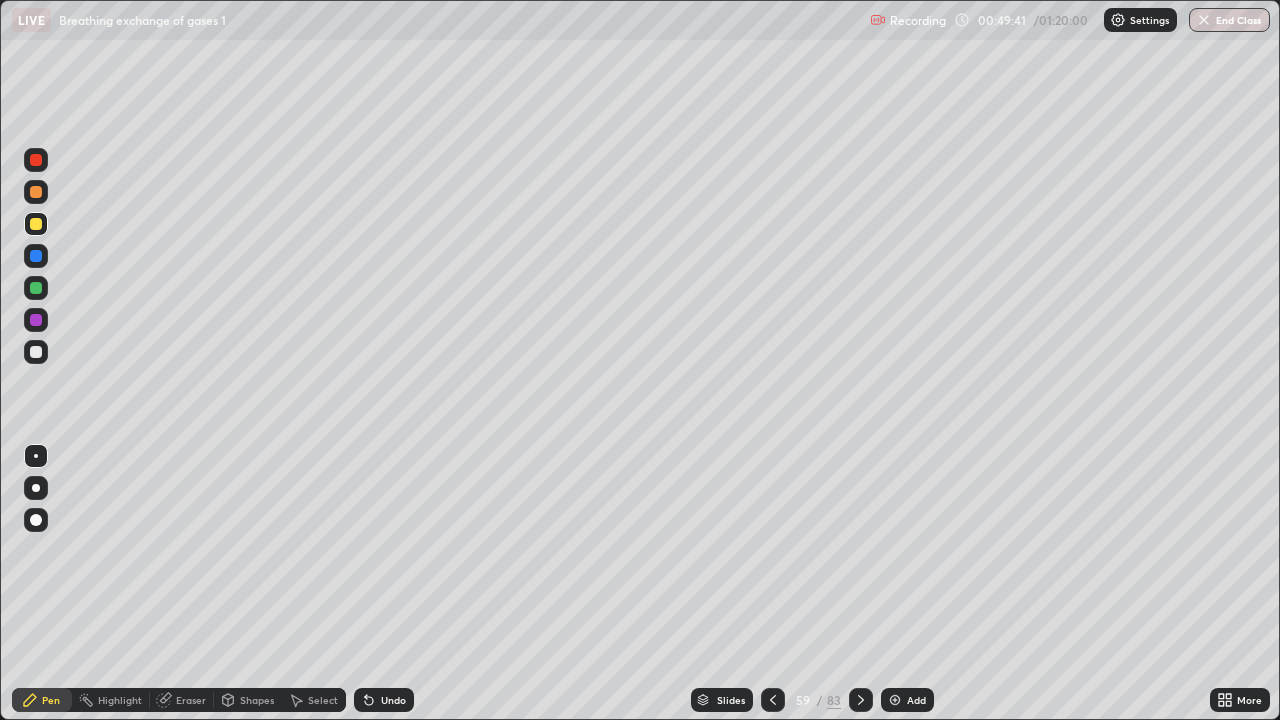 click at bounding box center (36, 320) 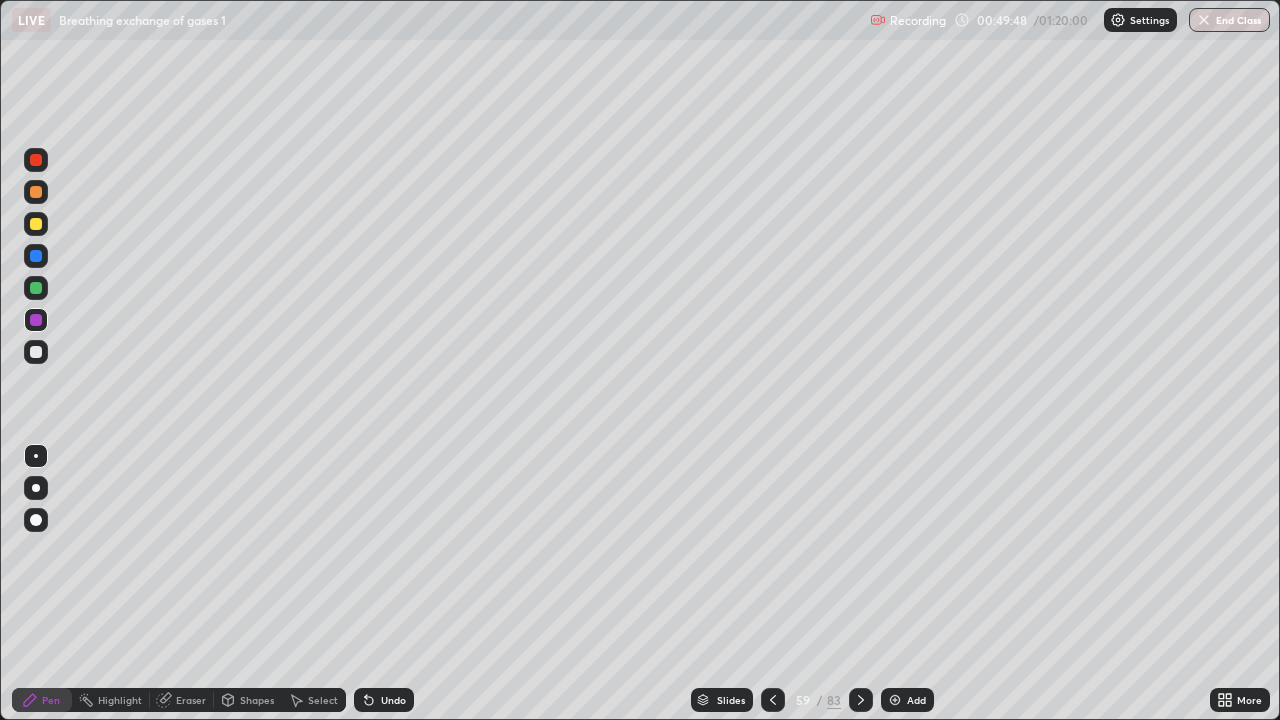 click at bounding box center (36, 256) 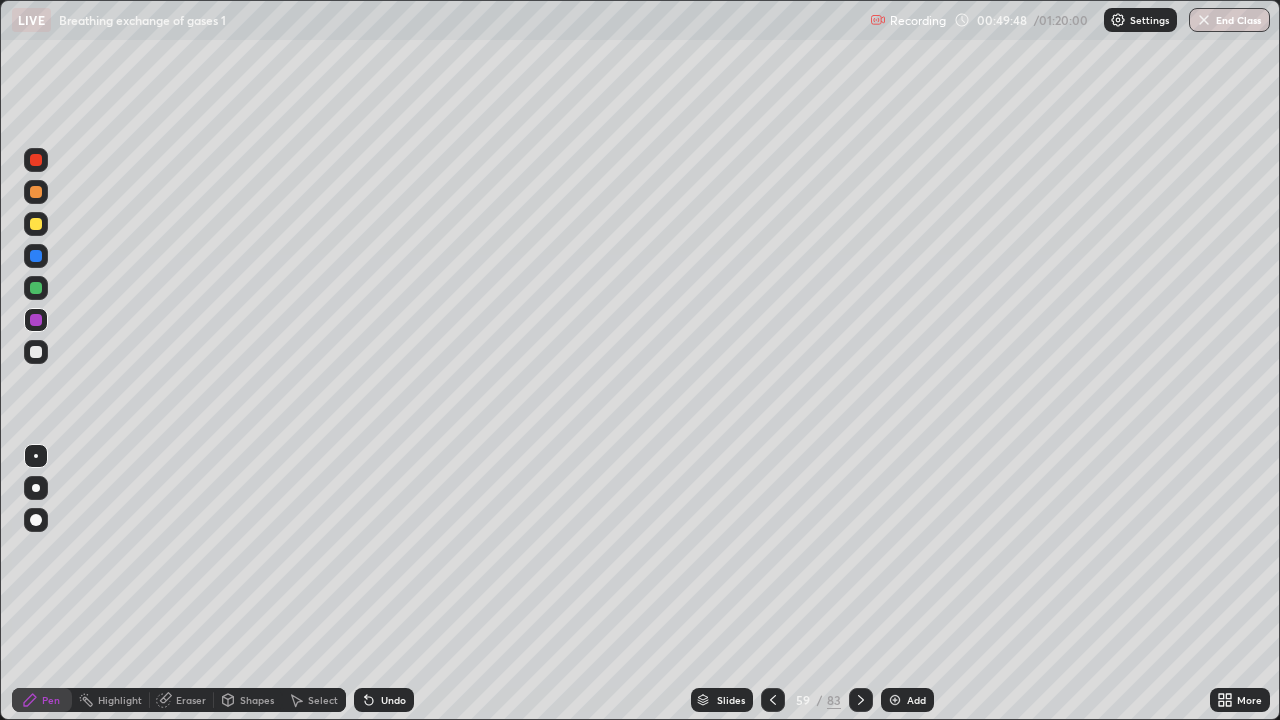 click at bounding box center (36, 256) 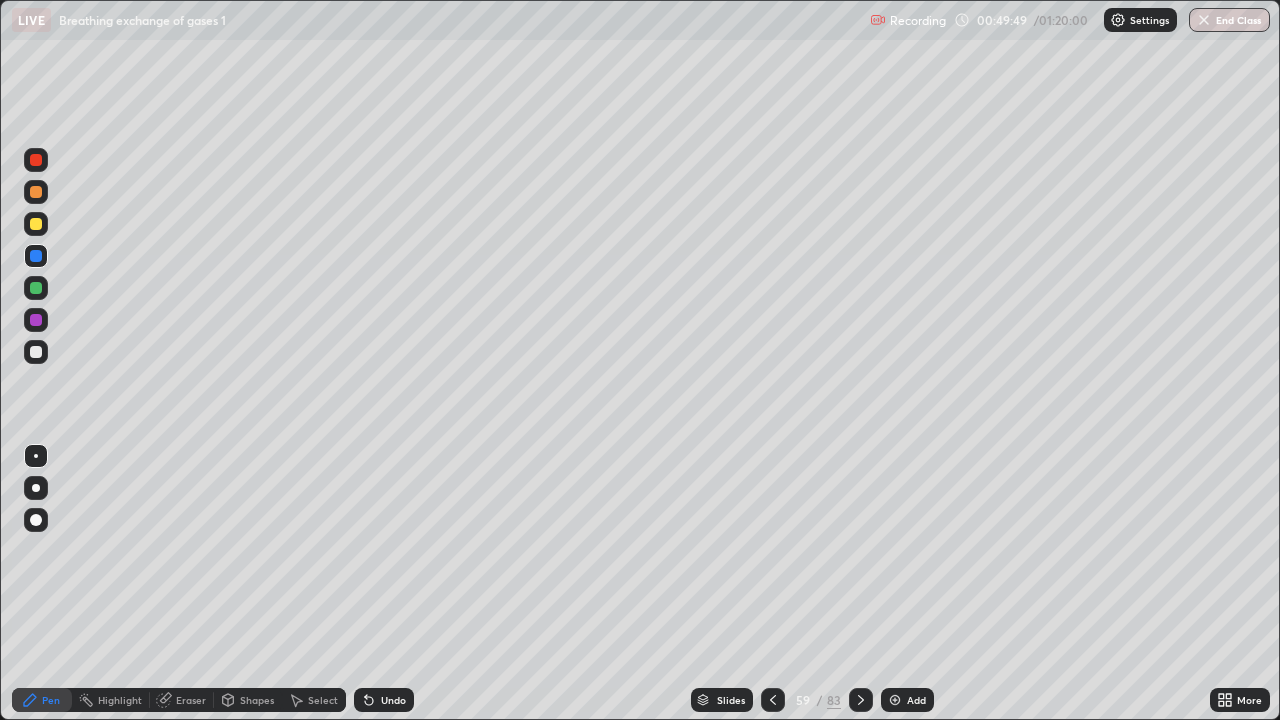 click at bounding box center (36, 192) 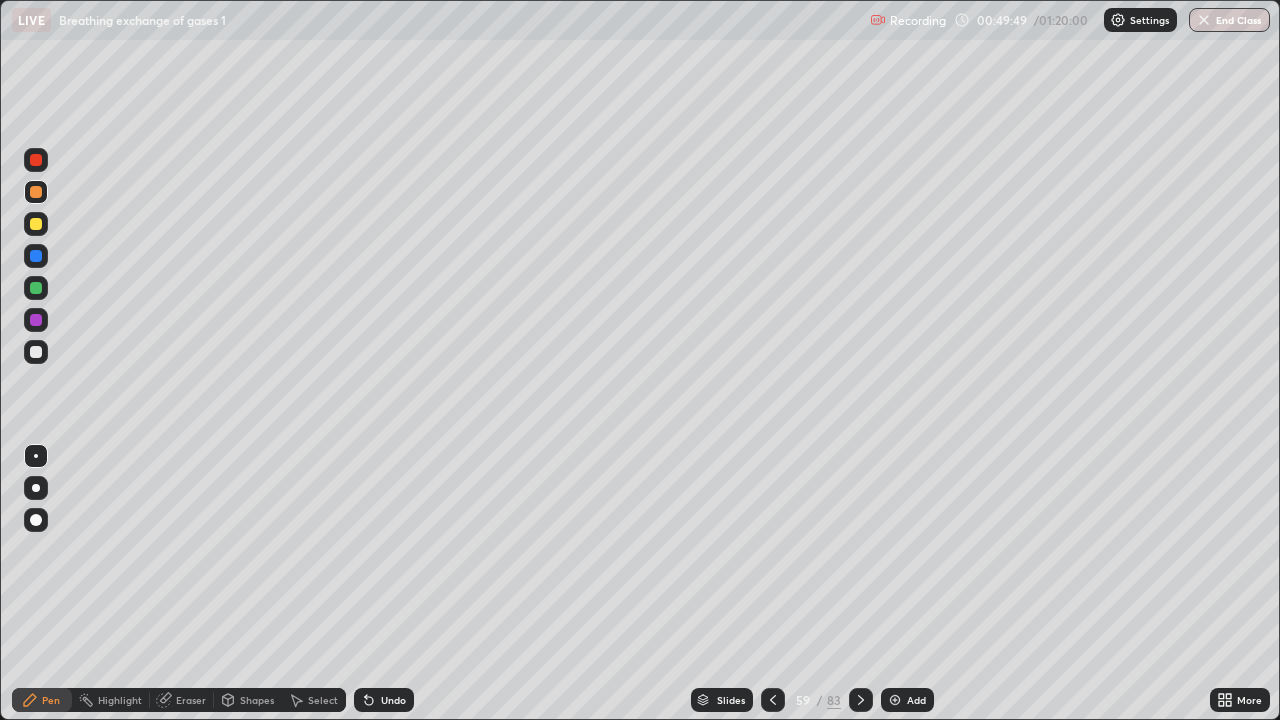 click at bounding box center [36, 192] 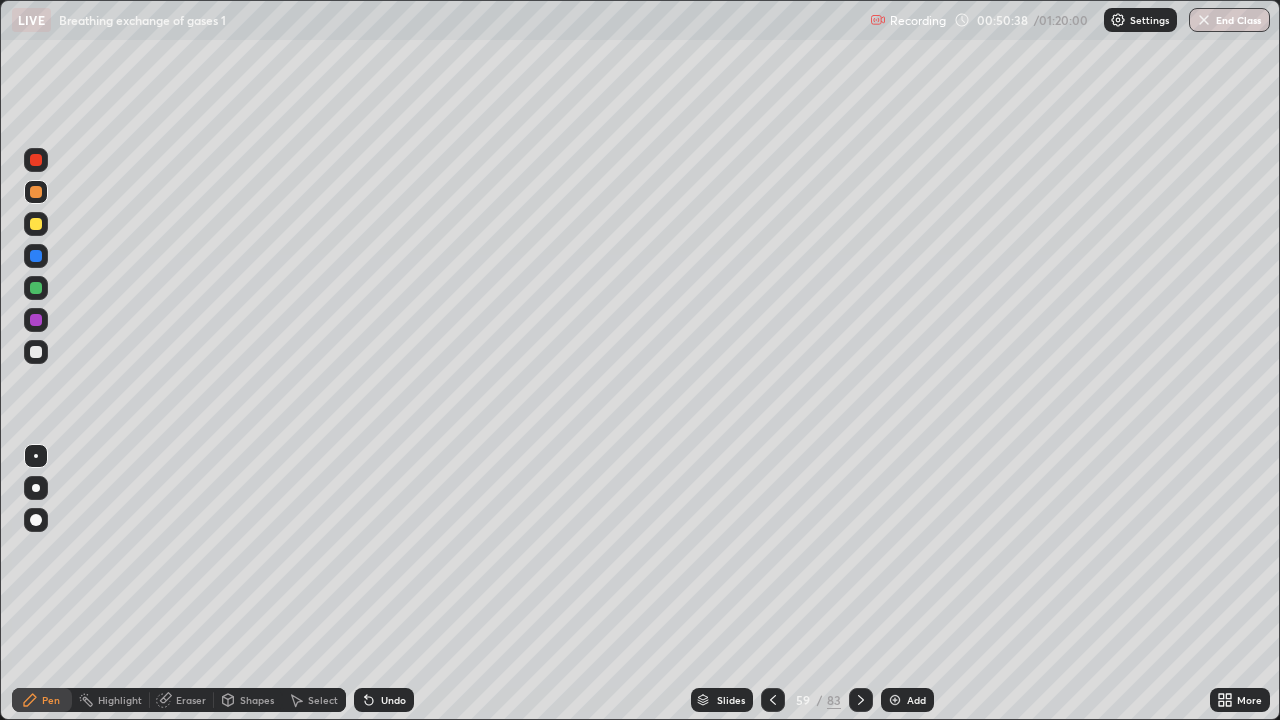 click 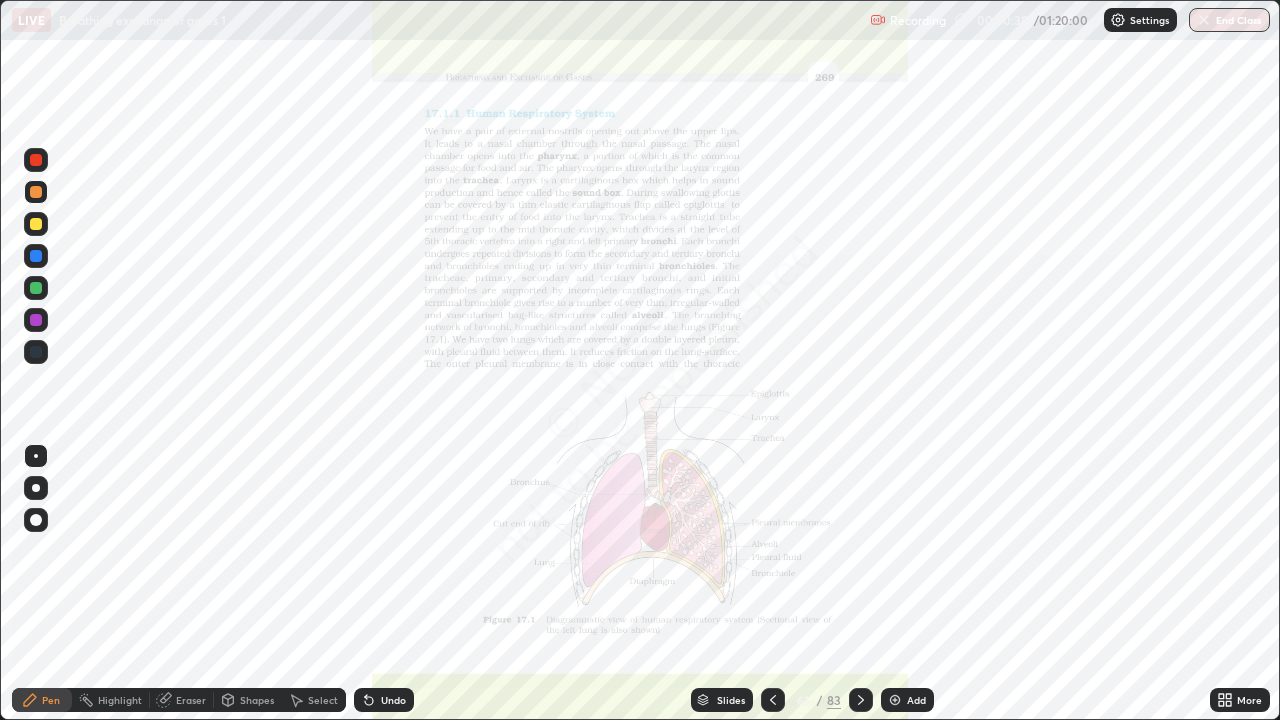 click 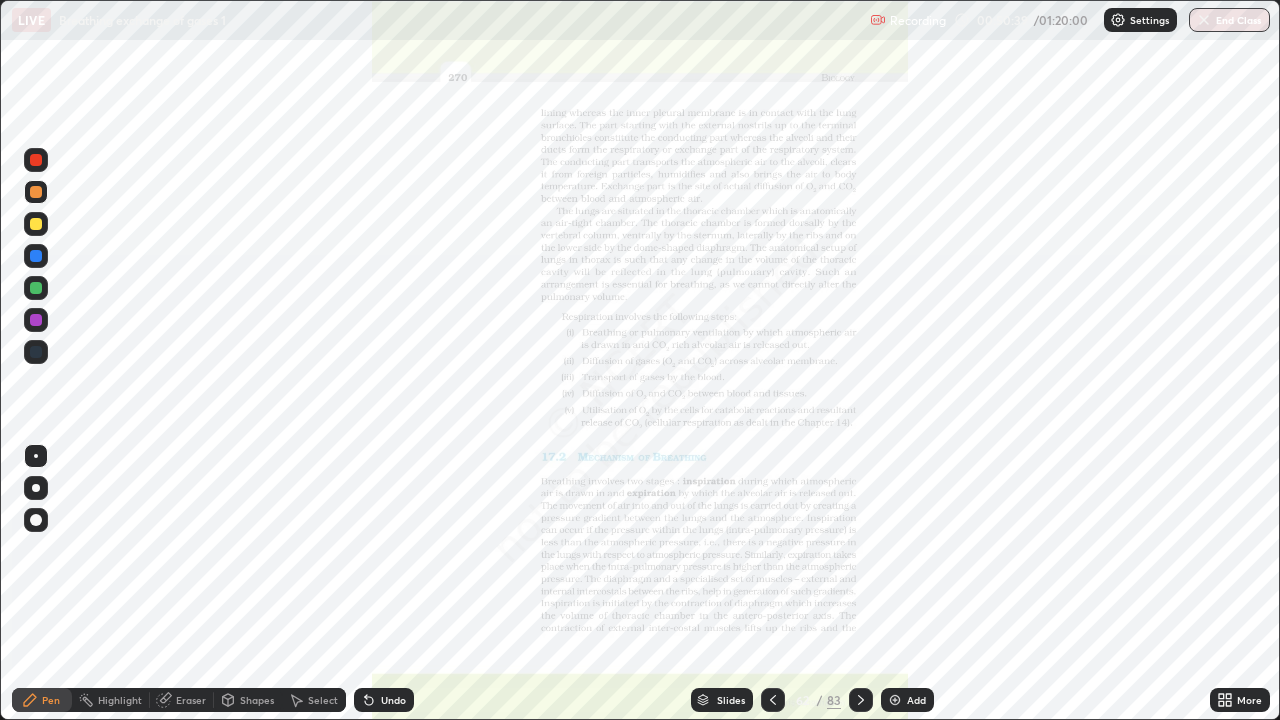 click 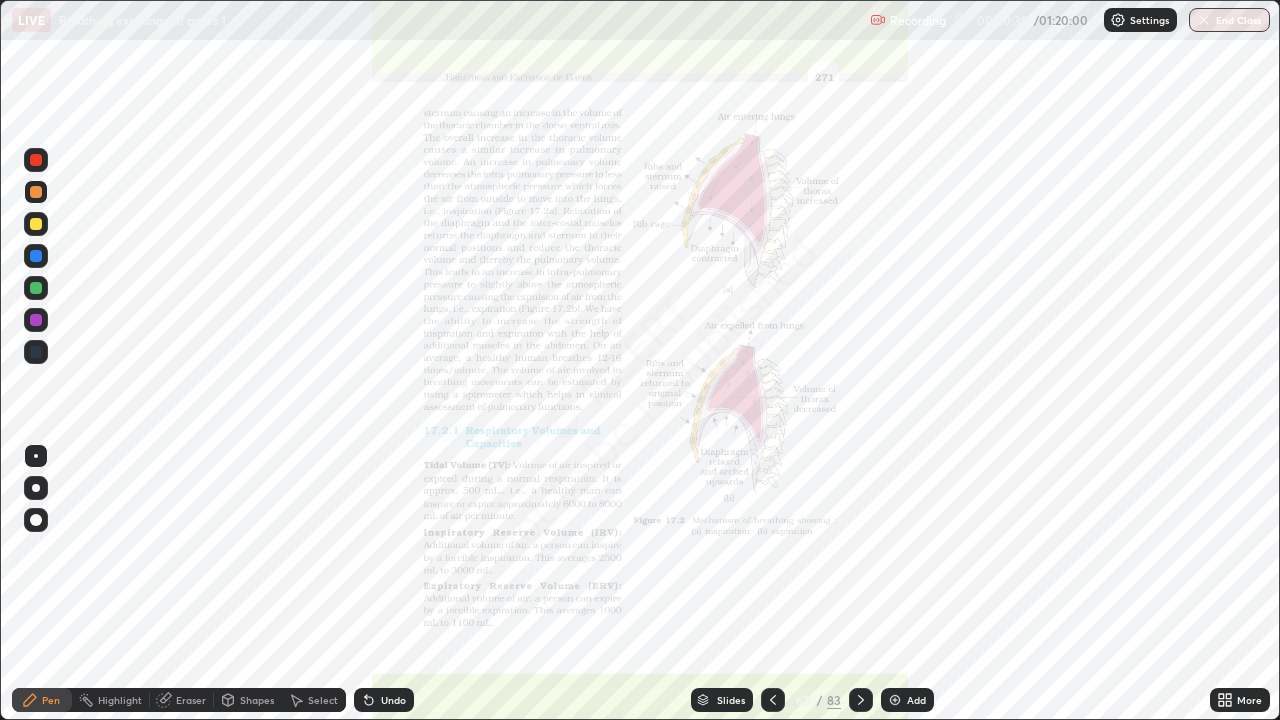 click 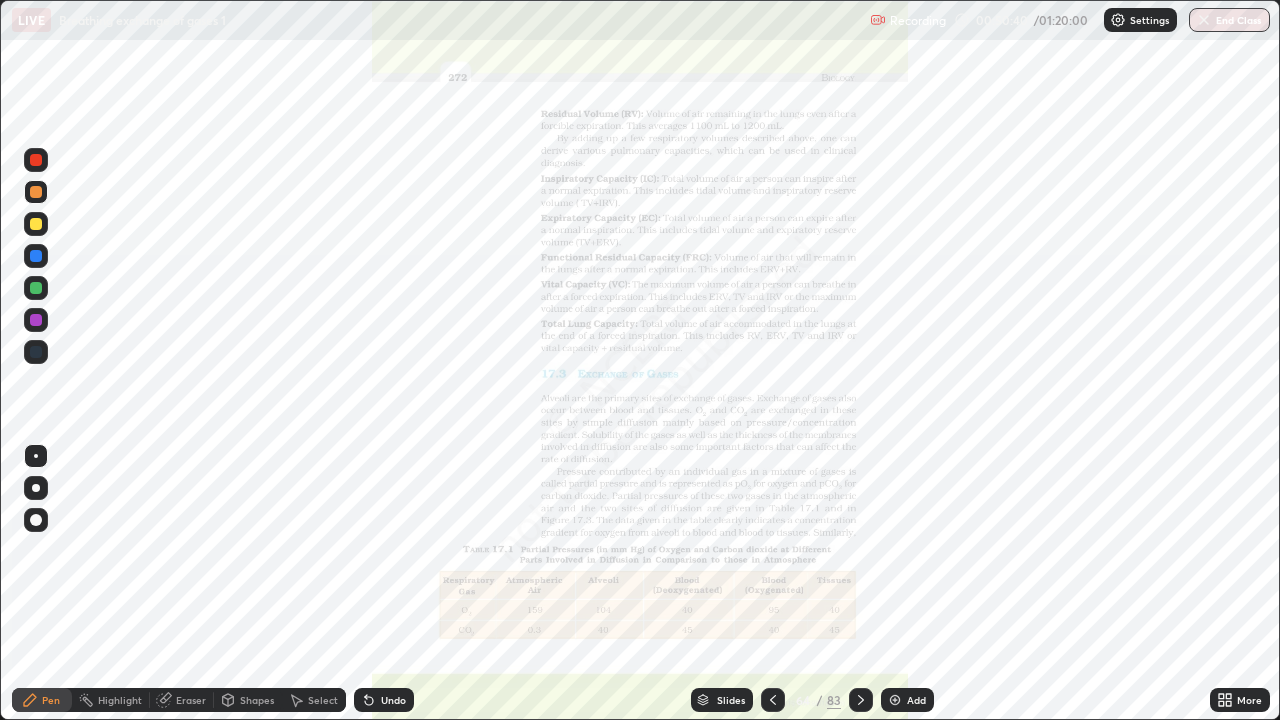 click 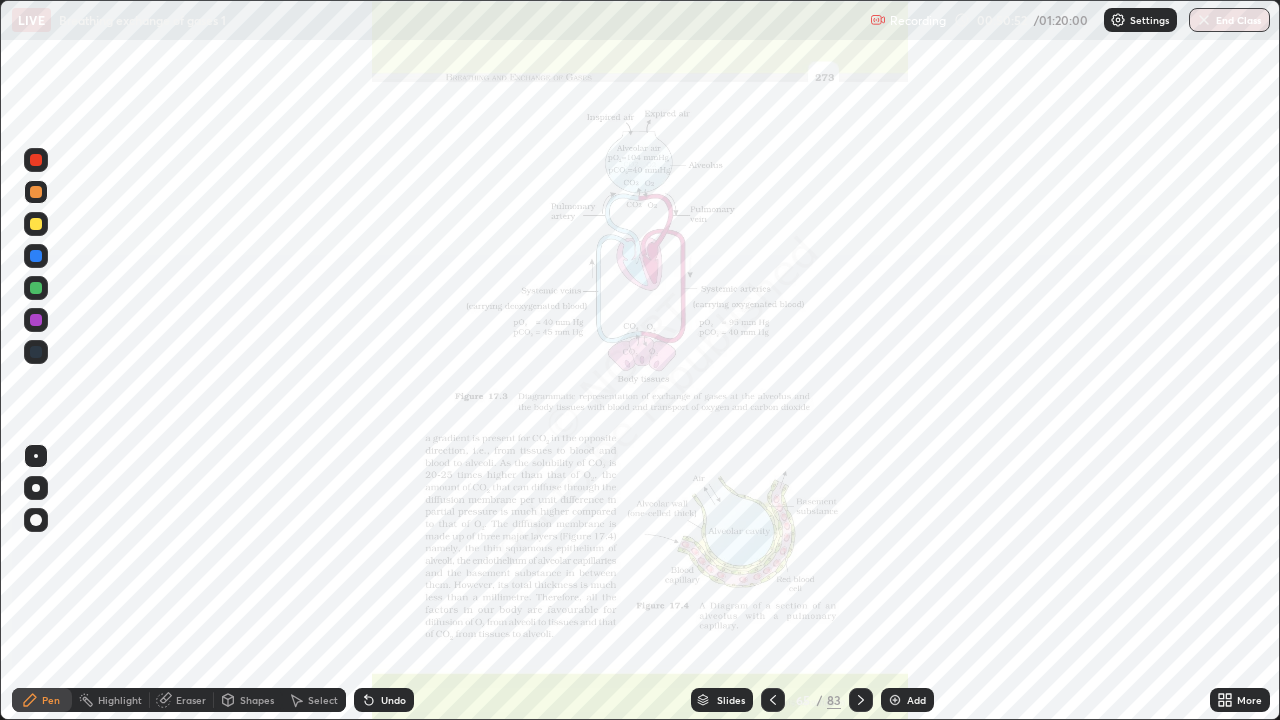 click 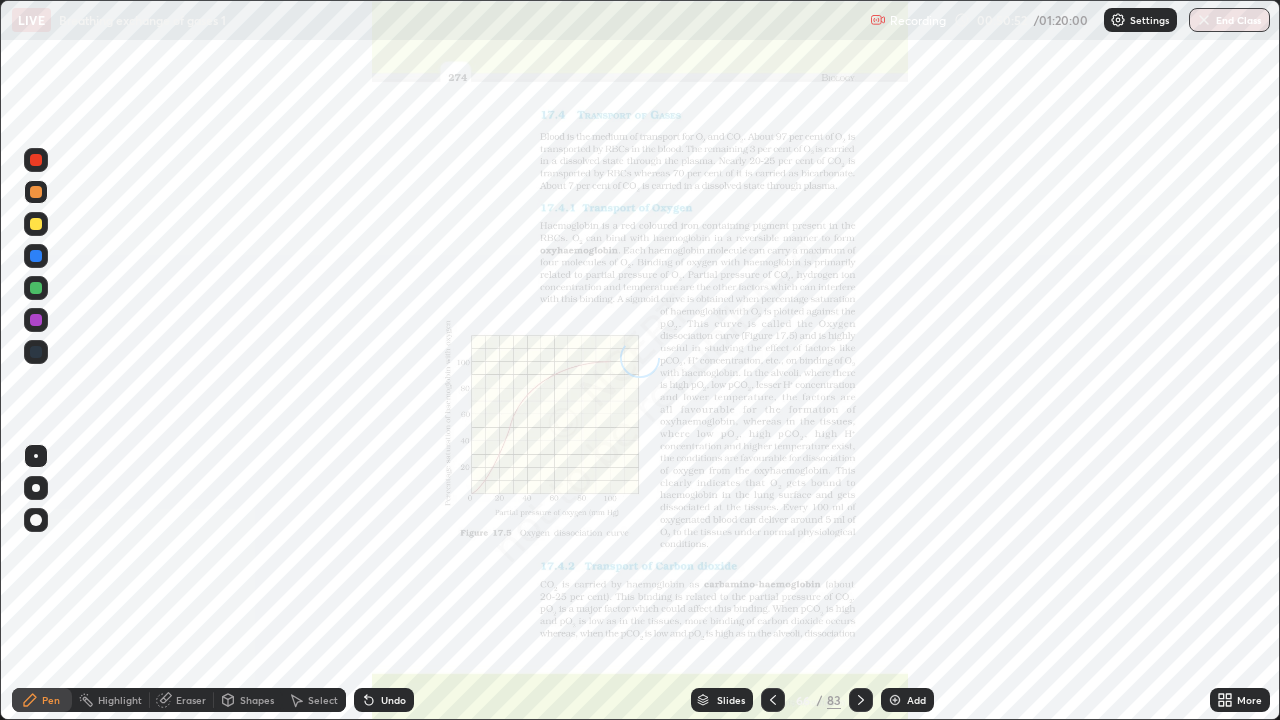 click 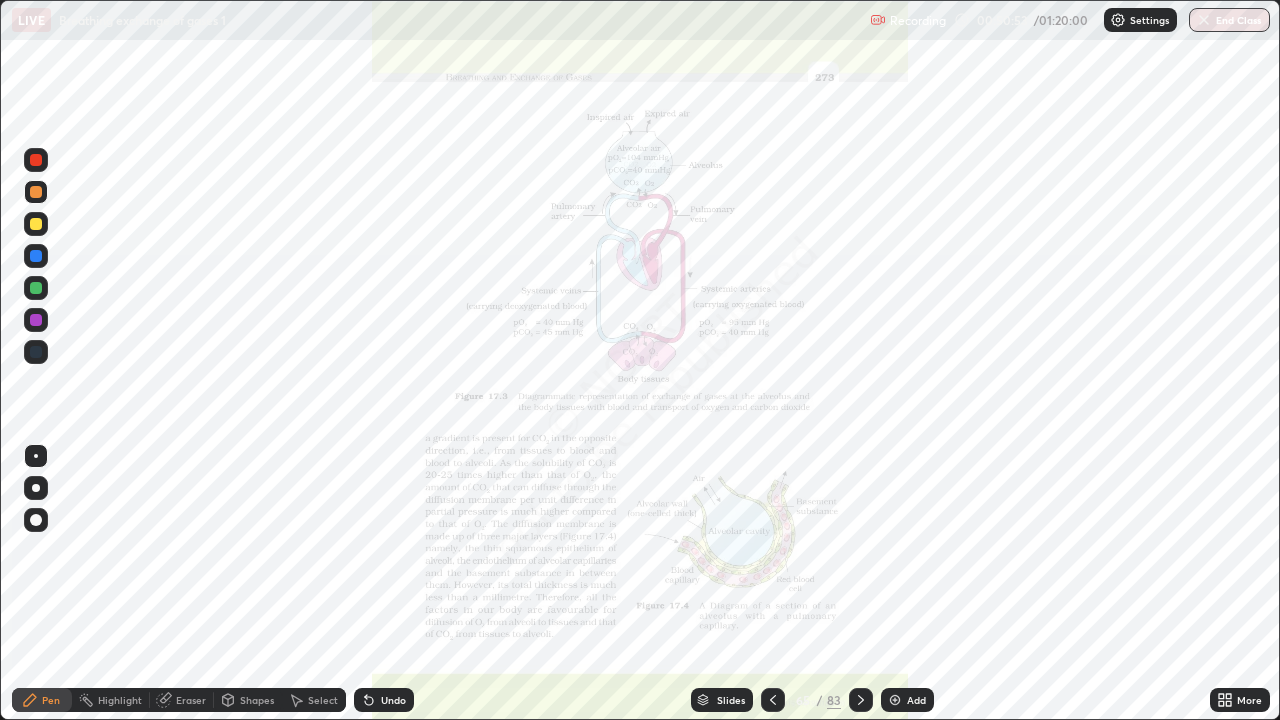 click 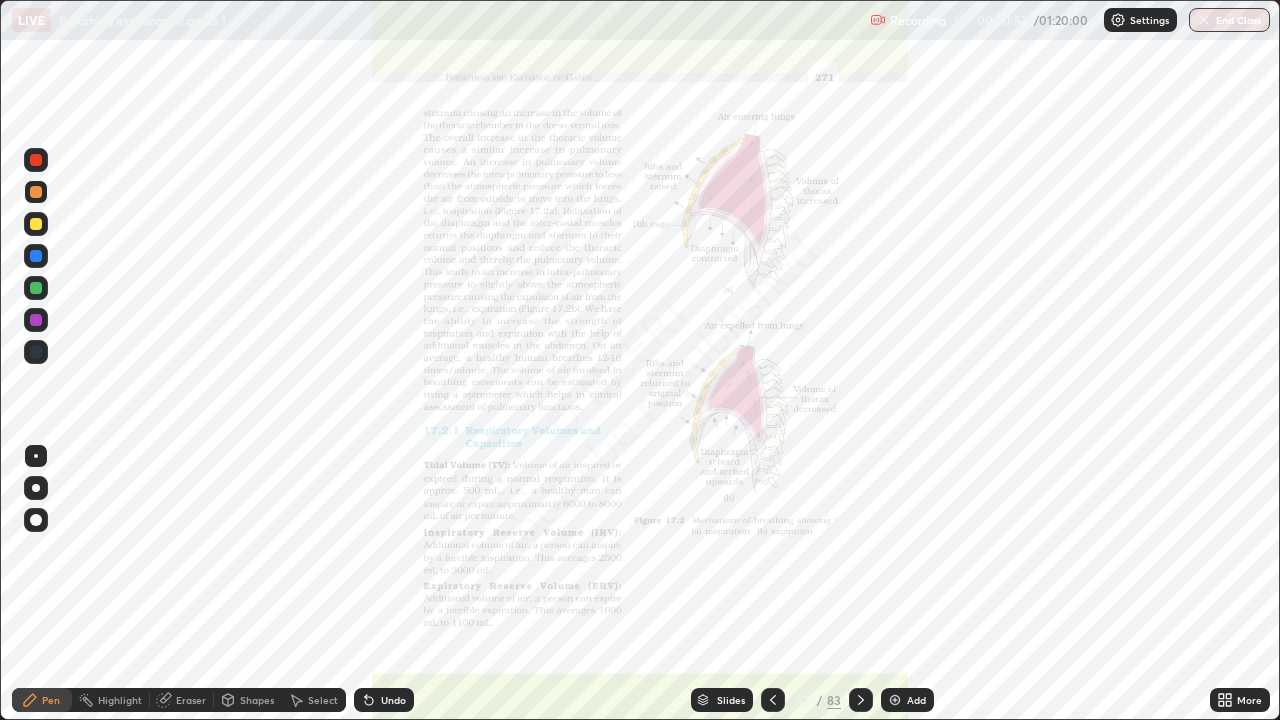 click 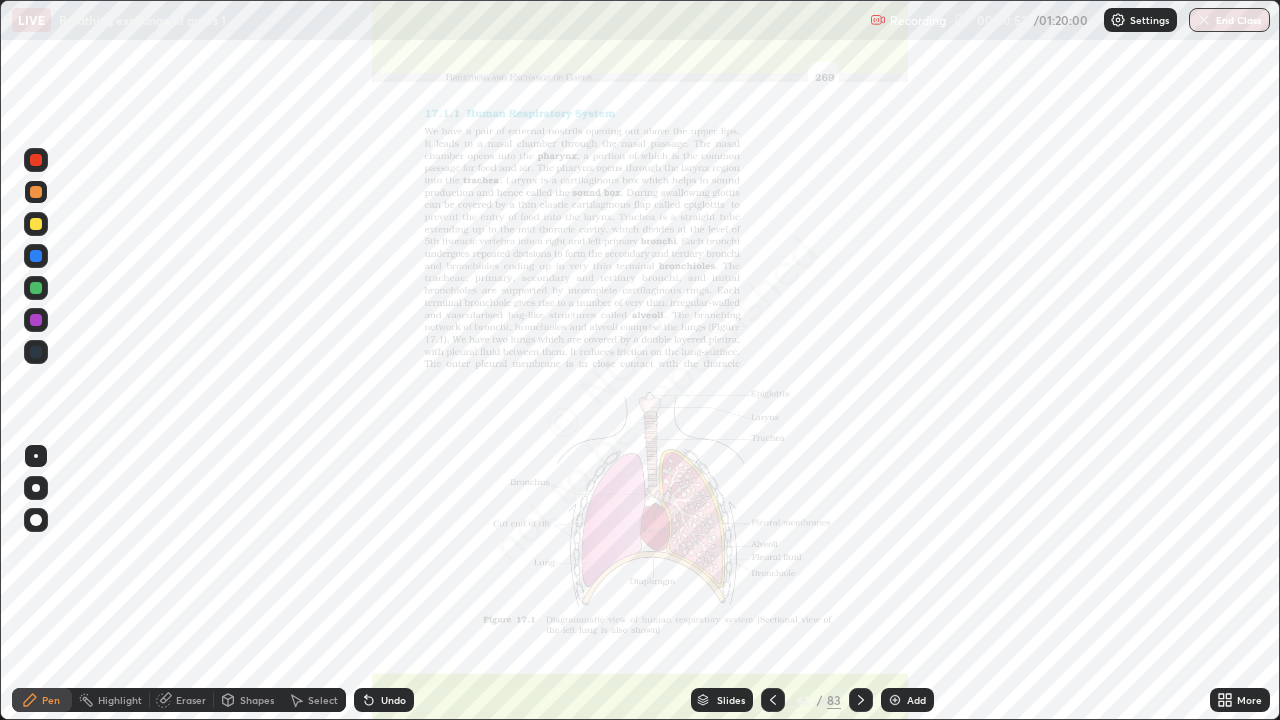 click 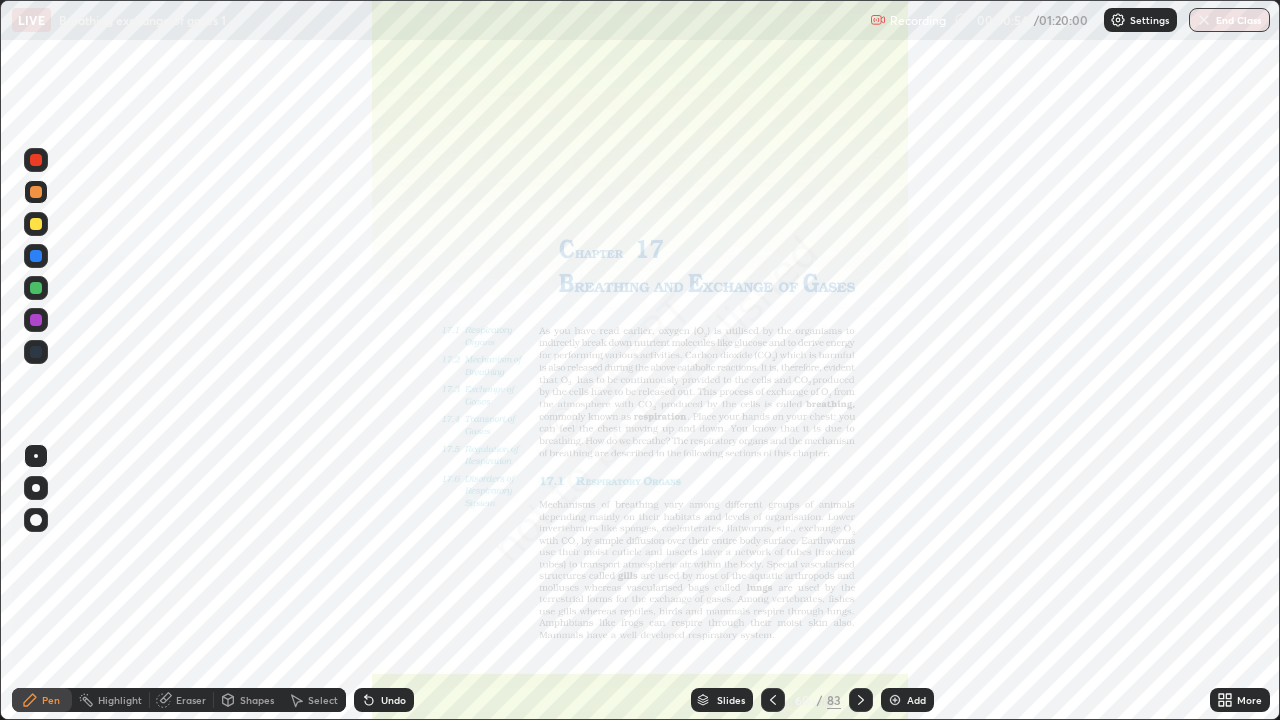 click 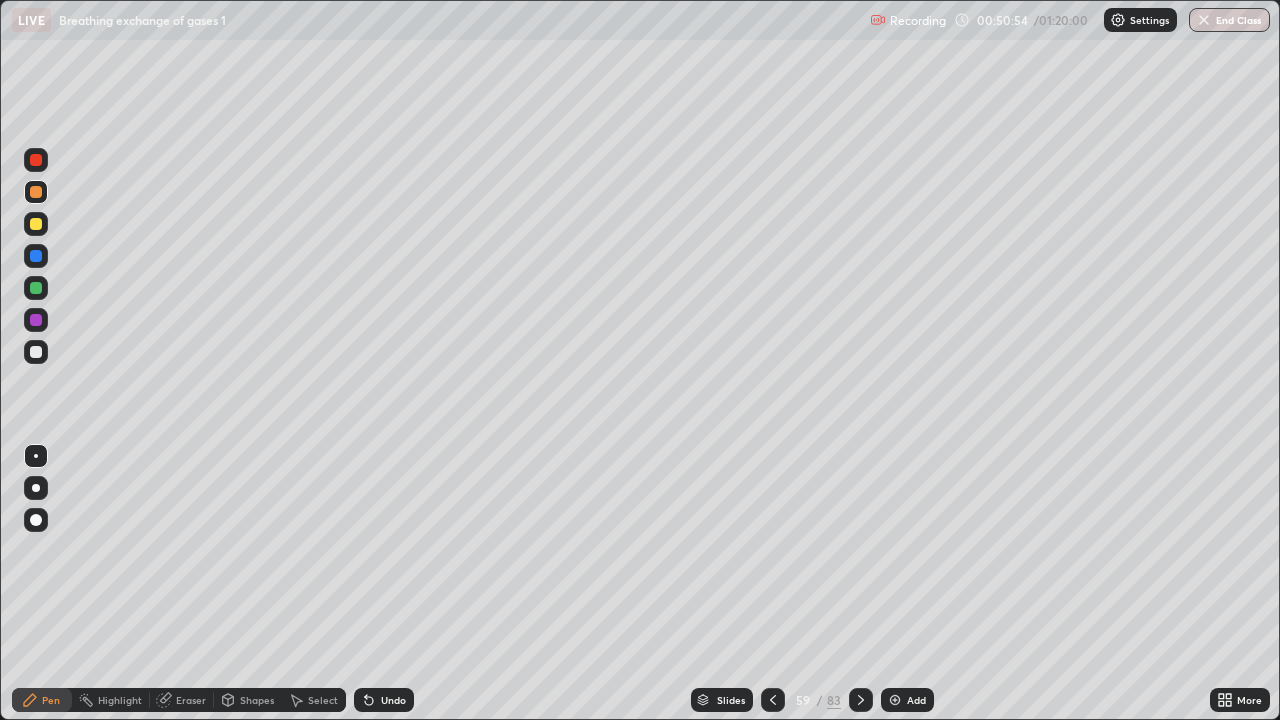 click 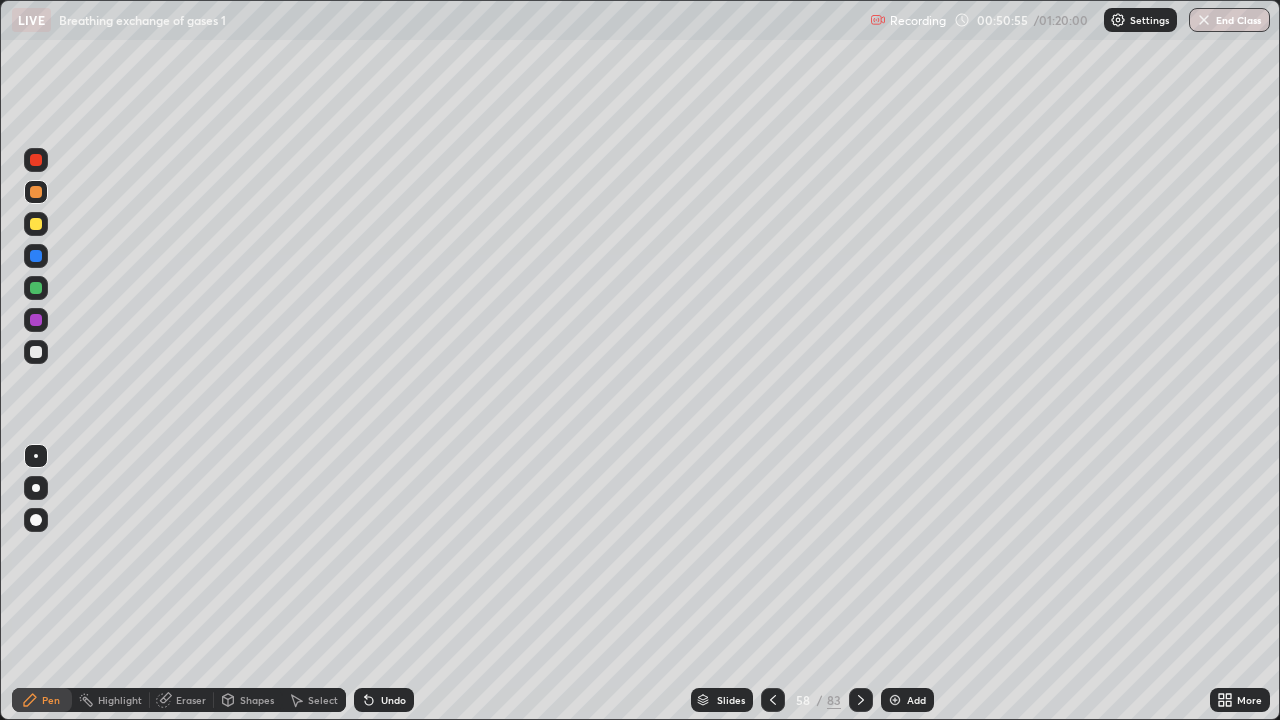 click 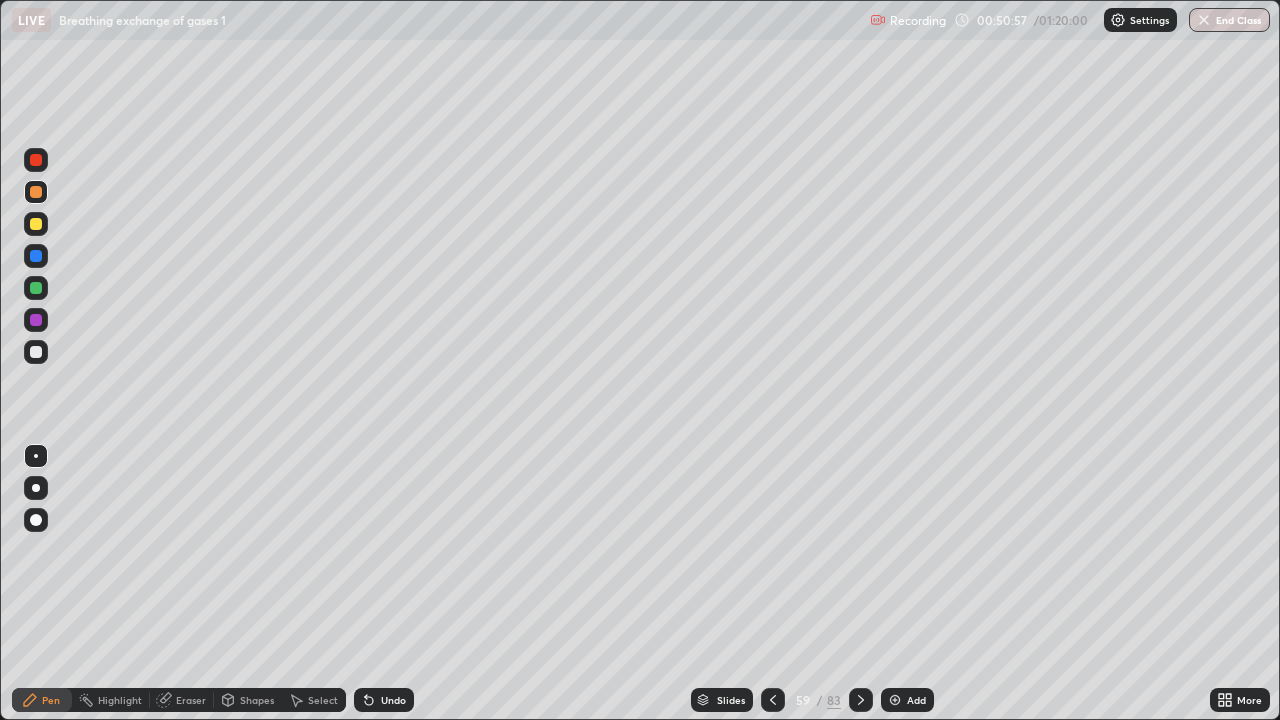 click at bounding box center [36, 288] 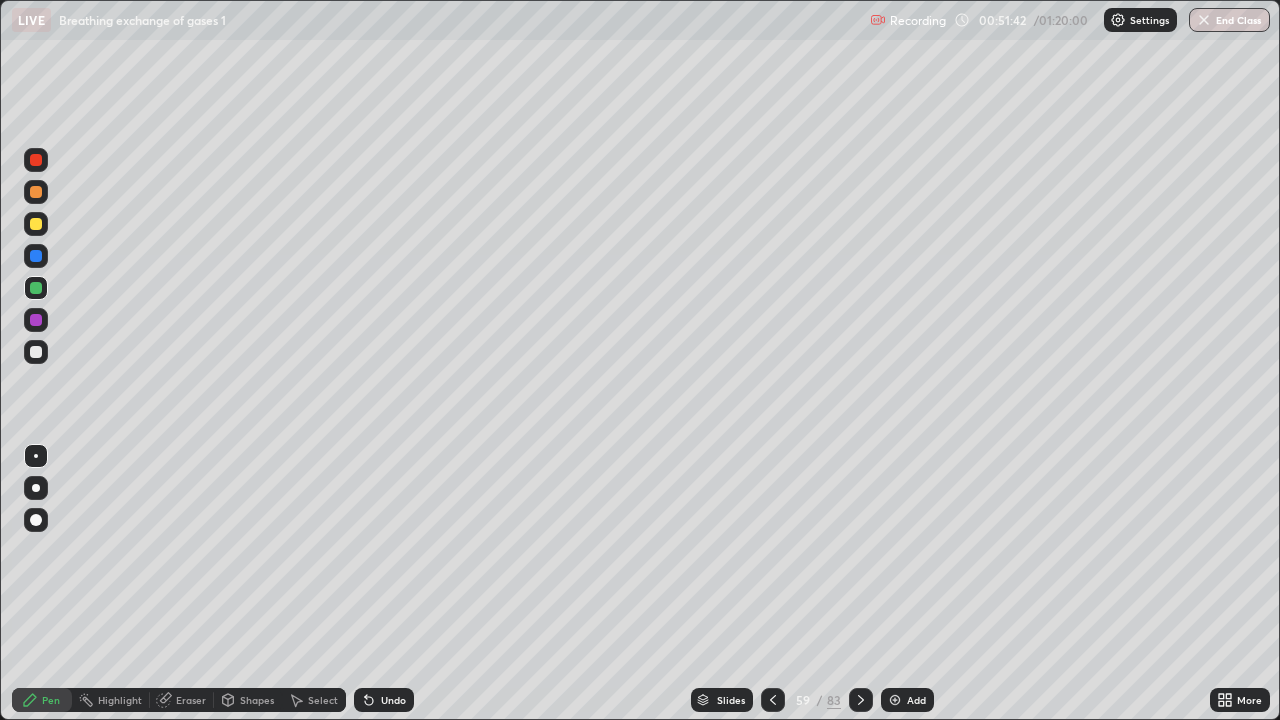 click at bounding box center (36, 224) 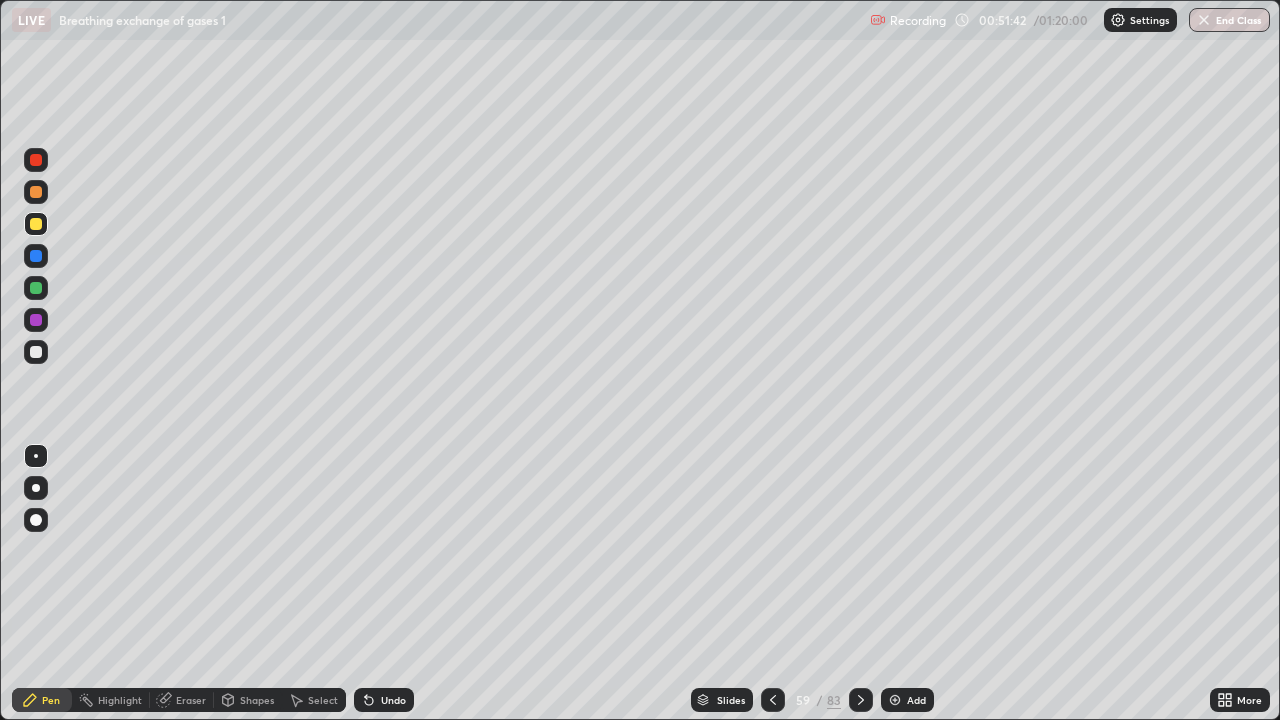 click at bounding box center (36, 224) 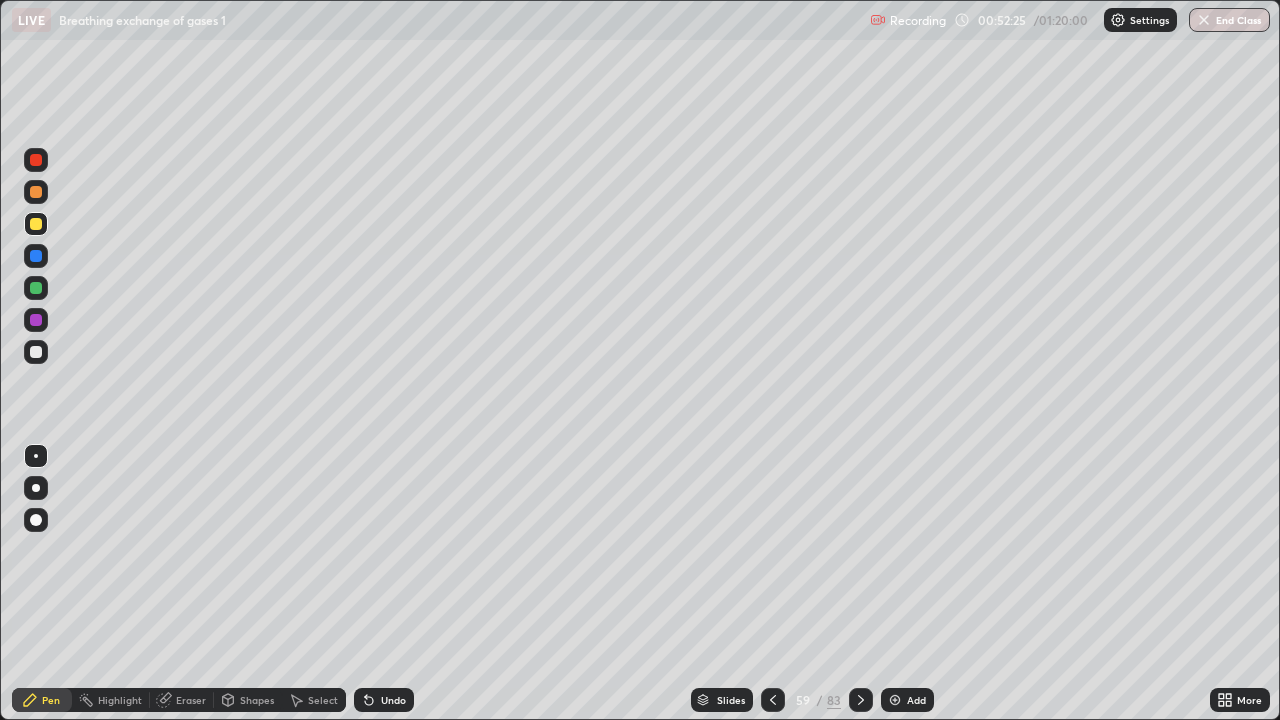 click on "Eraser" at bounding box center [182, 700] 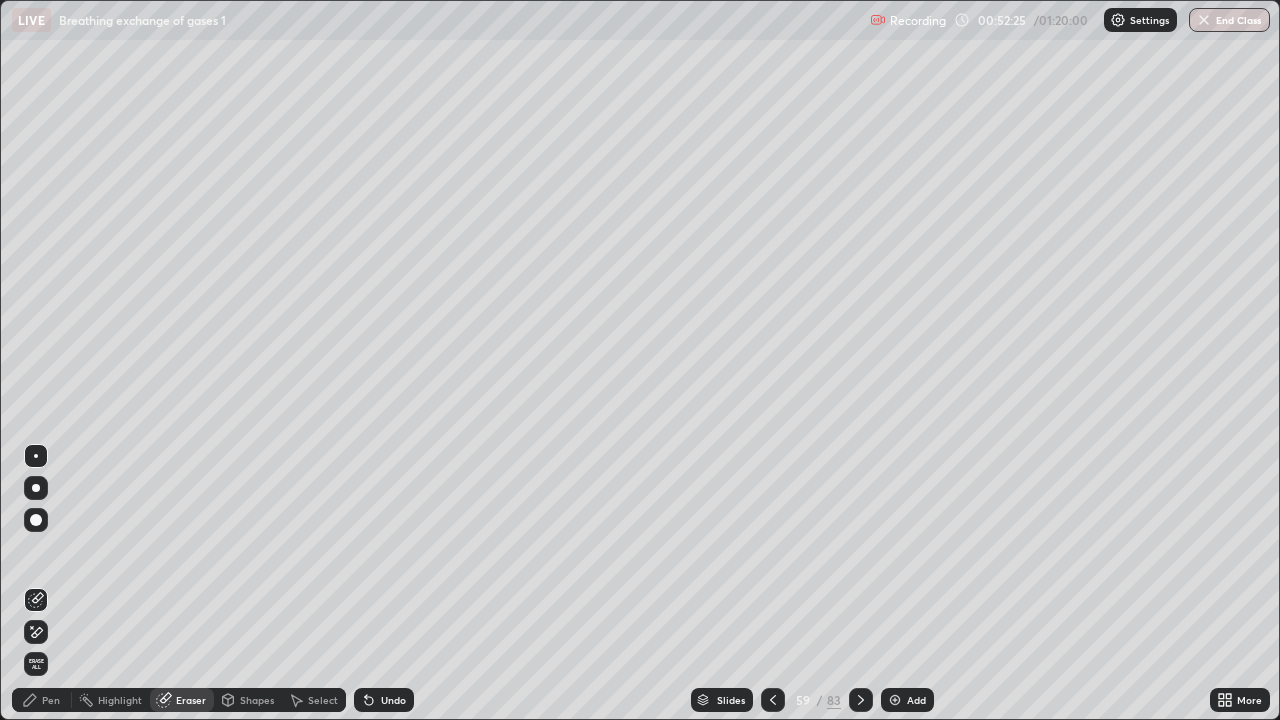 click on "Shapes" at bounding box center (248, 700) 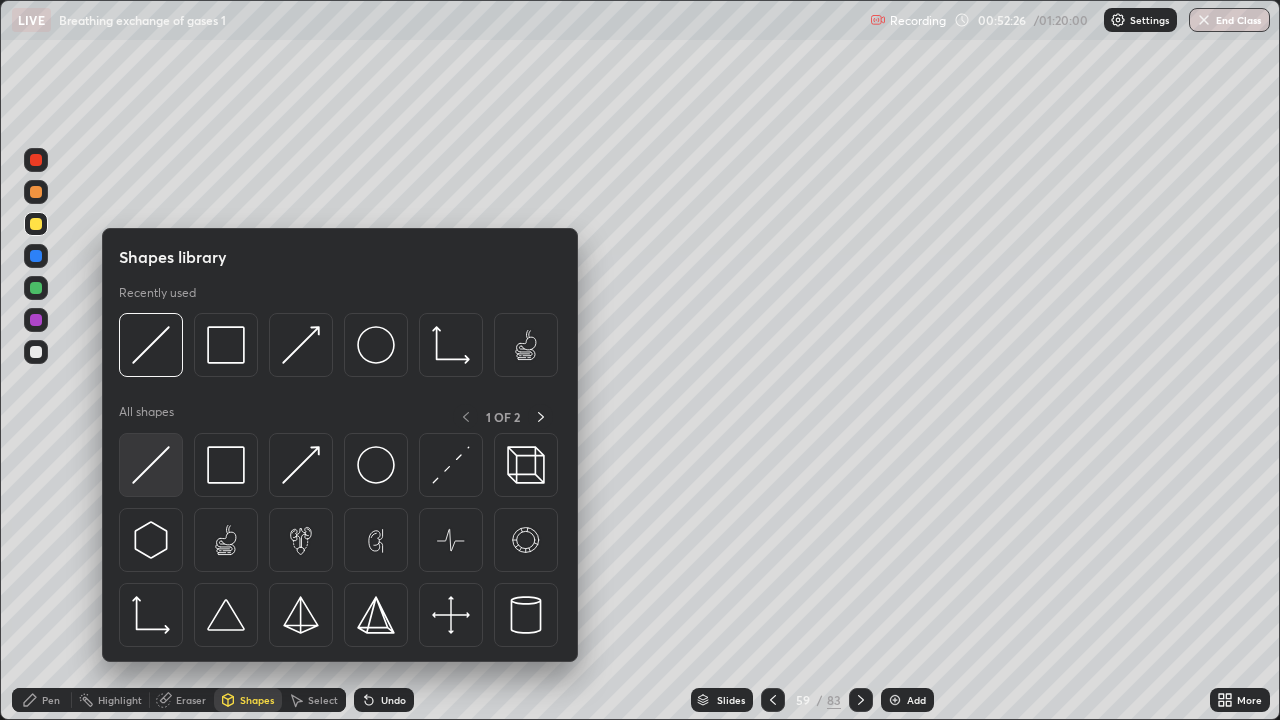 click at bounding box center (151, 465) 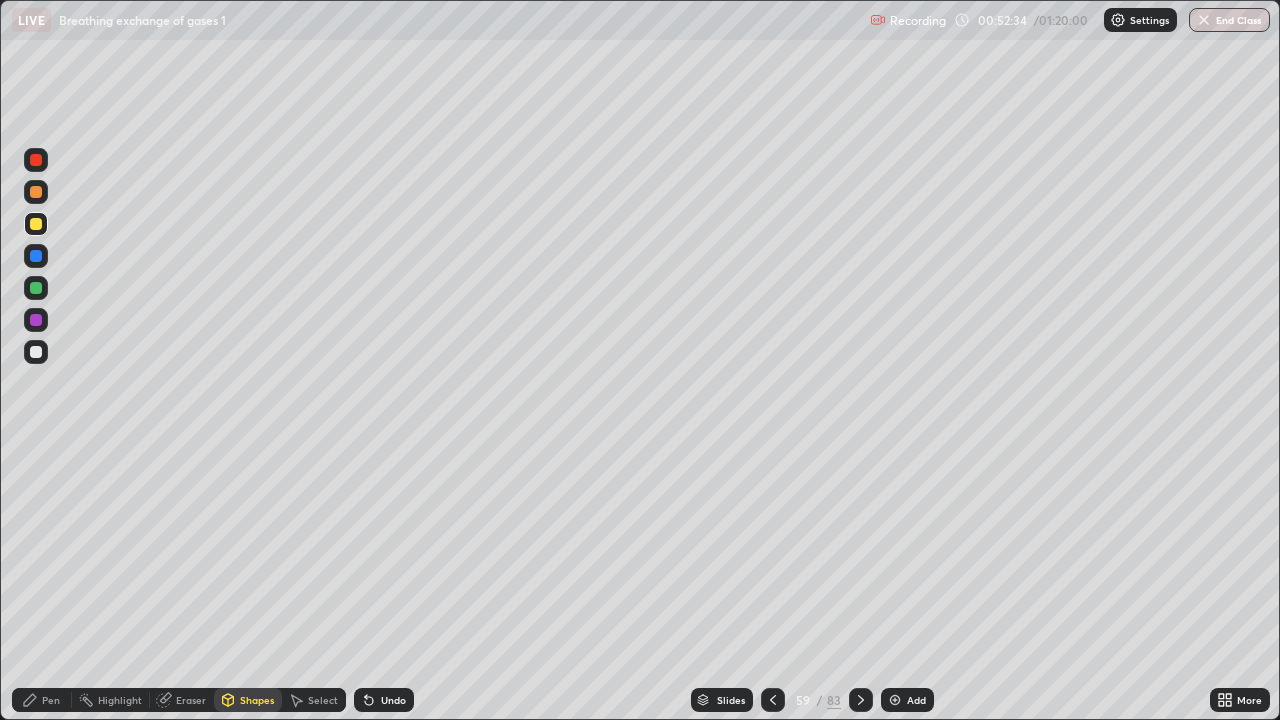 click on "Eraser" at bounding box center (191, 700) 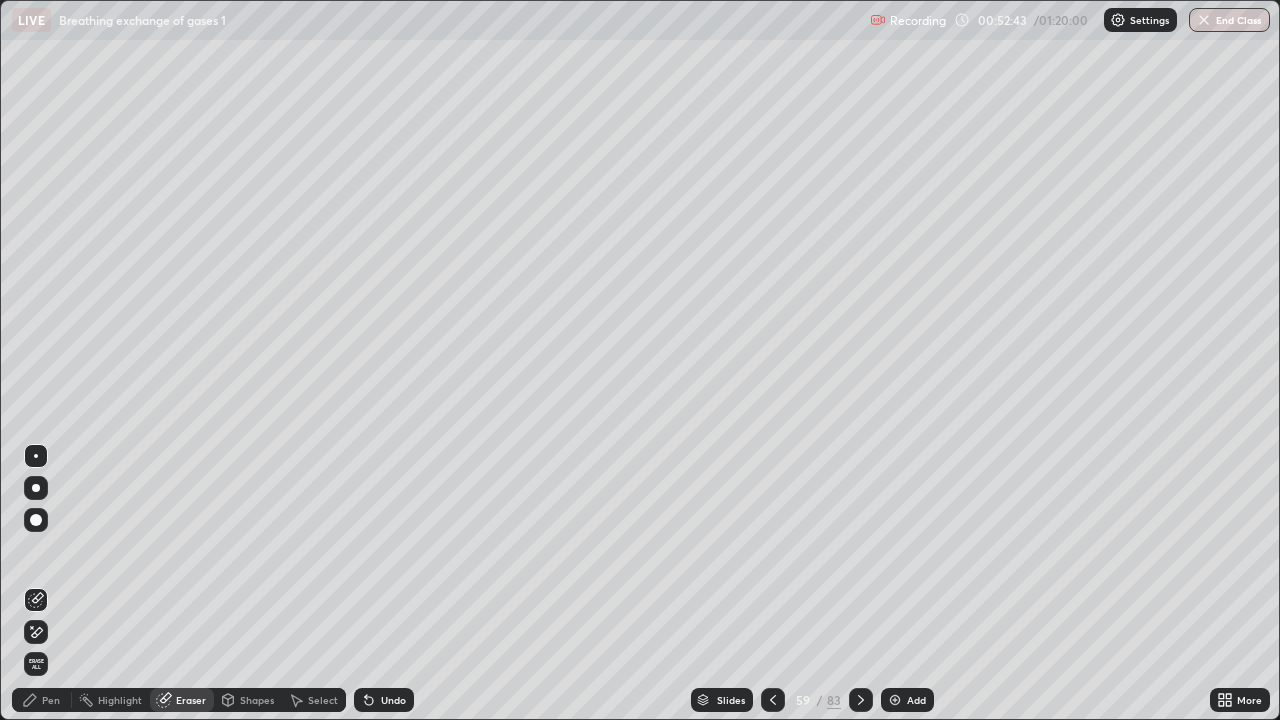 click on "Pen" at bounding box center (42, 700) 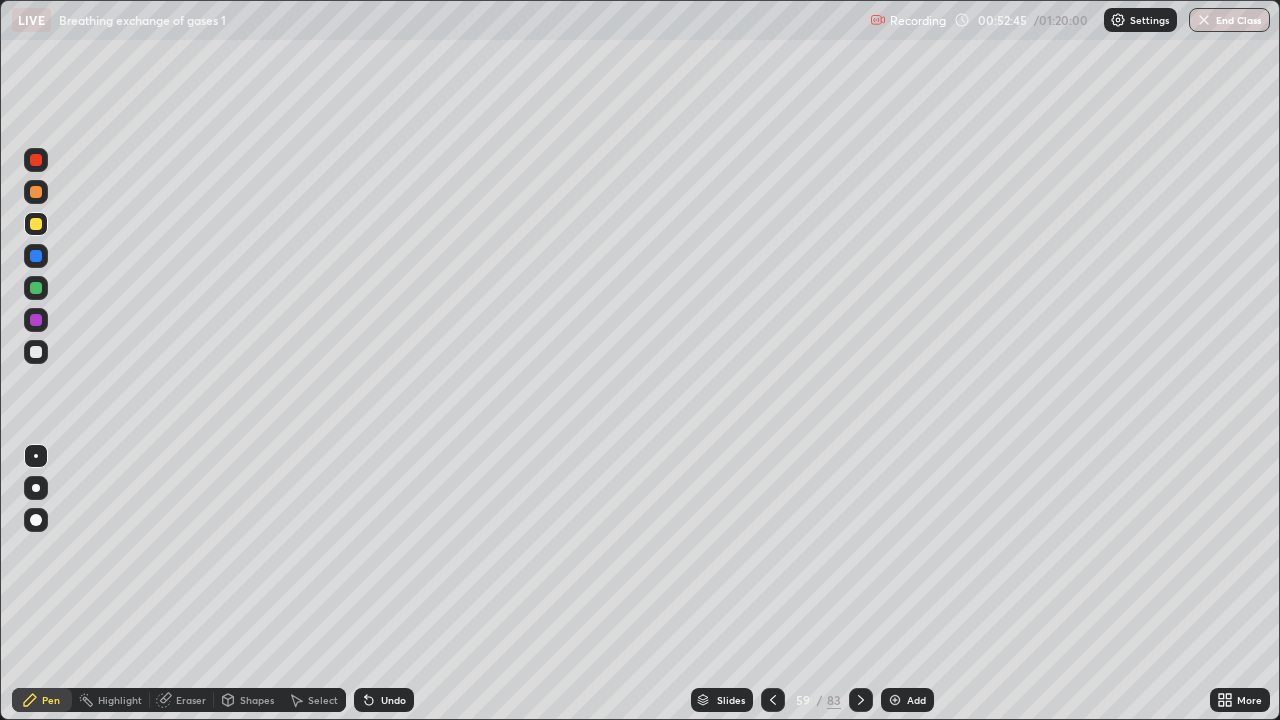click on "Eraser" at bounding box center (191, 700) 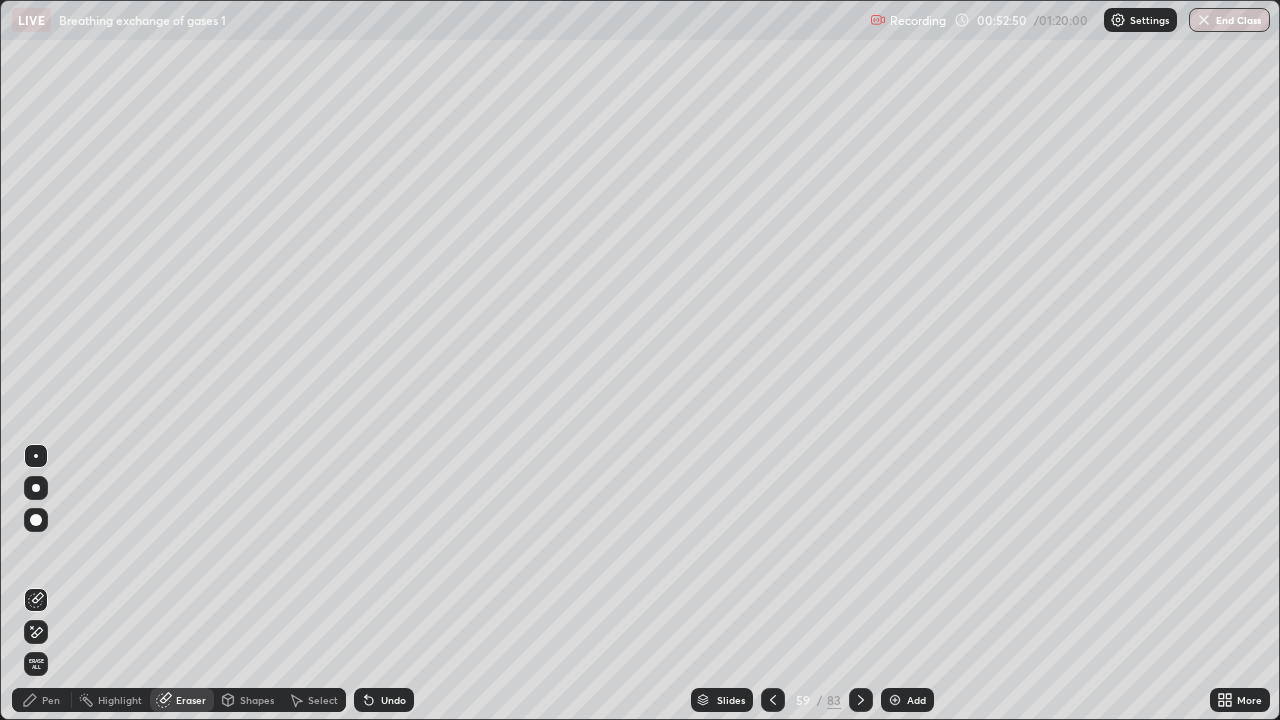click on "Shapes" at bounding box center [257, 700] 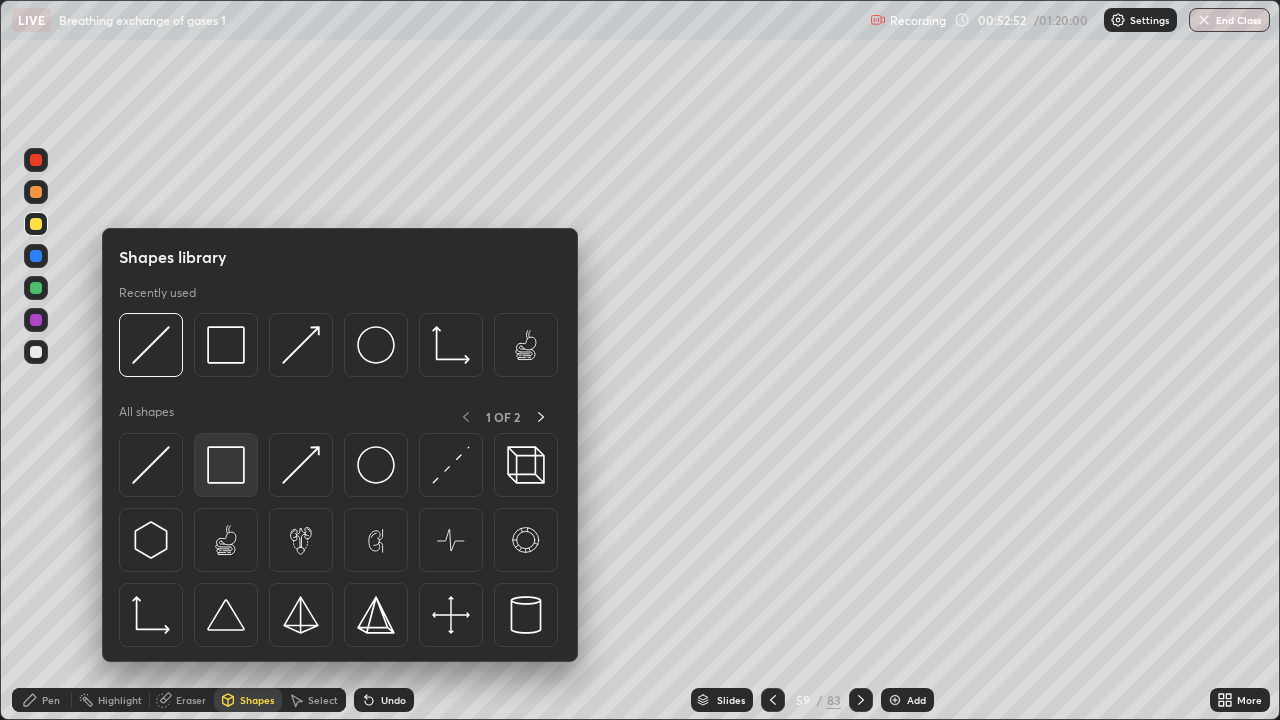 click at bounding box center [226, 465] 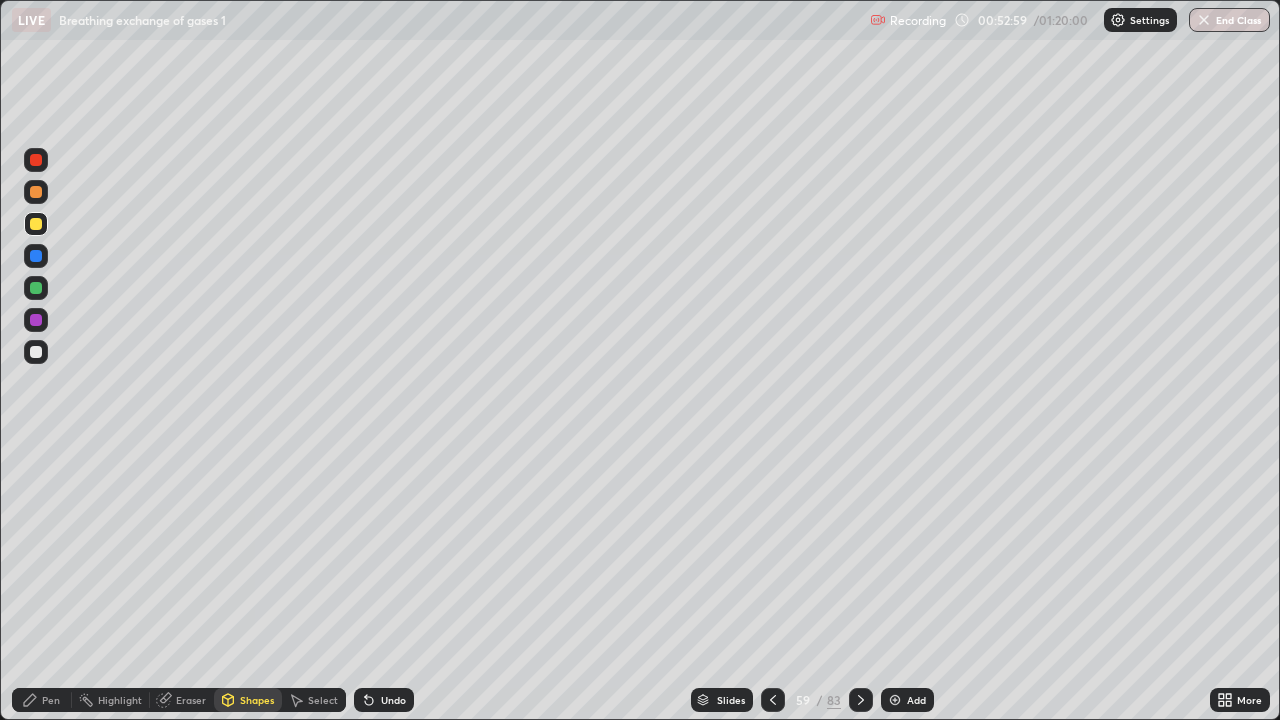 click on "Pen" at bounding box center [51, 700] 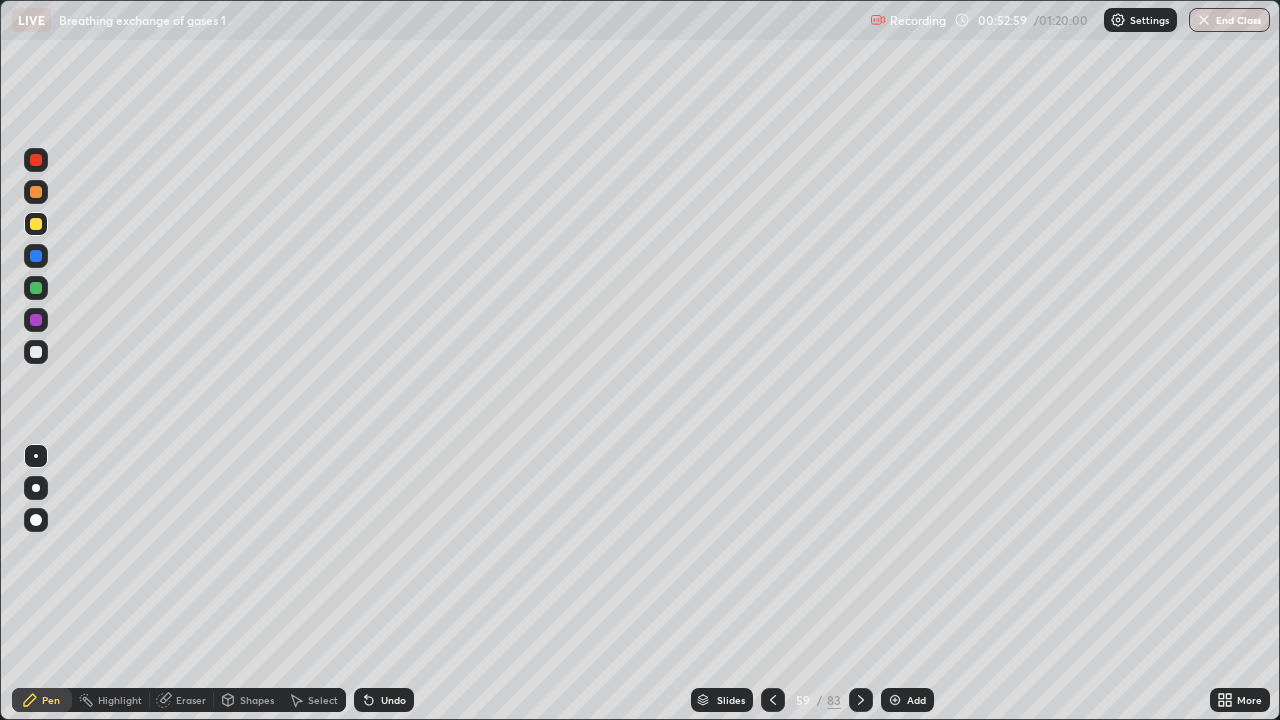click at bounding box center (36, 352) 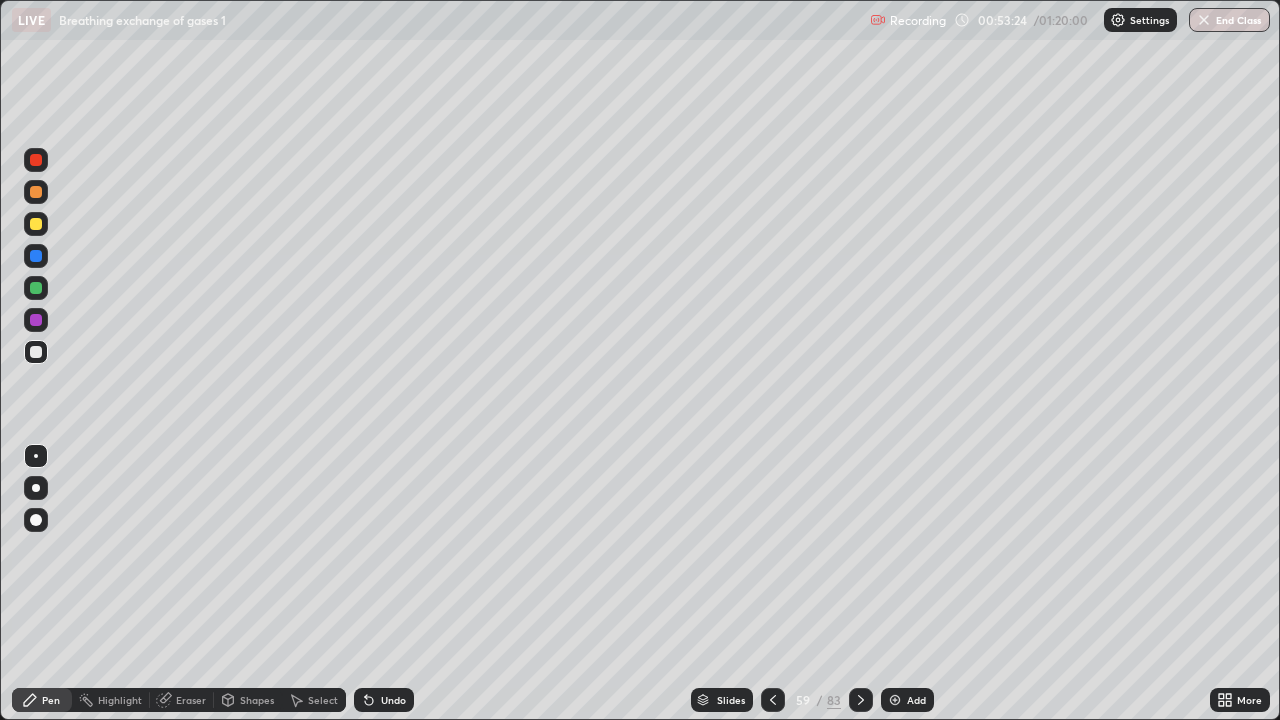 click on "Undo" at bounding box center (380, 700) 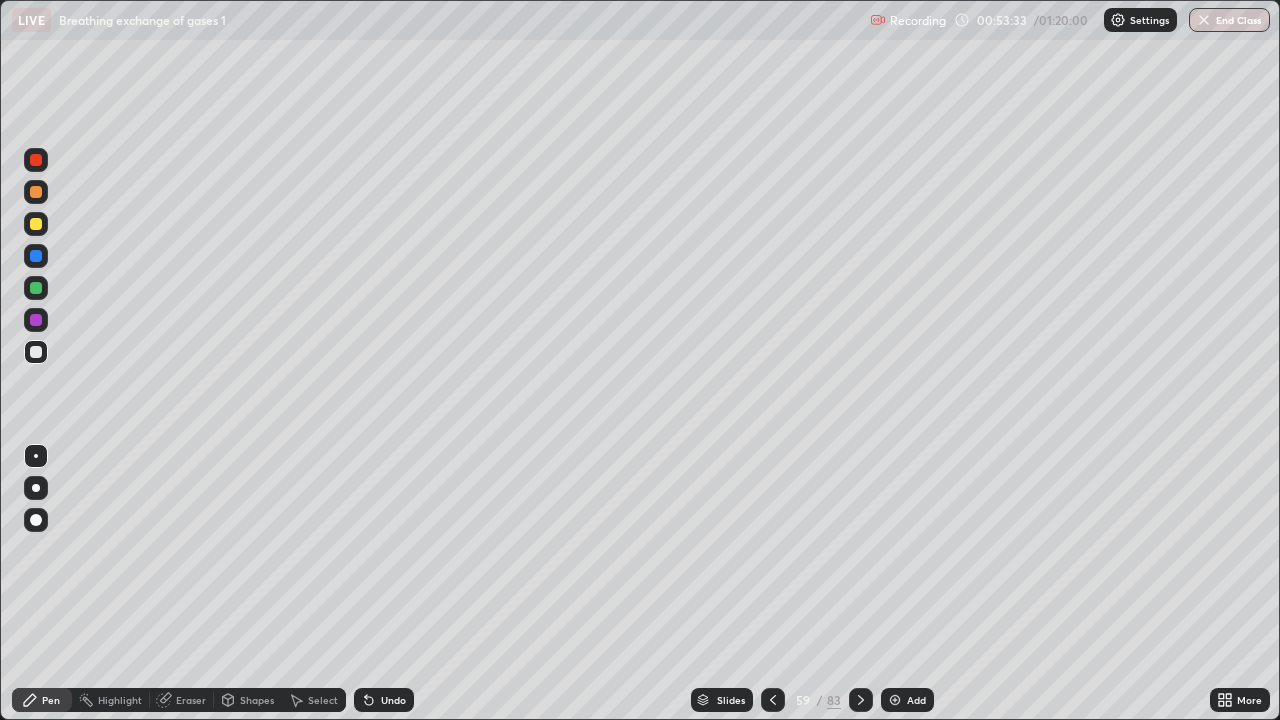 click on "Eraser" at bounding box center (191, 700) 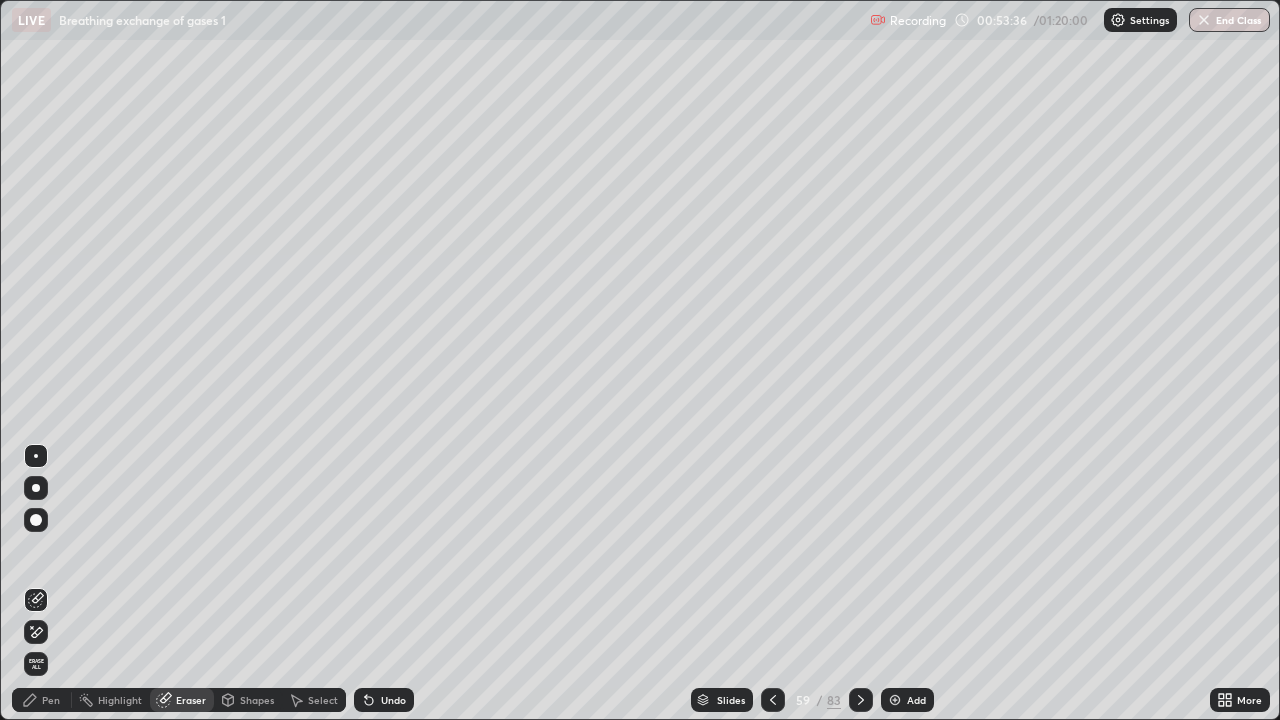 click on "Pen" at bounding box center (42, 700) 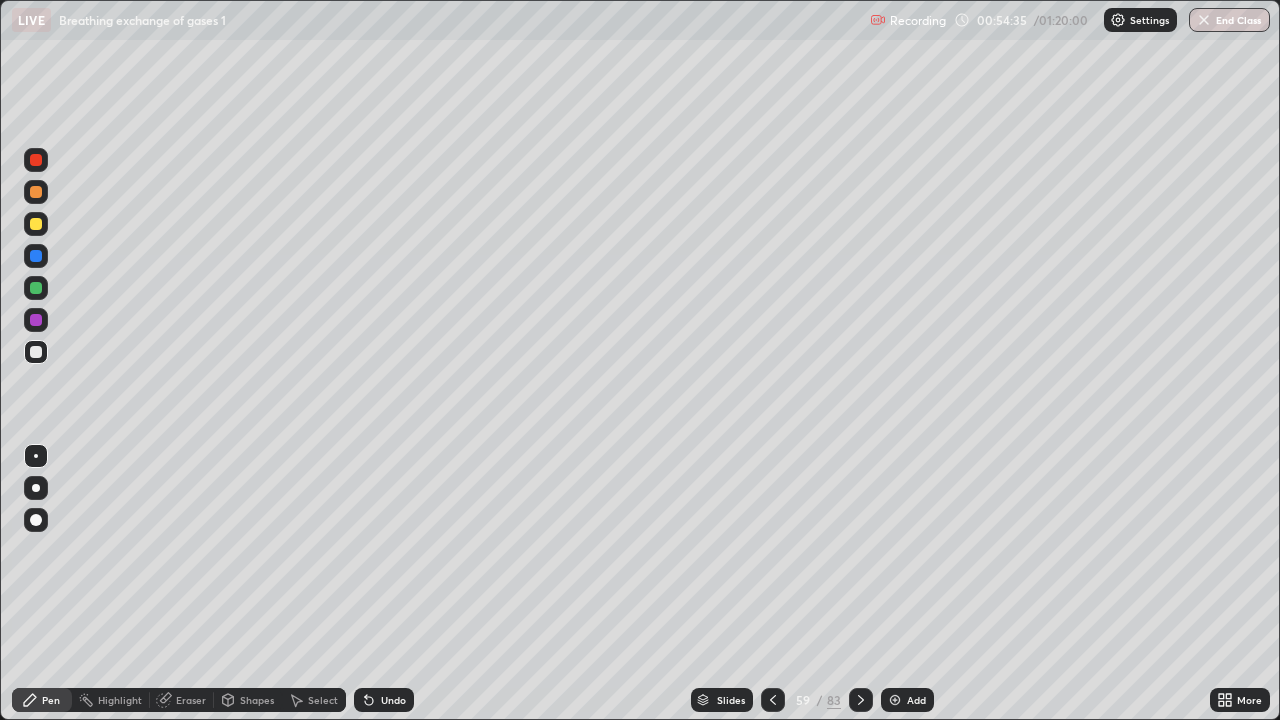 click 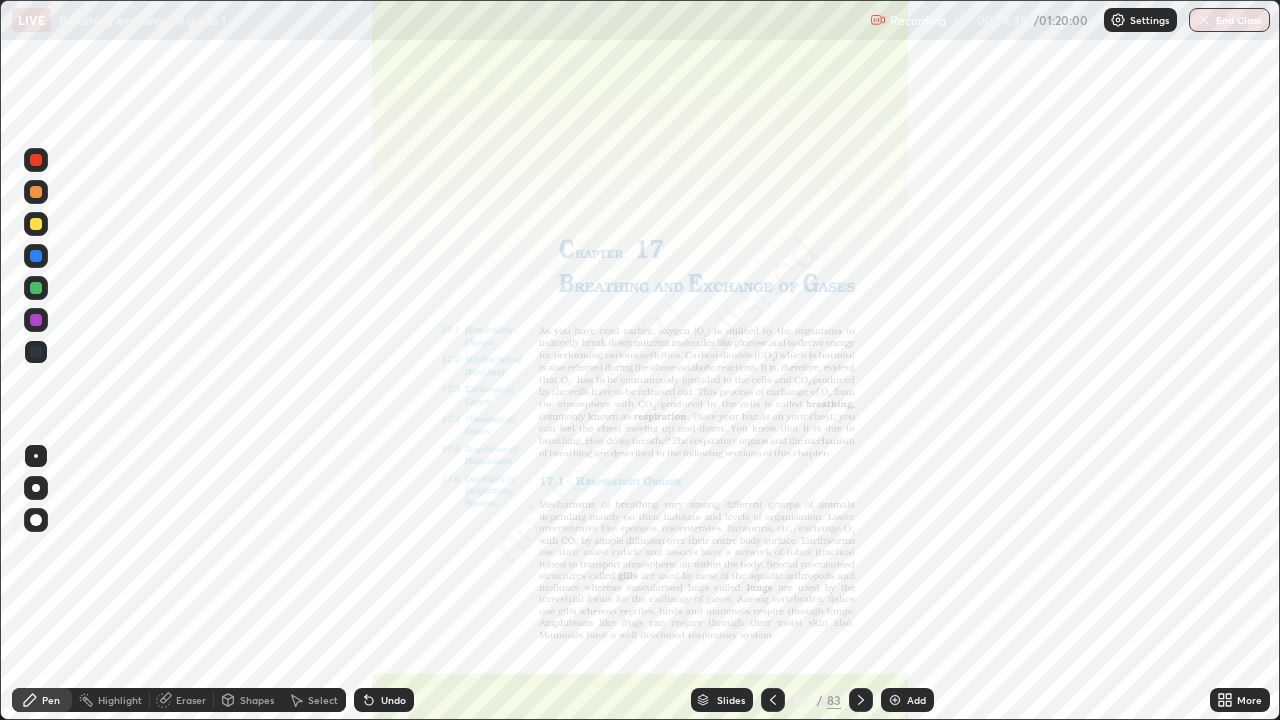 click 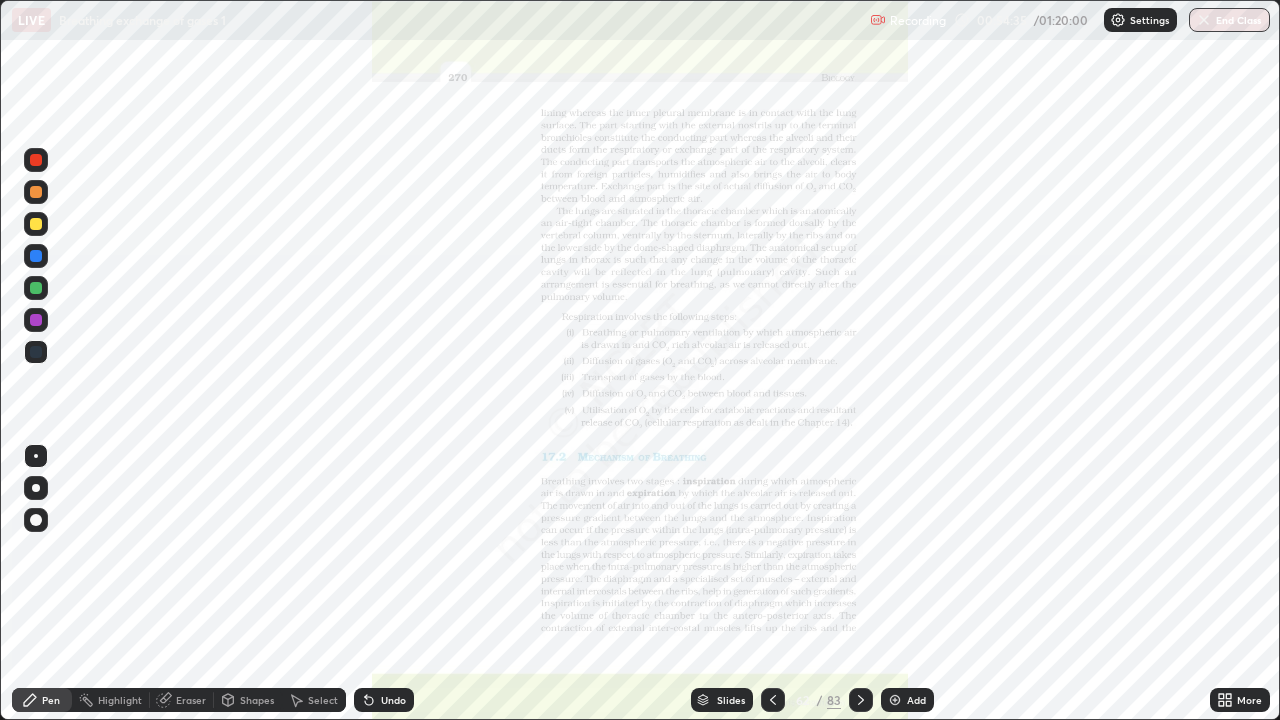 click 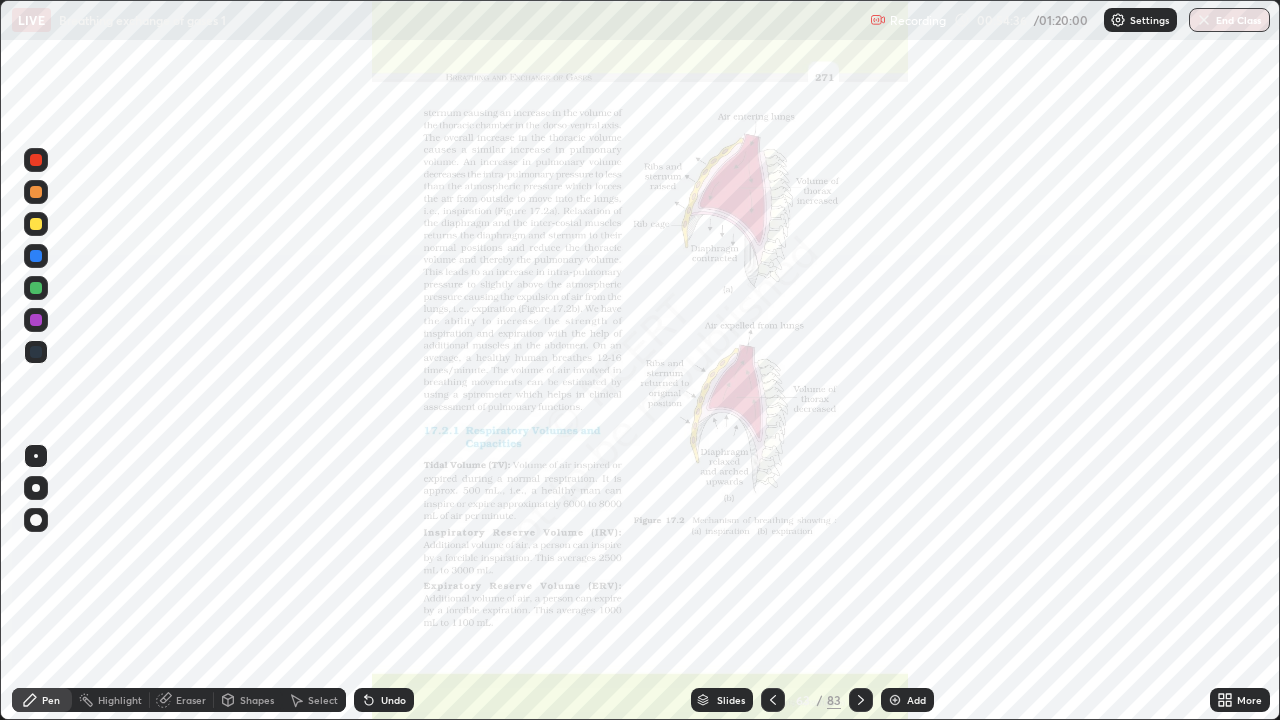 click 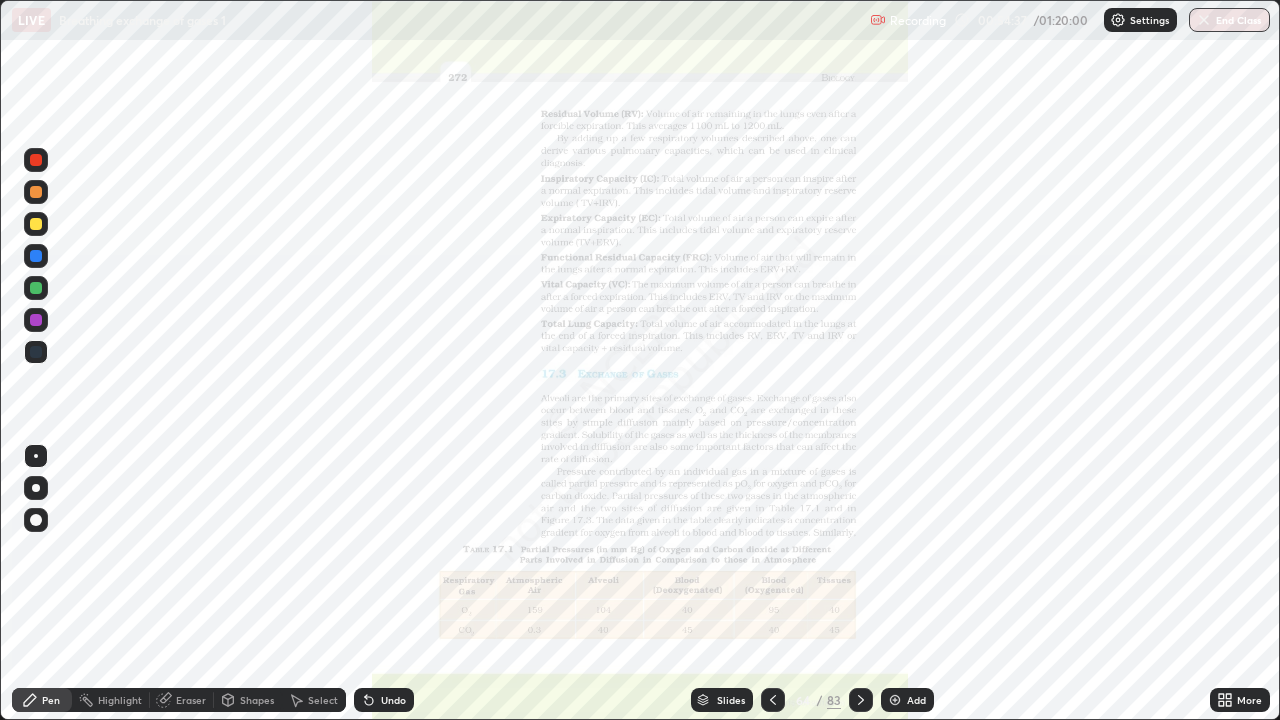 click 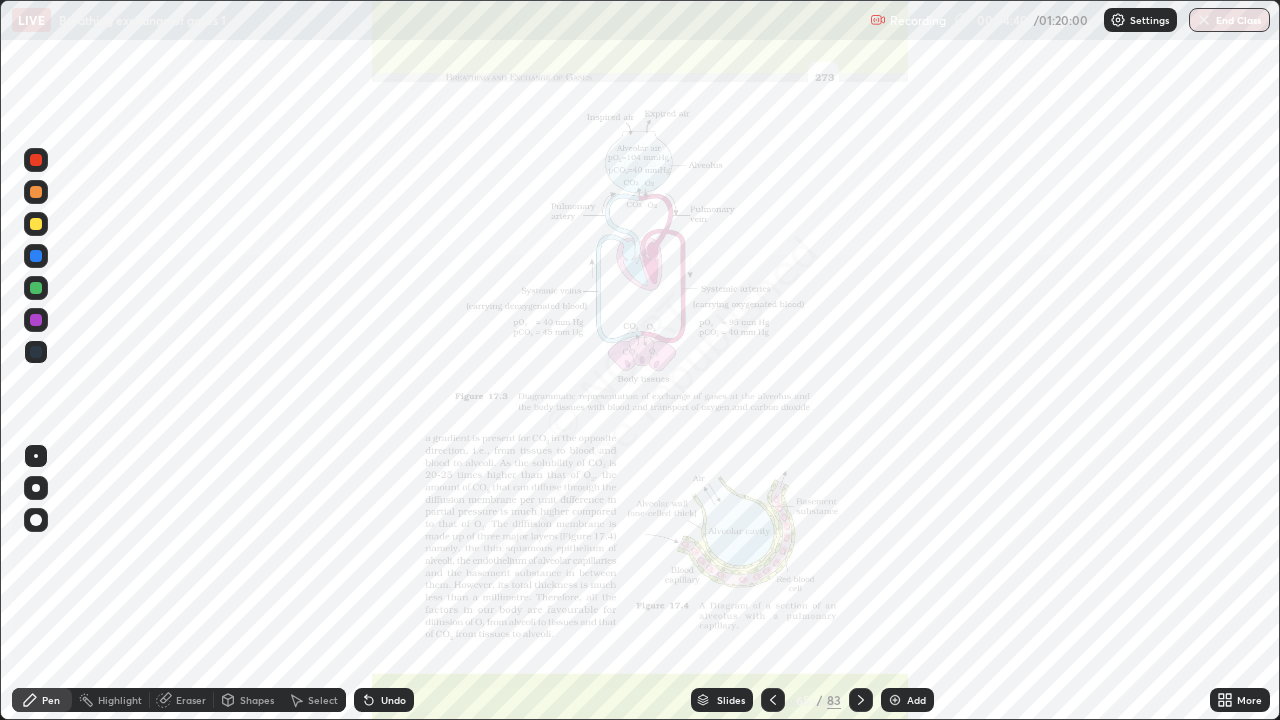 click on "Eraser" at bounding box center [191, 700] 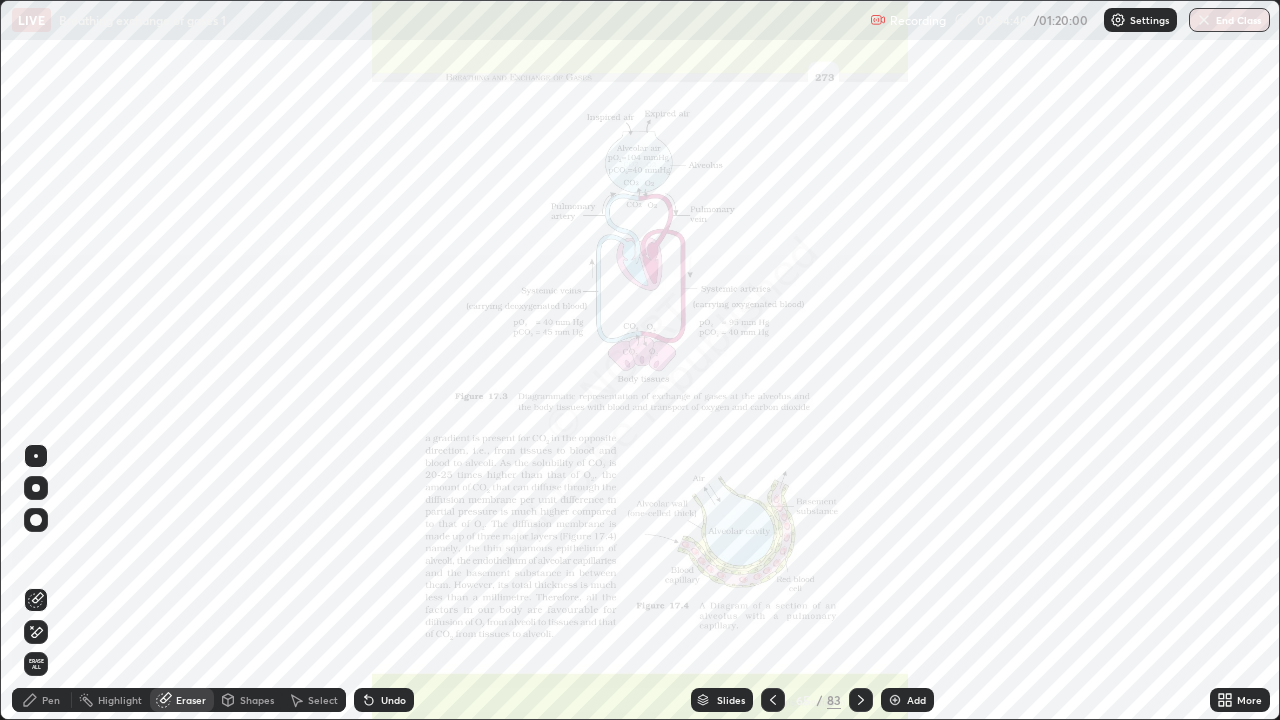 click on "Erase all" at bounding box center (36, 664) 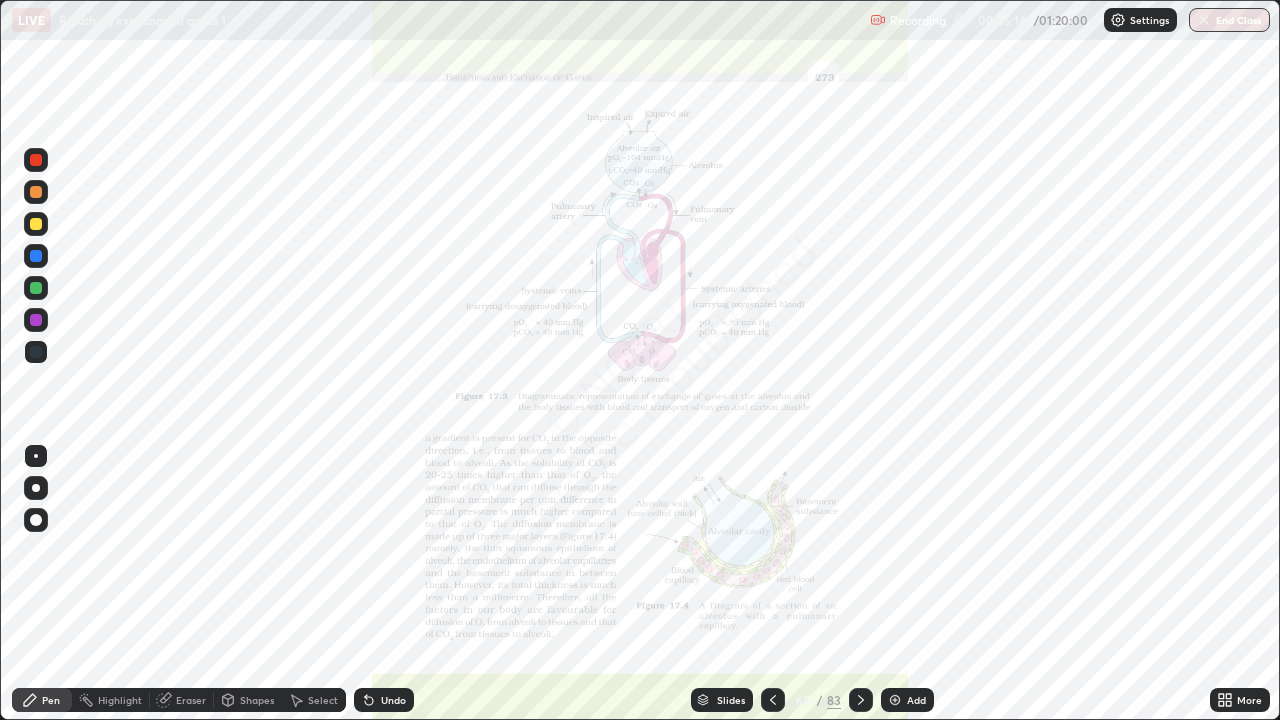 click at bounding box center [36, 192] 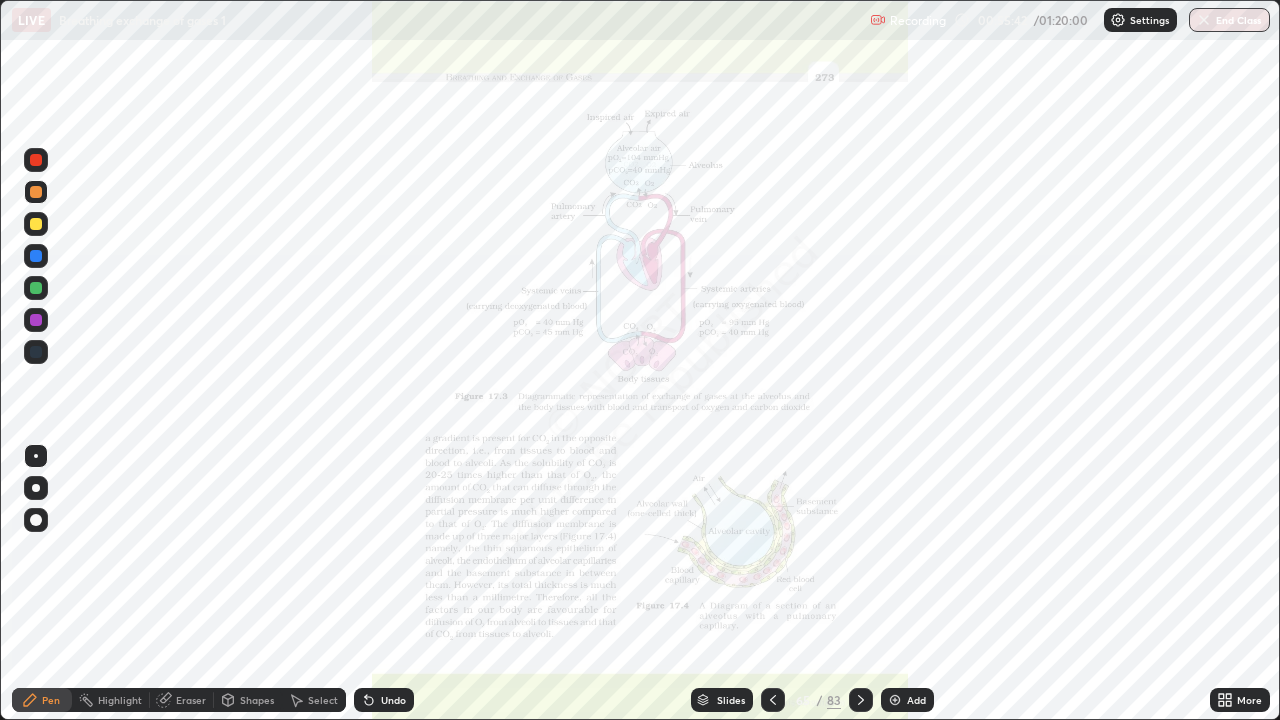 click on "Eraser" at bounding box center [191, 700] 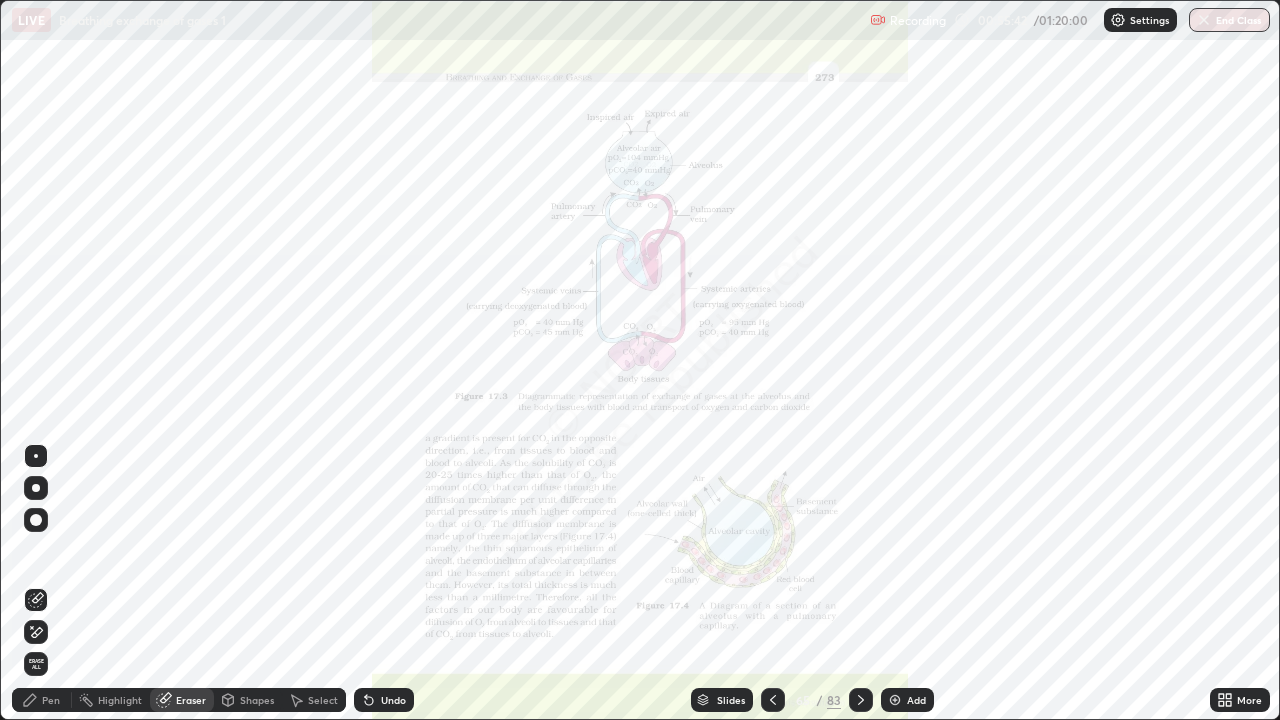 click on "Erase all" at bounding box center (36, 664) 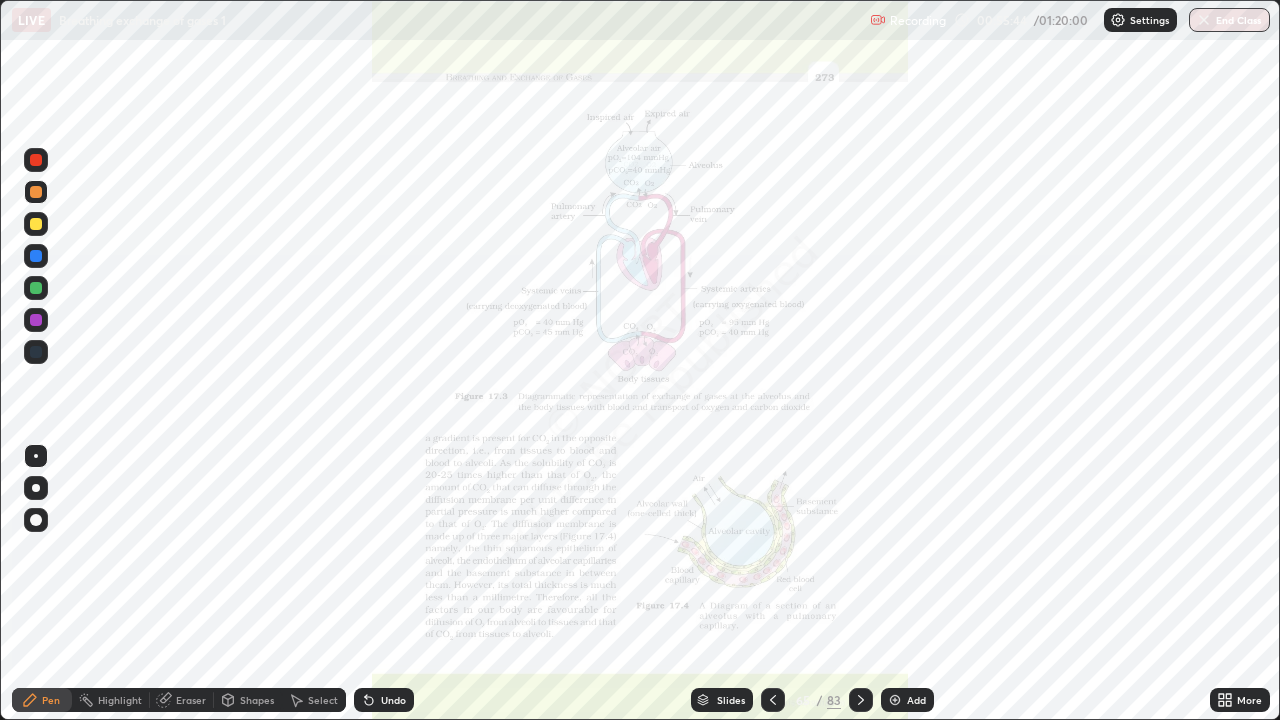click 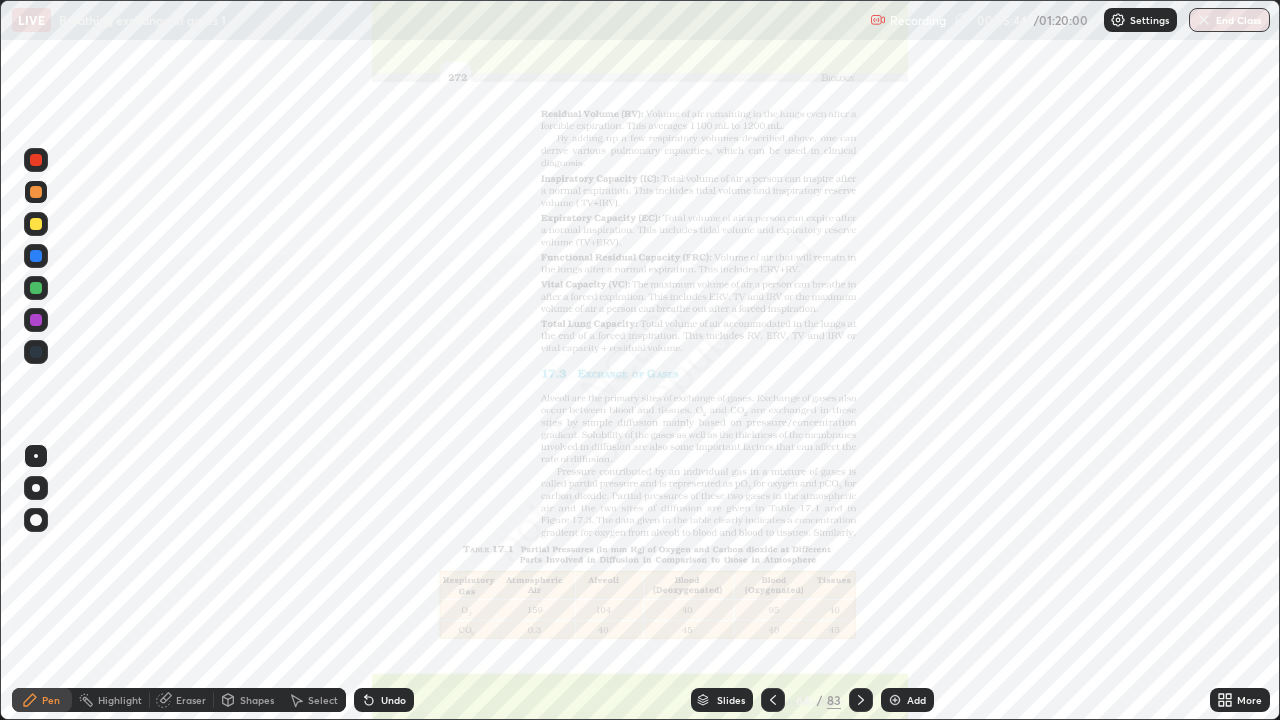 click 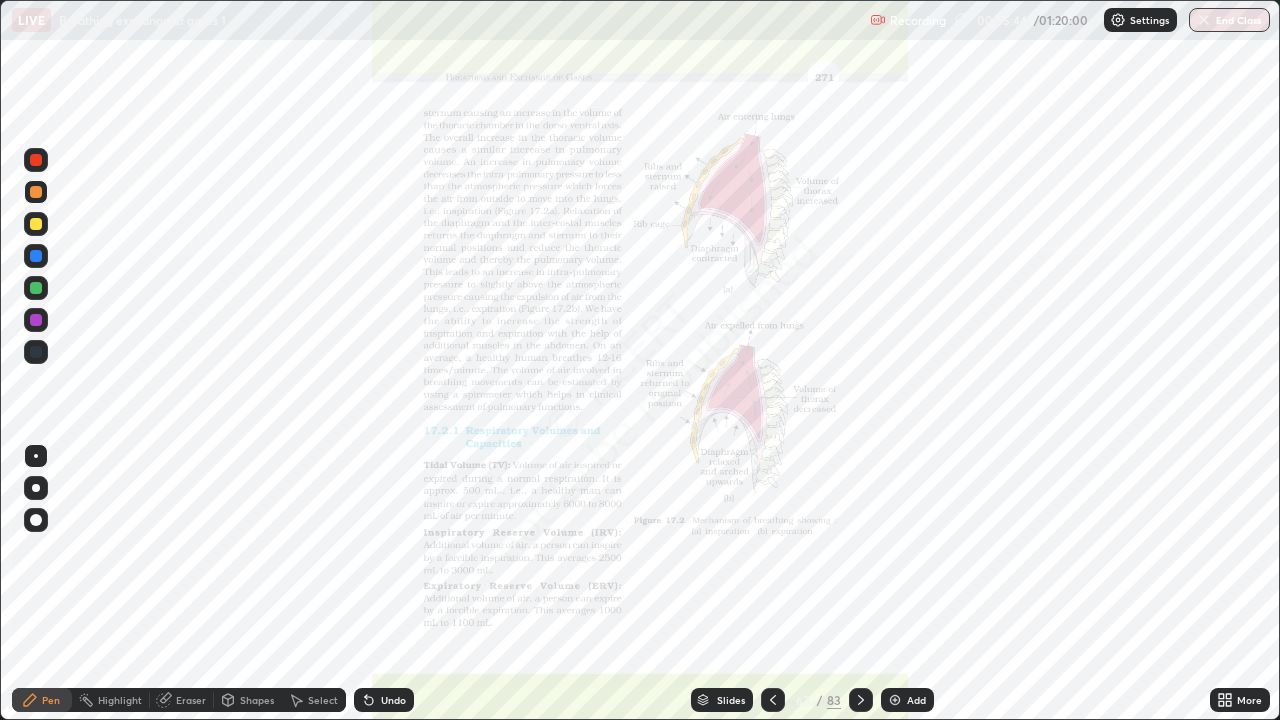click 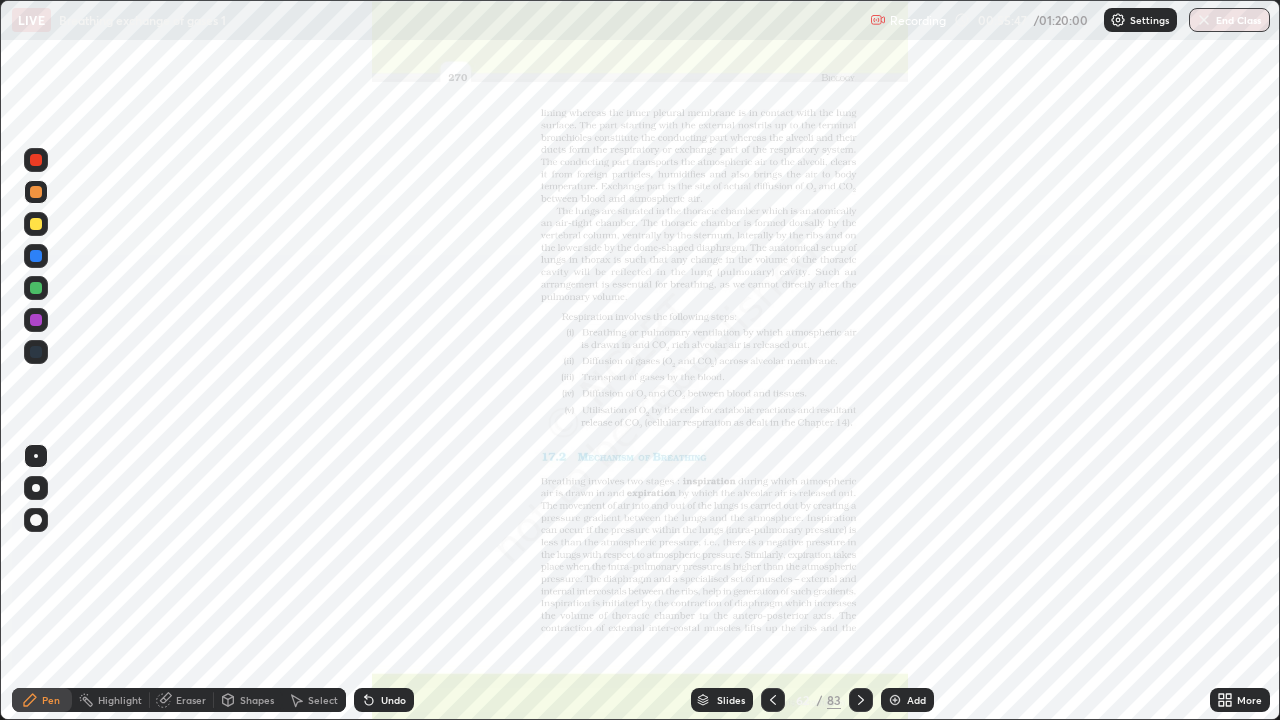 click 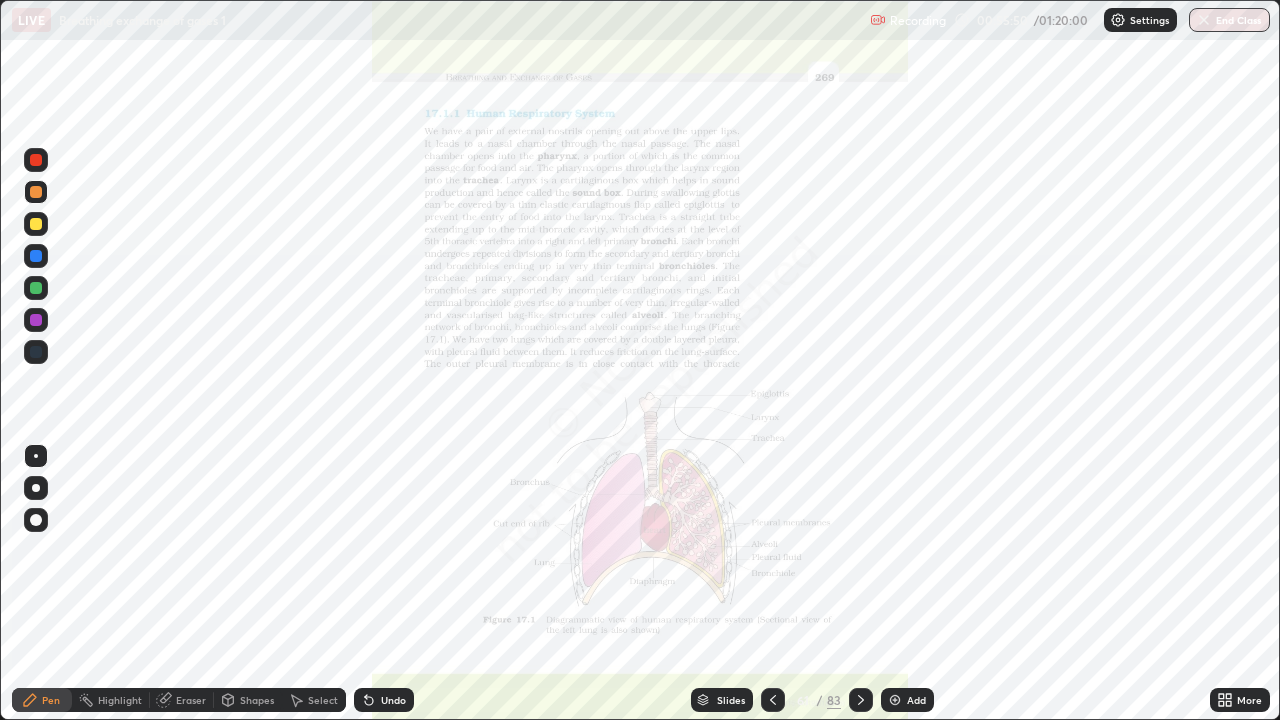 click 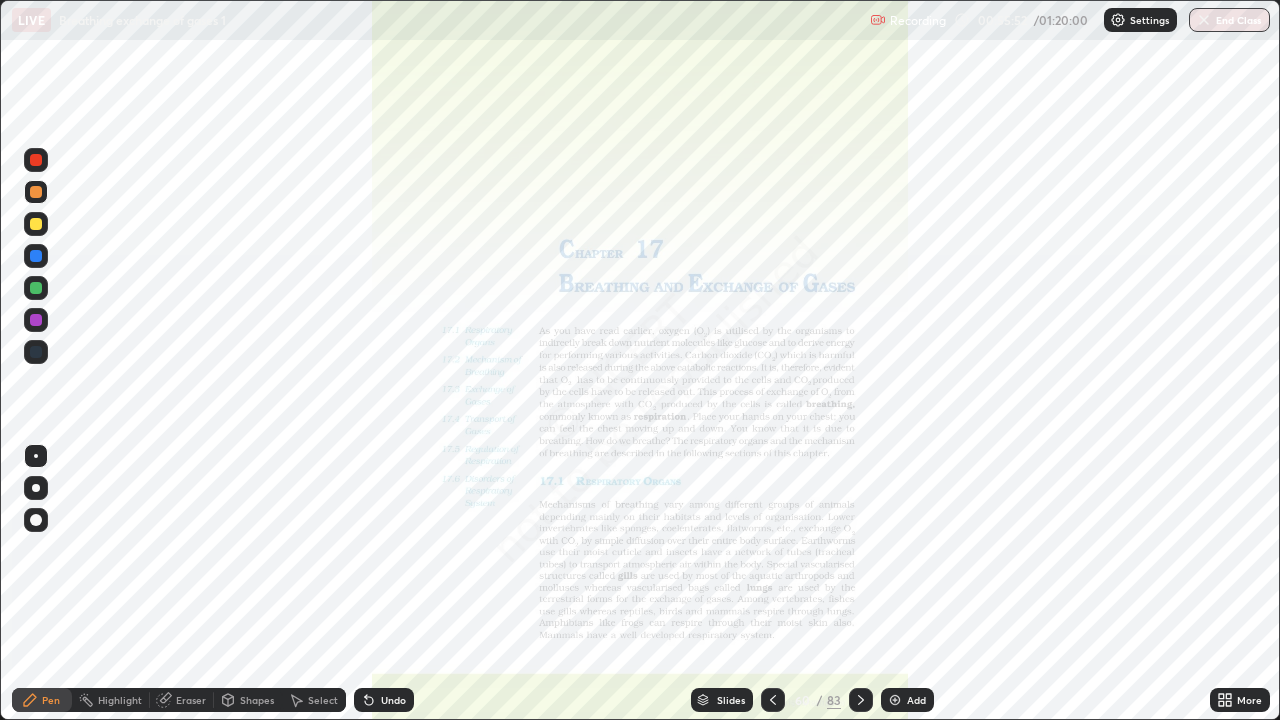 click 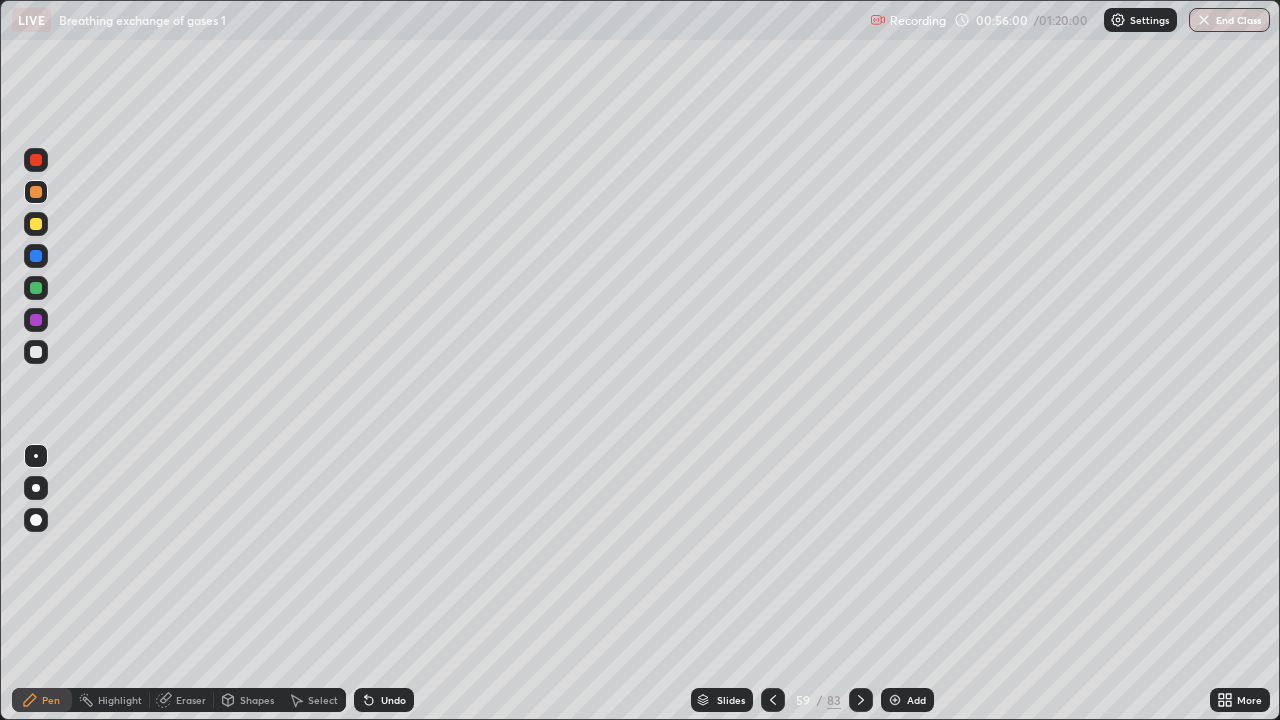 click at bounding box center (36, 352) 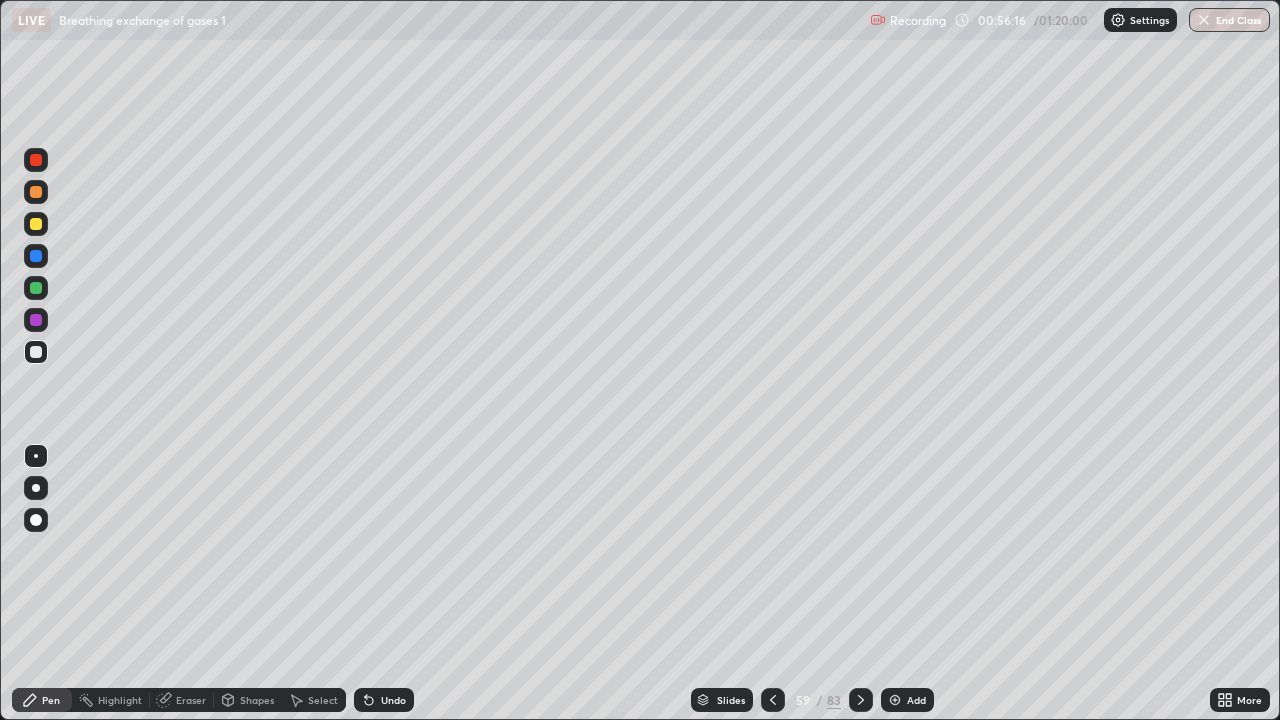 click on "Eraser" at bounding box center (191, 700) 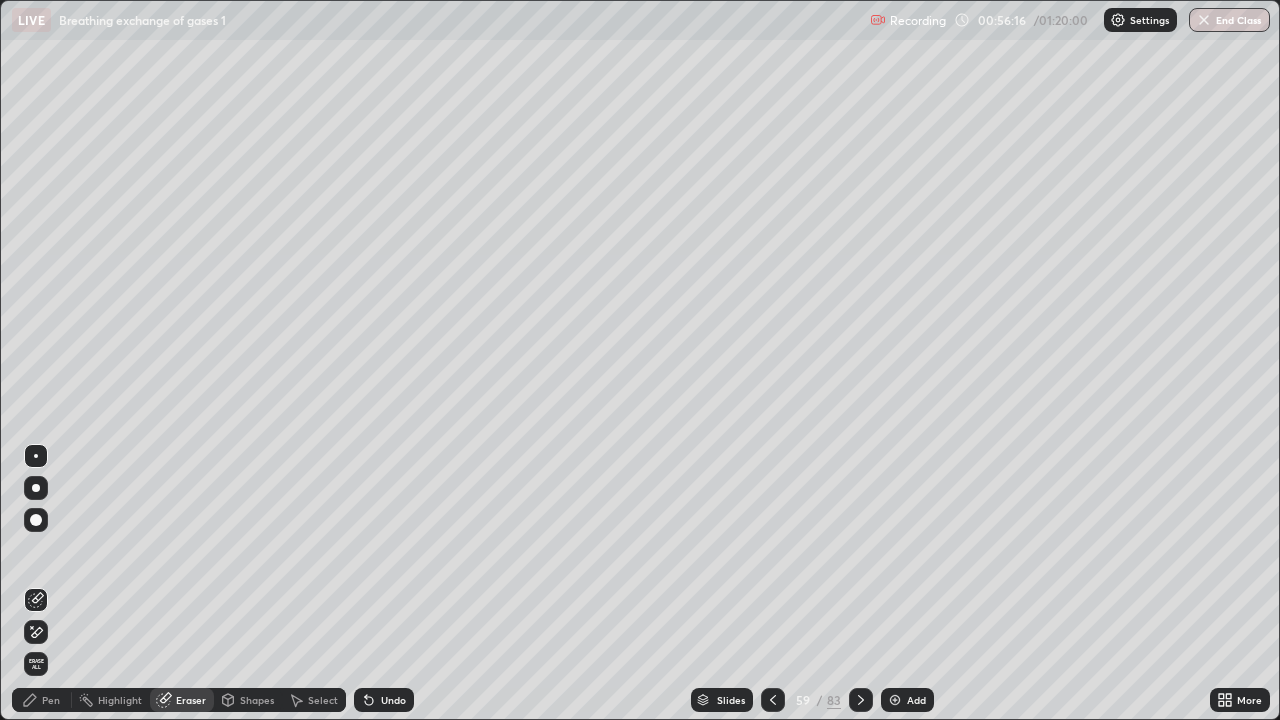 click on "Shapes" at bounding box center (257, 700) 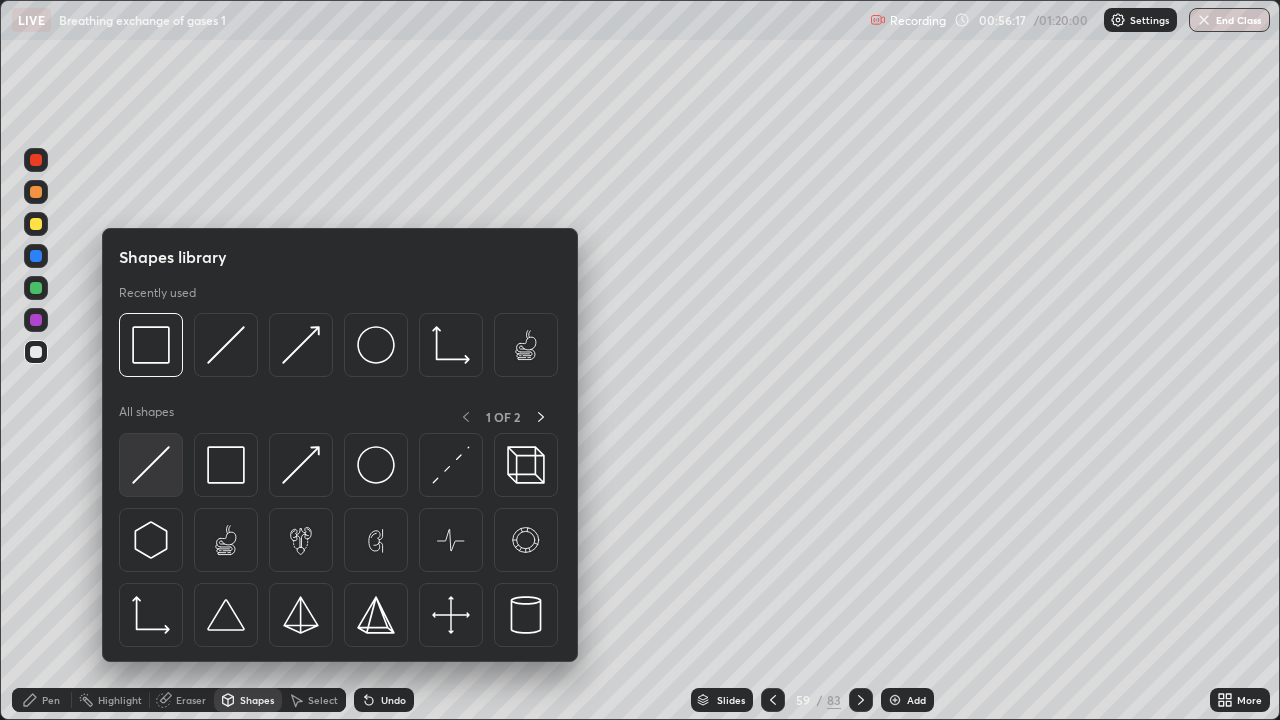 click at bounding box center [151, 465] 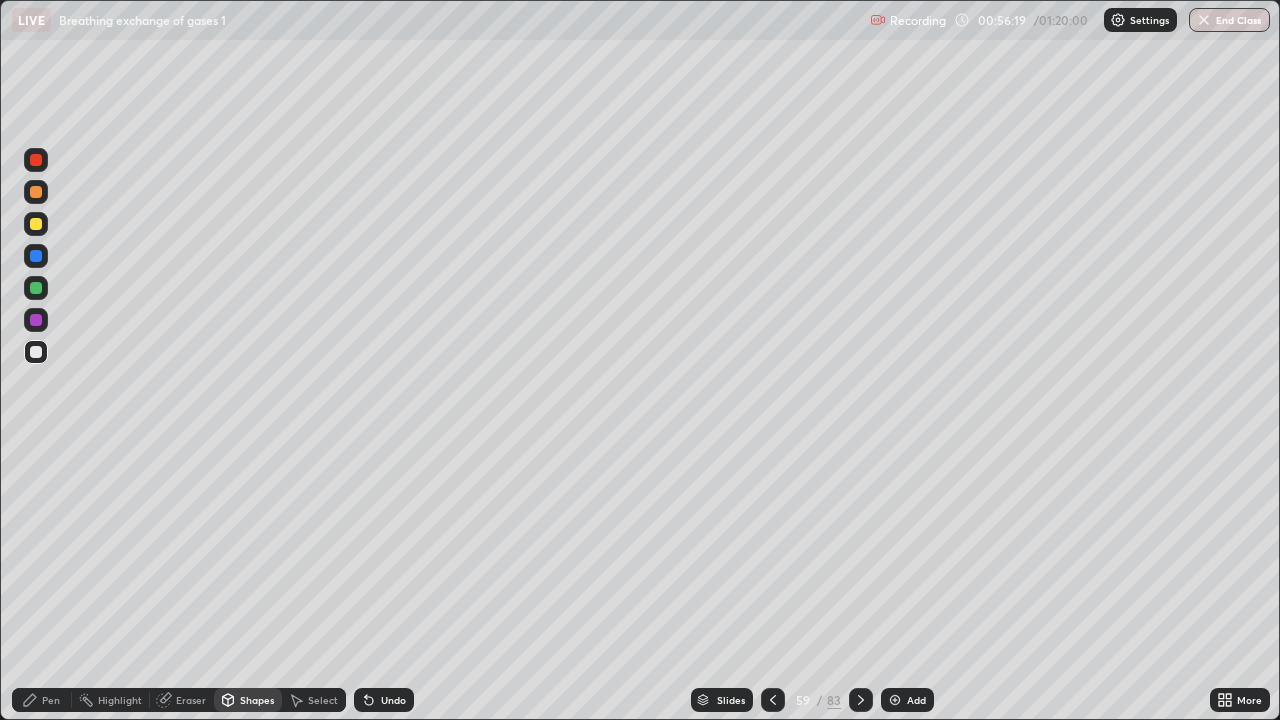 click at bounding box center (36, 224) 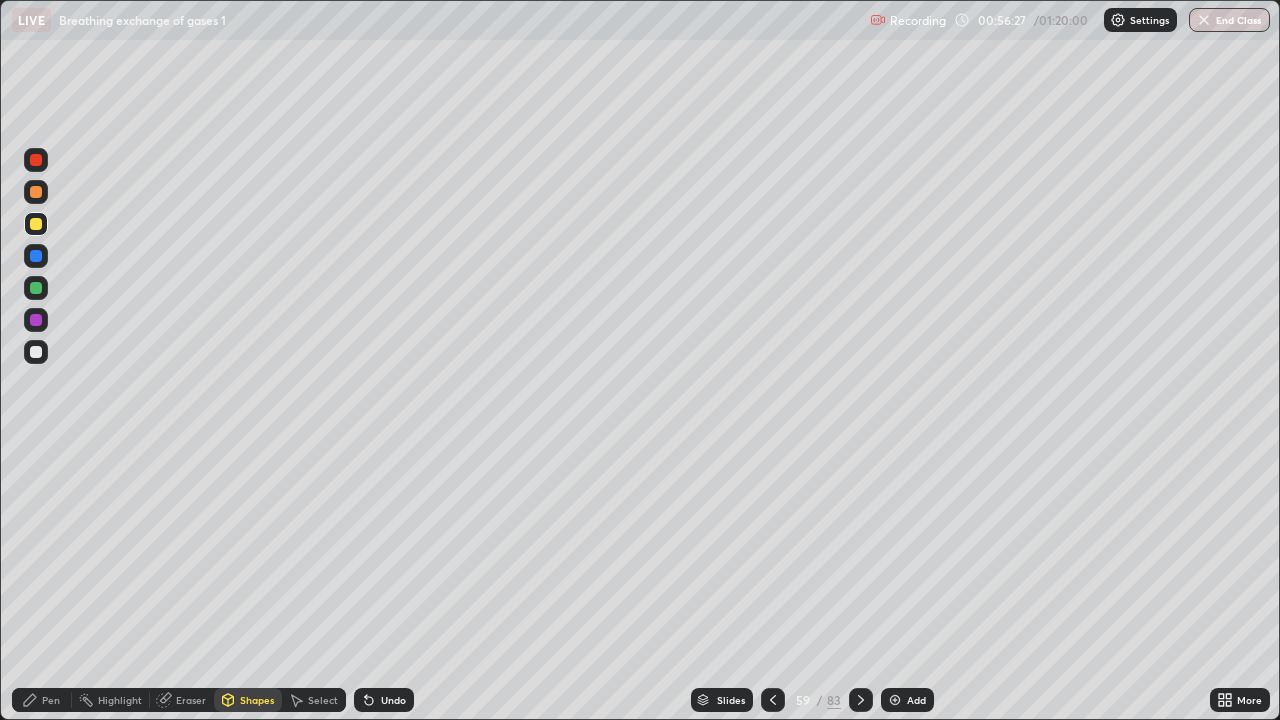 click on "Pen" at bounding box center (51, 700) 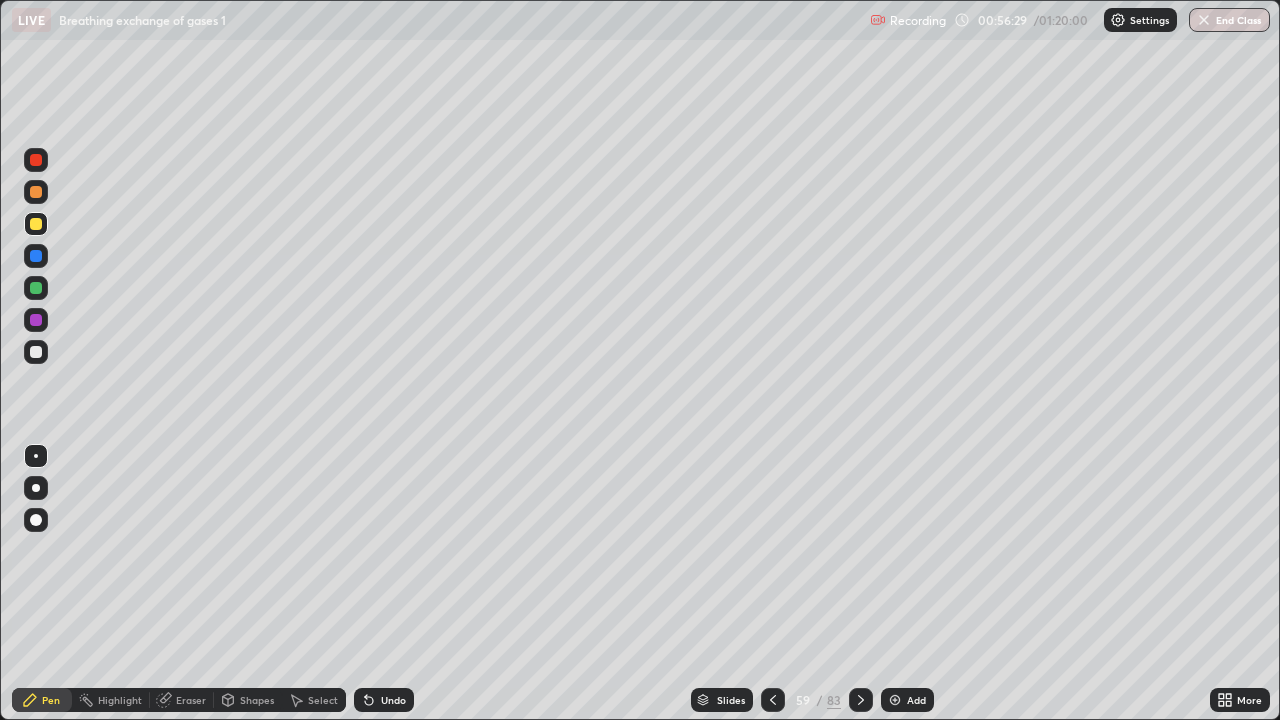 click at bounding box center [36, 320] 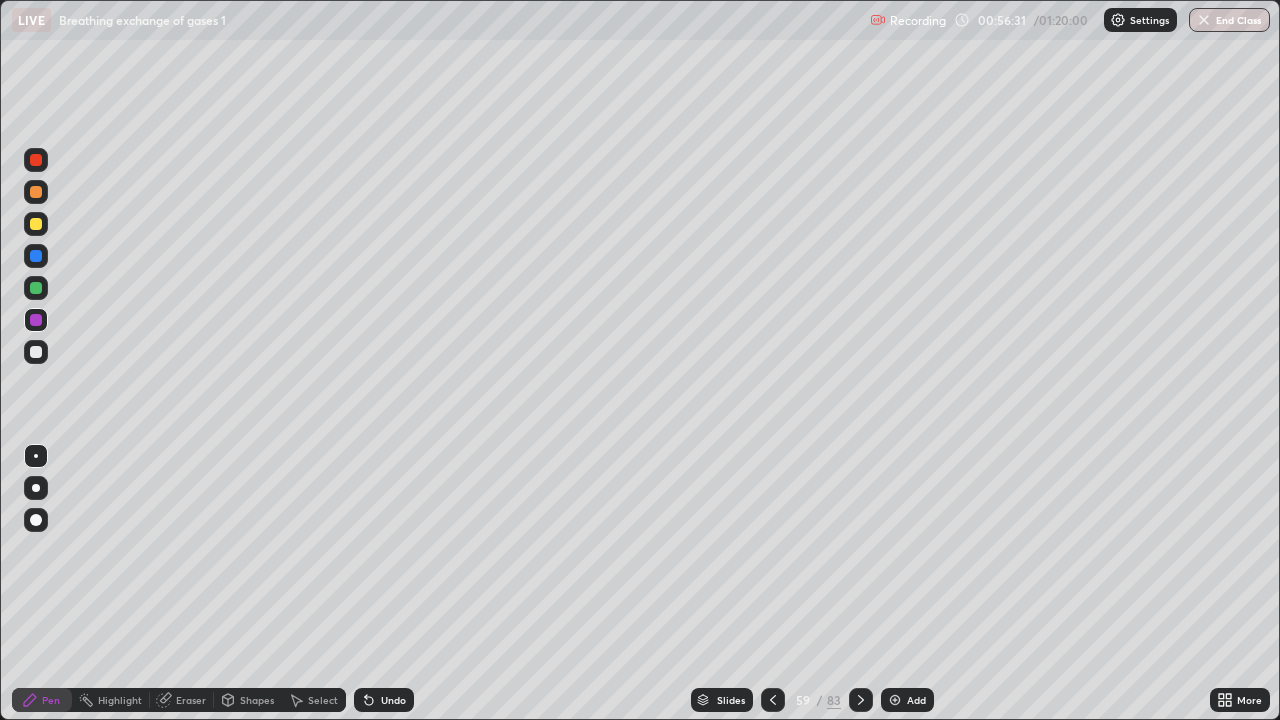 click at bounding box center [36, 352] 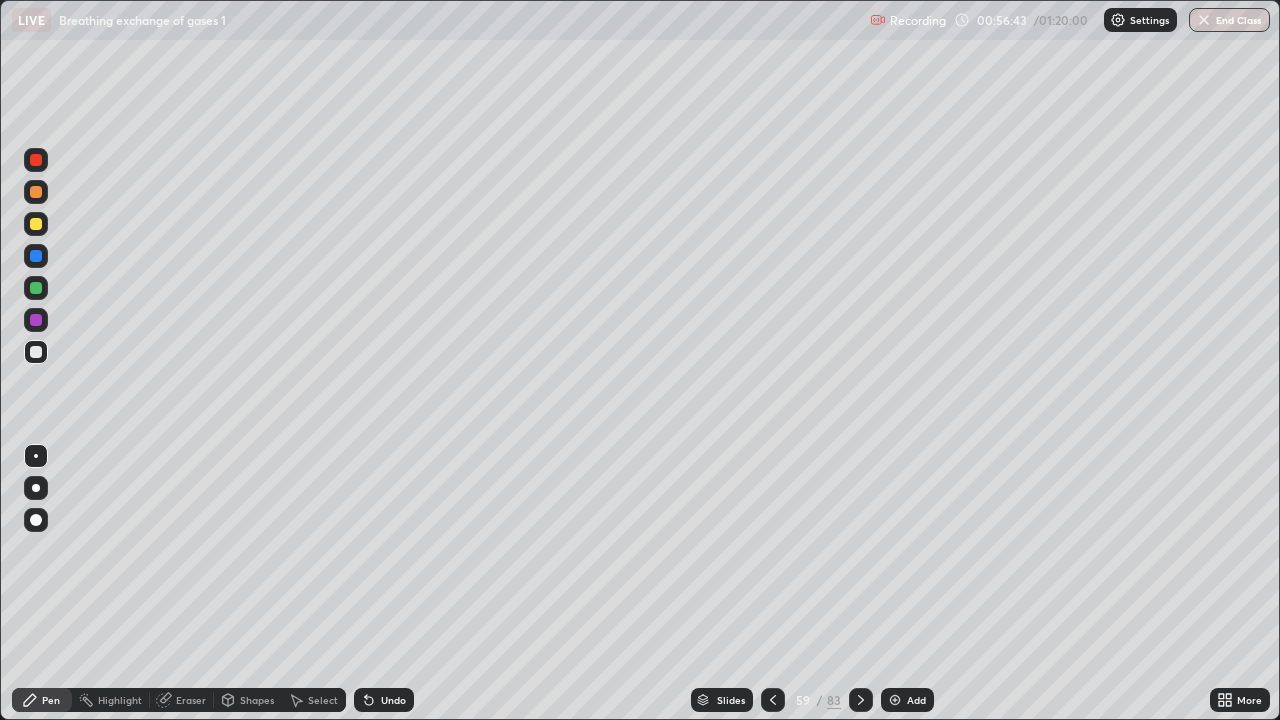 click at bounding box center [36, 352] 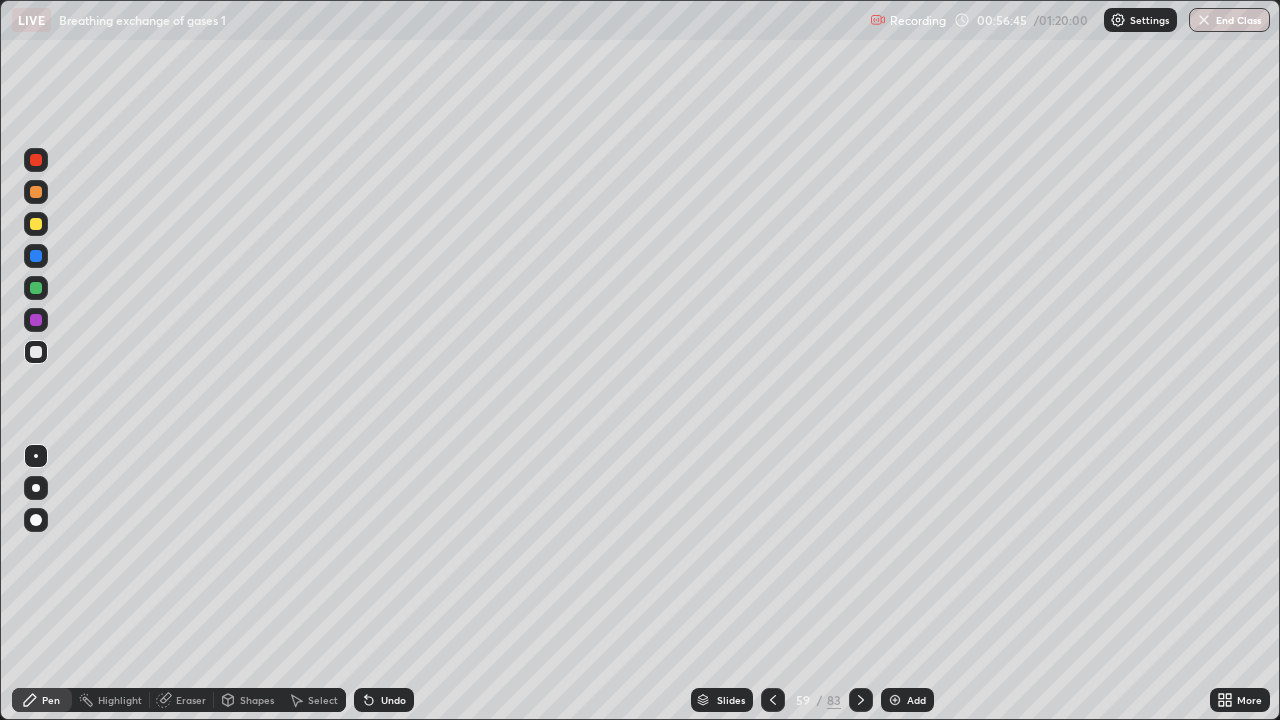 click at bounding box center [36, 192] 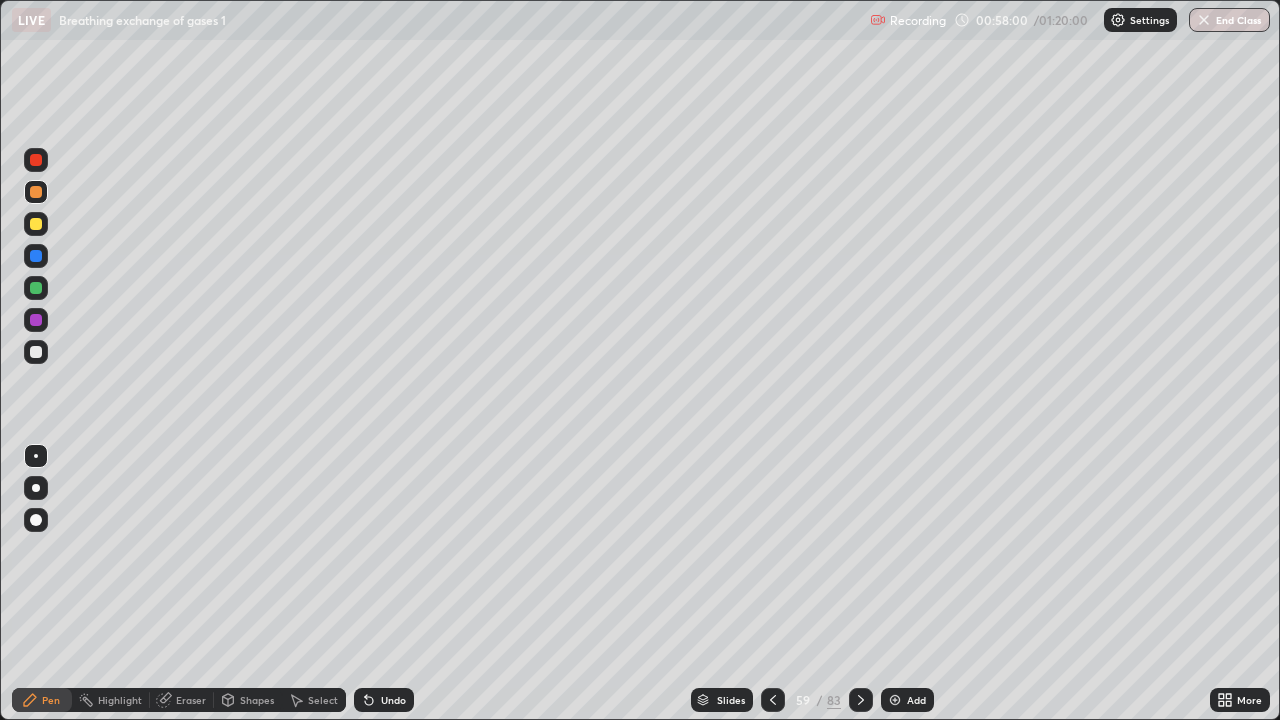 click 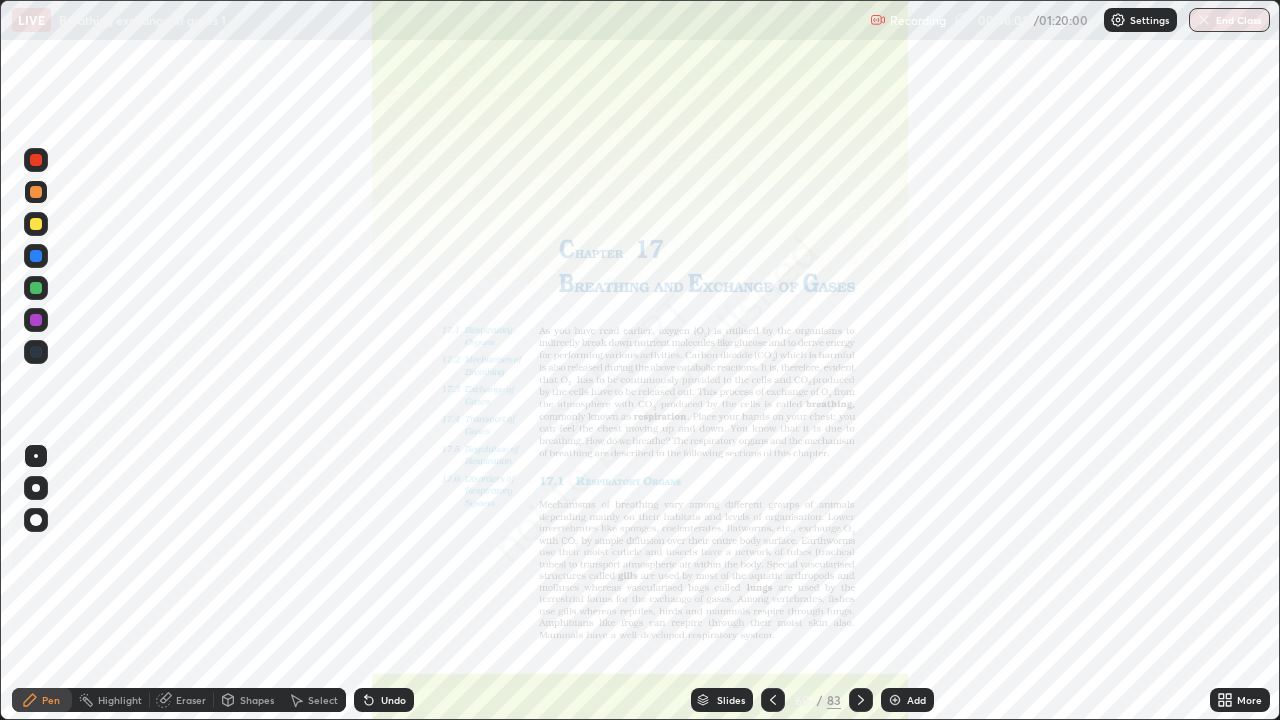 click 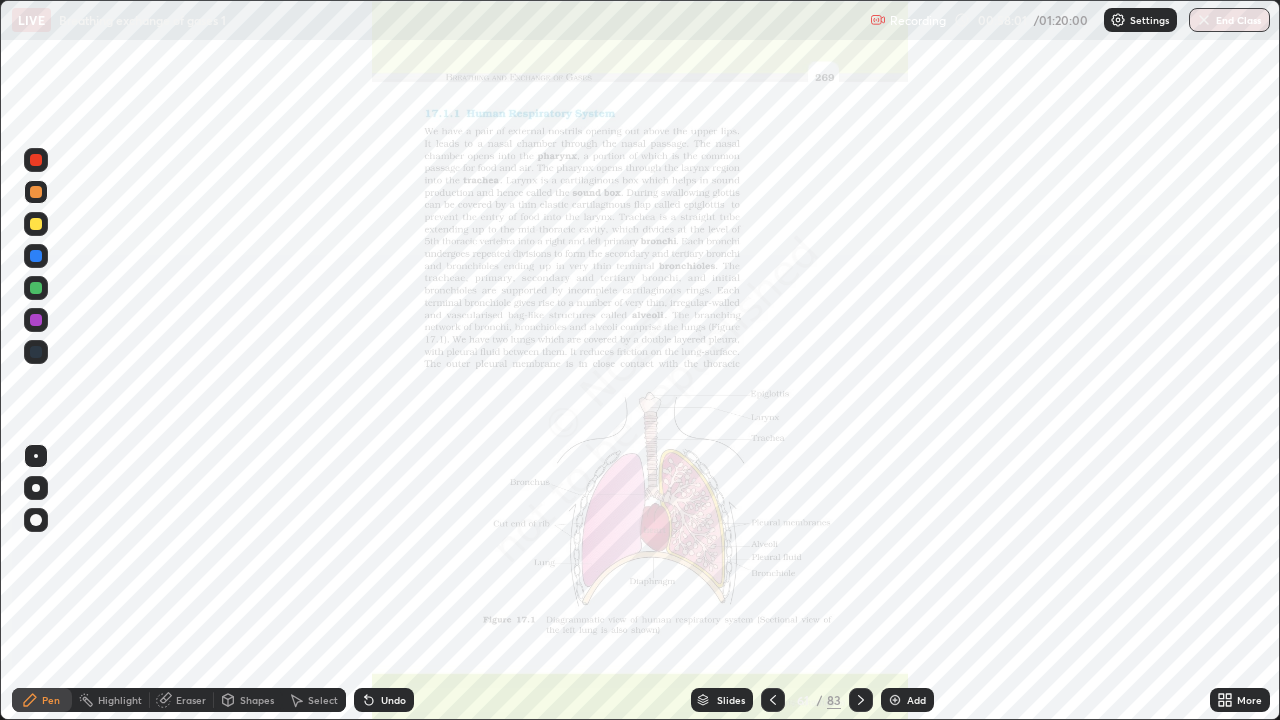 click 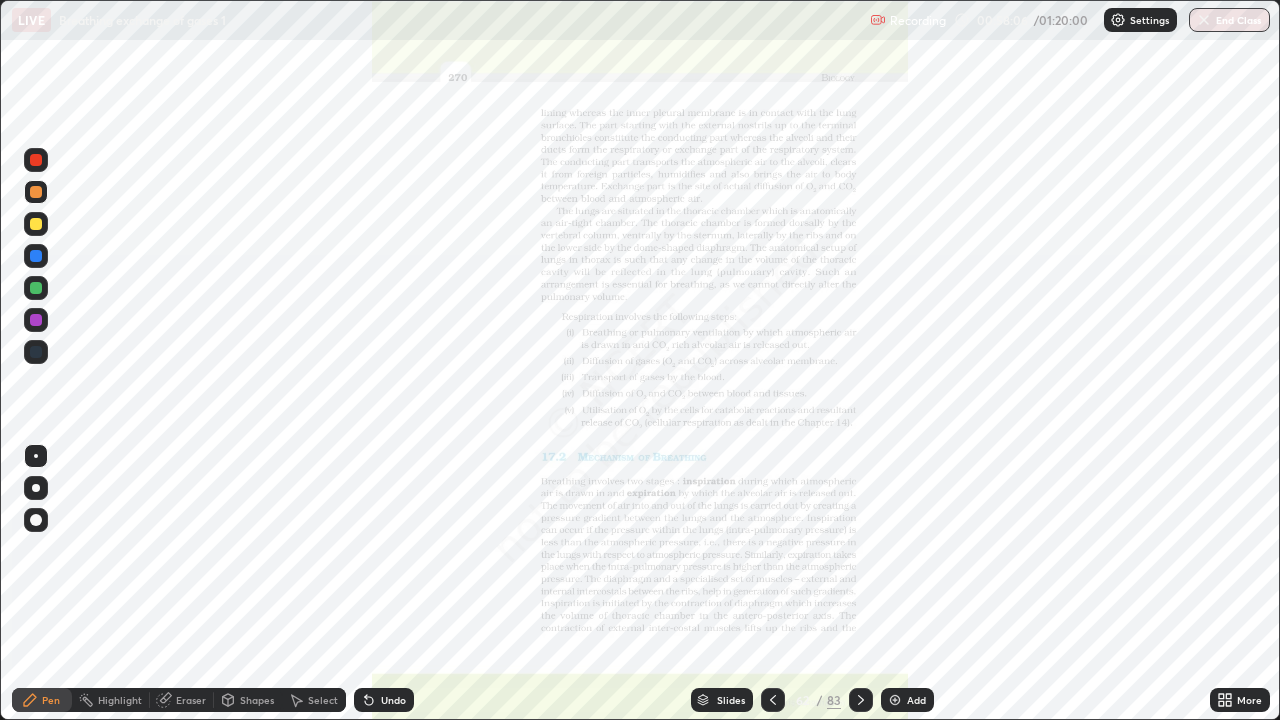 click on "Eraser" at bounding box center (191, 700) 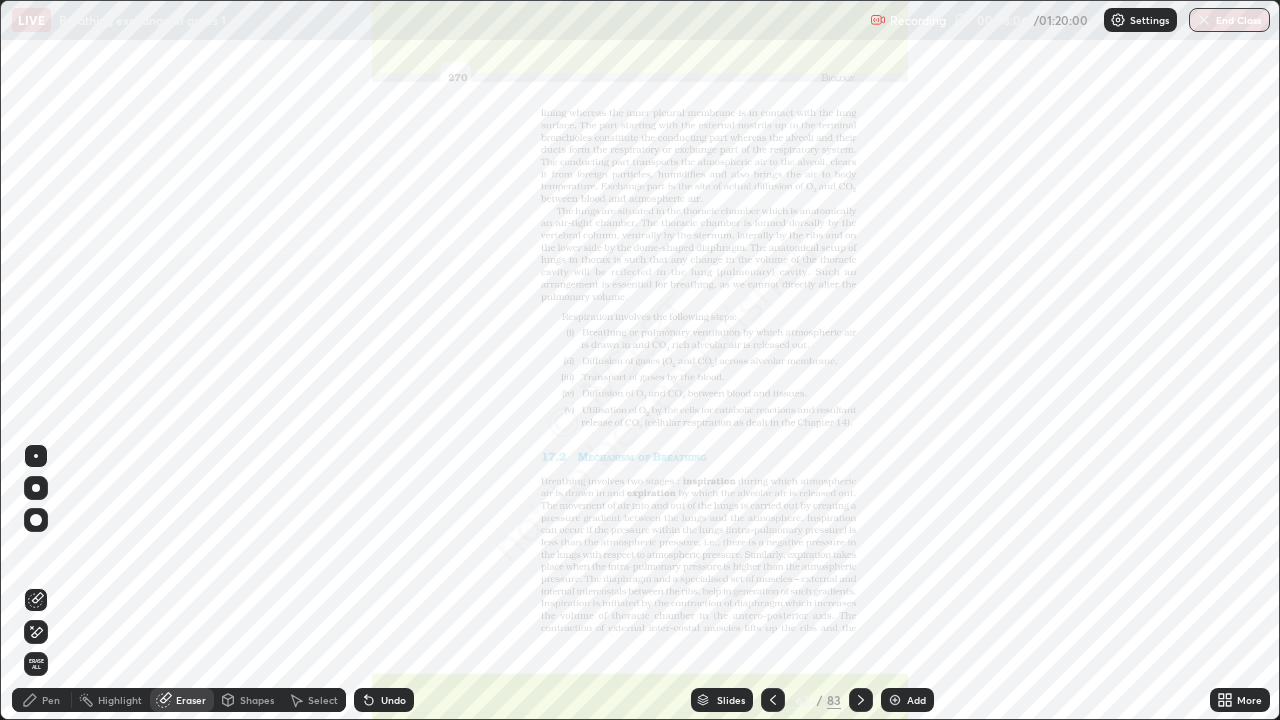 click on "Erase all" at bounding box center (36, 664) 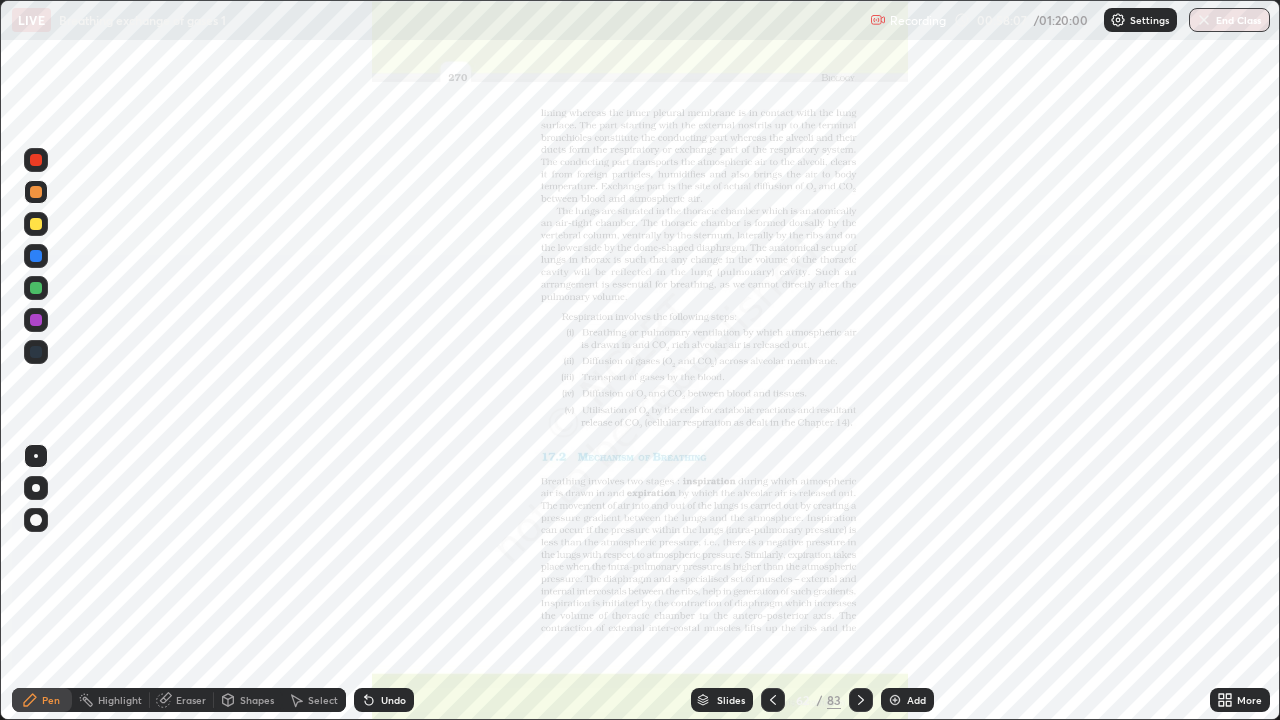 click on "Pen" at bounding box center (51, 700) 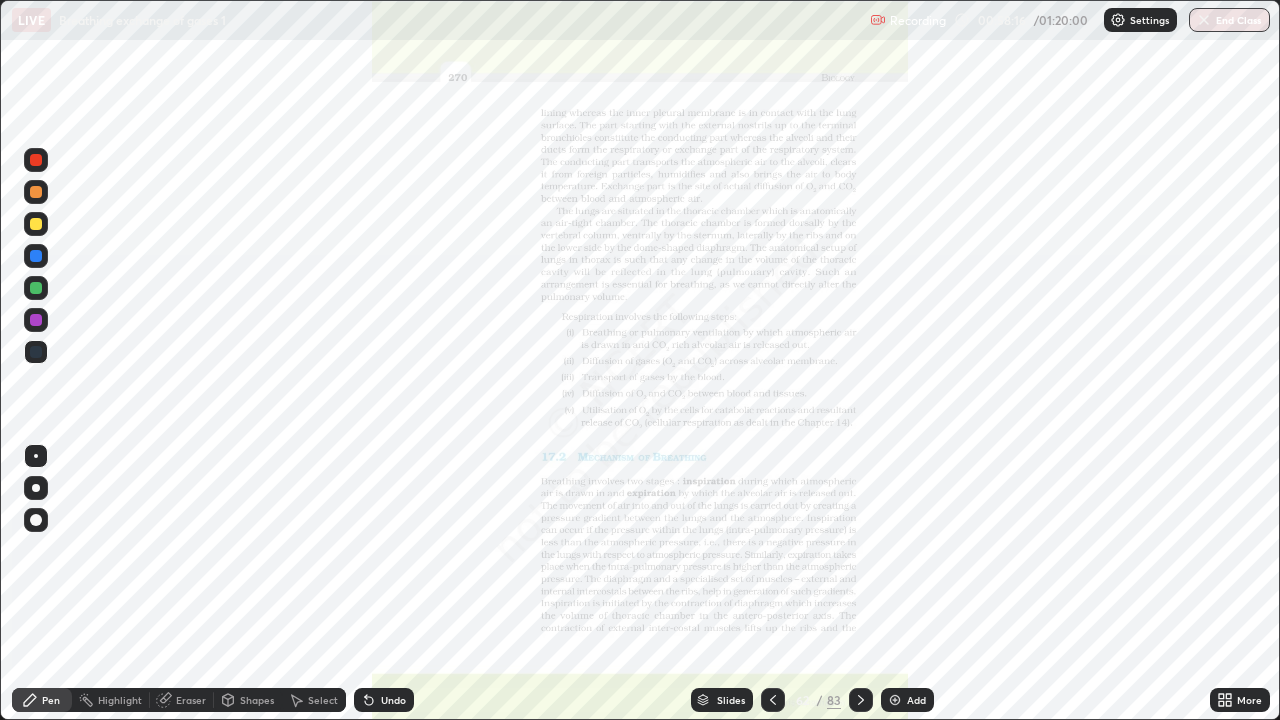 click at bounding box center [36, 352] 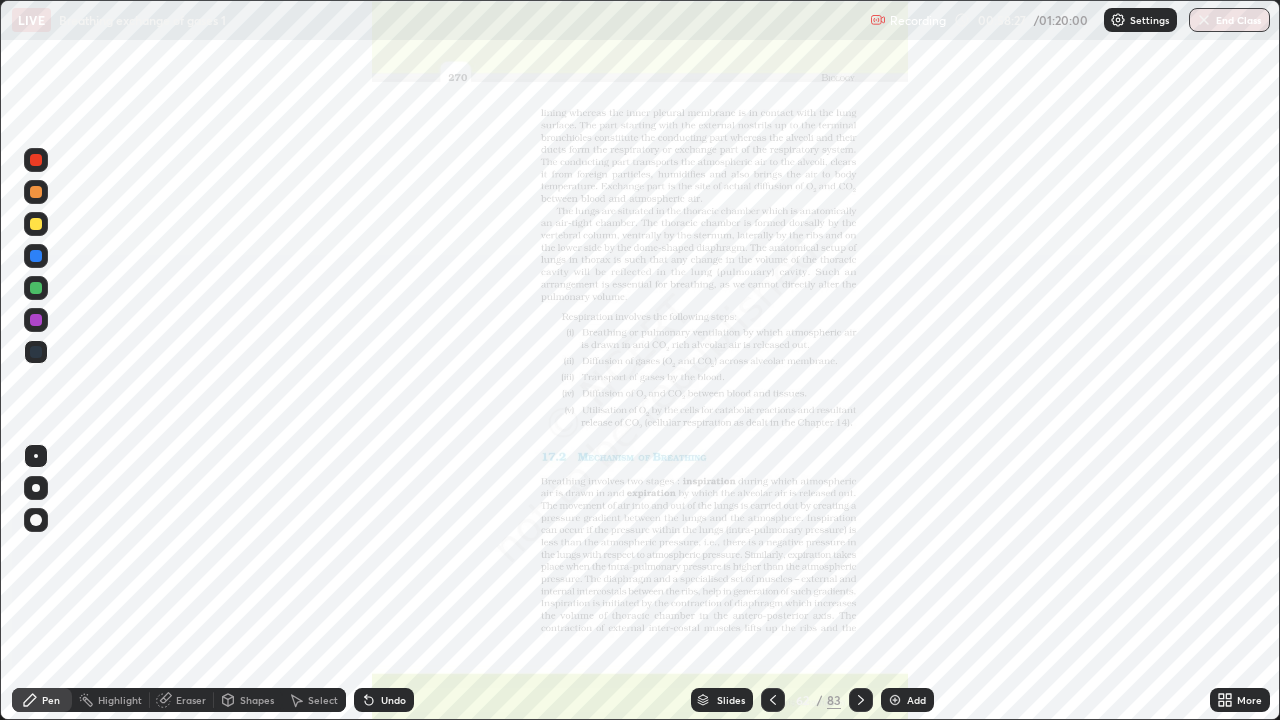 click at bounding box center (36, 320) 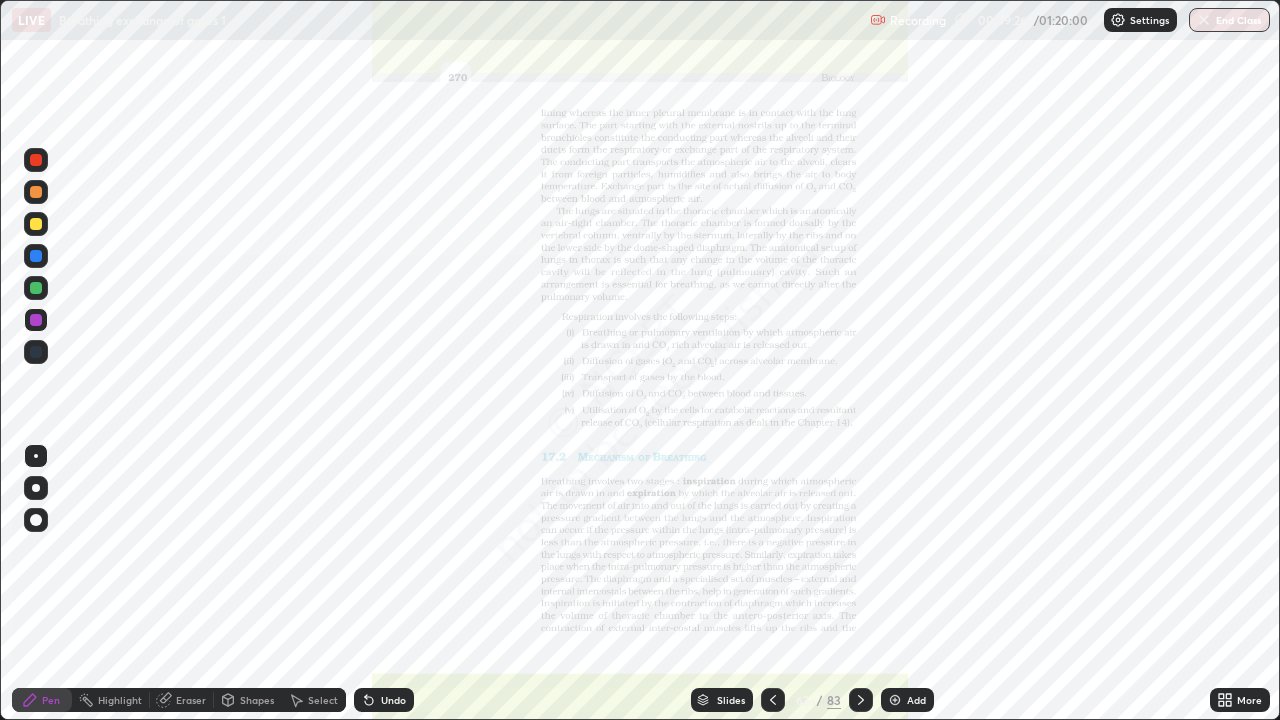 click on "Eraser" at bounding box center [191, 700] 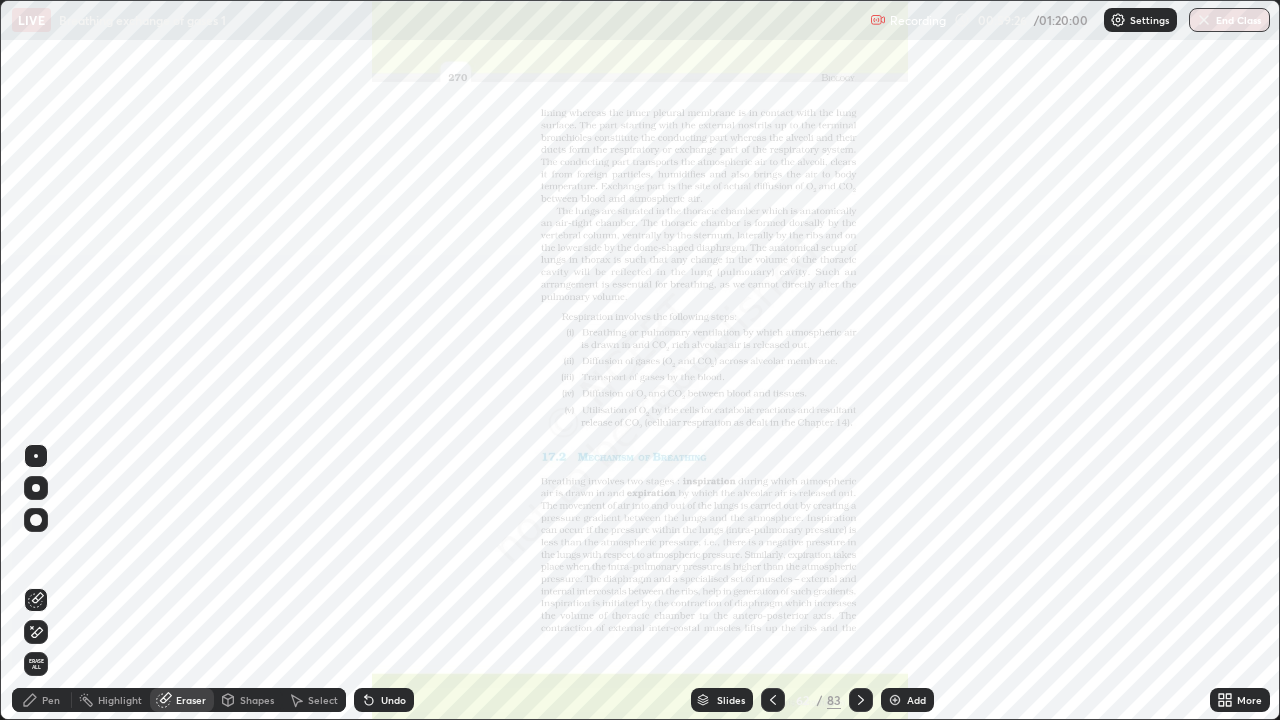 click on "Erase all" at bounding box center (36, 664) 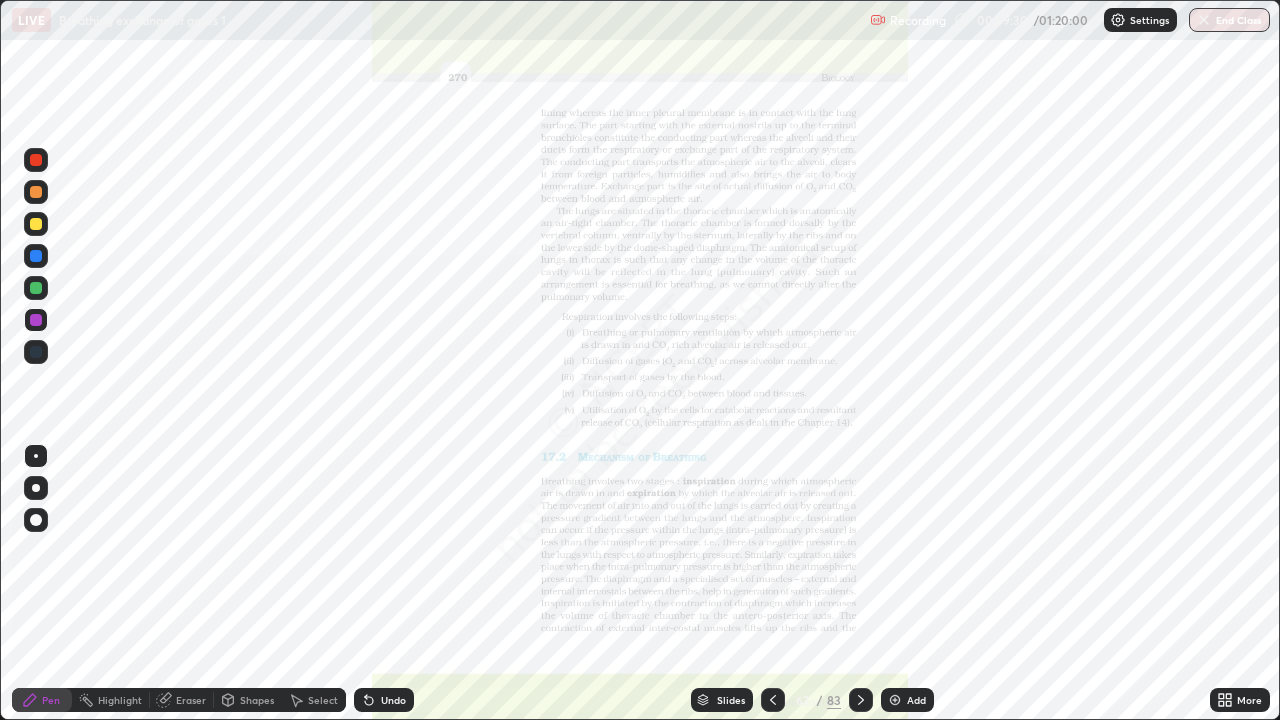 click on "More" at bounding box center [1249, 700] 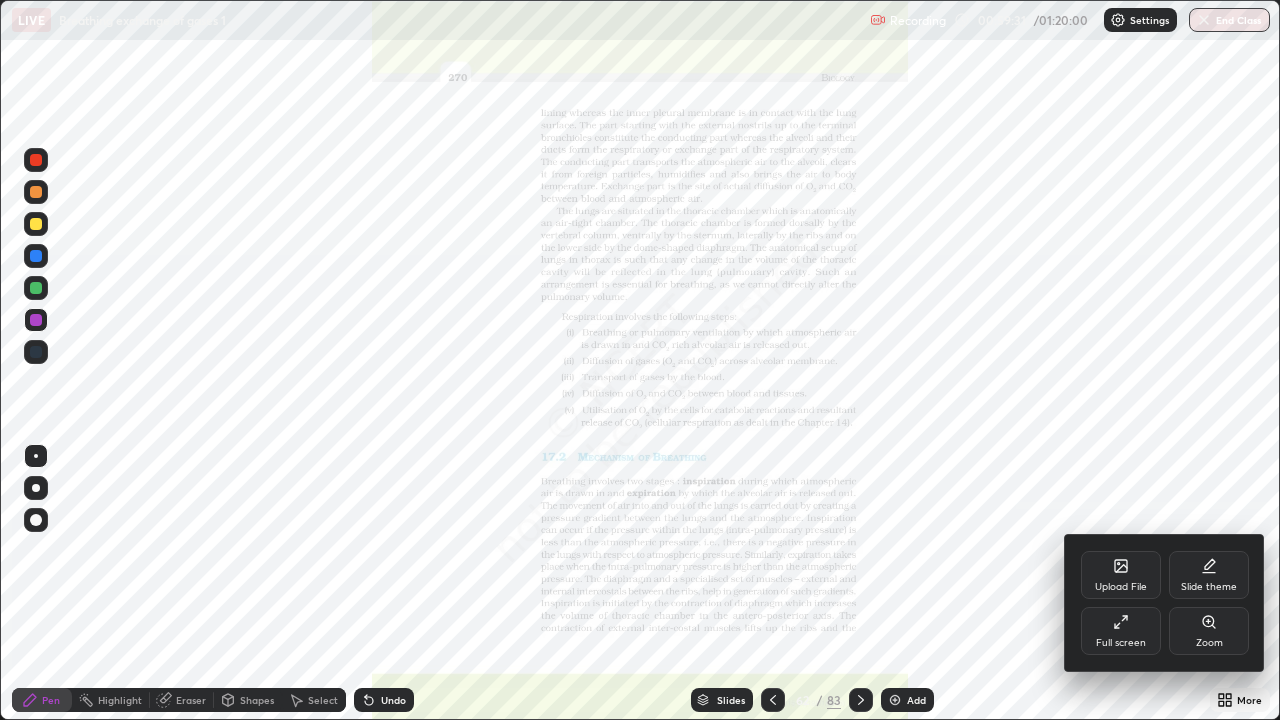 click on "Zoom" at bounding box center (1209, 631) 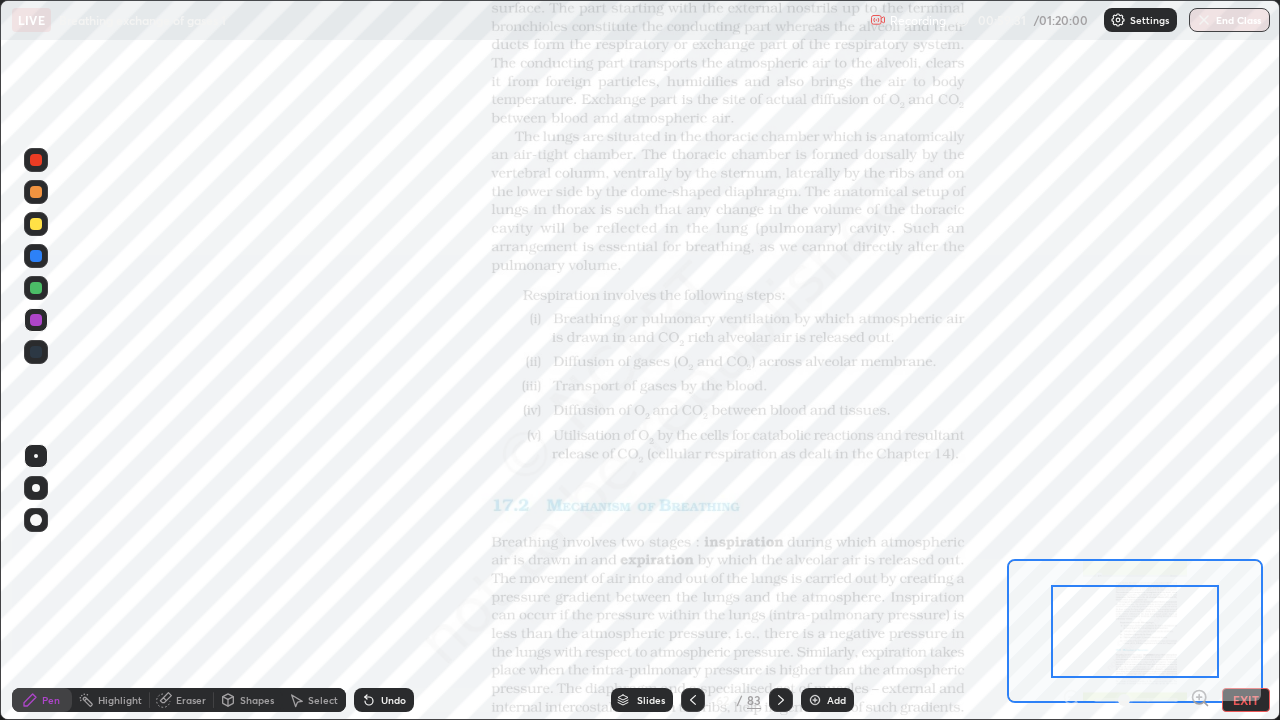 click 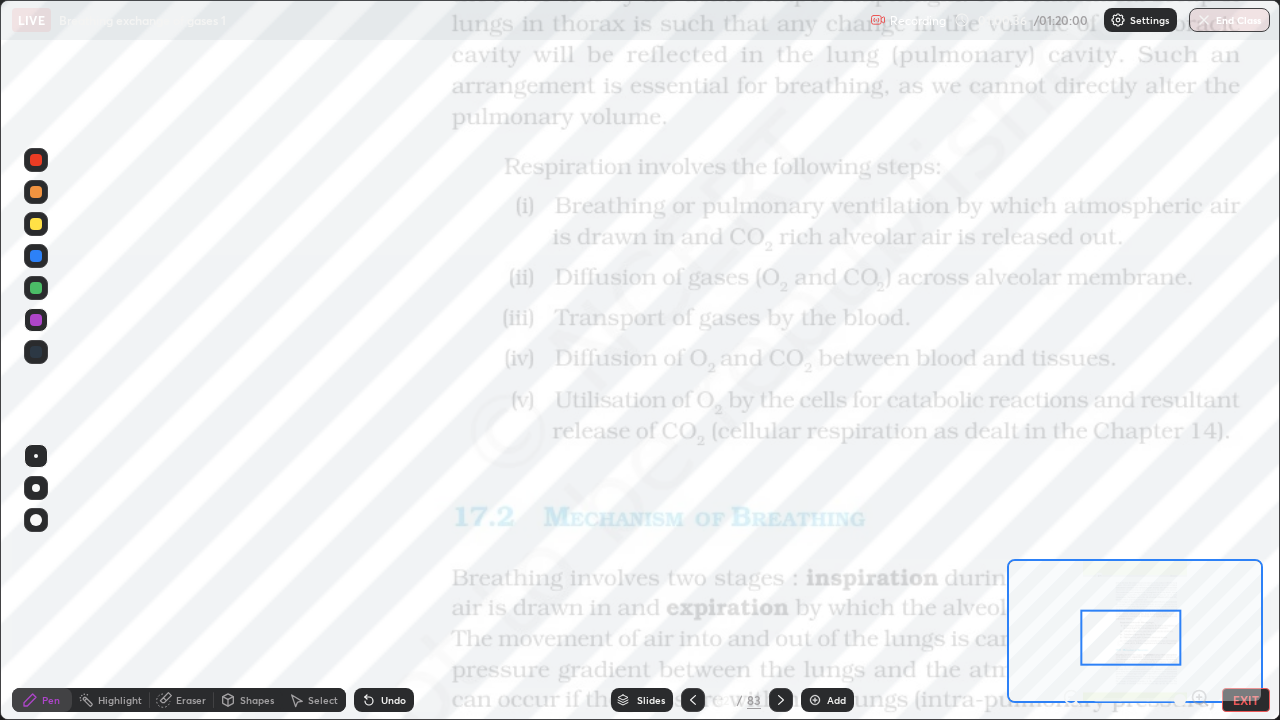 click 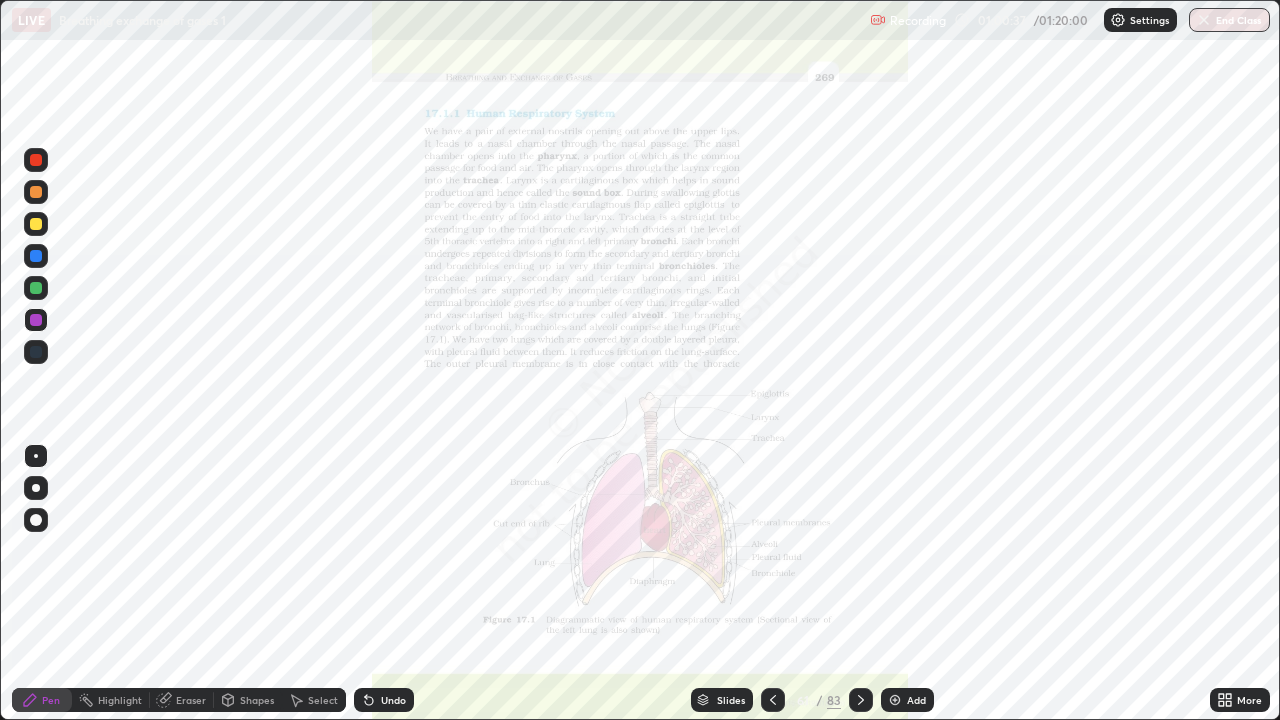 click 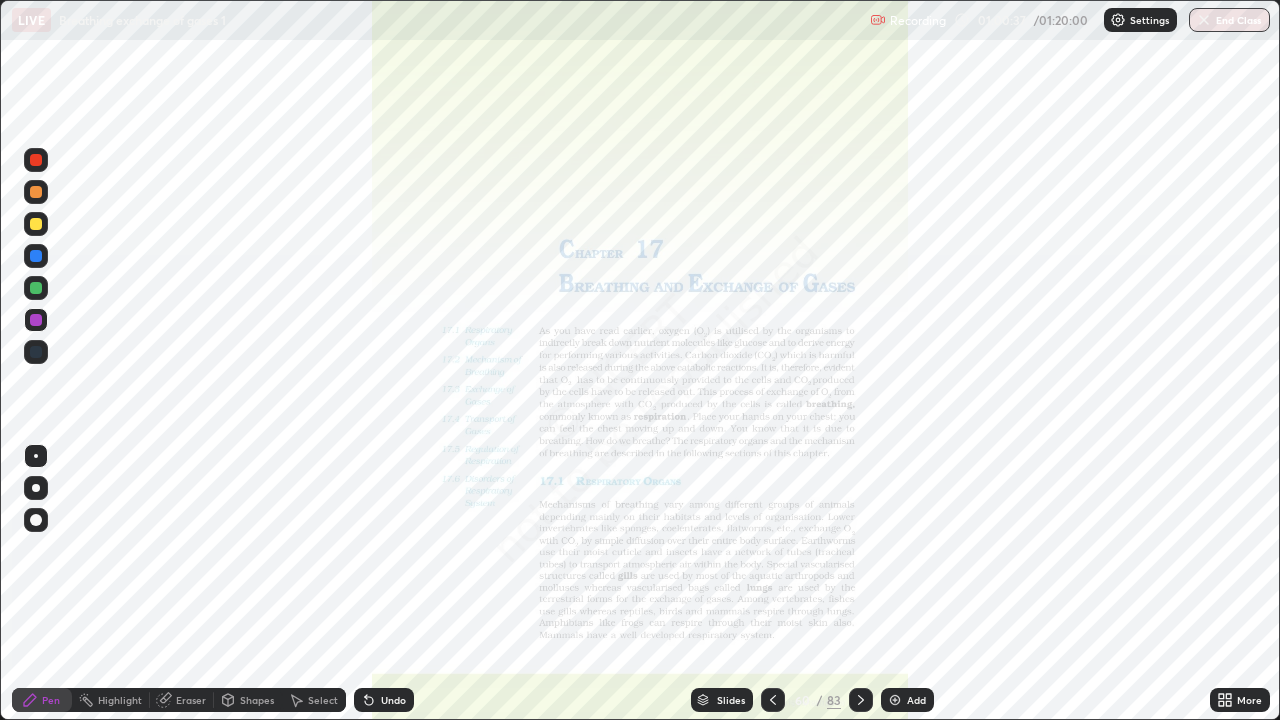 click 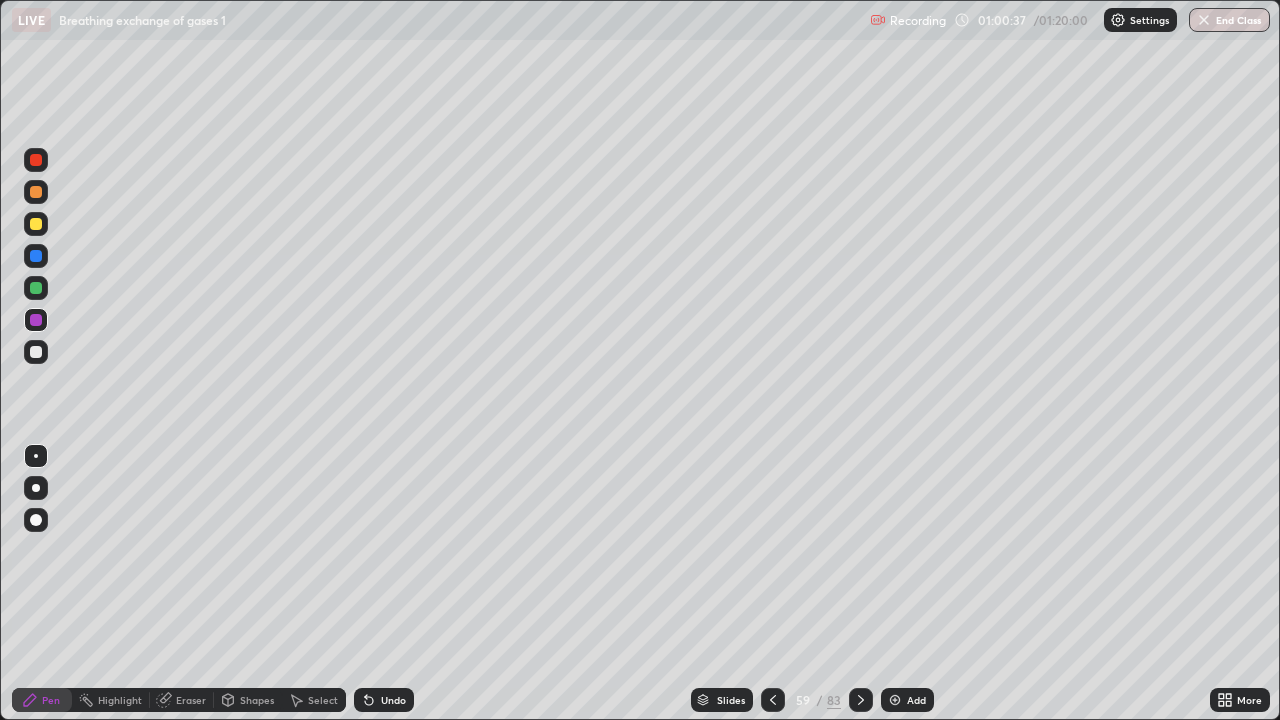 click 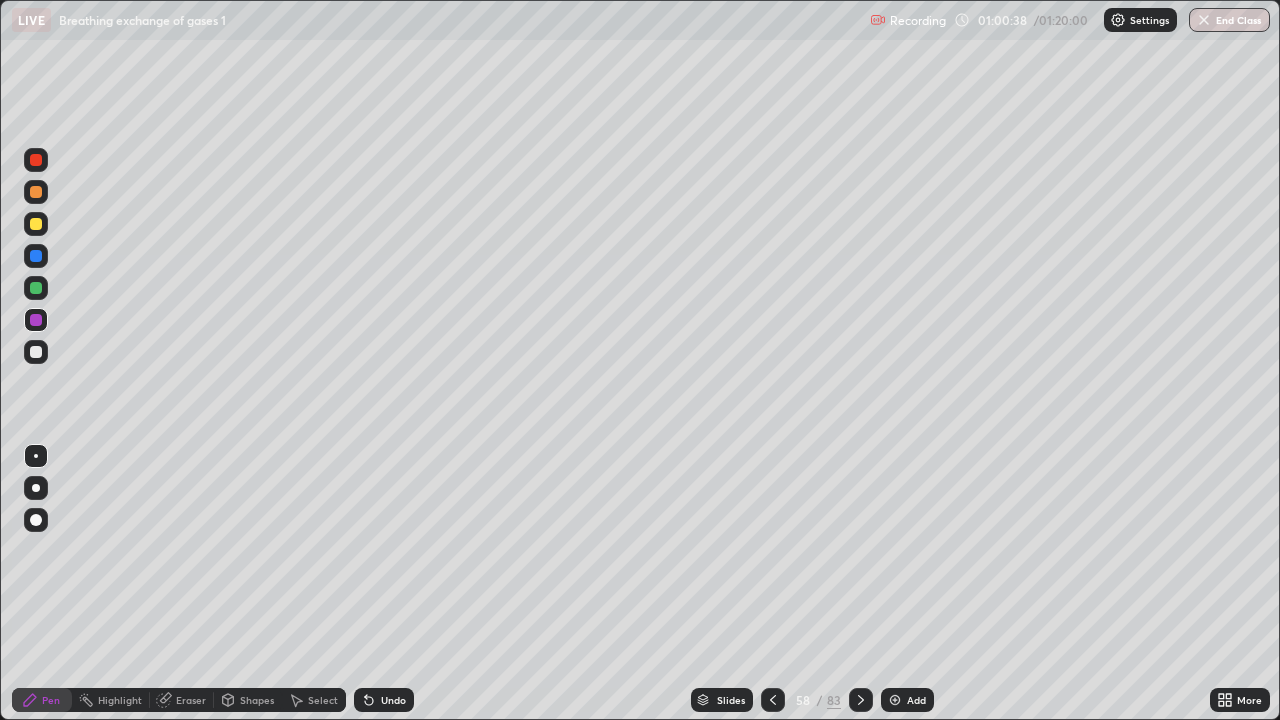 click 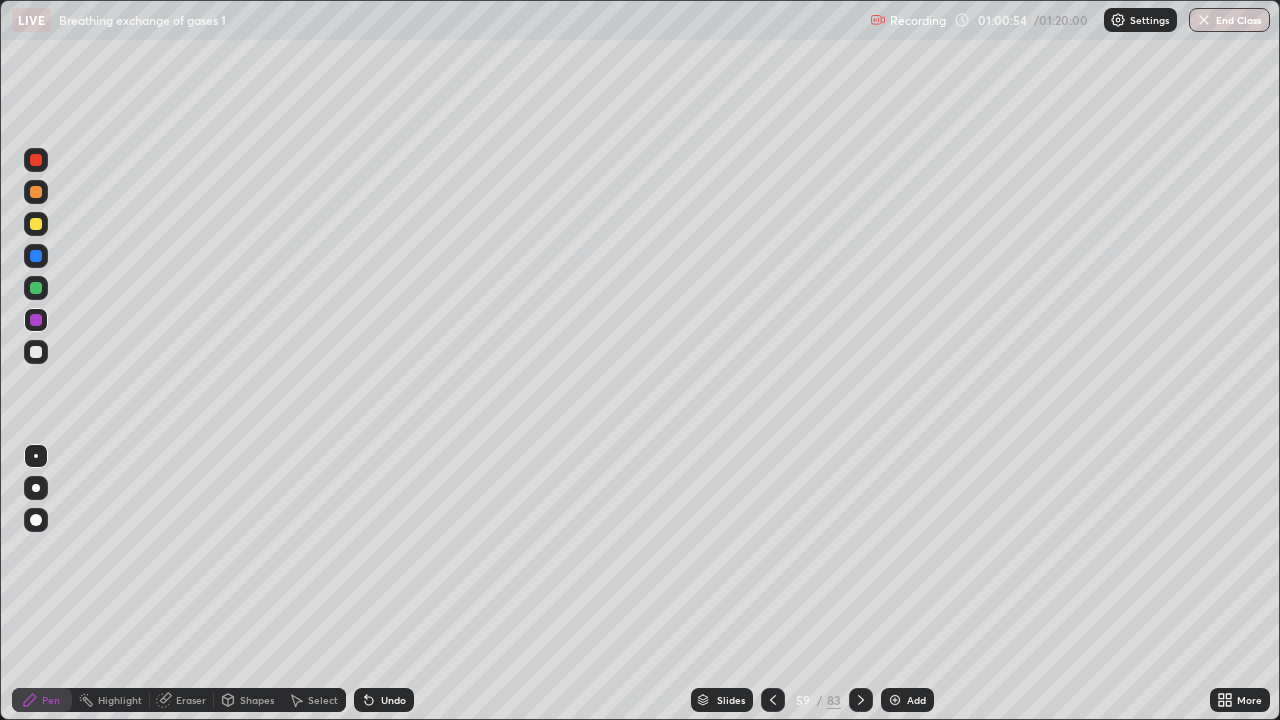 click 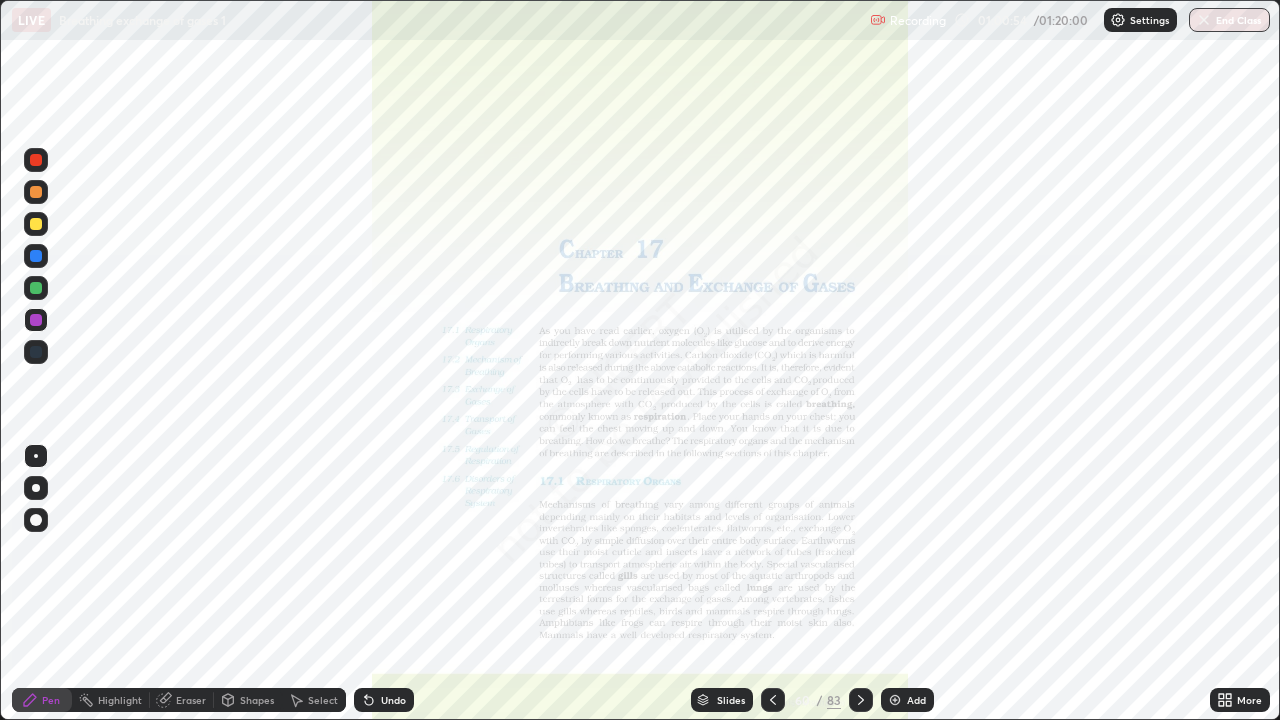 click 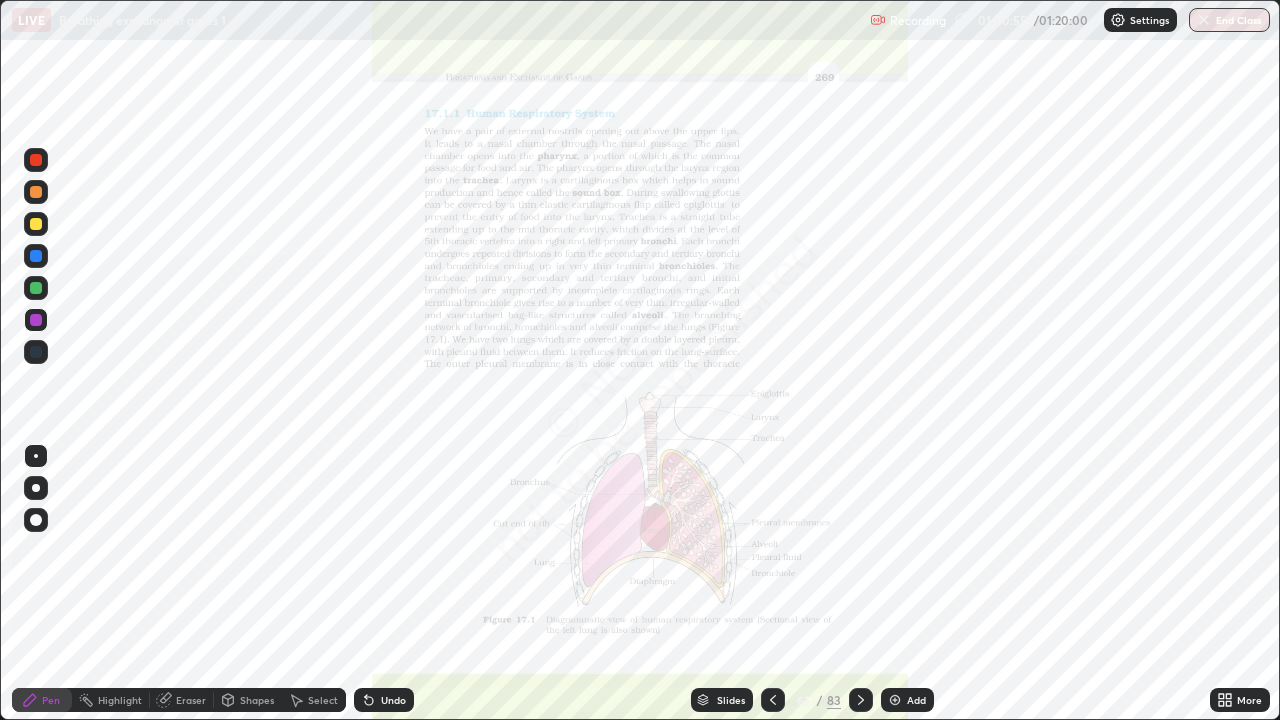 click 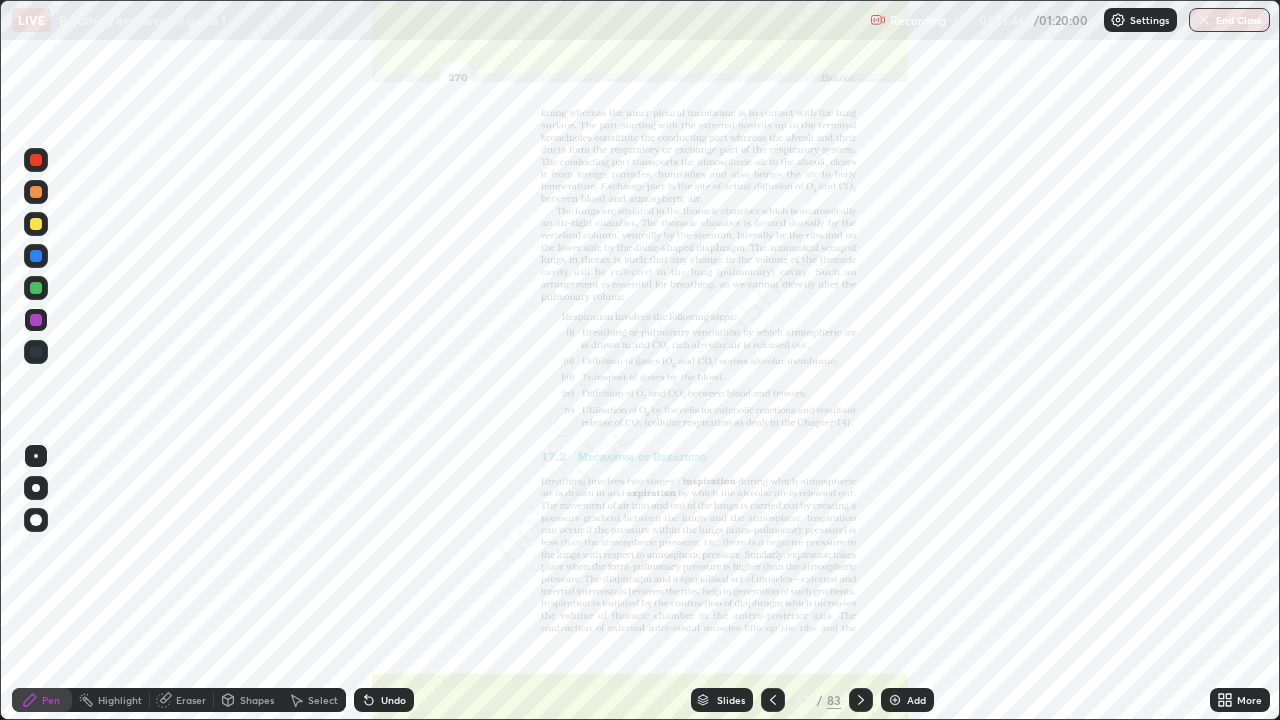 click 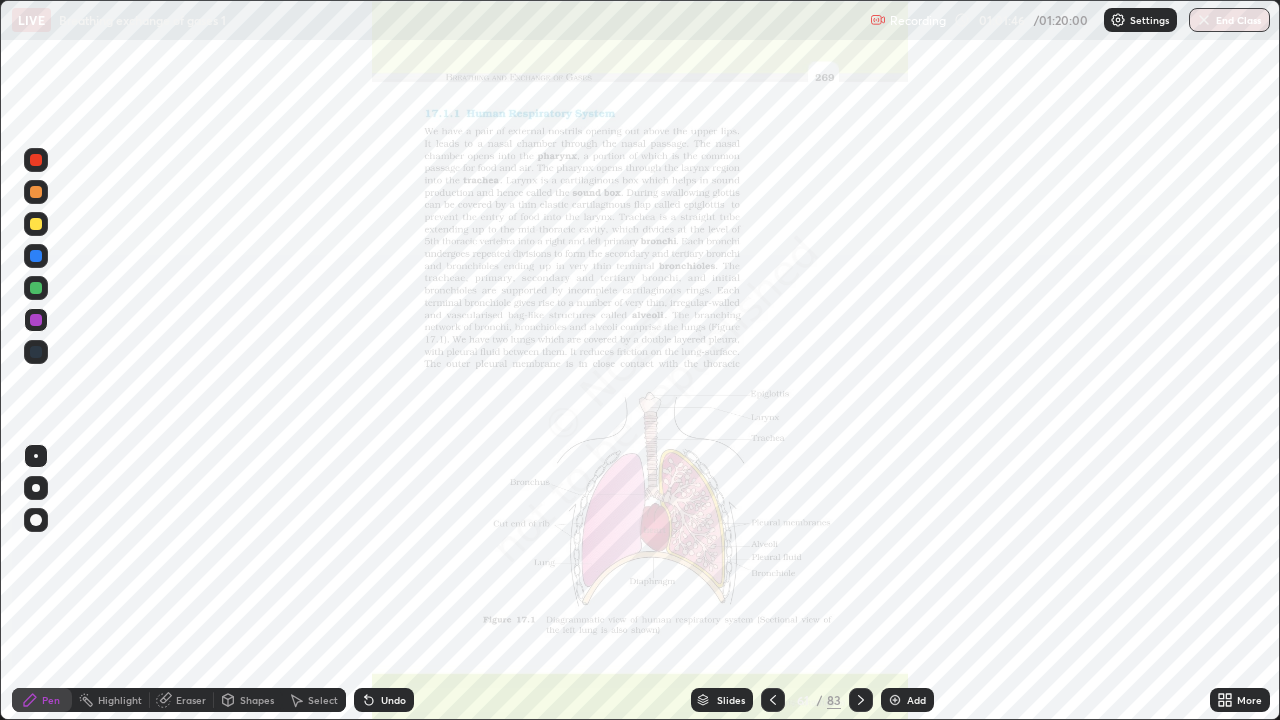 click 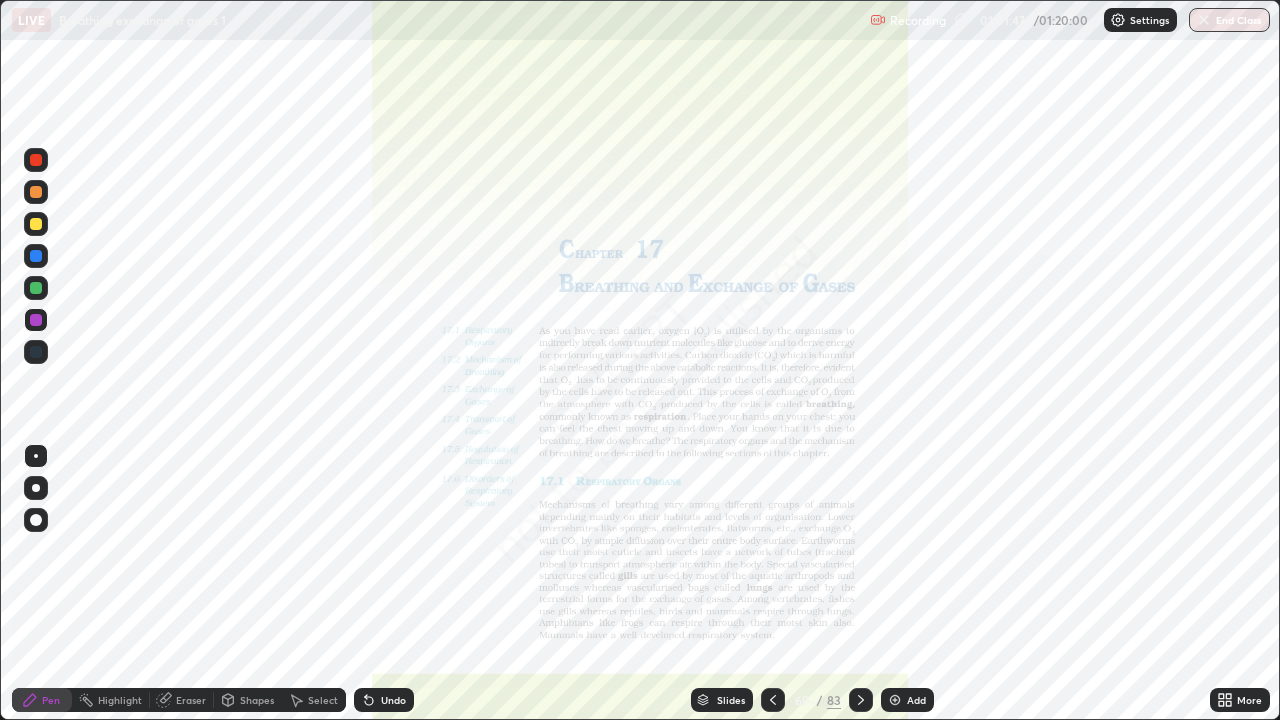 click 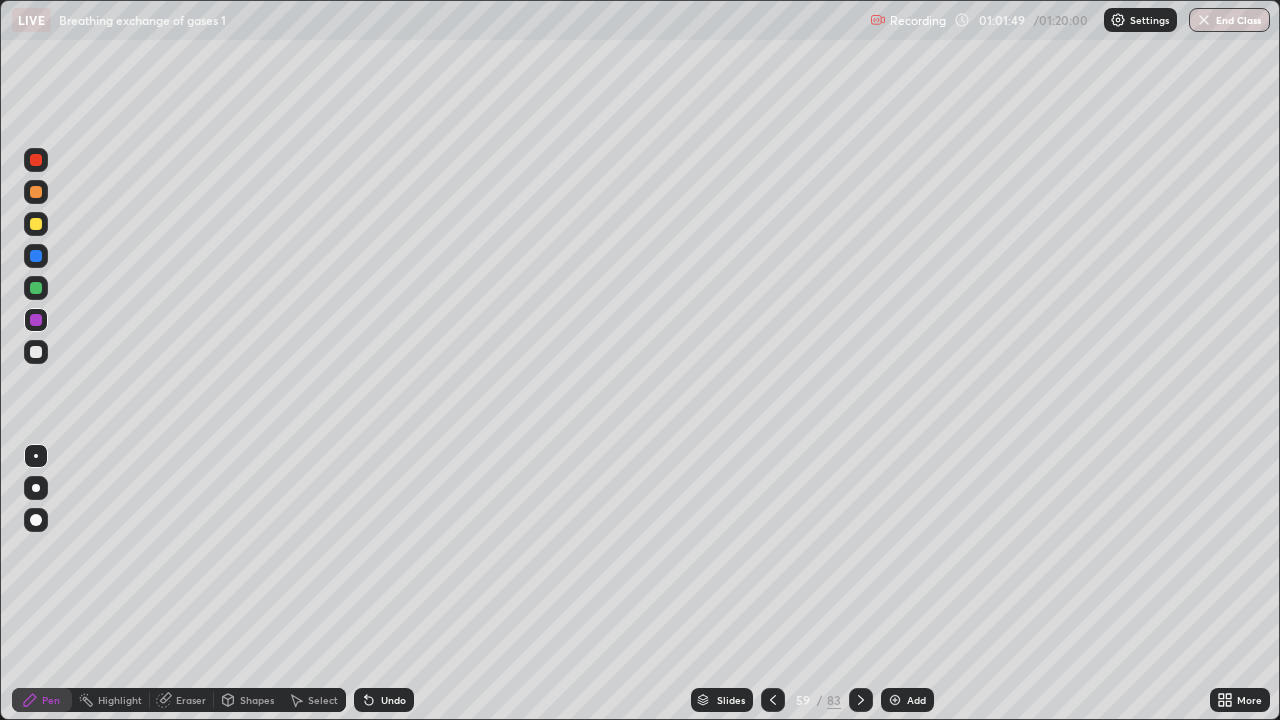 click 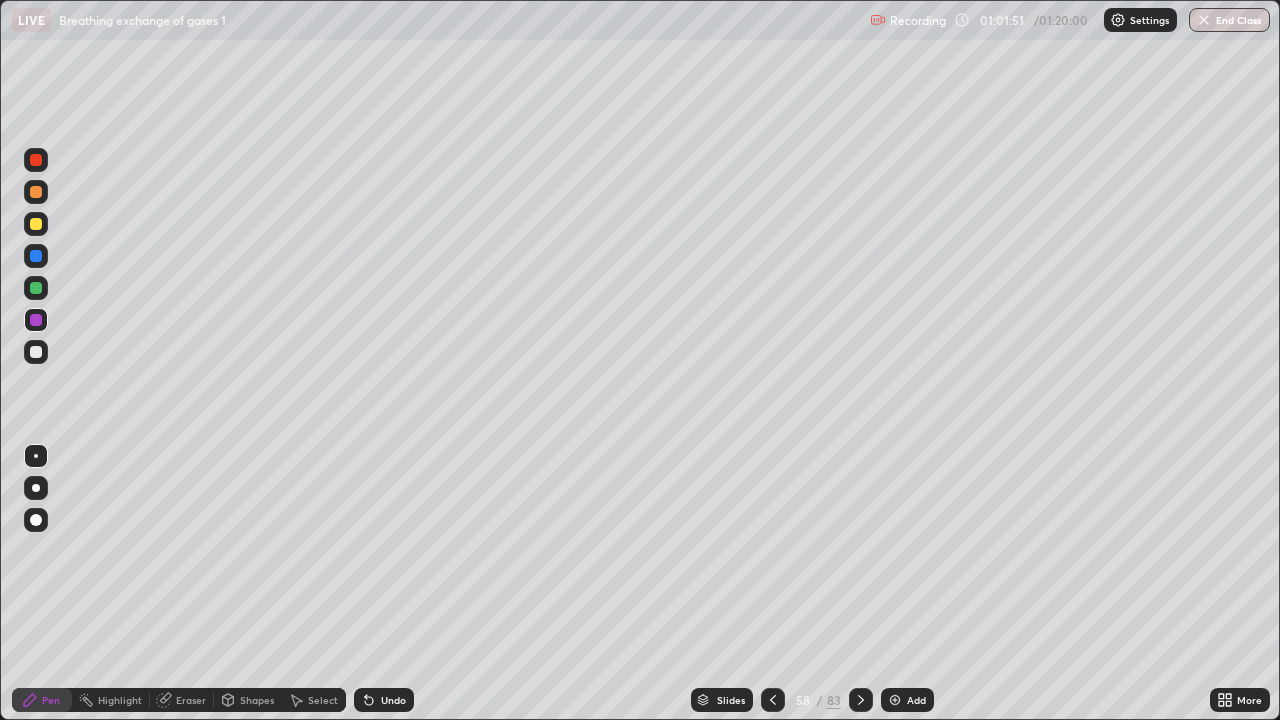 click 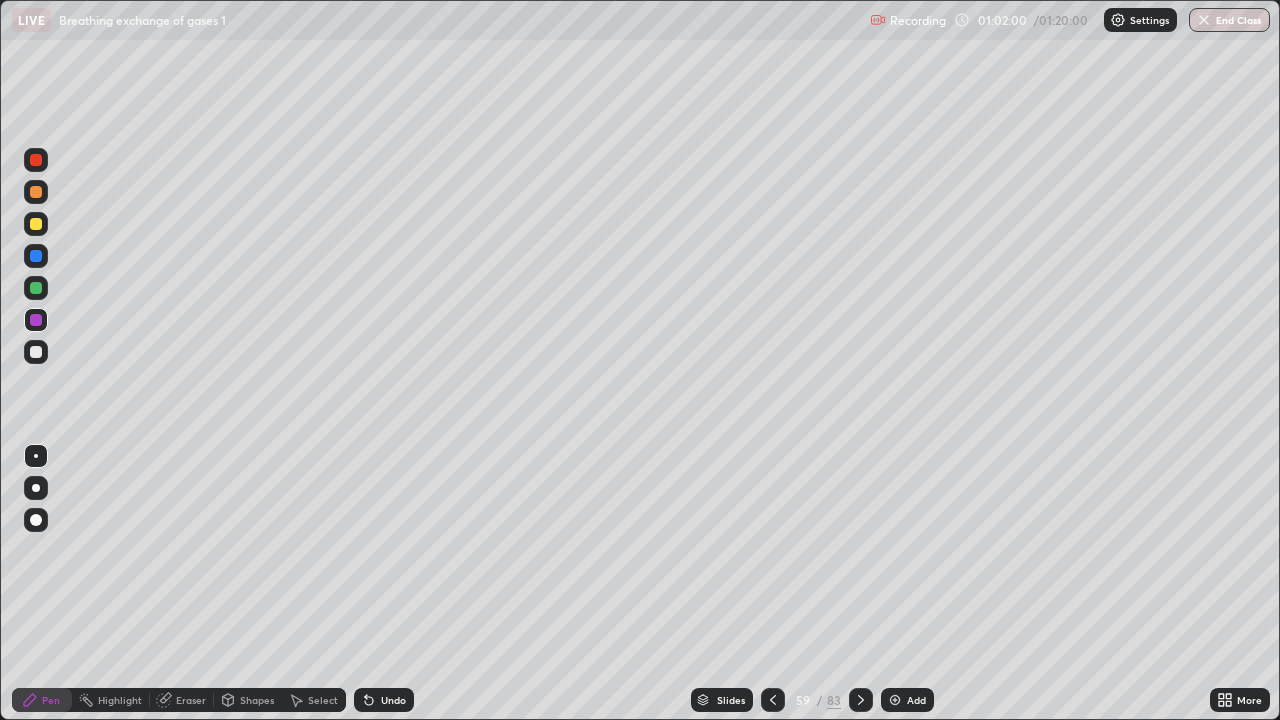 click 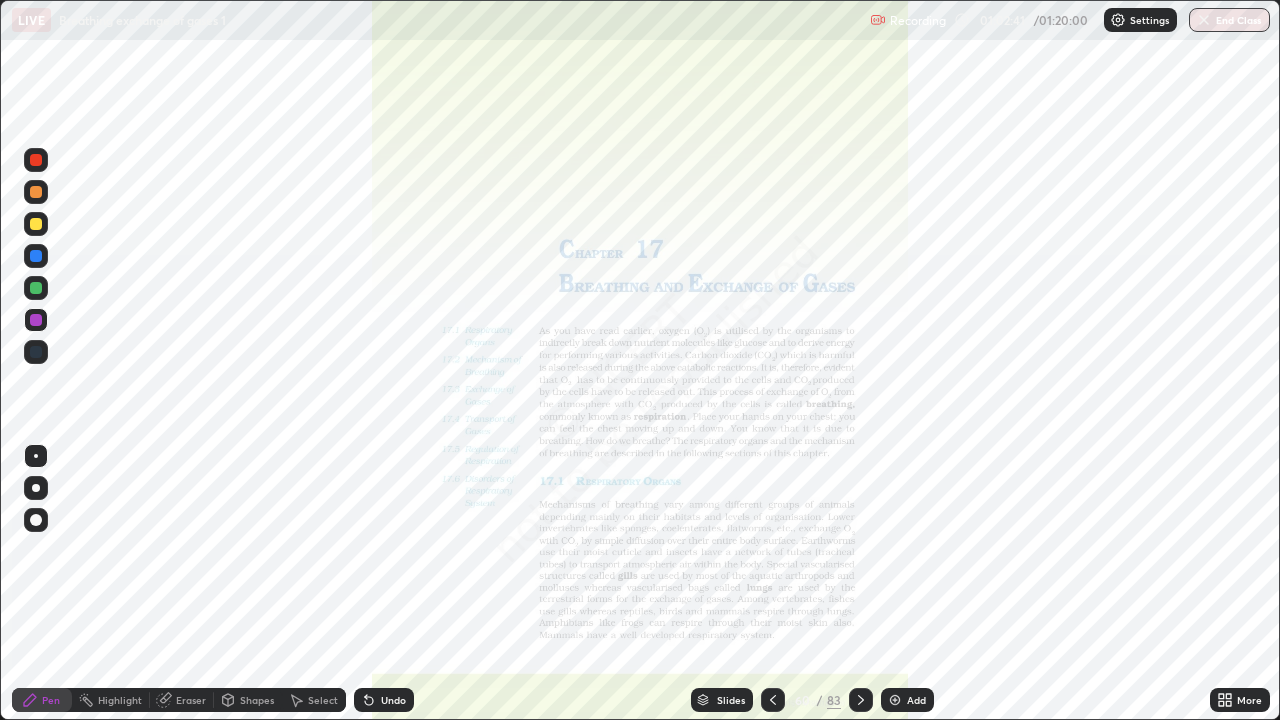 click on "More" at bounding box center (1249, 700) 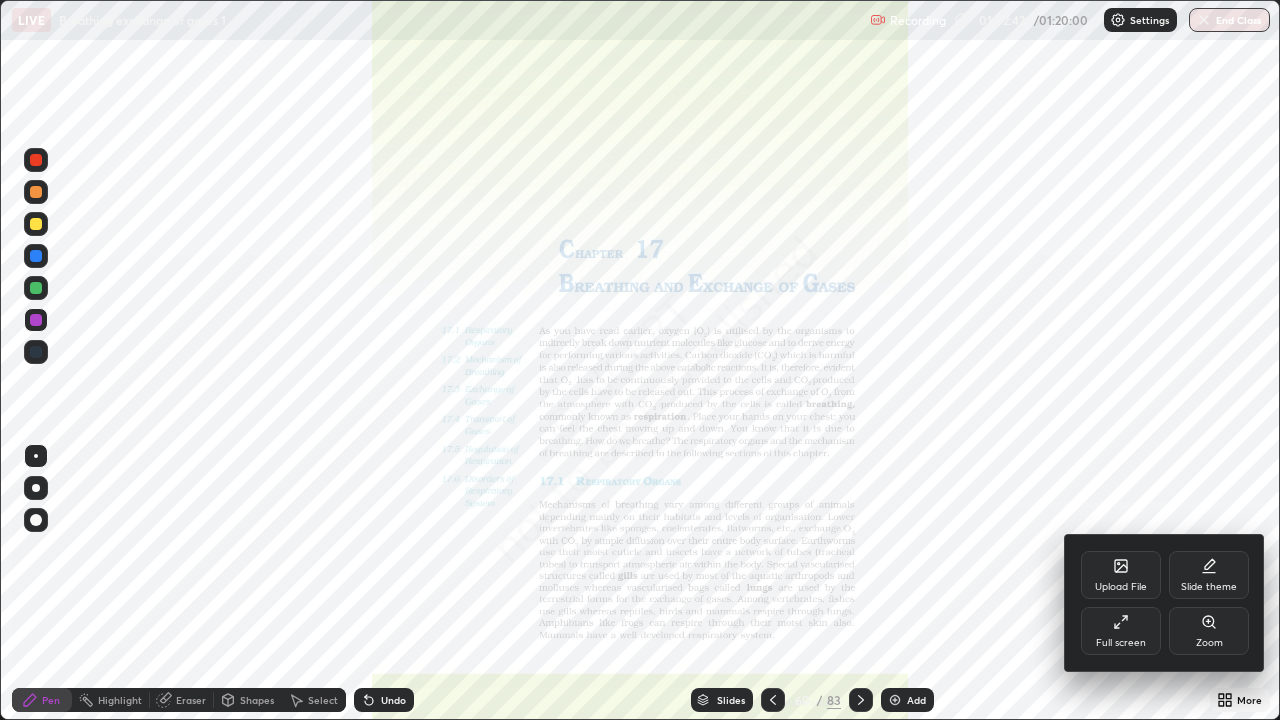 click on "Full screen" at bounding box center (1121, 631) 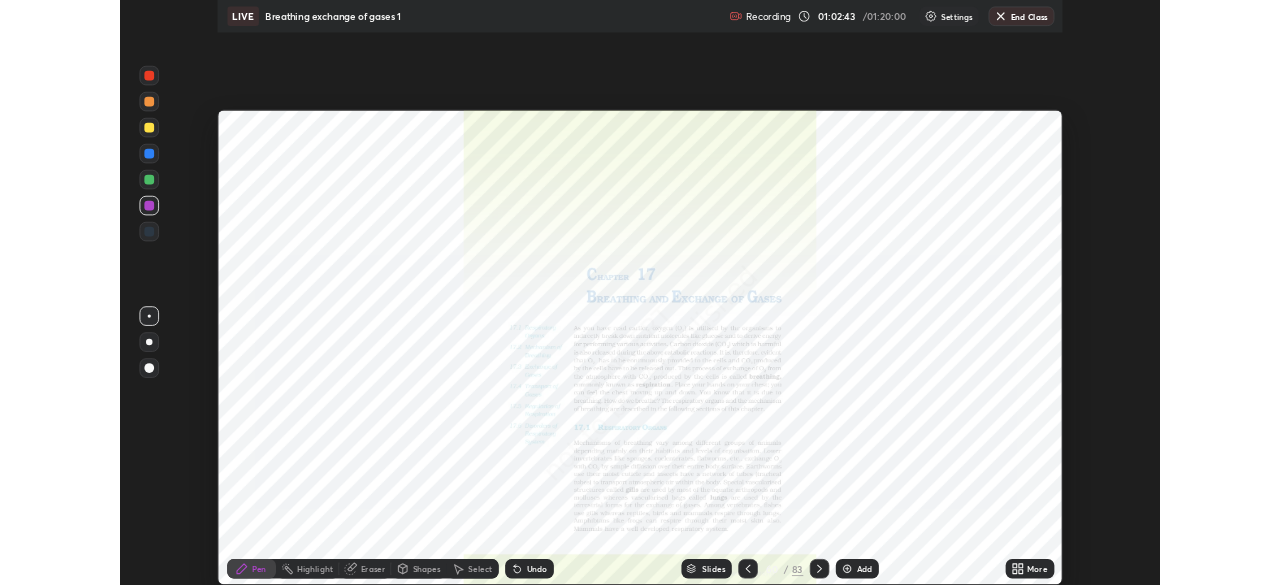 scroll, scrollTop: 585, scrollLeft: 1280, axis: both 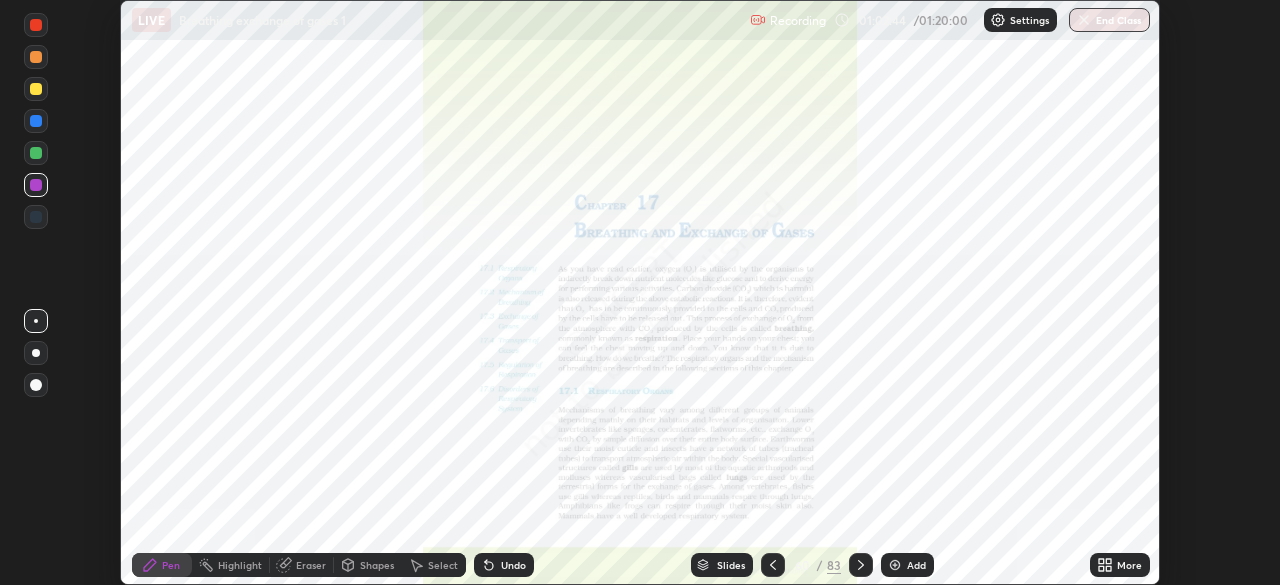 click on "More" at bounding box center [1129, 565] 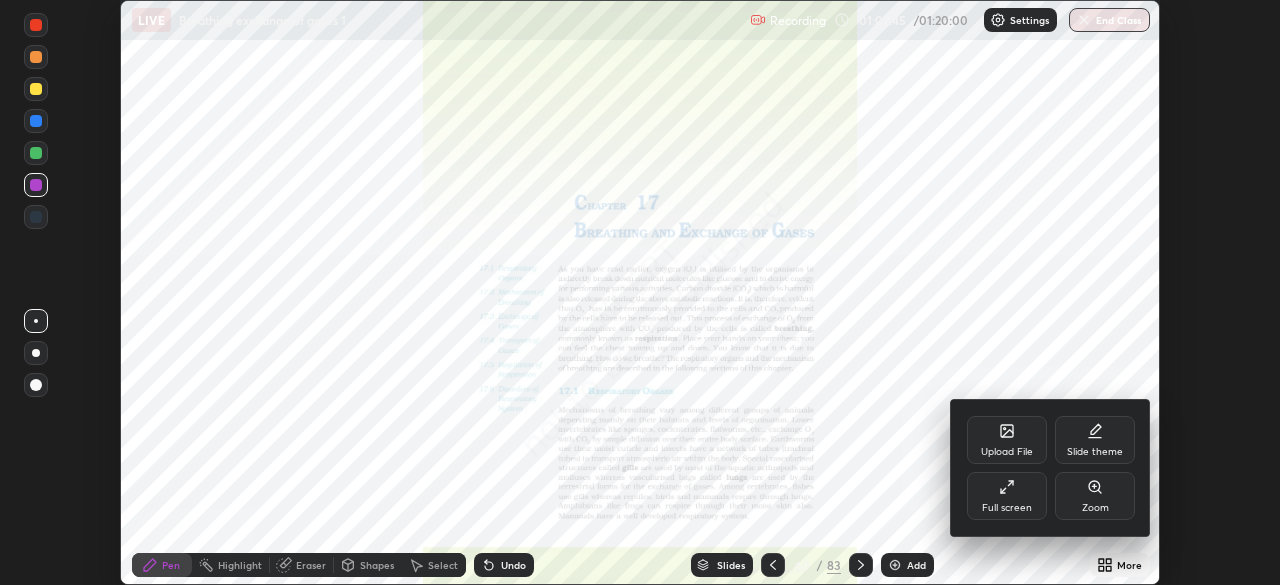 click on "Zoom" at bounding box center [1095, 496] 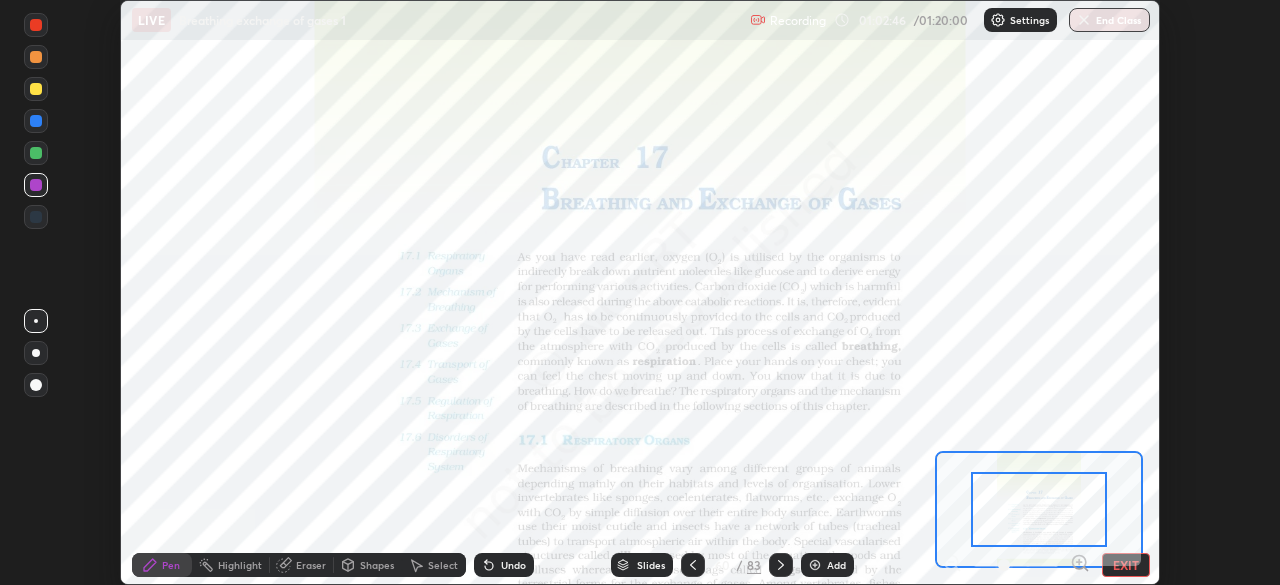 click on "EXIT" at bounding box center (1126, 565) 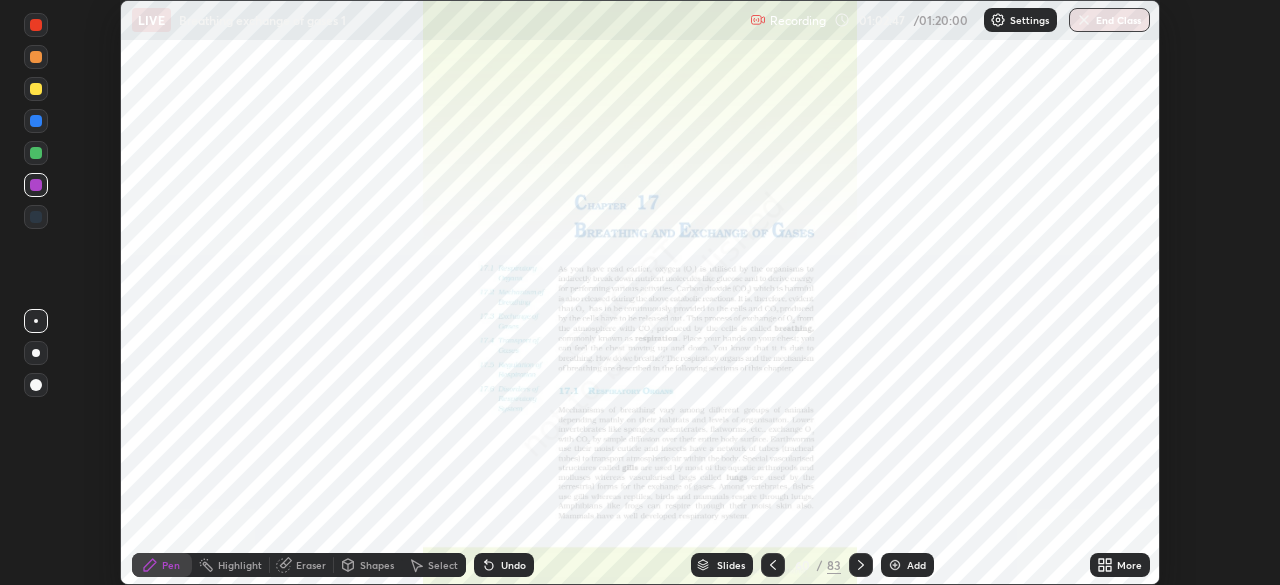 click on "More" at bounding box center (1129, 565) 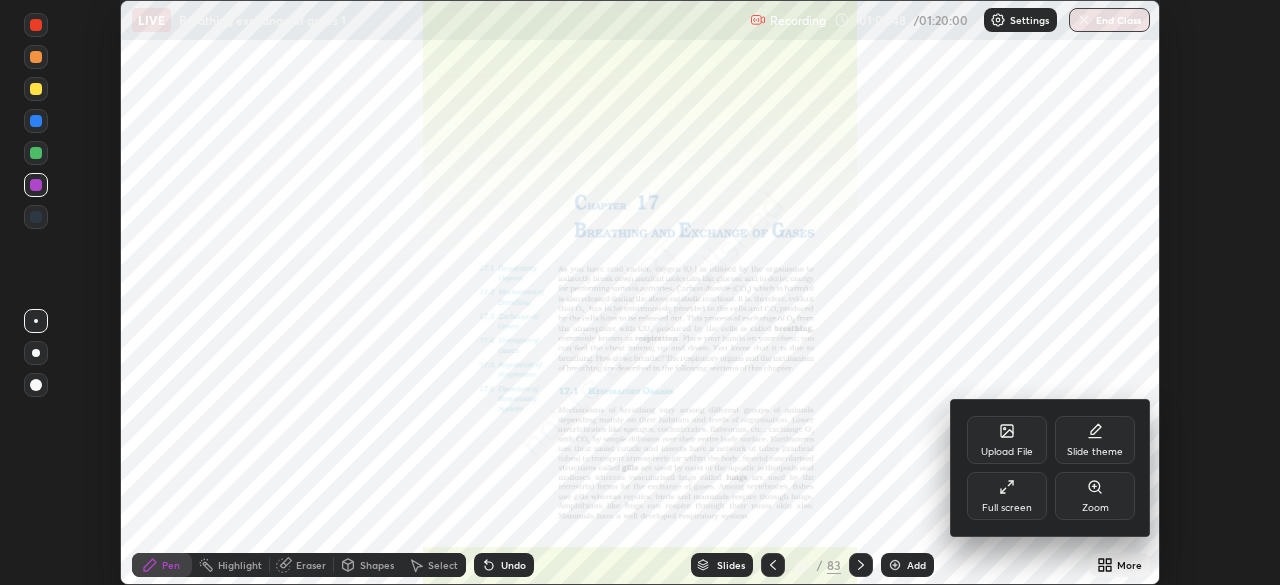 click on "Full screen" at bounding box center [1007, 496] 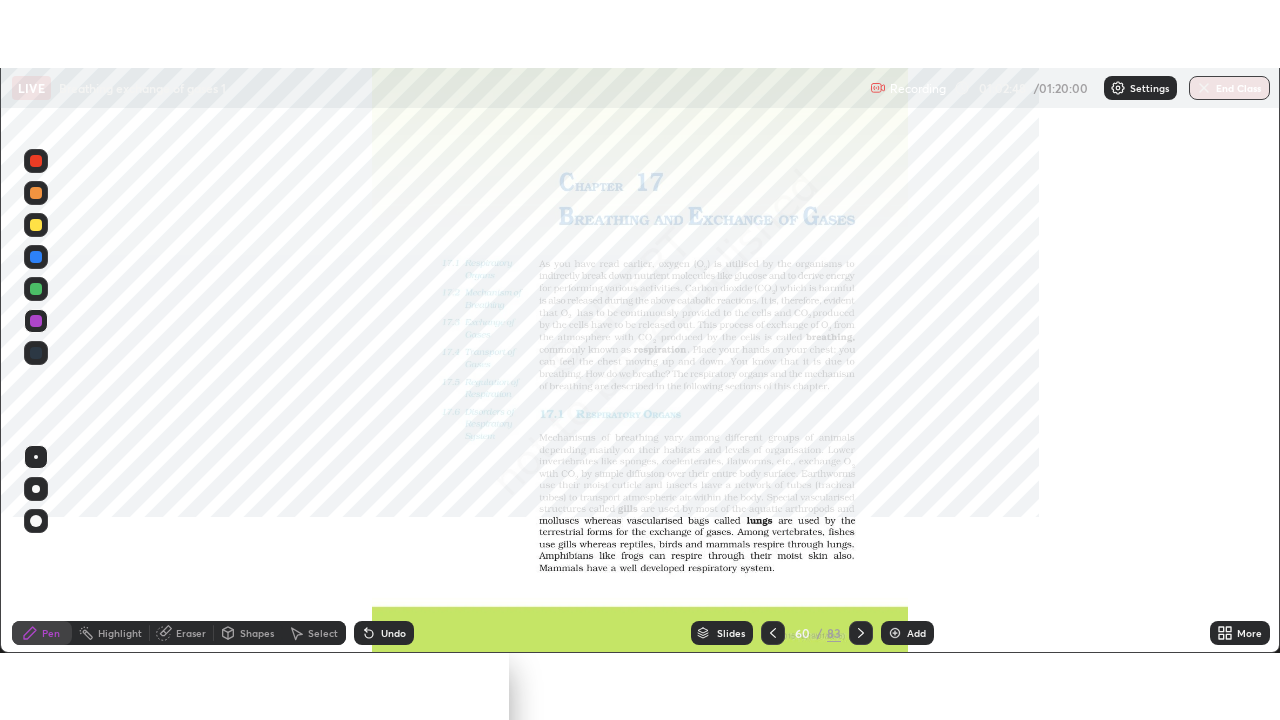 scroll, scrollTop: 99280, scrollLeft: 98720, axis: both 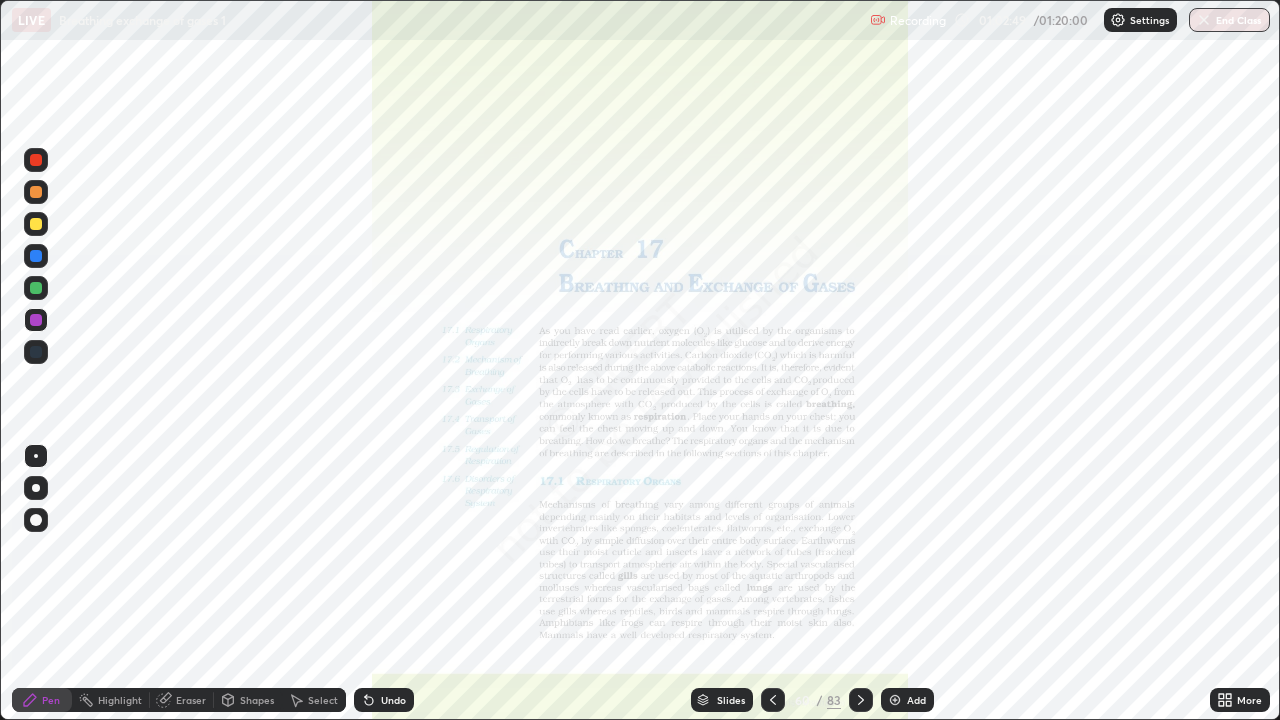 click on "More" at bounding box center (1249, 700) 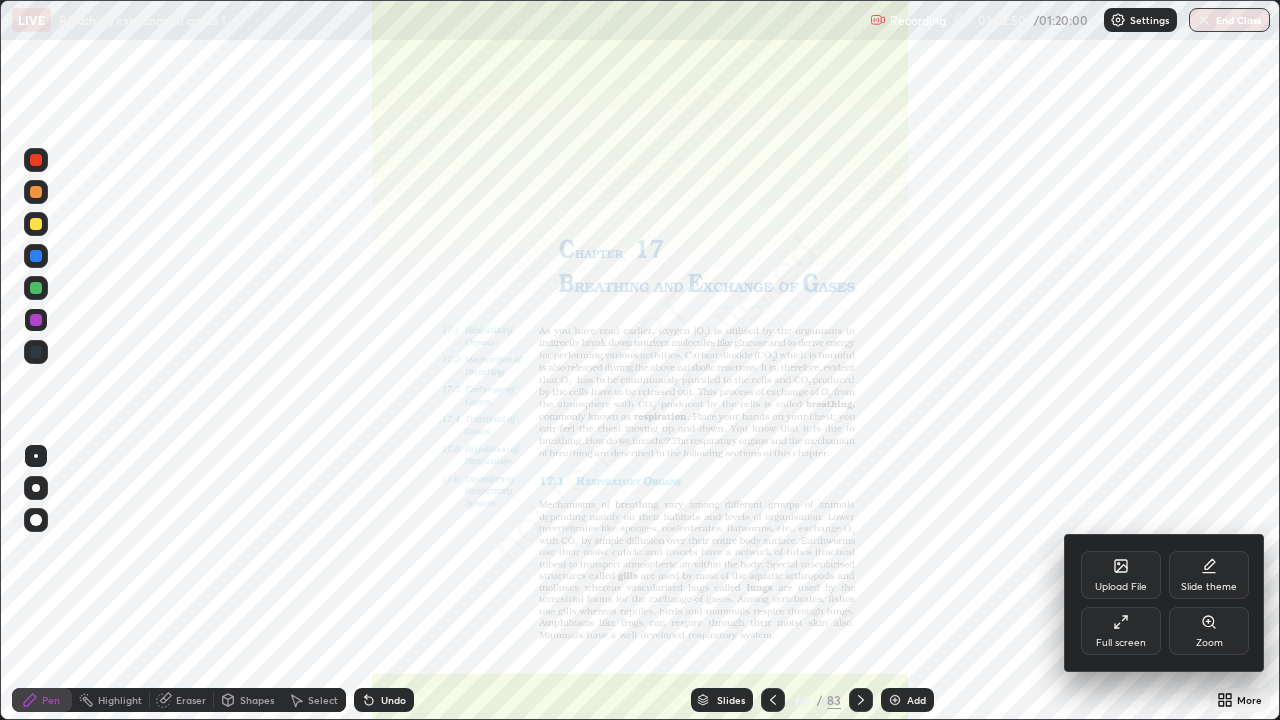 click on "Zoom" at bounding box center [1209, 631] 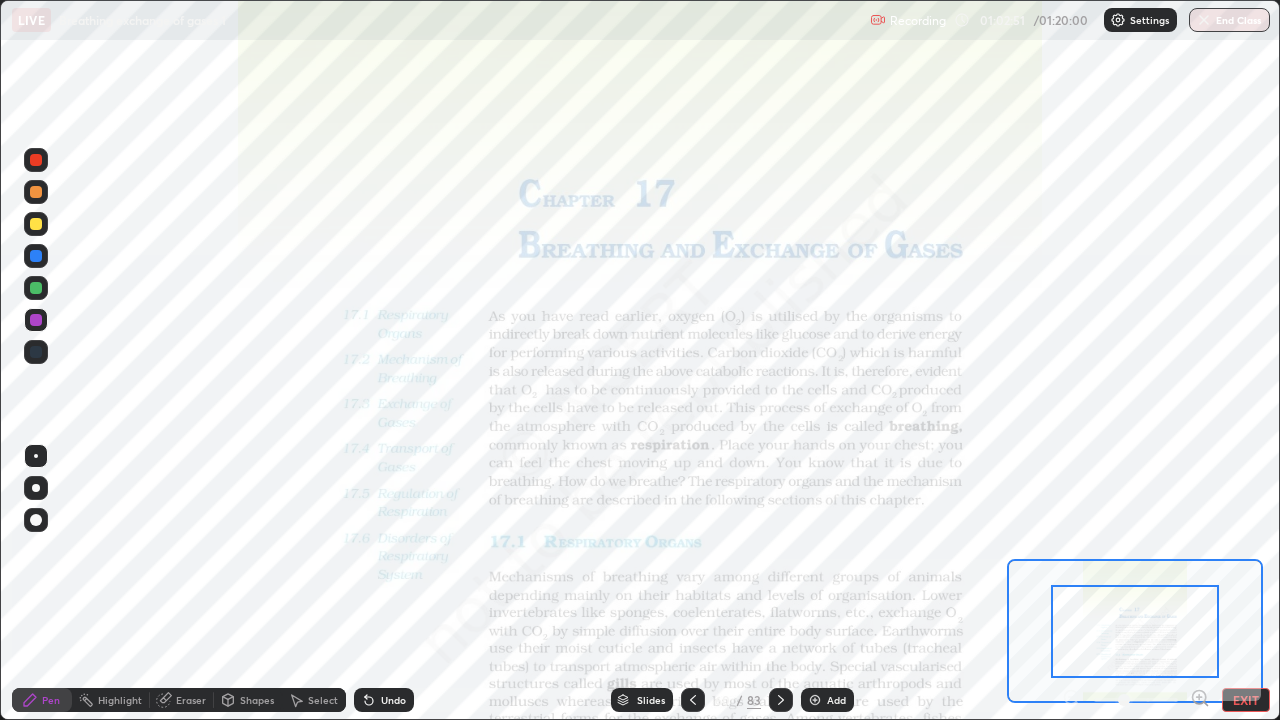 click 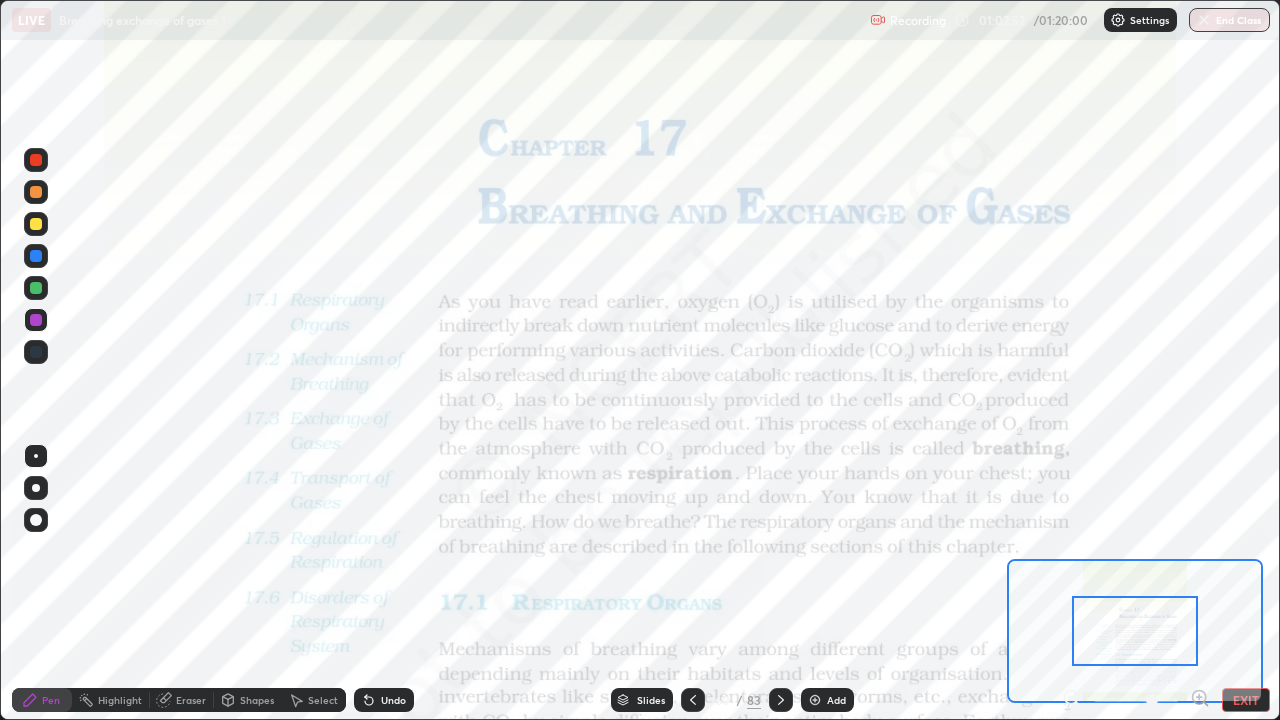 click 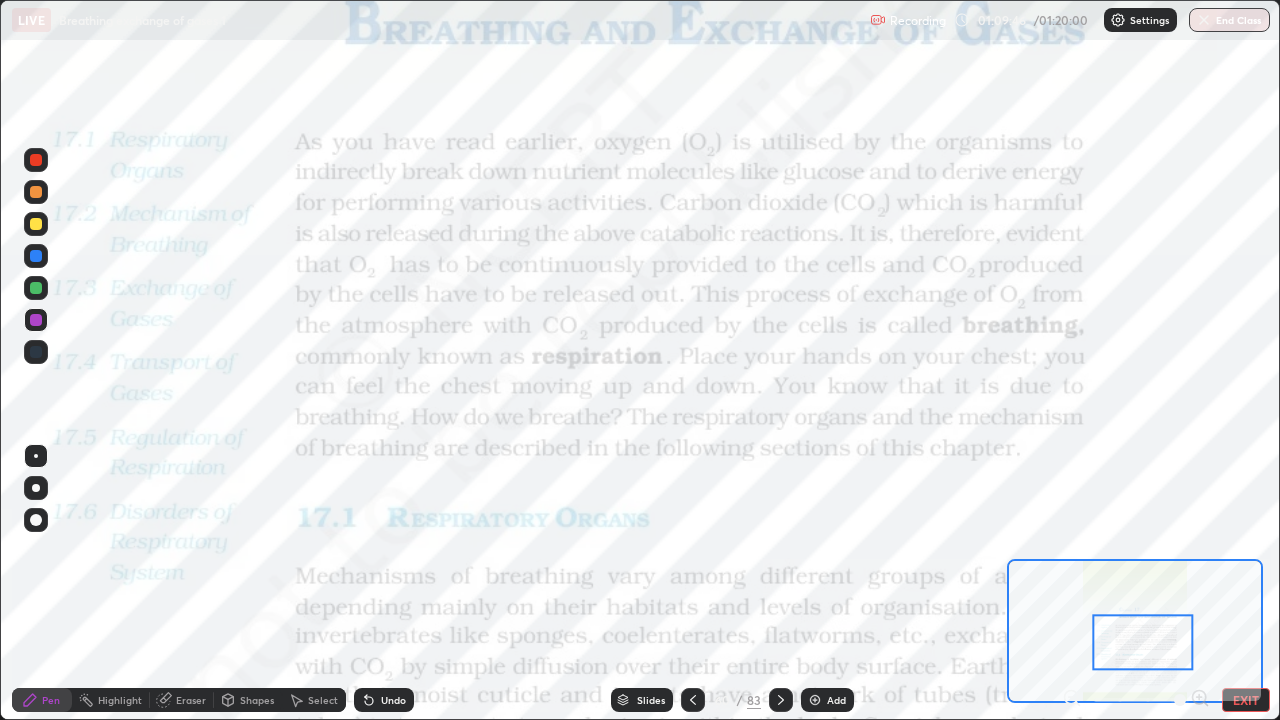 click 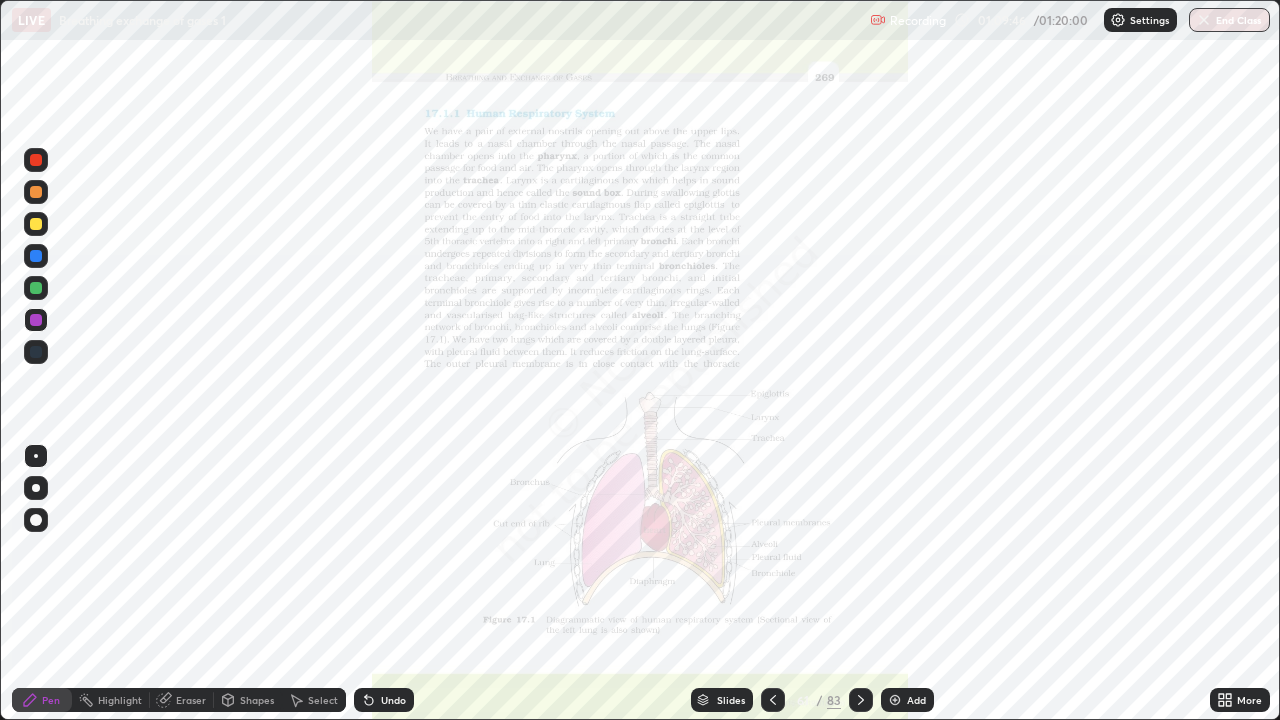click 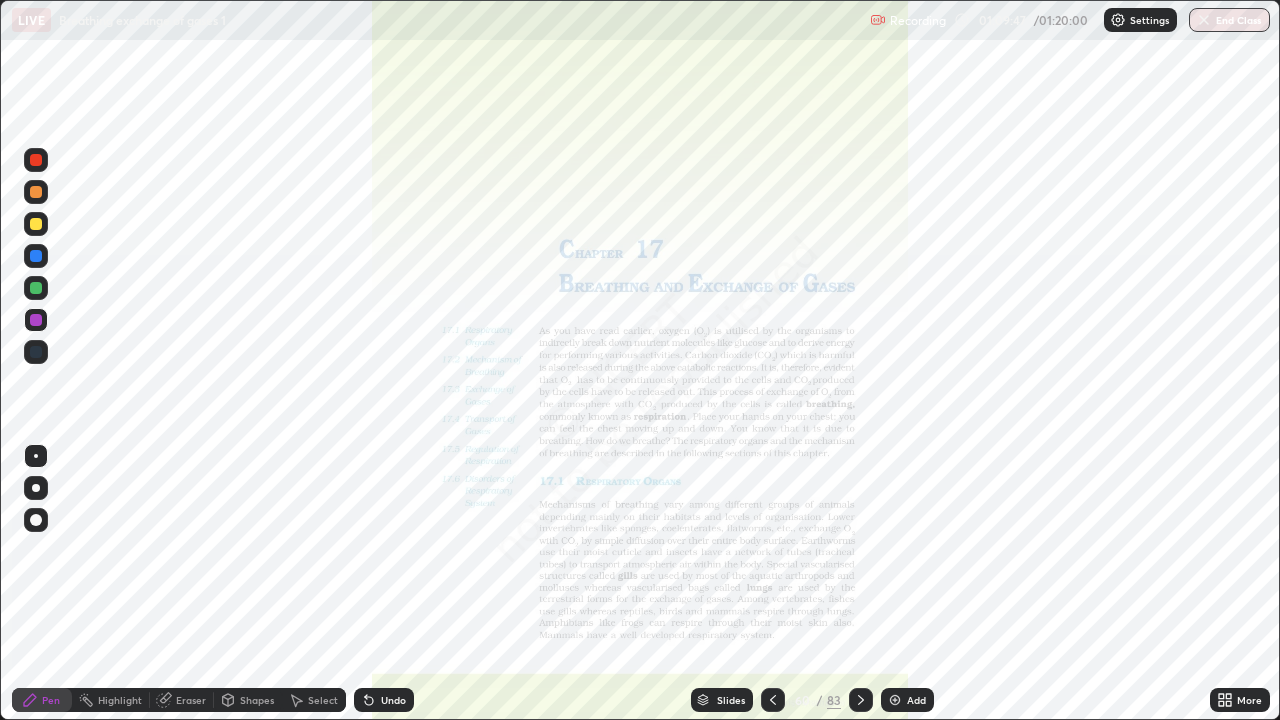 click at bounding box center (773, 700) 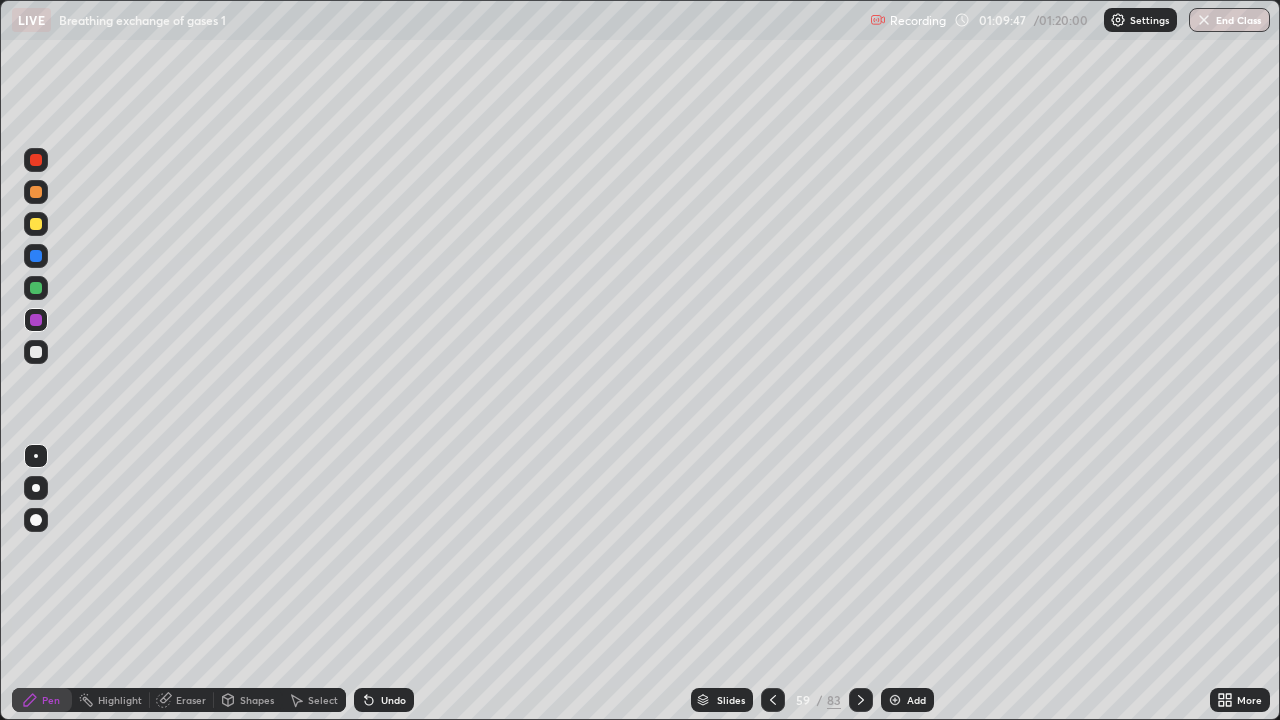 click 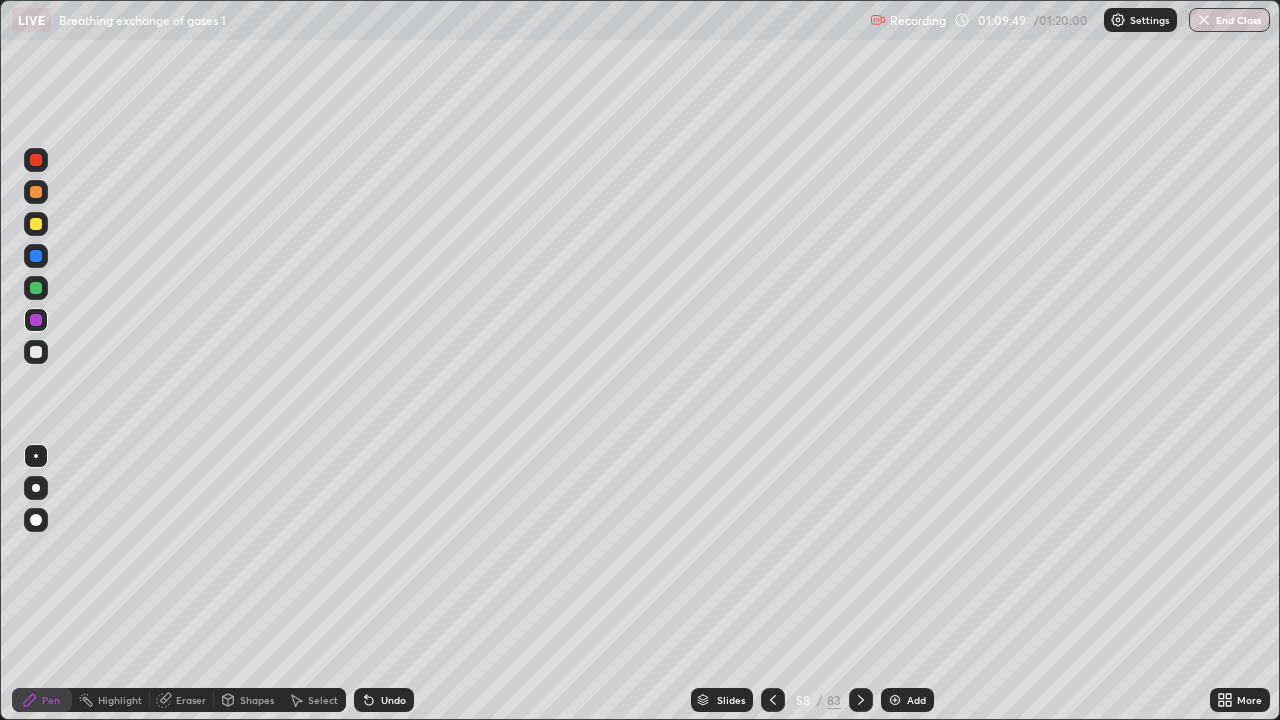 click 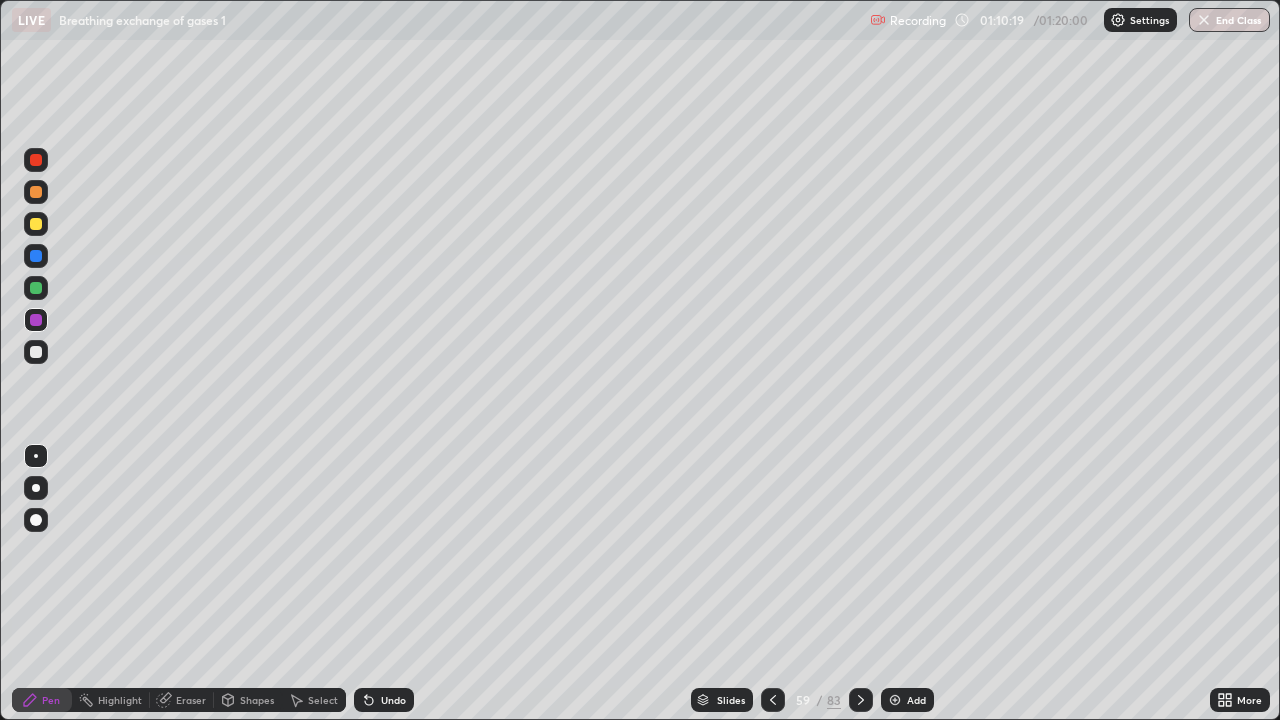 click on "Eraser" at bounding box center [191, 700] 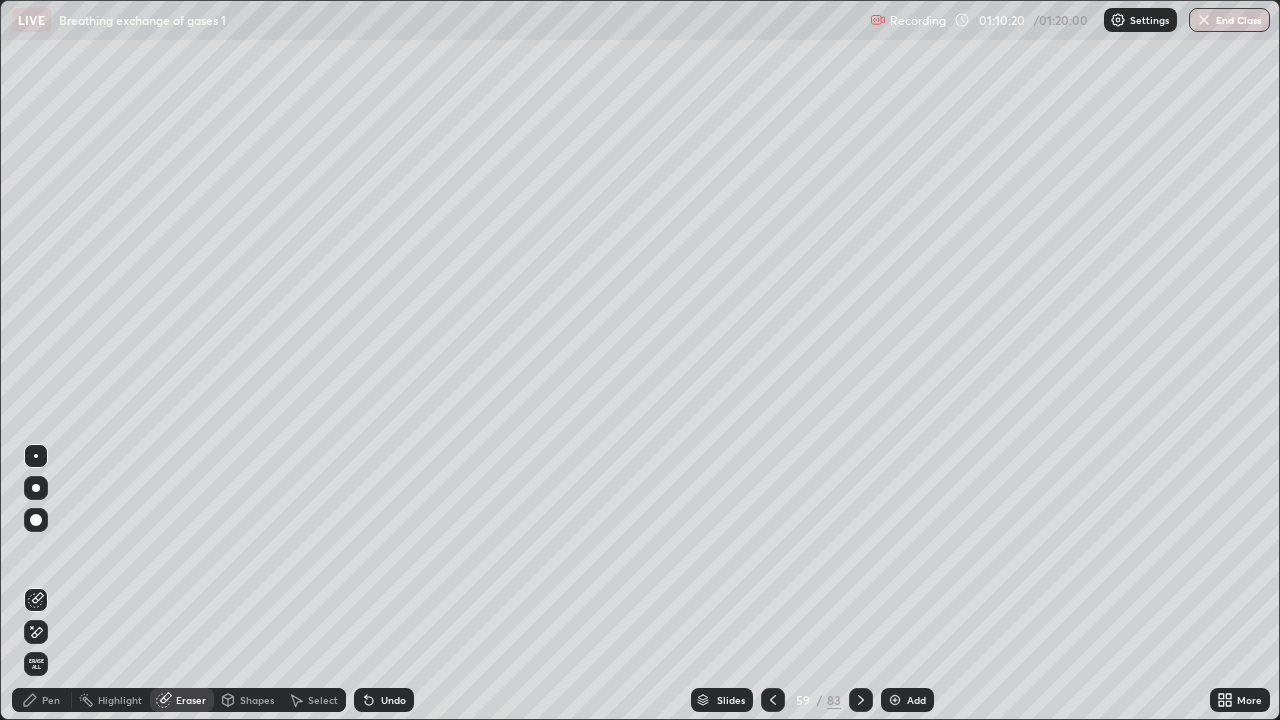 click on "Eraser" at bounding box center [182, 700] 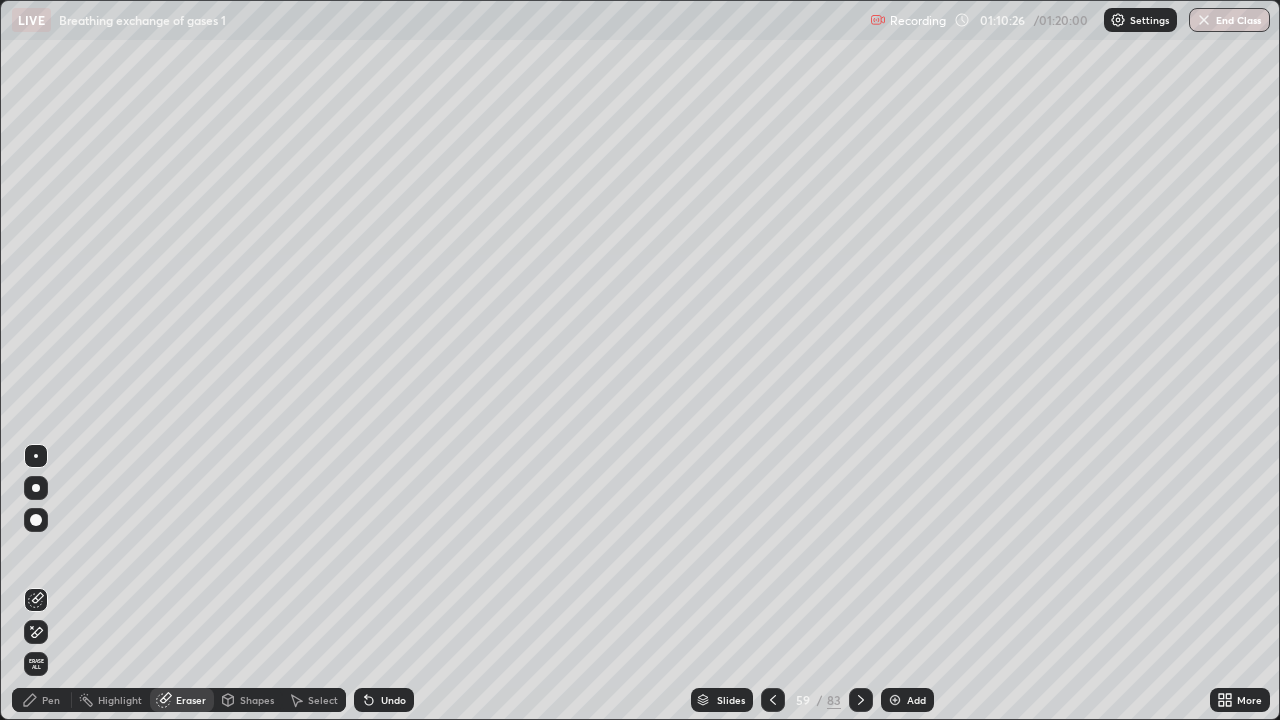 click on "Pen" at bounding box center [42, 700] 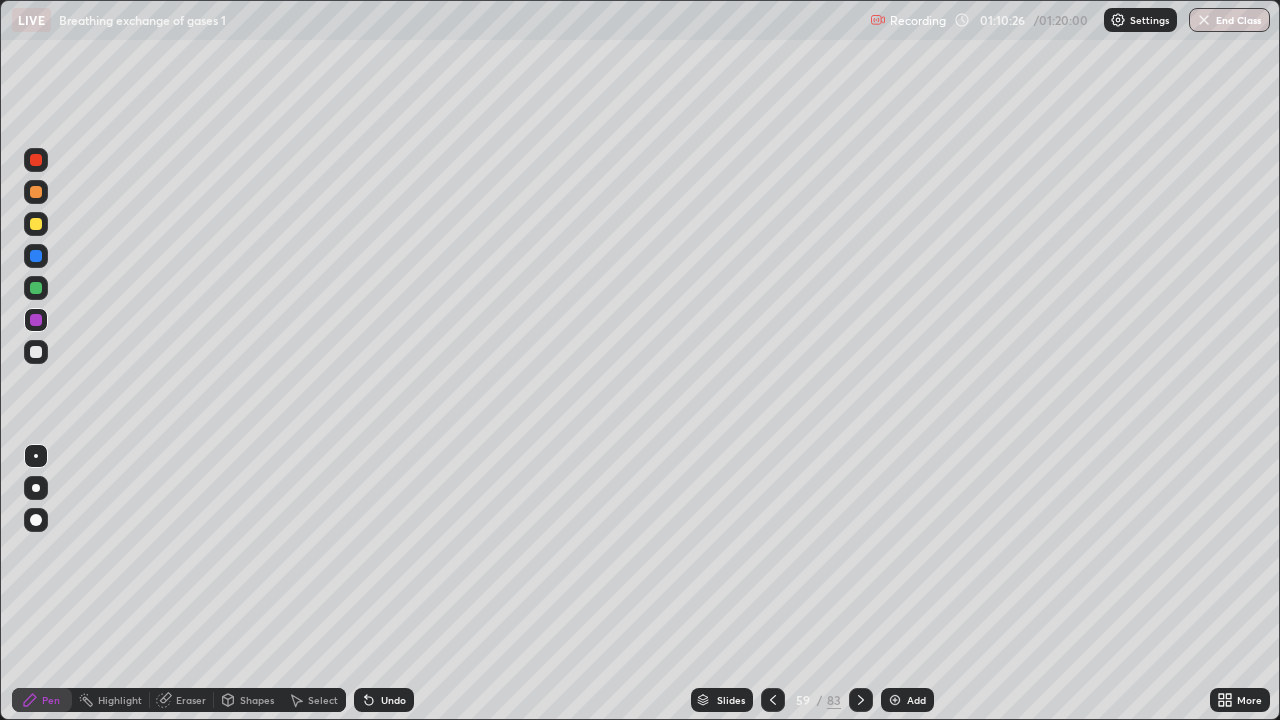 click at bounding box center (36, 352) 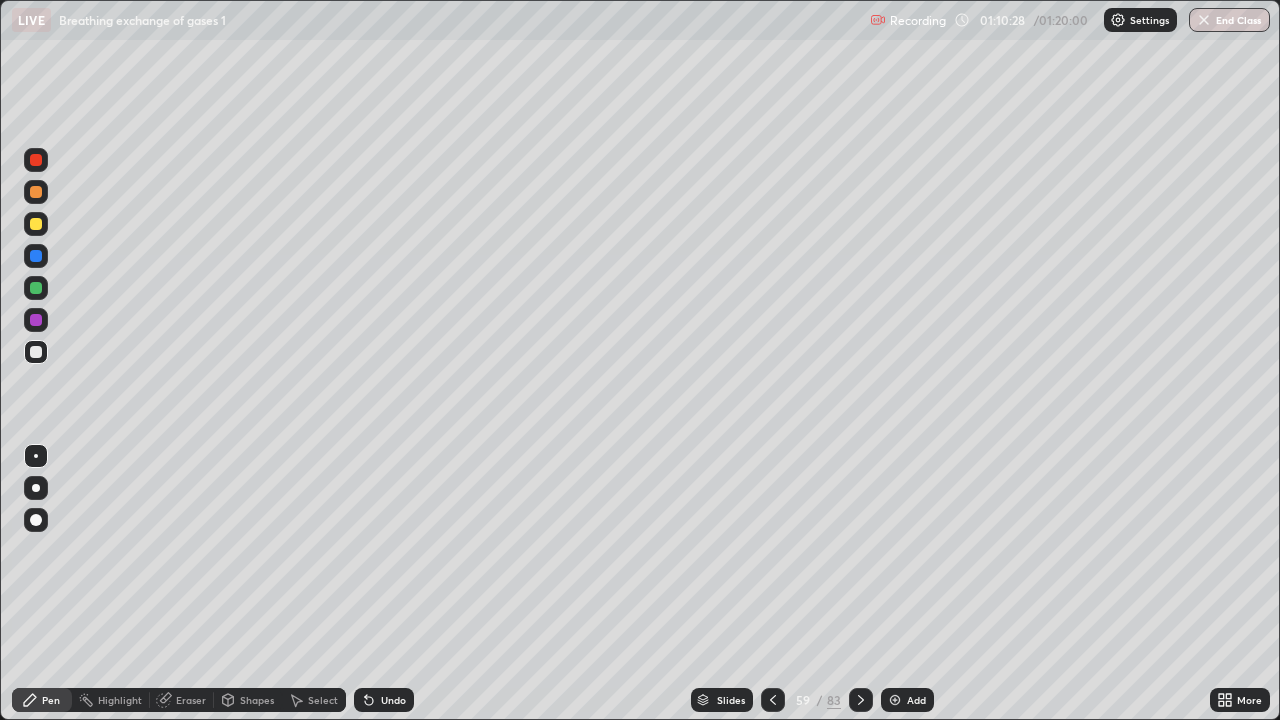click at bounding box center [36, 224] 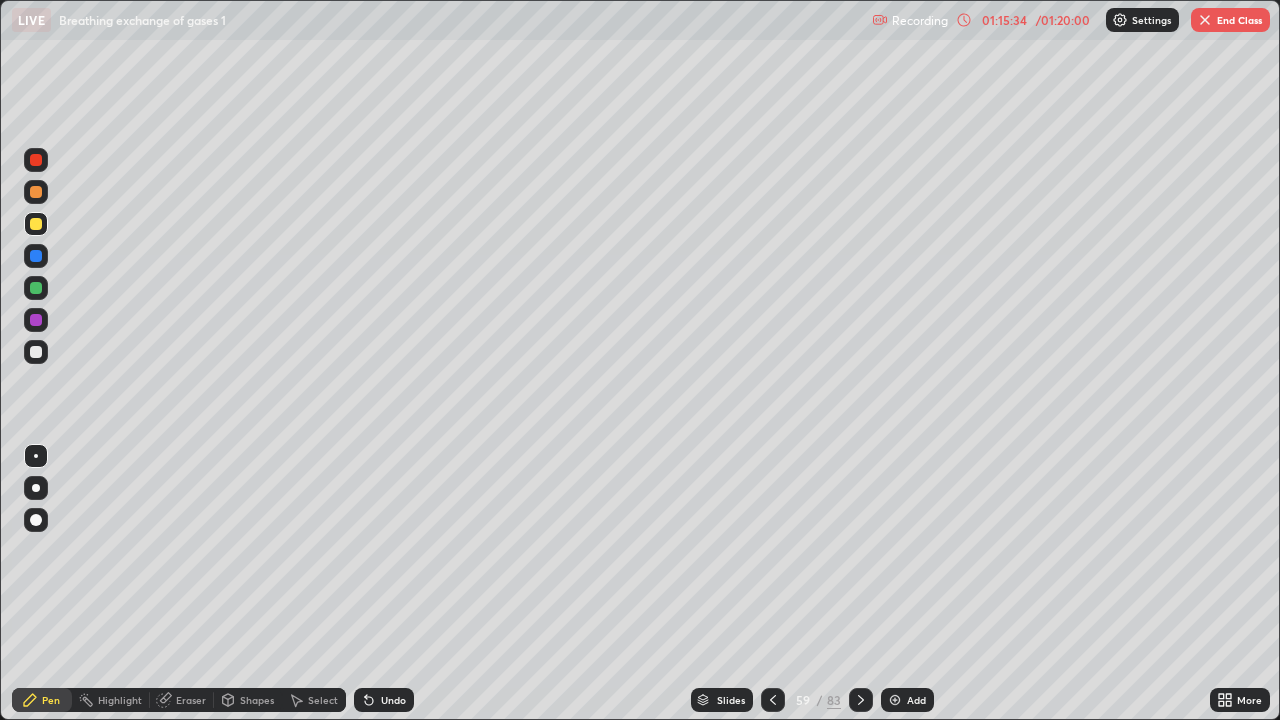 click 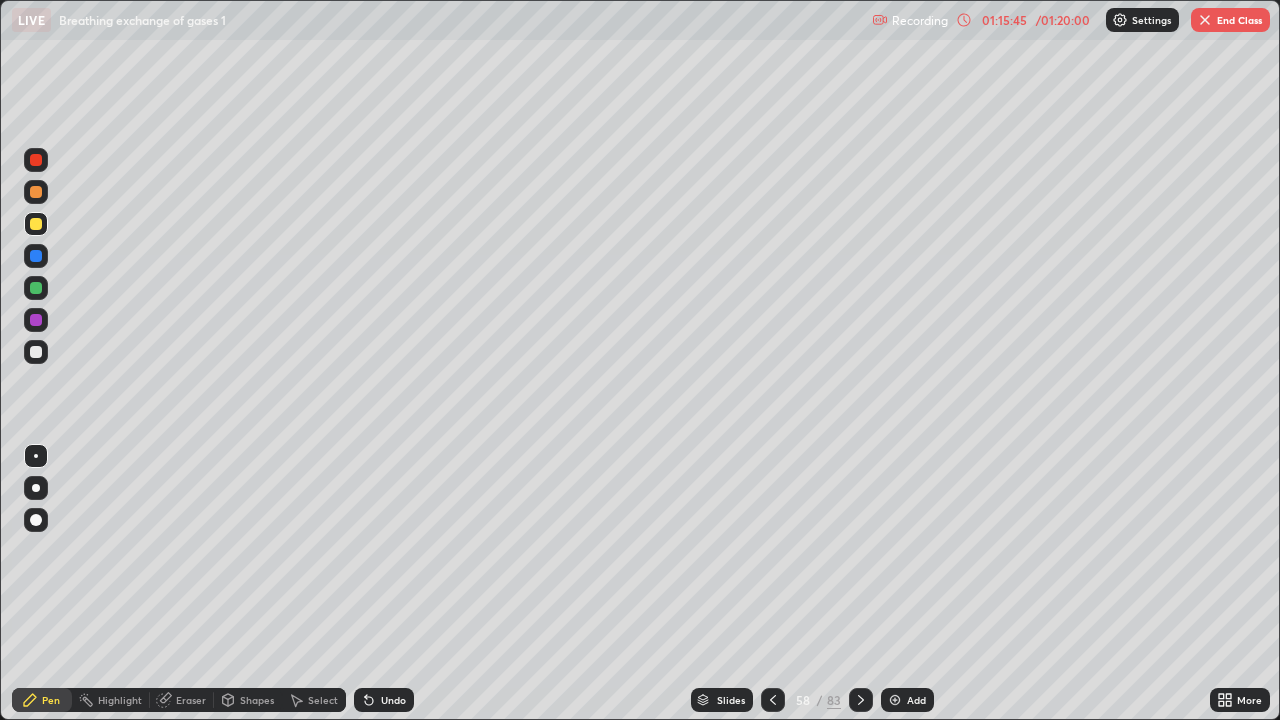 click on "83" at bounding box center [834, 700] 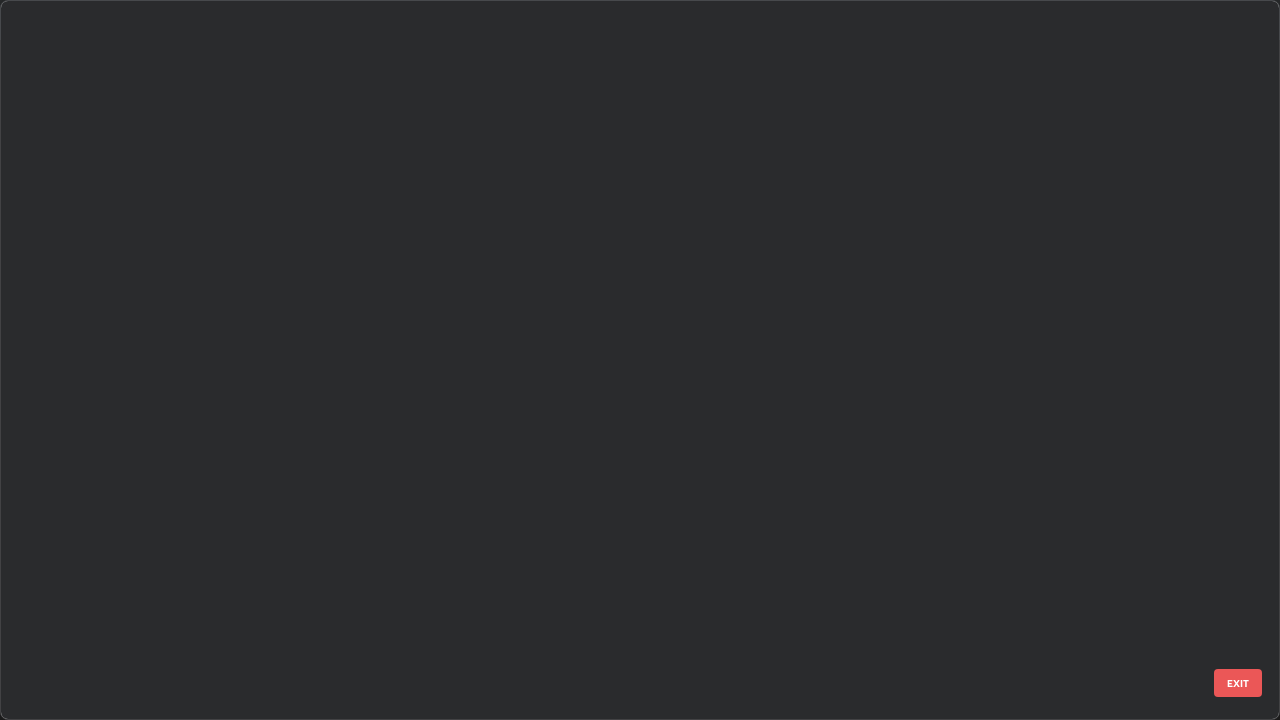 scroll, scrollTop: 3774, scrollLeft: 0, axis: vertical 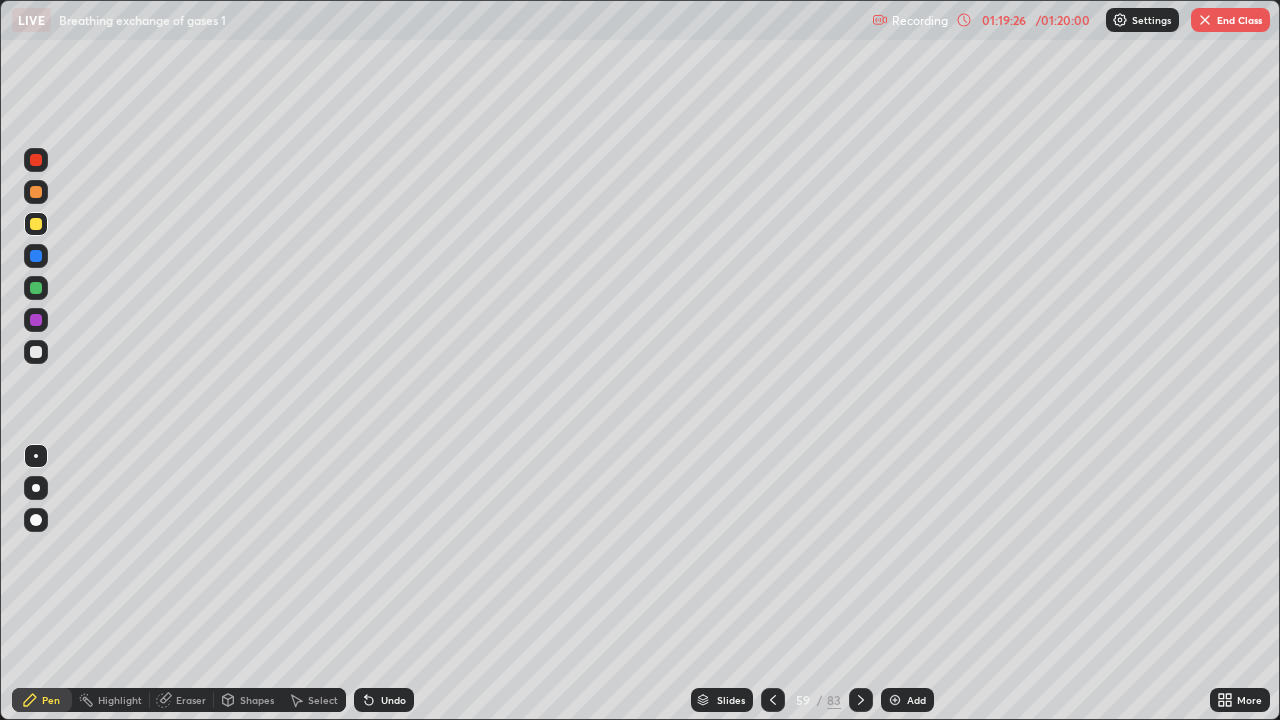 click on "Highlight" at bounding box center [120, 700] 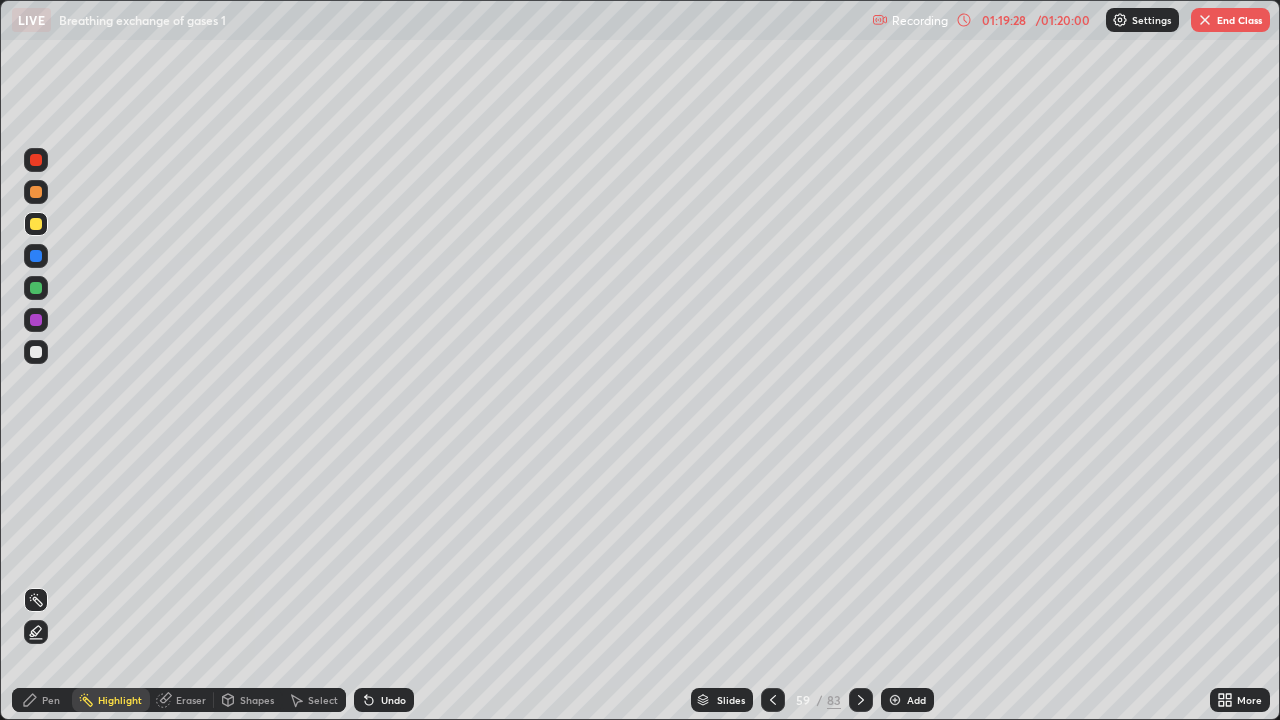 click at bounding box center (36, 160) 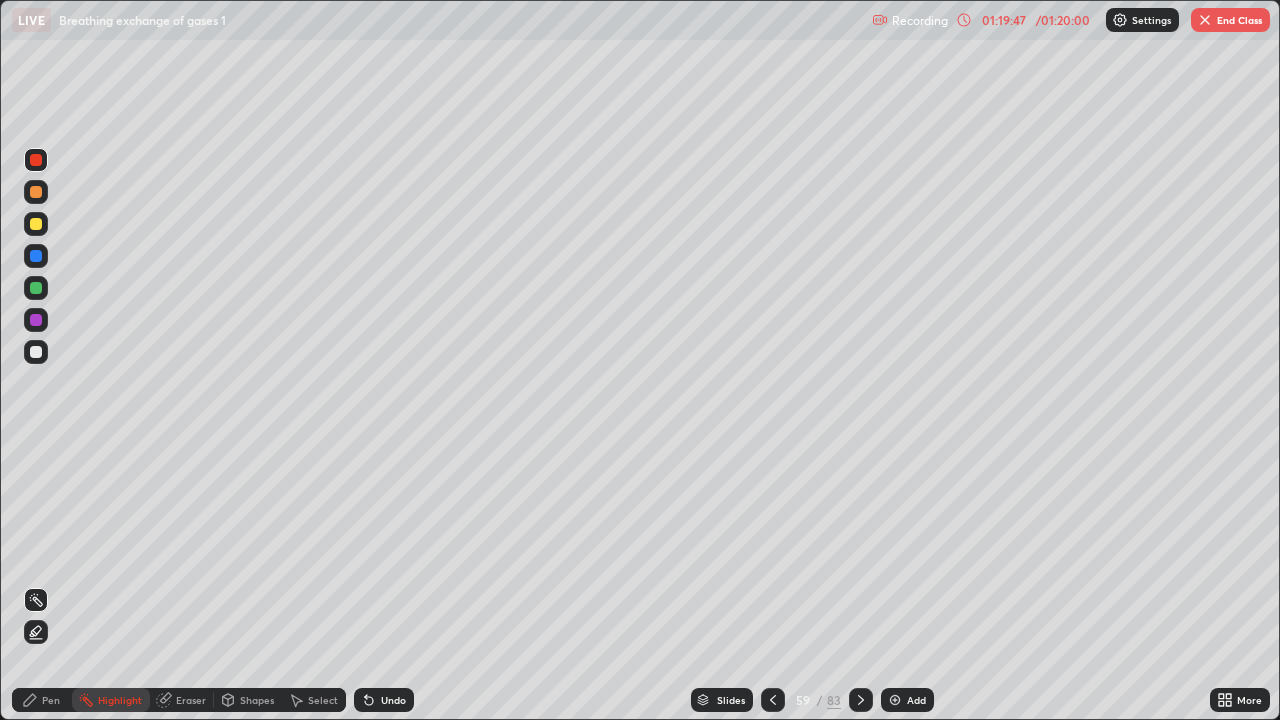 click on "Eraser" at bounding box center [182, 700] 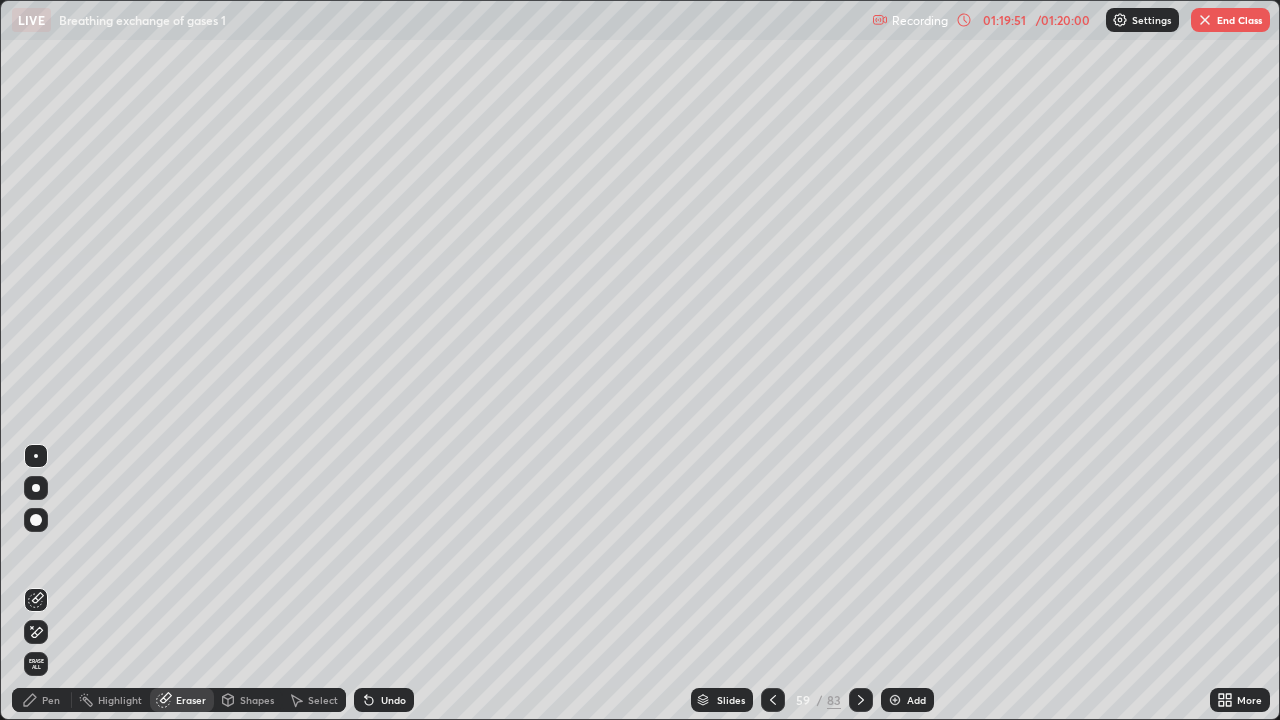 click on "Eraser" at bounding box center [191, 700] 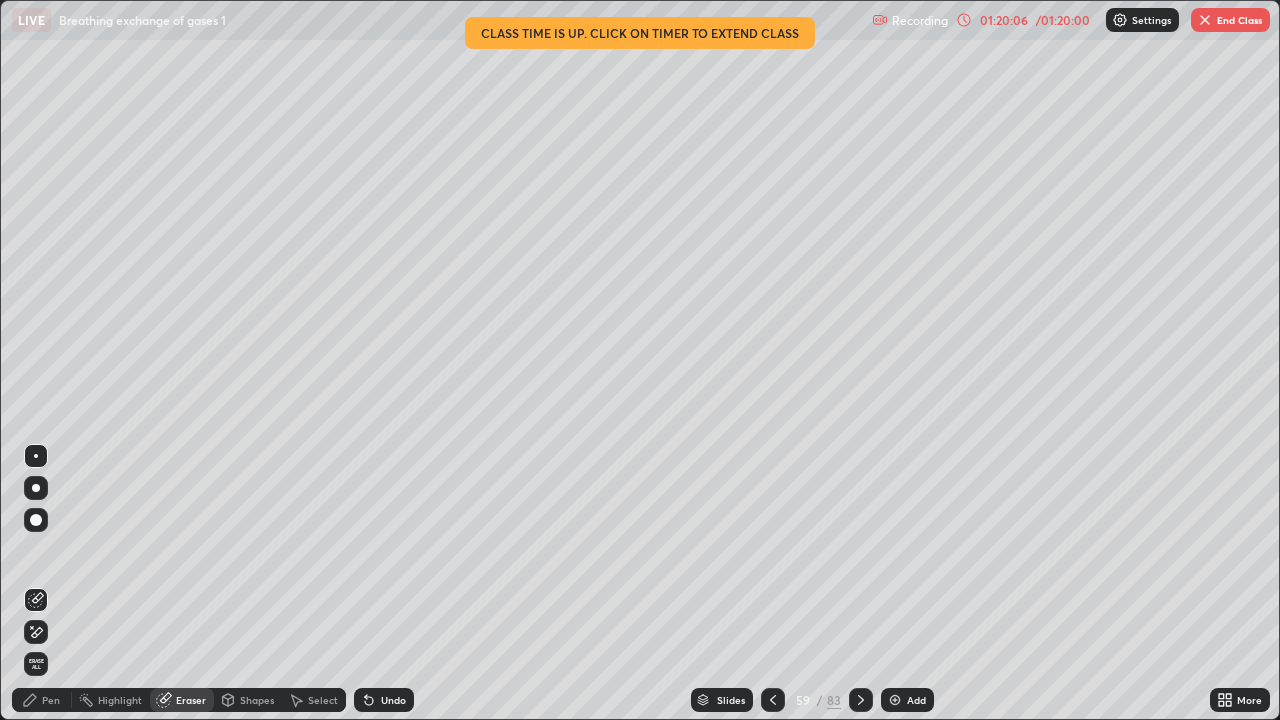 click on "Pen" at bounding box center (51, 700) 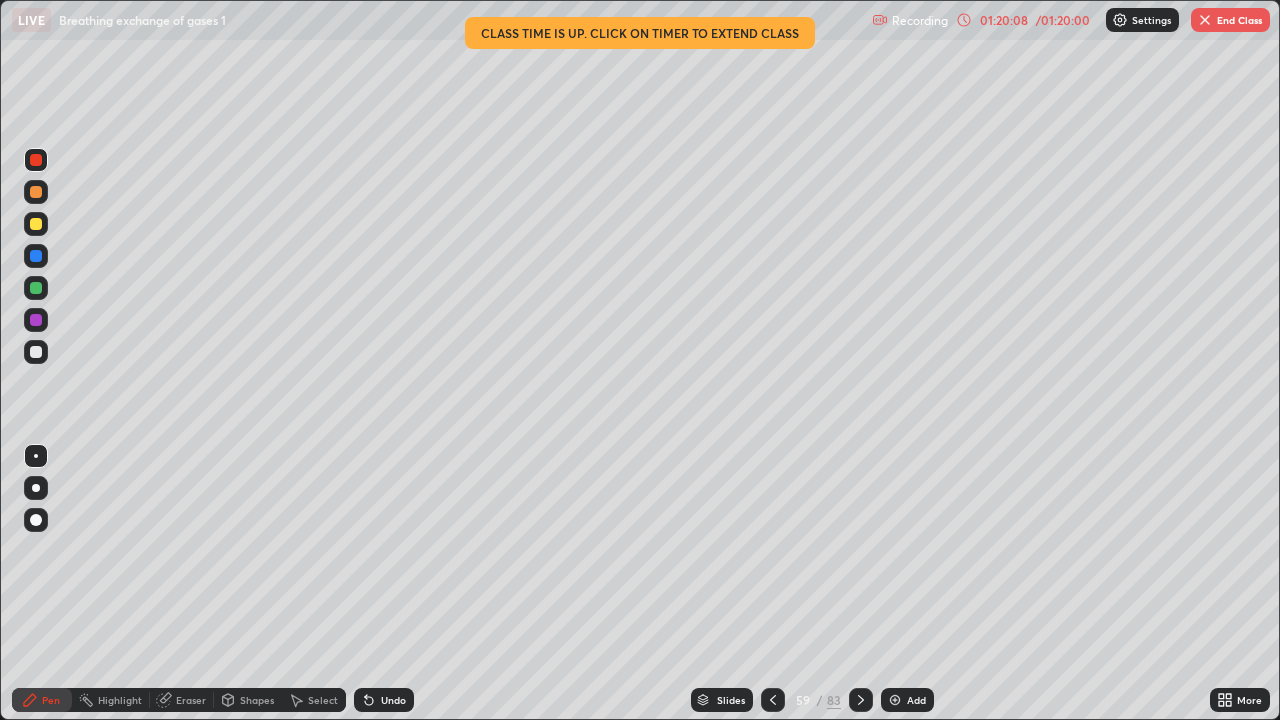 click at bounding box center (36, 256) 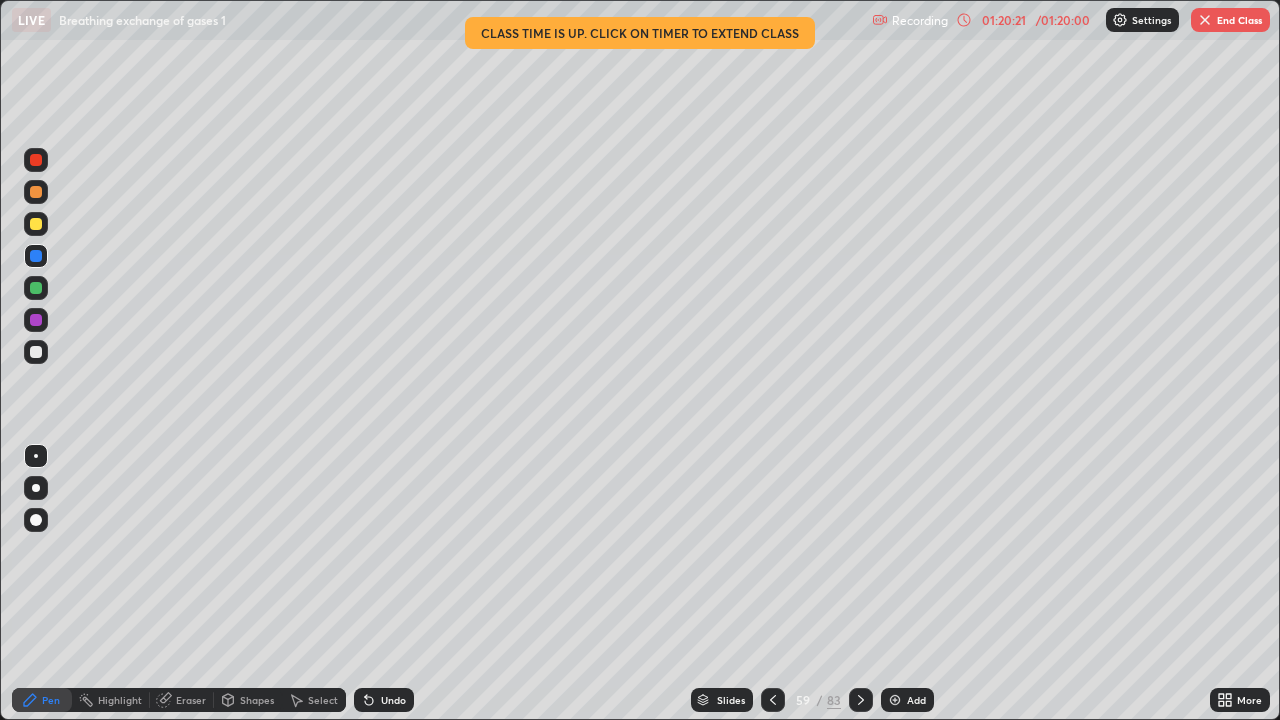click on "Eraser" at bounding box center (191, 700) 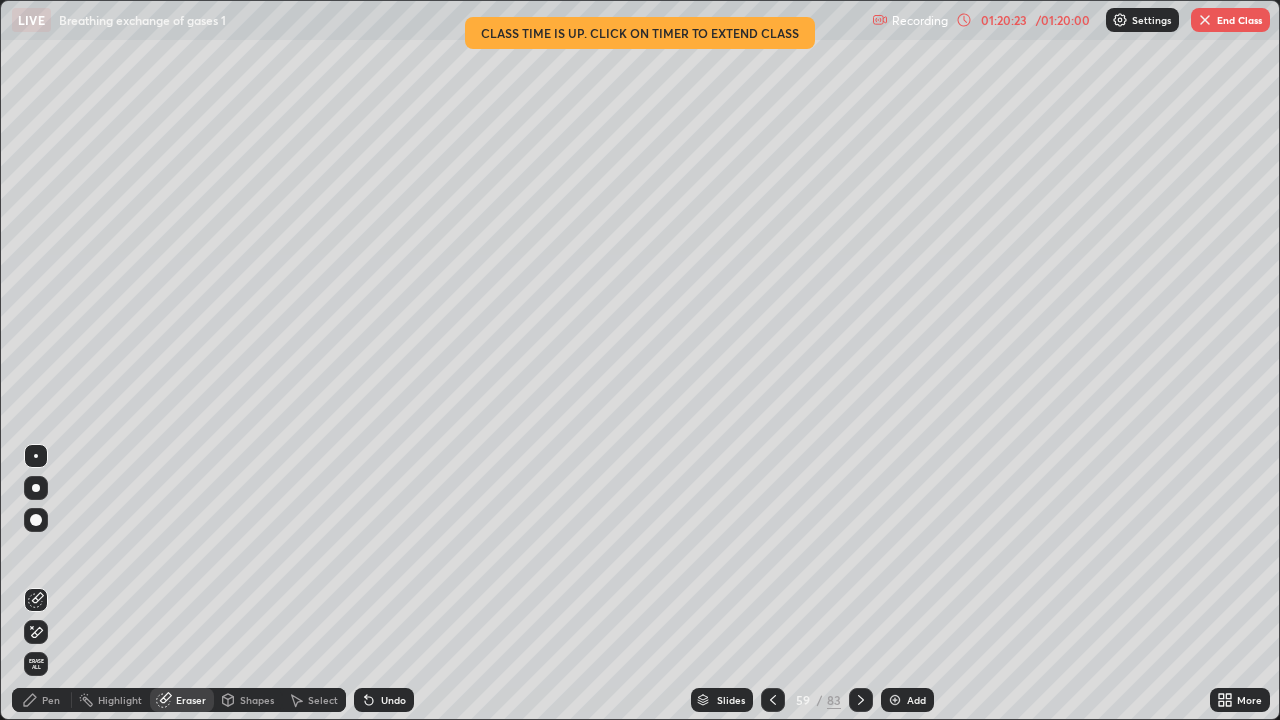 click 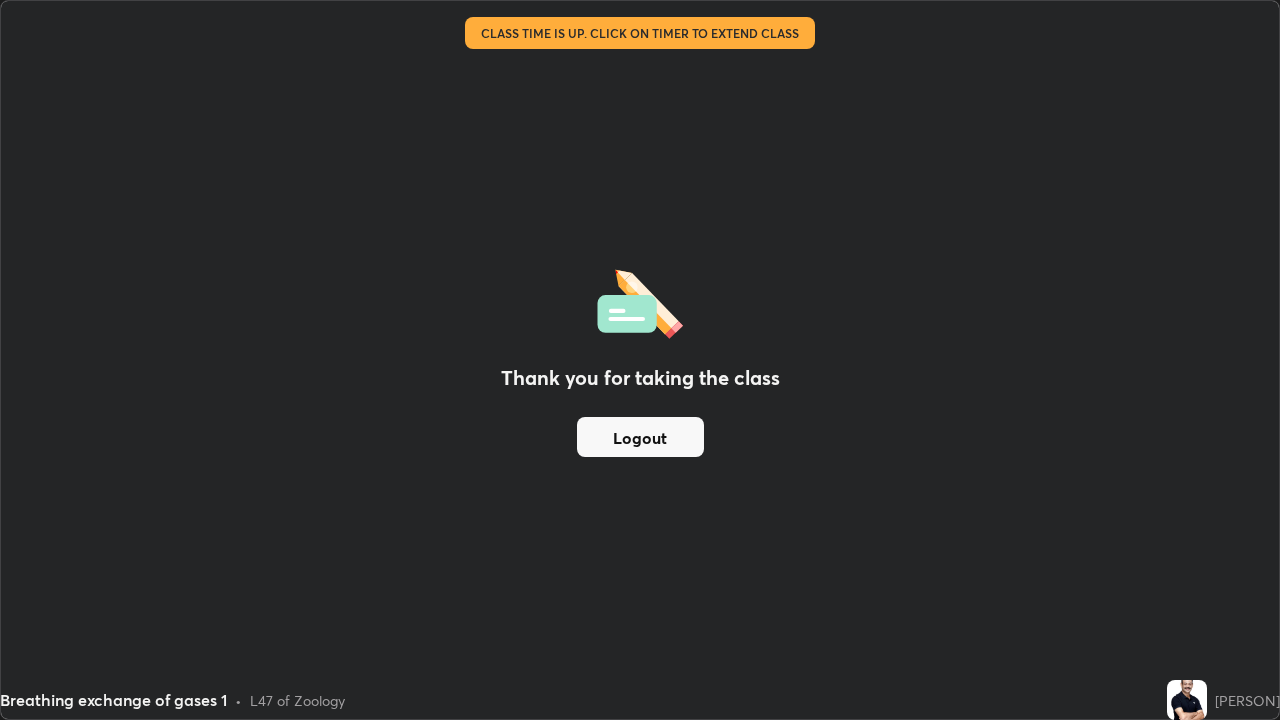 click on "Logout" at bounding box center [640, 437] 